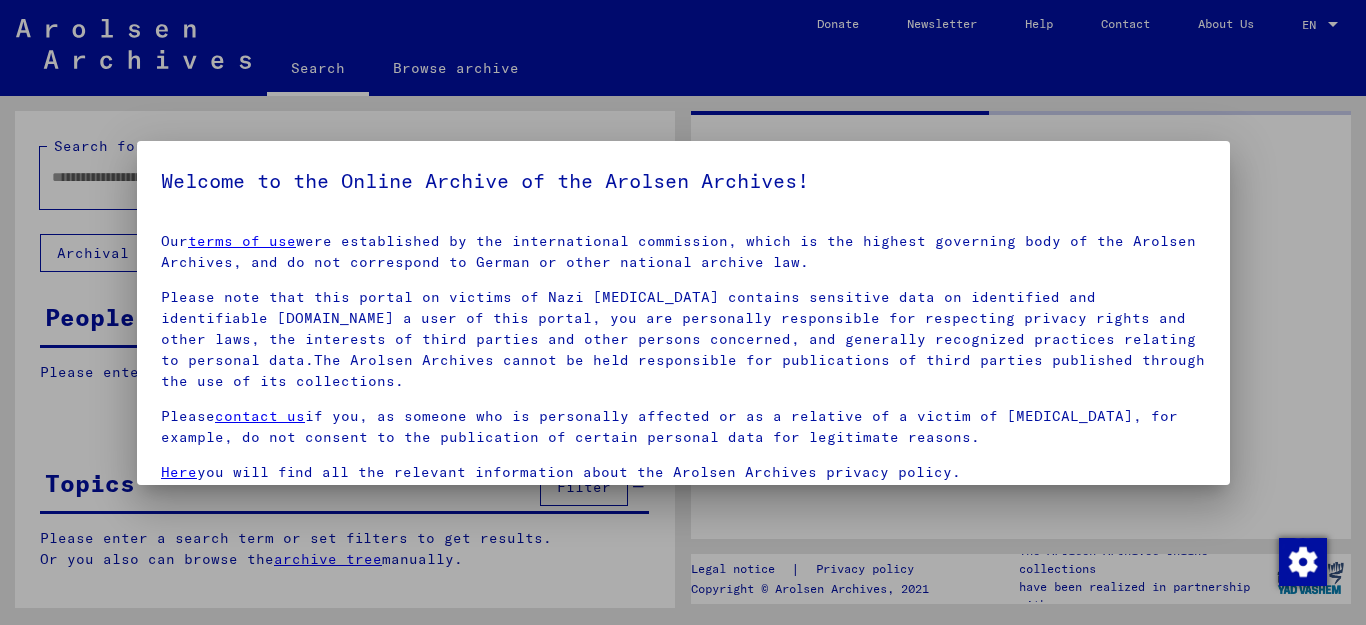 click at bounding box center (683, 312) 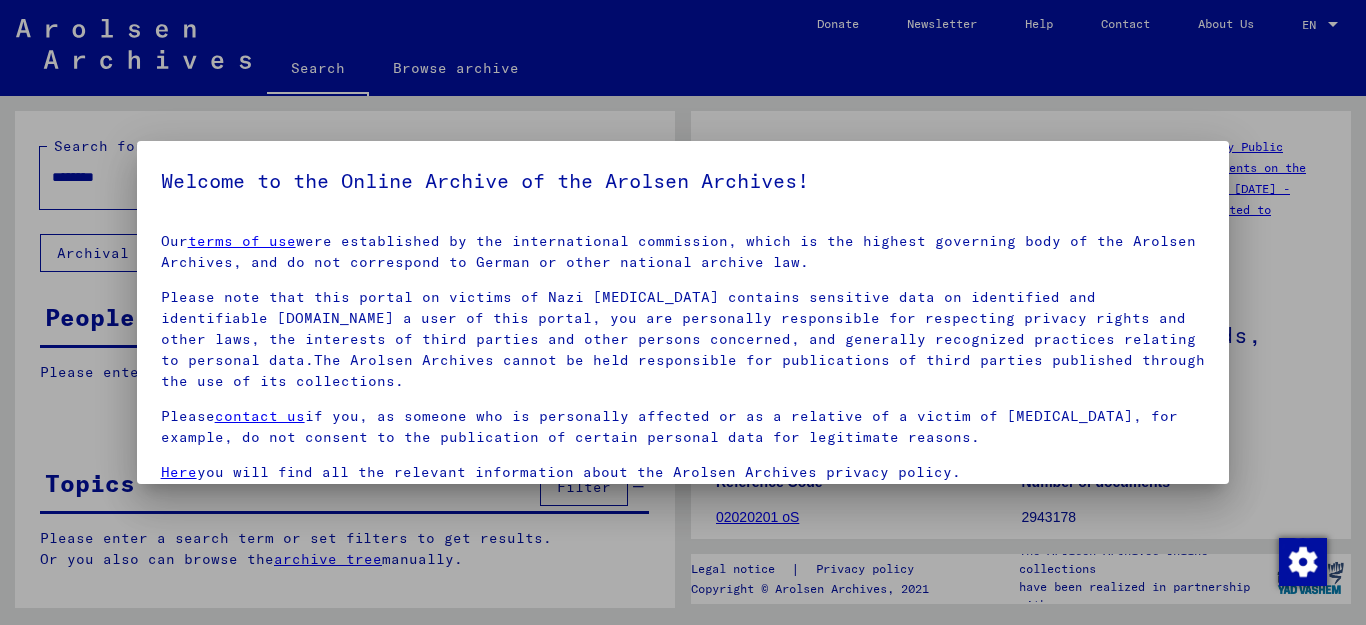 scroll, scrollTop: 0, scrollLeft: 0, axis: both 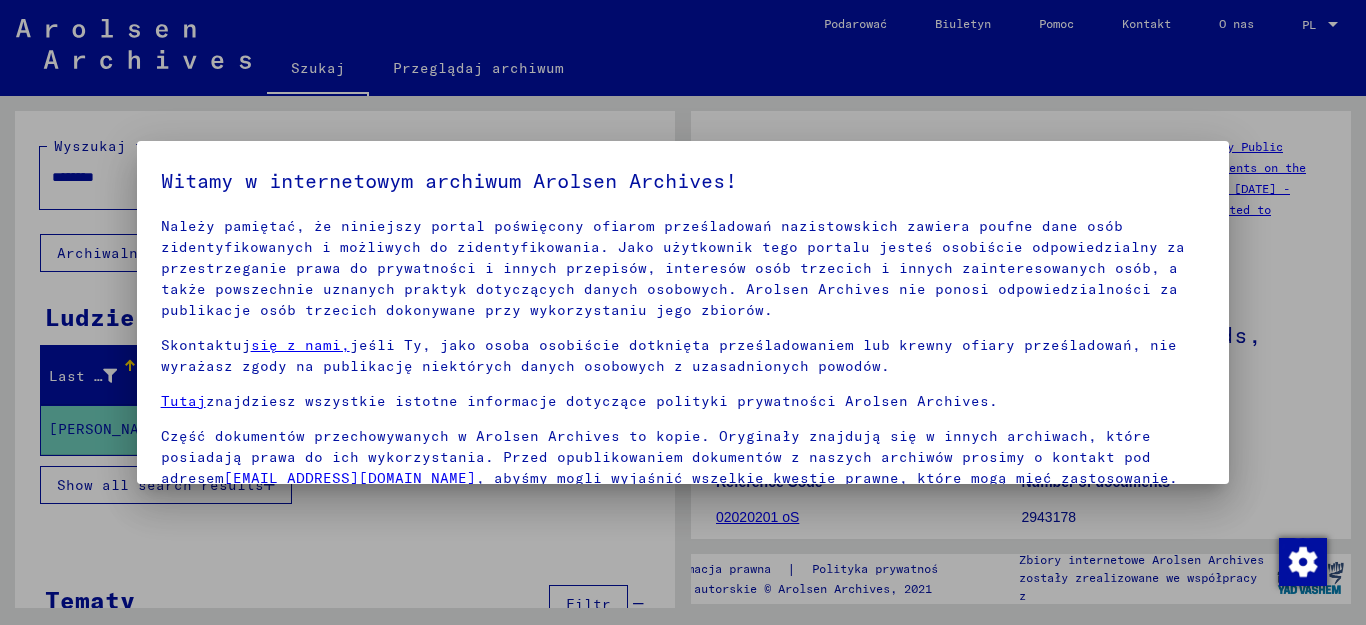 click at bounding box center [683, 312] 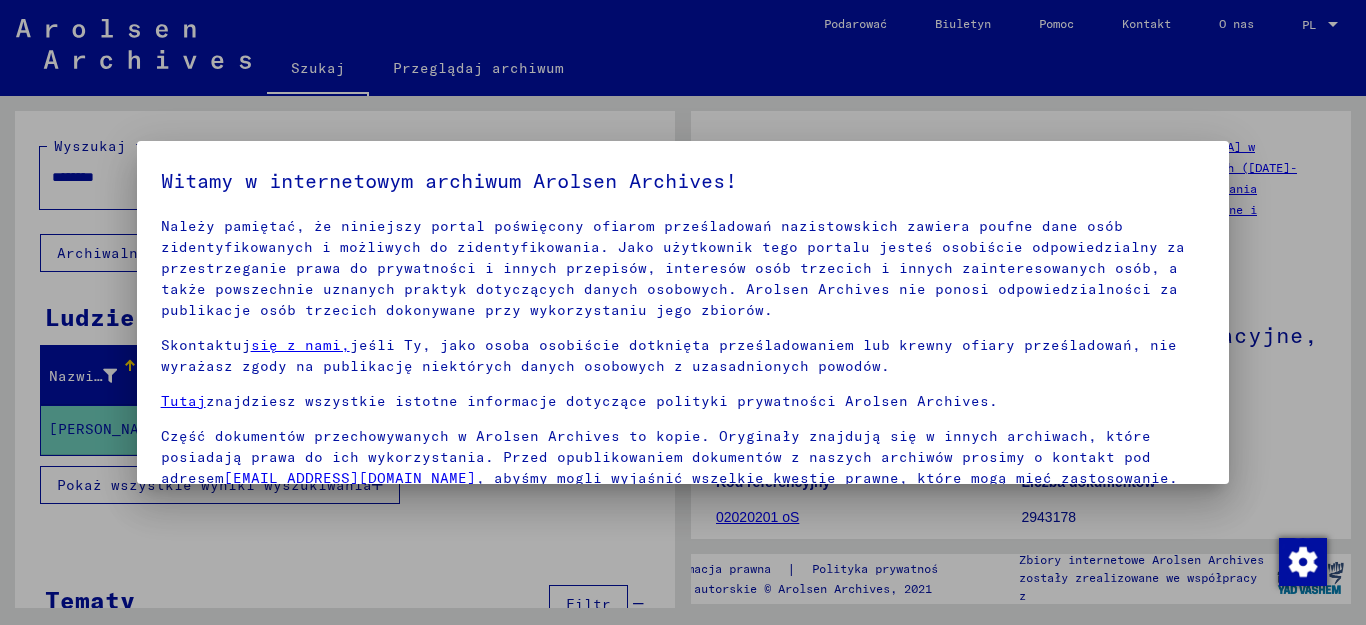scroll, scrollTop: 92, scrollLeft: 0, axis: vertical 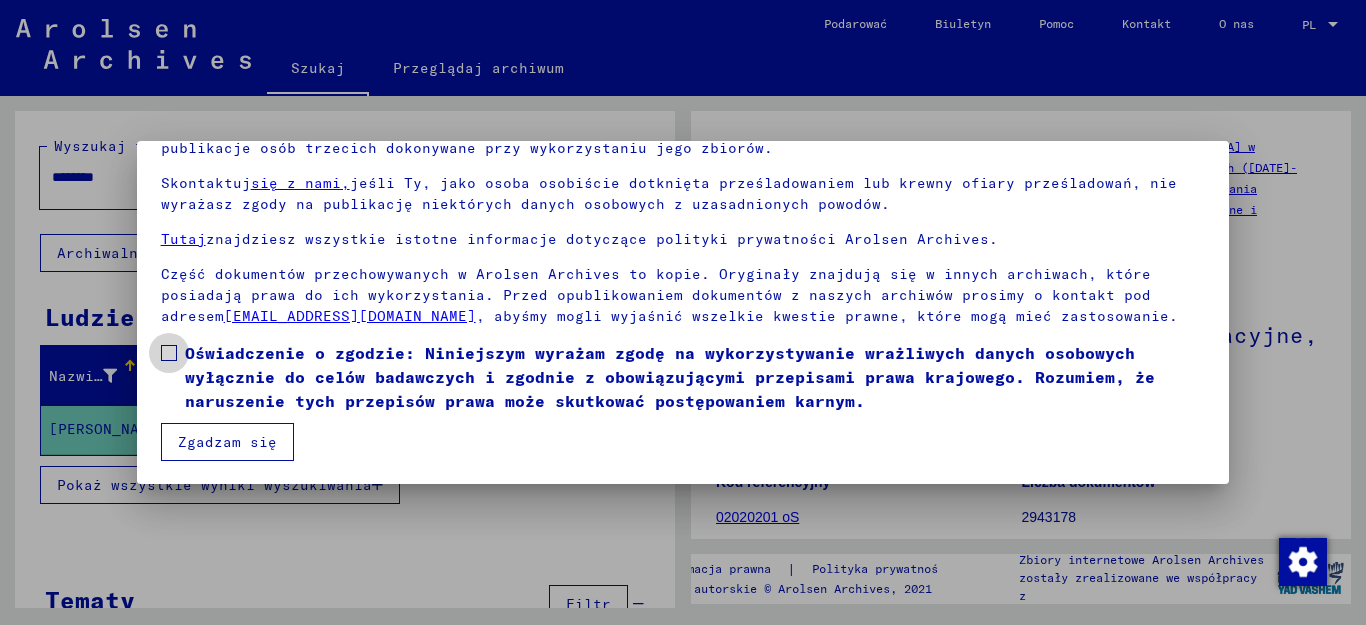 click at bounding box center [169, 353] 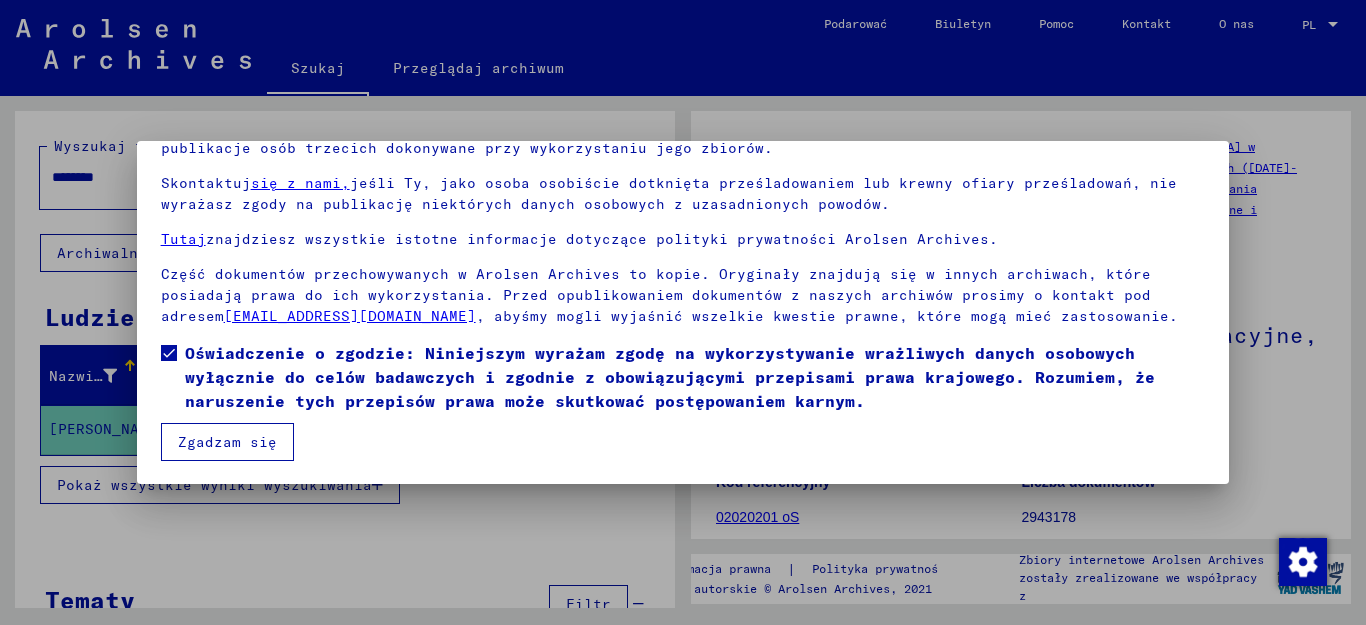 click on "Zgadzam się" at bounding box center (227, 442) 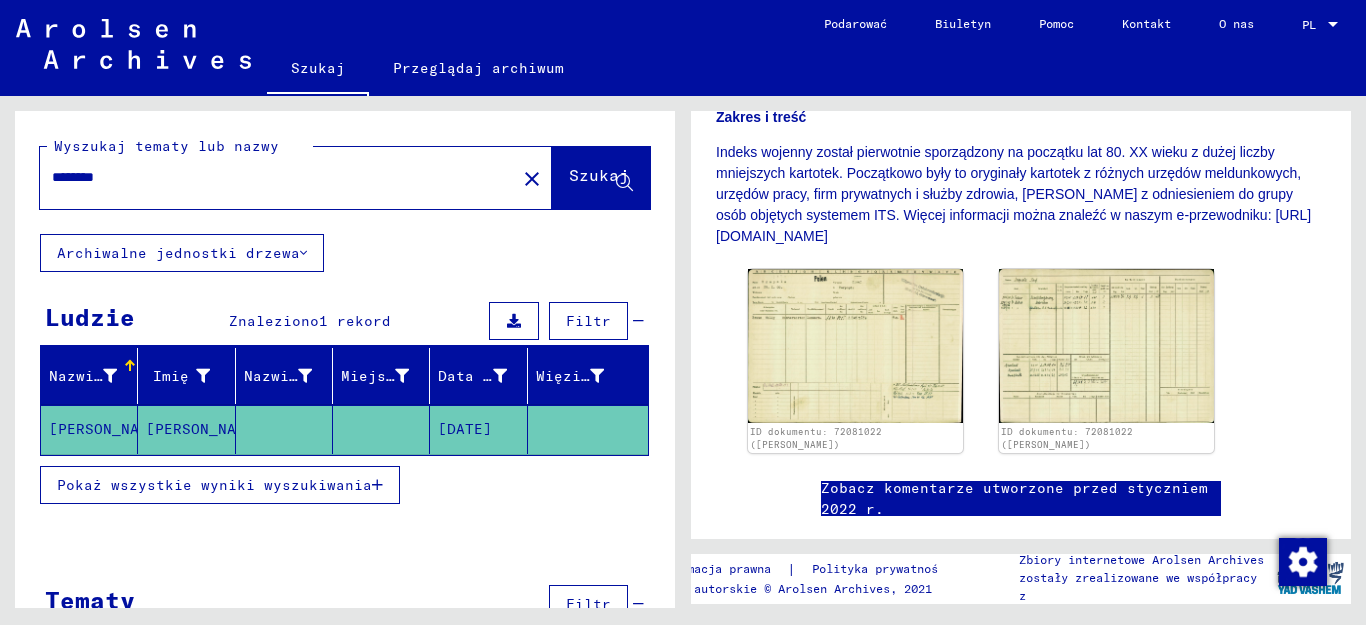 scroll, scrollTop: 500, scrollLeft: 0, axis: vertical 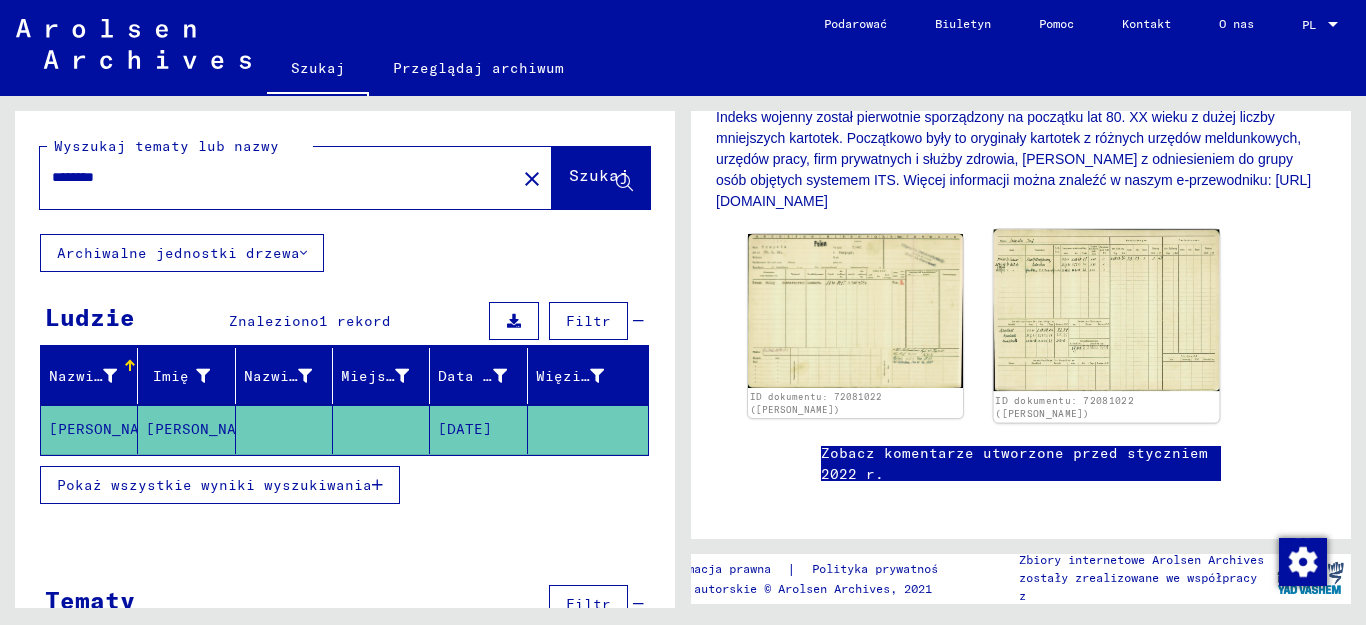 click 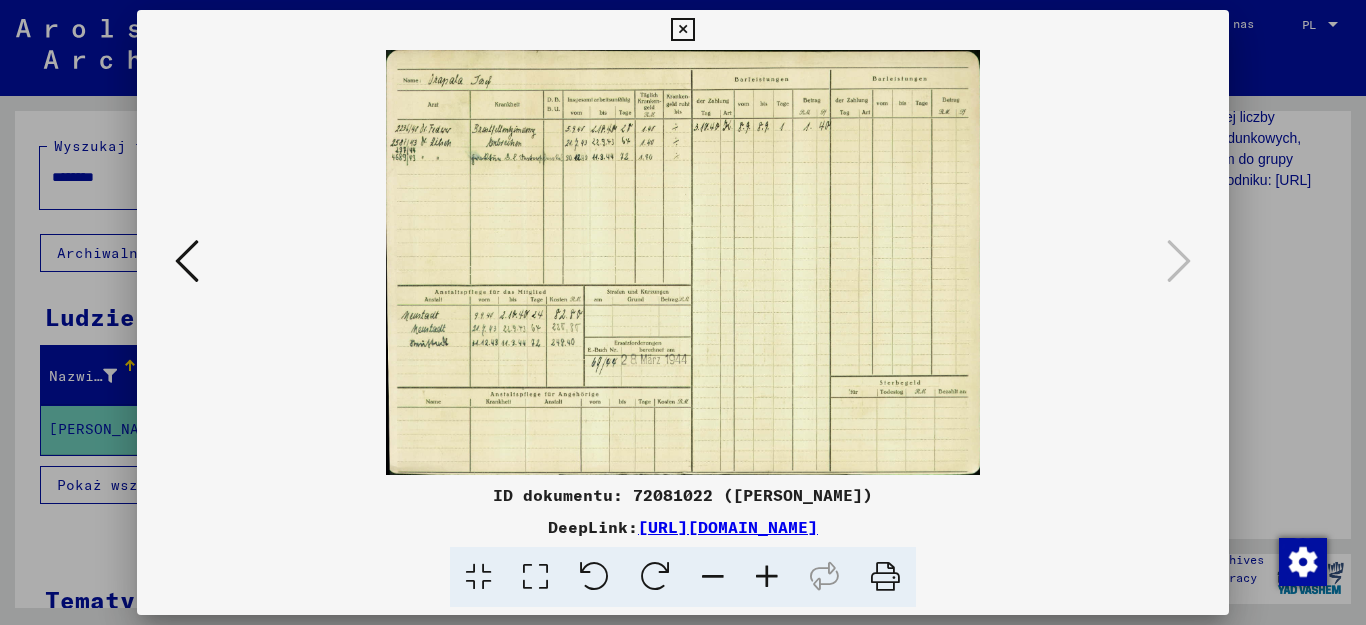click at bounding box center [767, 577] 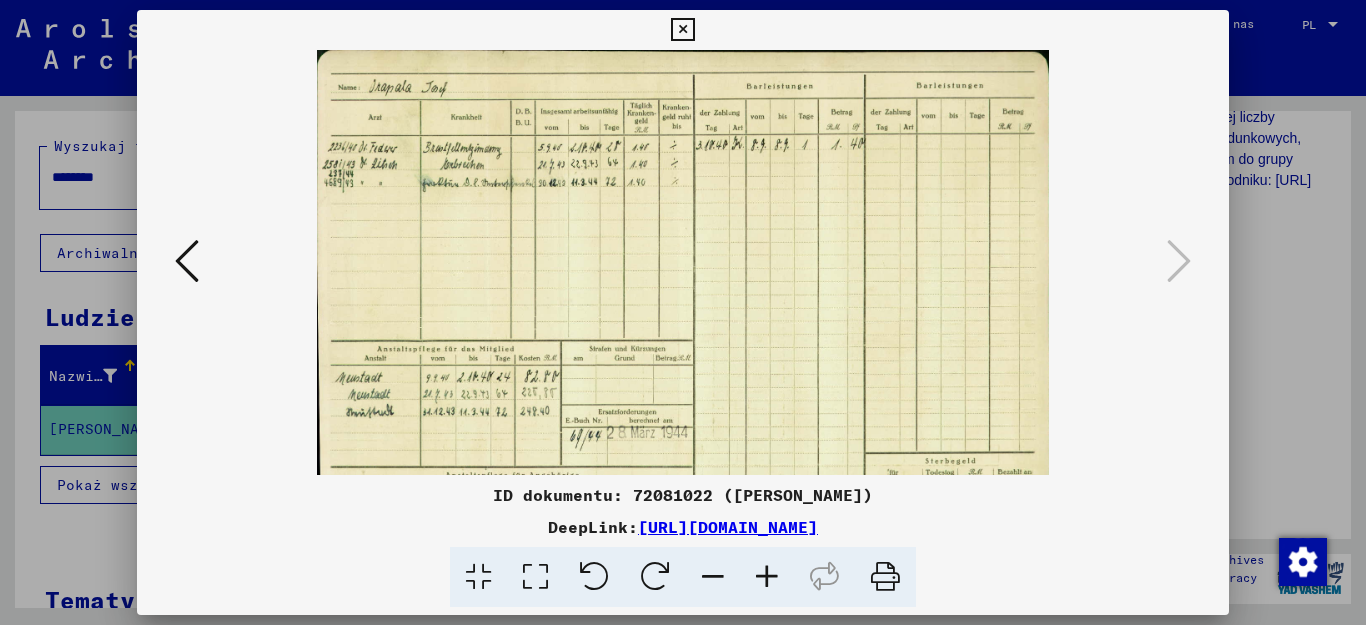 click at bounding box center (767, 577) 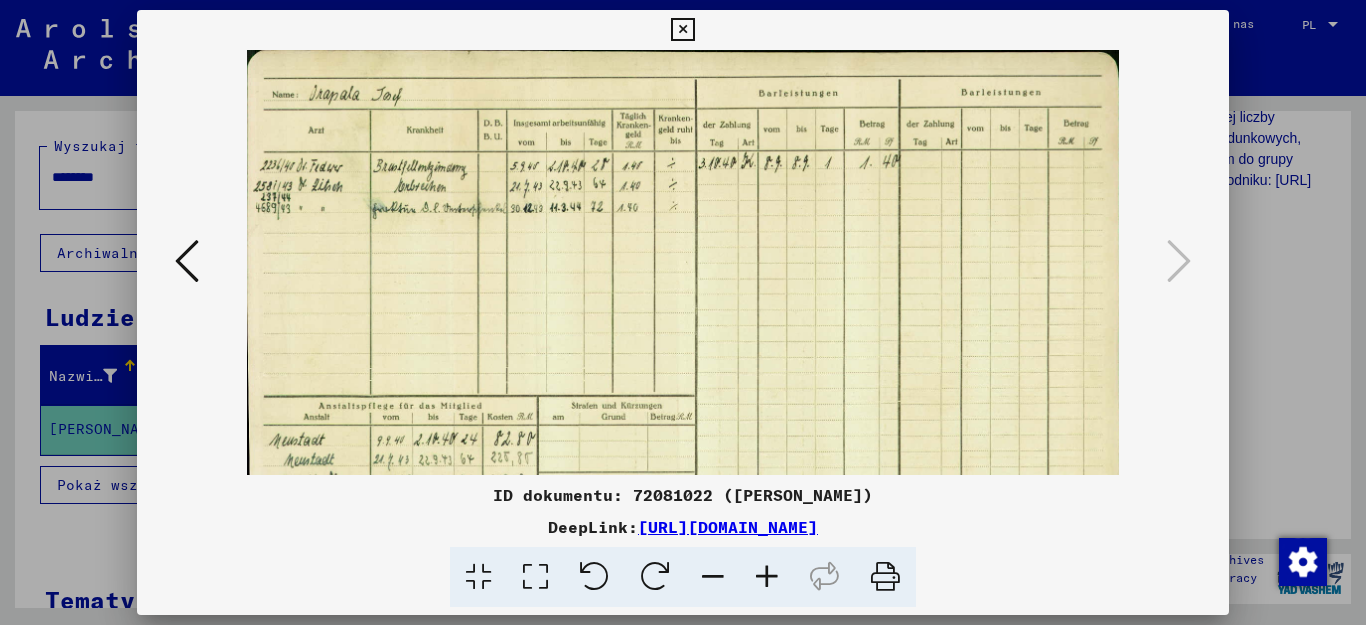 click at bounding box center [767, 577] 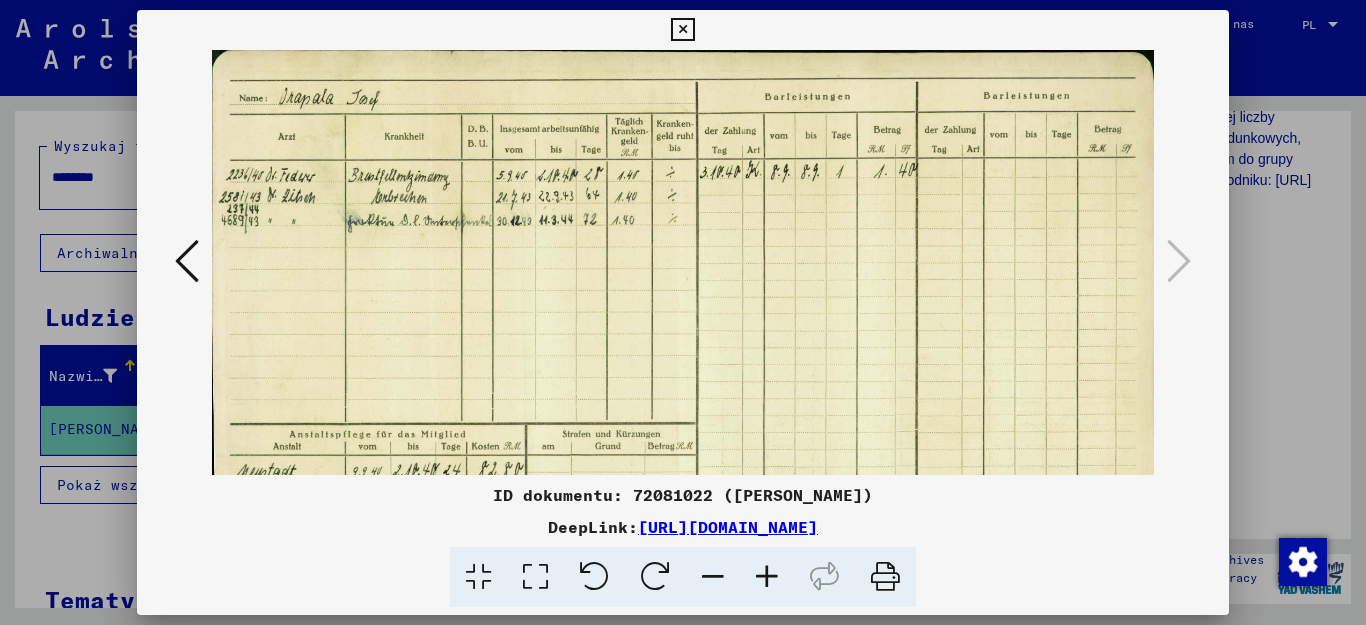click at bounding box center [767, 577] 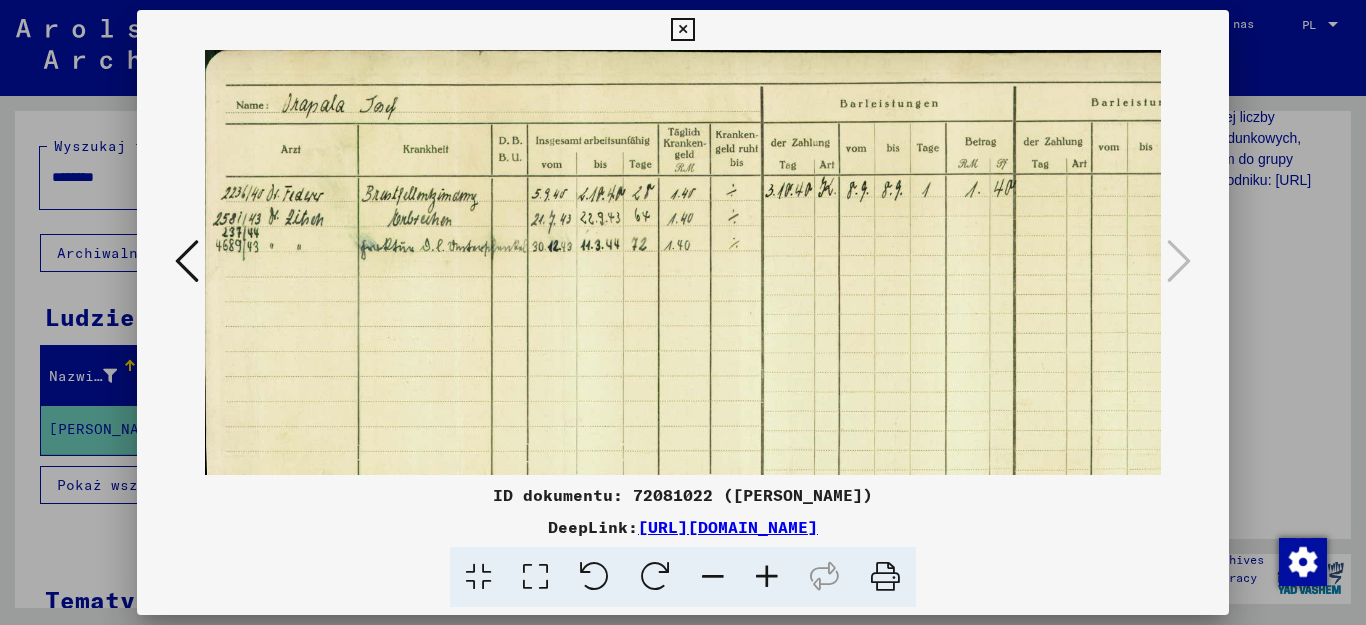 click at bounding box center (767, 577) 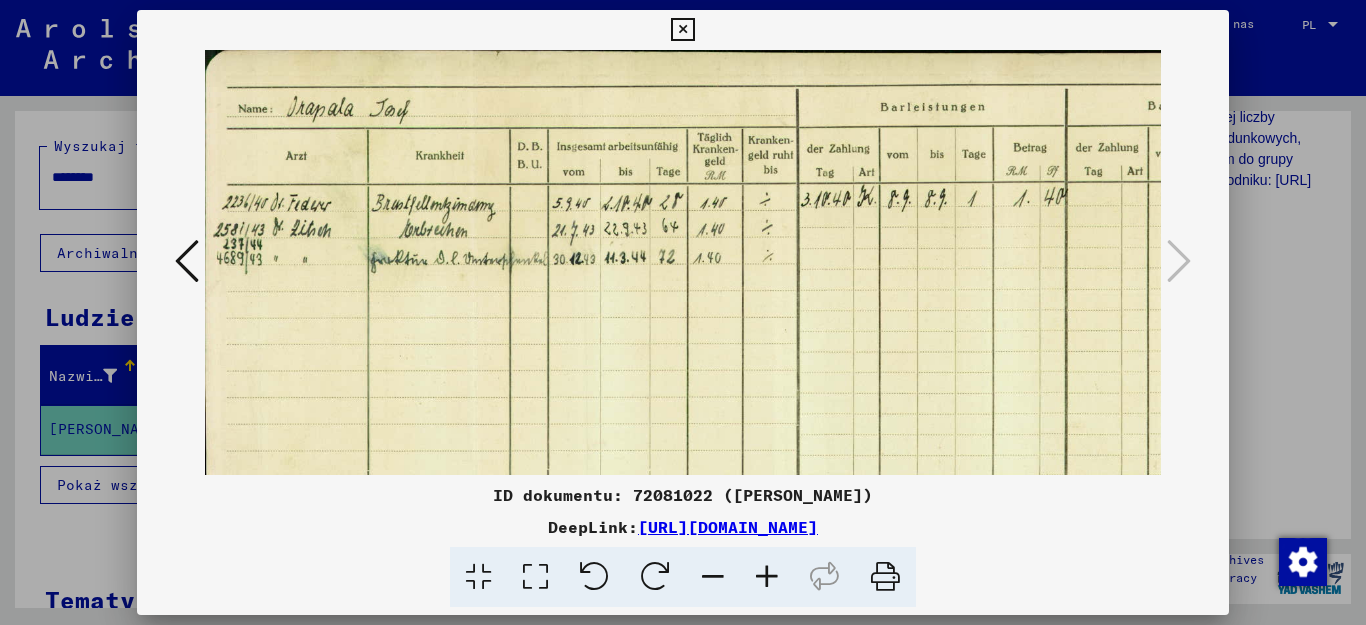 click at bounding box center [767, 577] 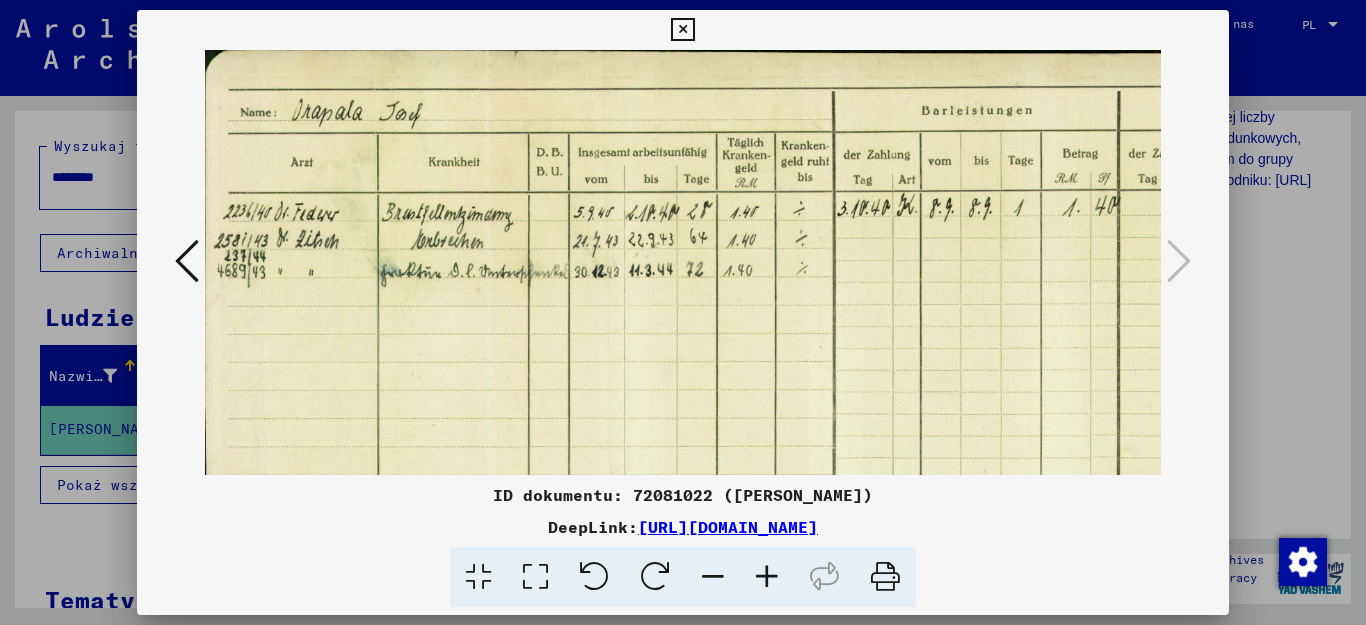 click at bounding box center (767, 577) 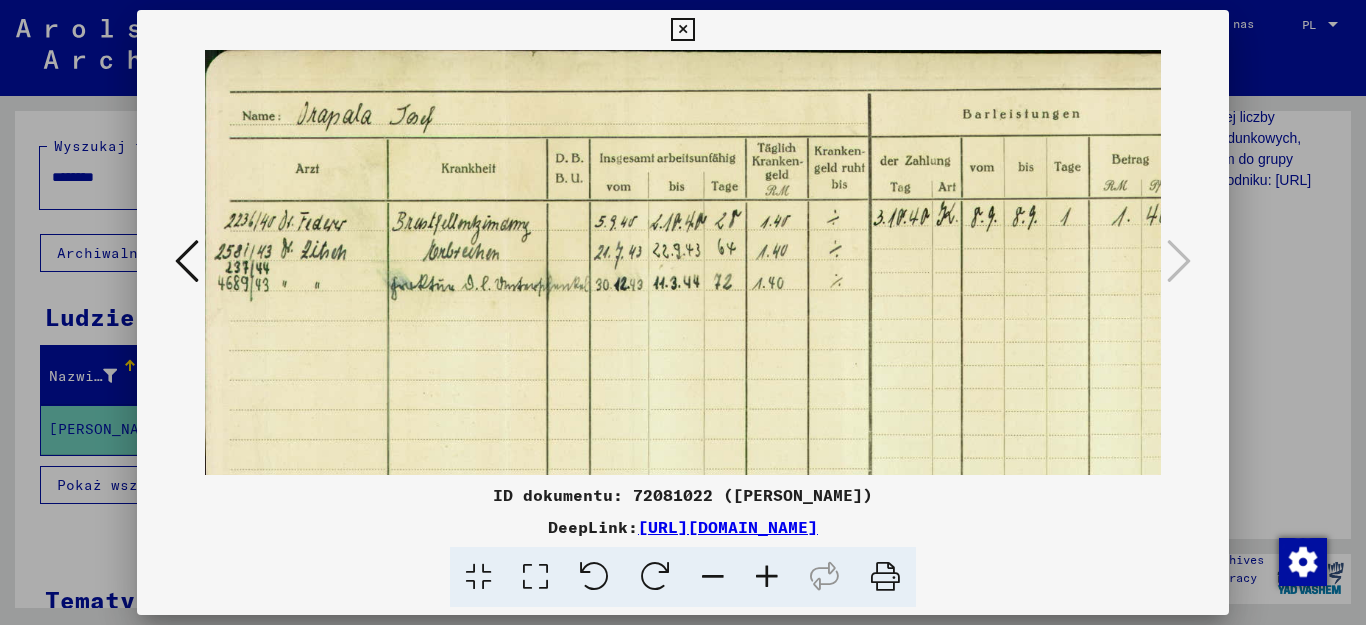 click at bounding box center (767, 577) 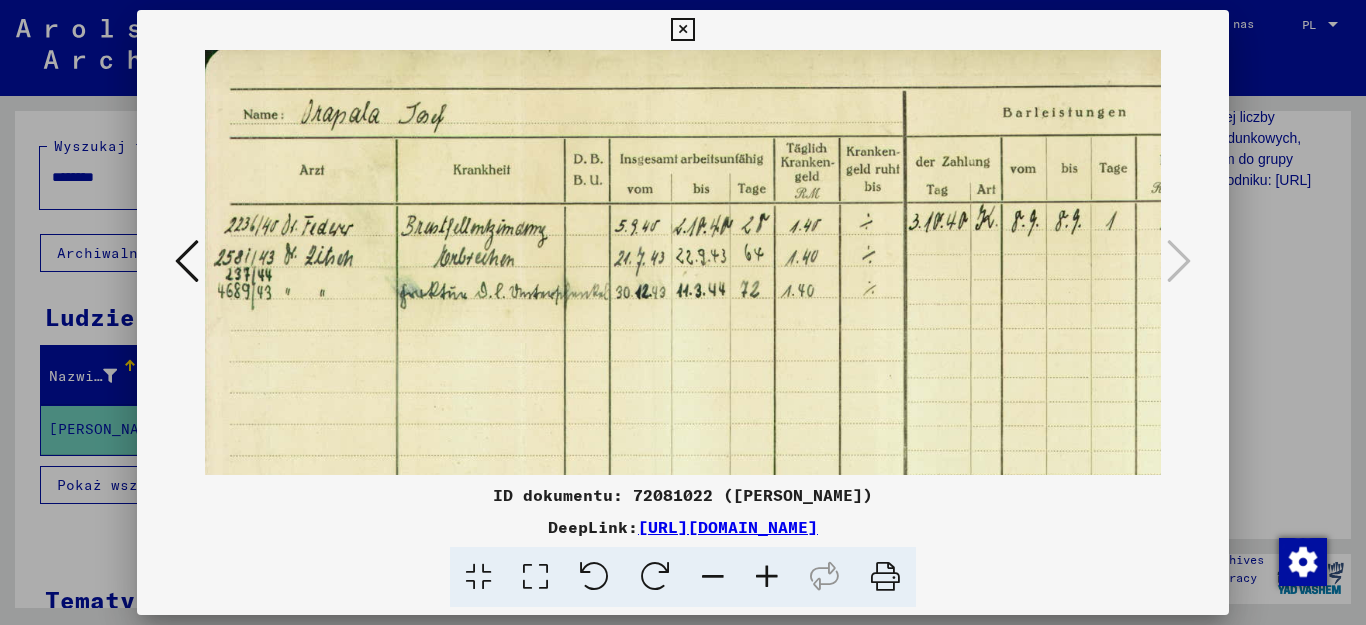 scroll, scrollTop: 9, scrollLeft: 1, axis: both 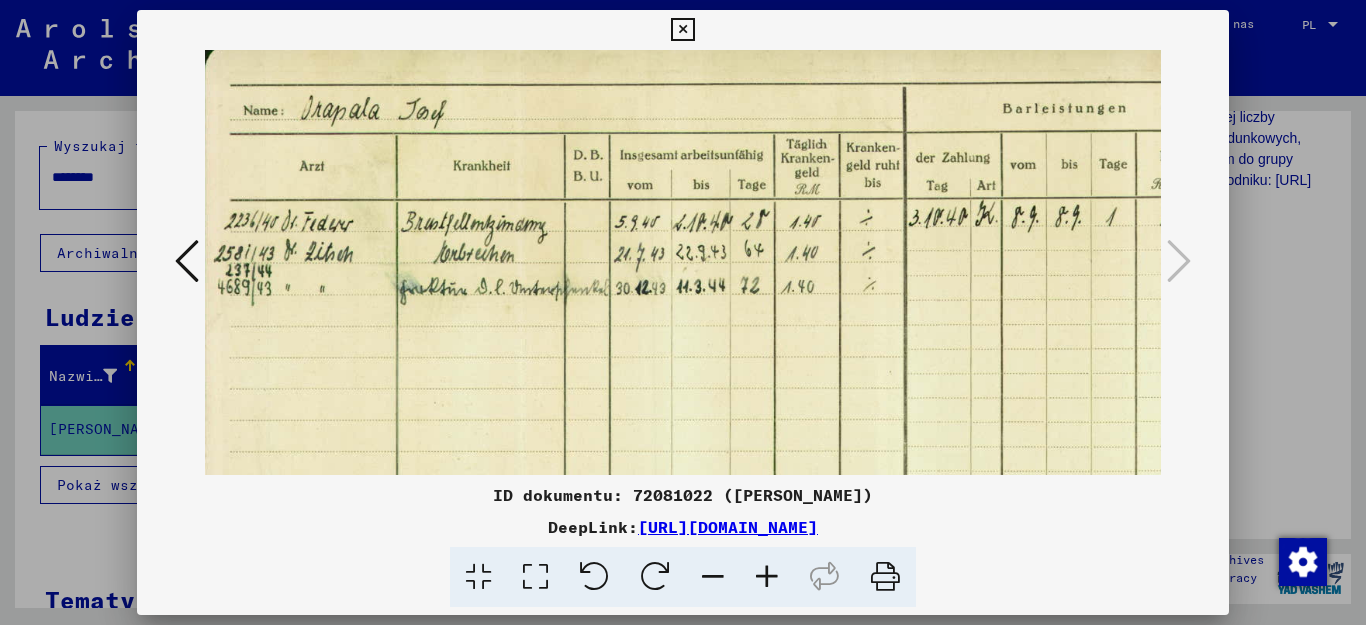 click at bounding box center [884, 528] 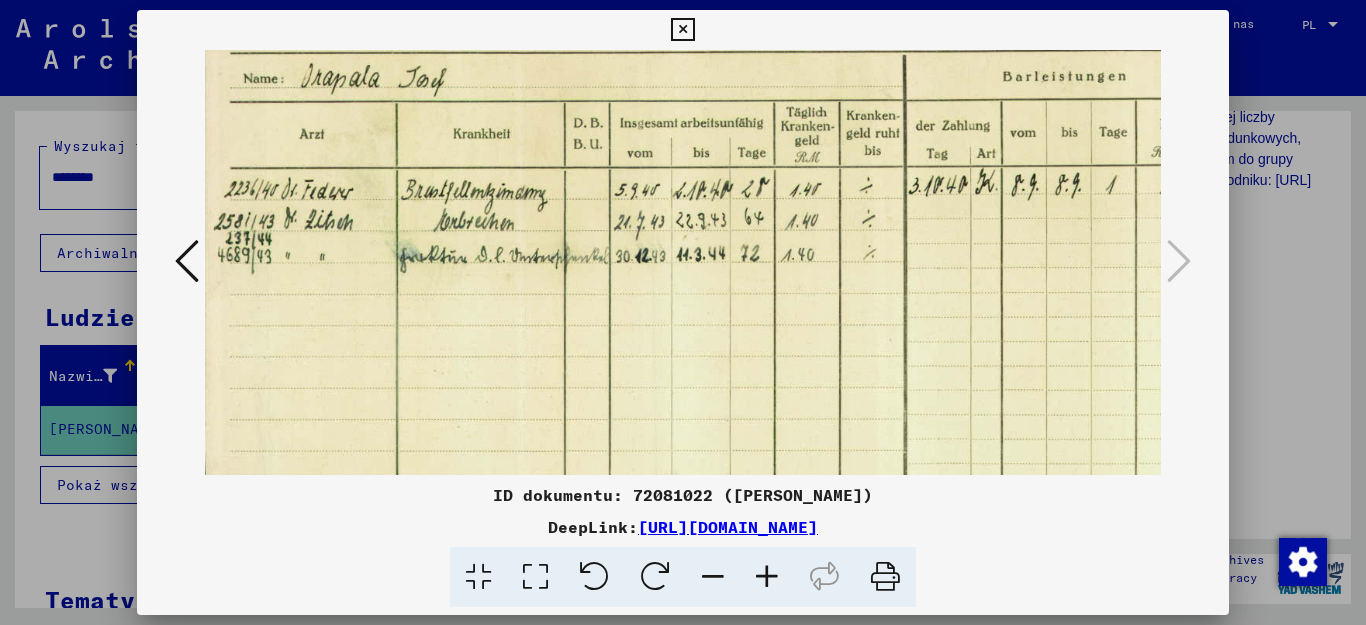 drag, startPoint x: 505, startPoint y: 391, endPoint x: 505, endPoint y: 359, distance: 32 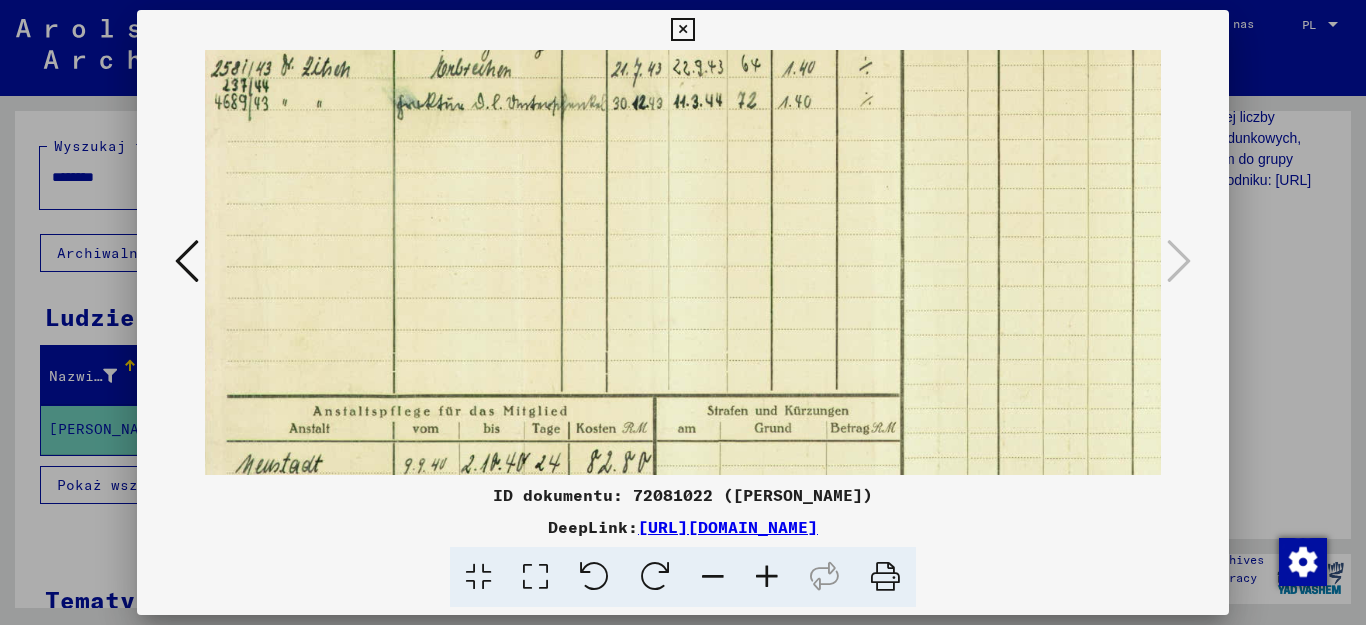 click at bounding box center [881, 343] 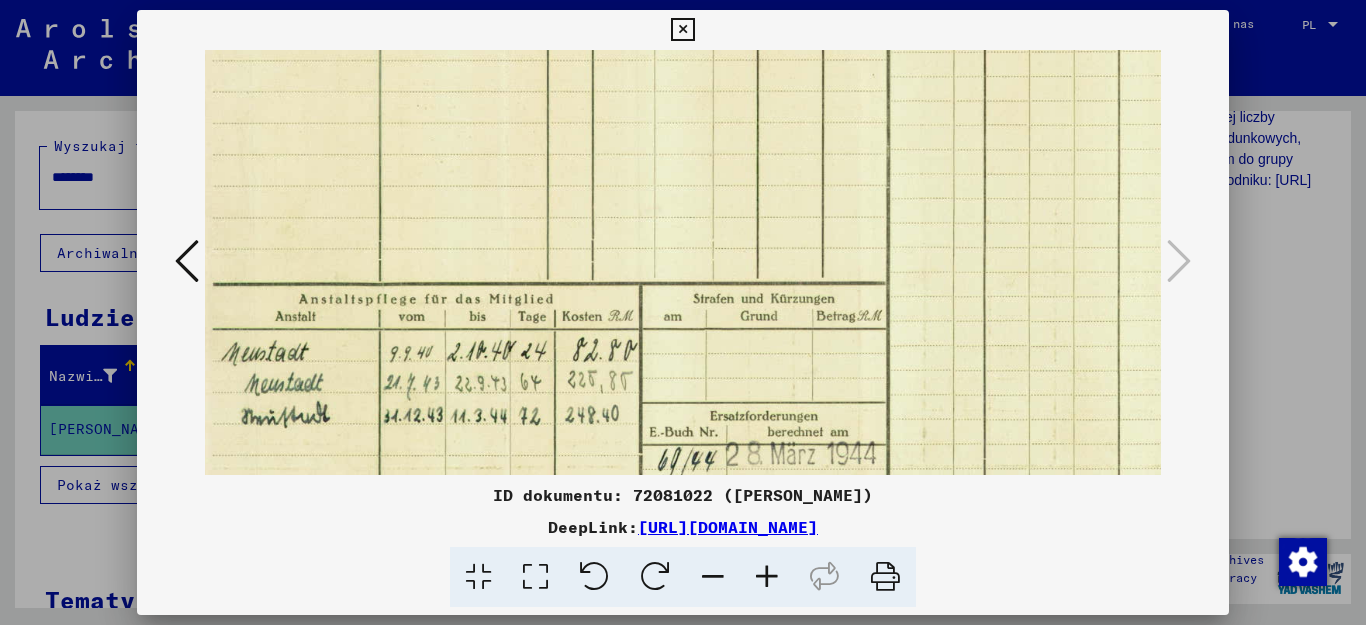 scroll, scrollTop: 412, scrollLeft: 34, axis: both 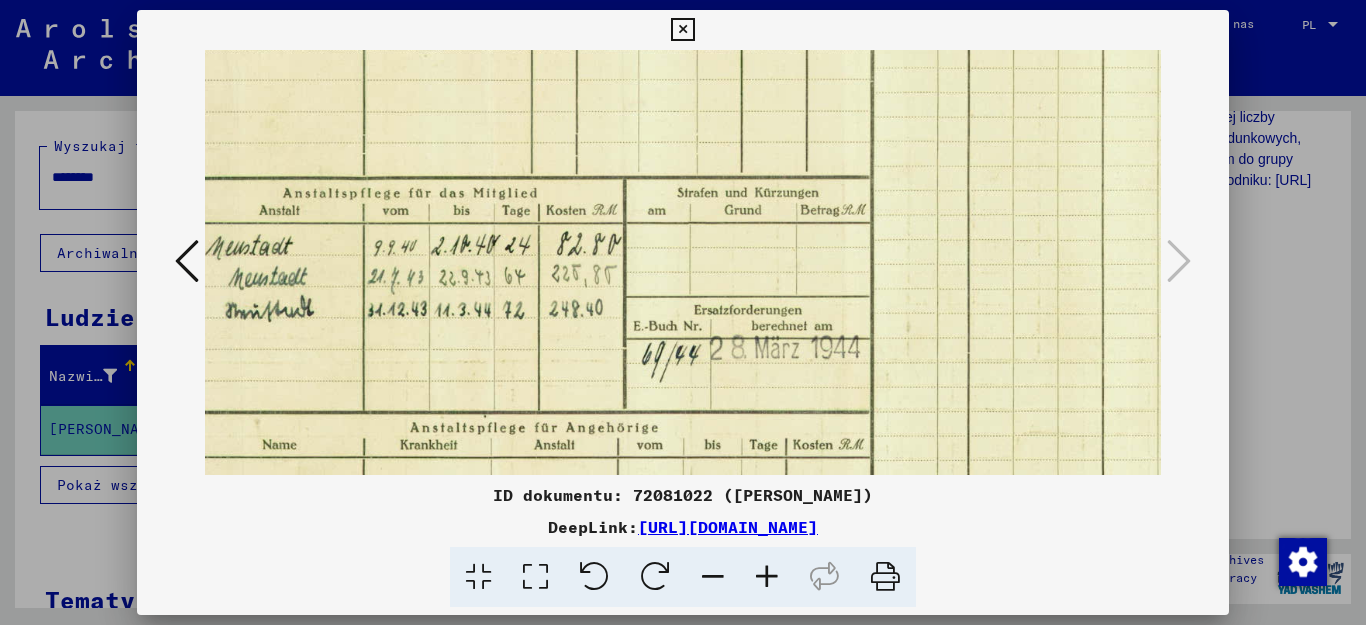 drag, startPoint x: 442, startPoint y: 393, endPoint x: 426, endPoint y: 287, distance: 107.200745 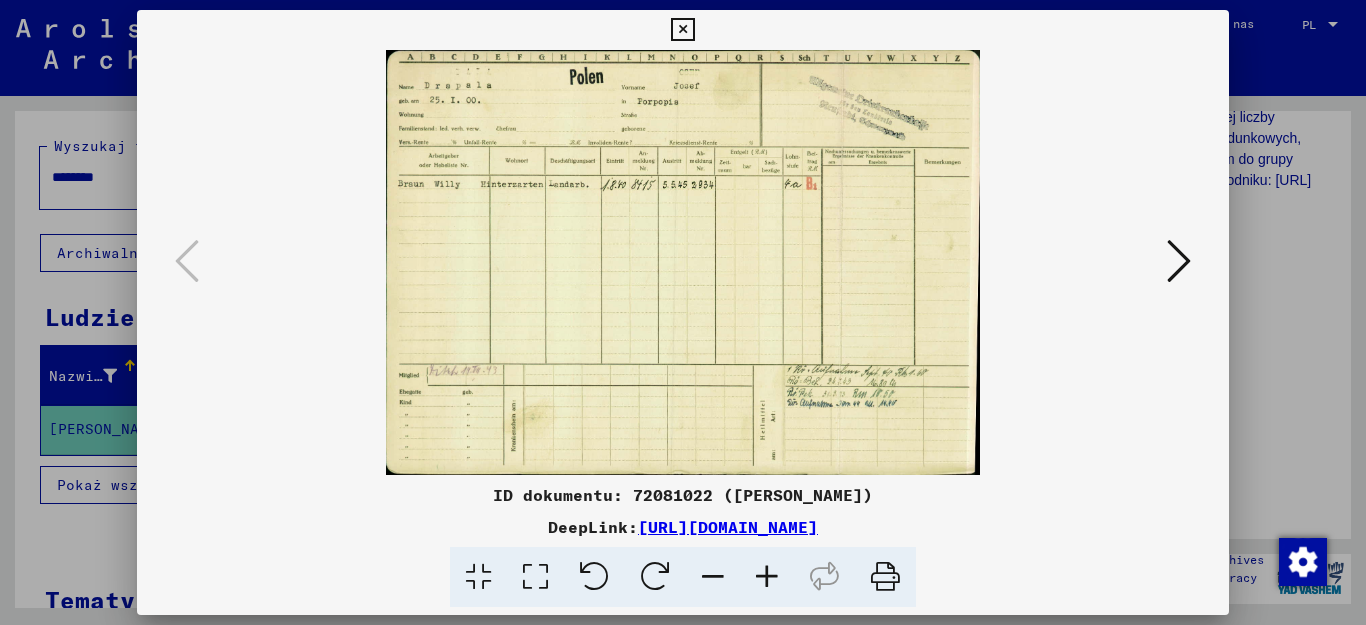 scroll, scrollTop: 0, scrollLeft: 0, axis: both 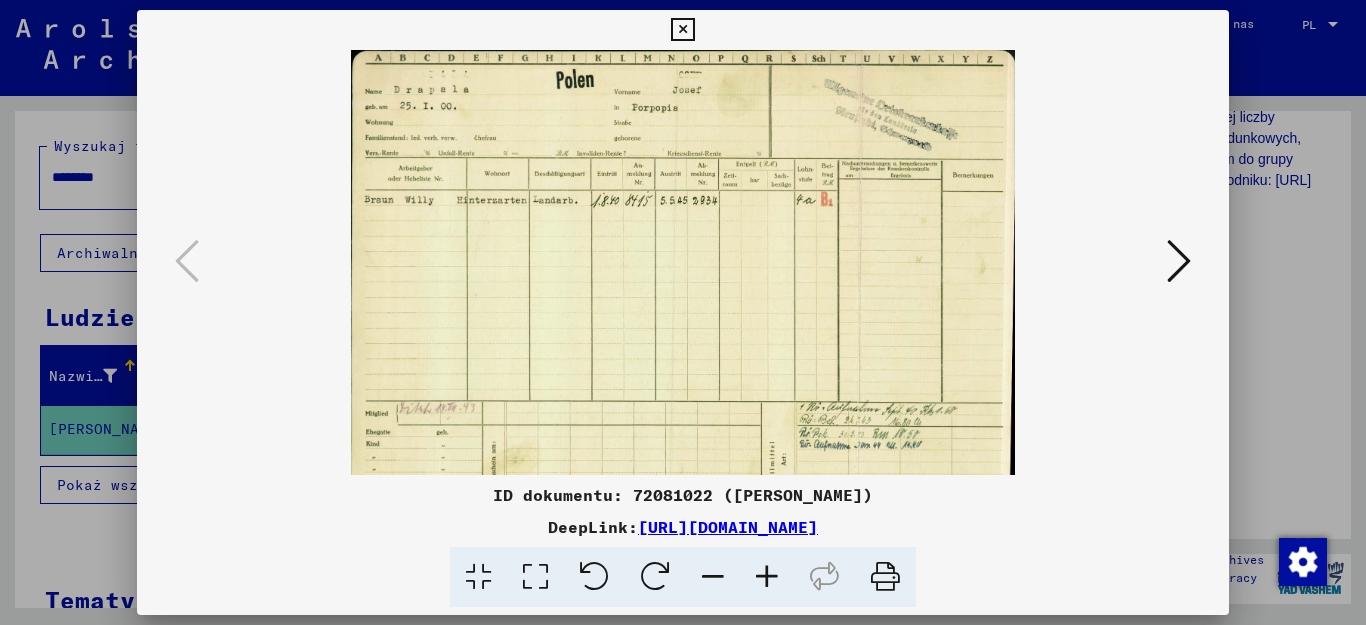 click at bounding box center [767, 577] 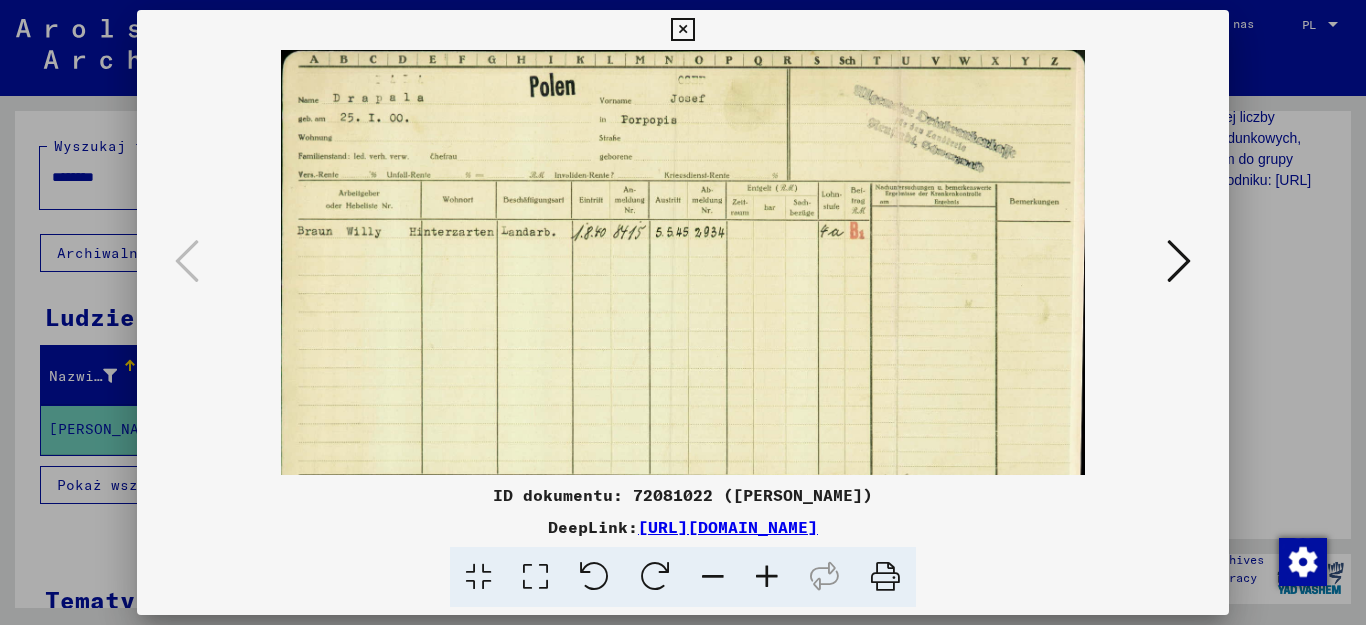click at bounding box center (767, 577) 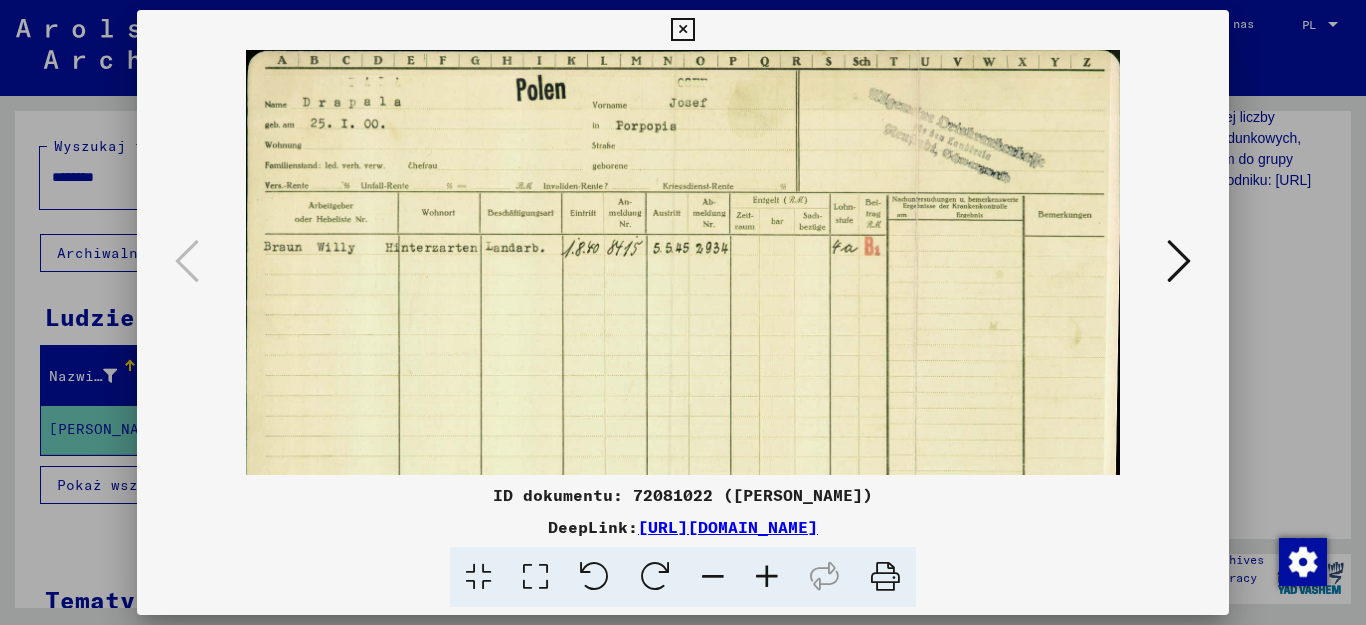 click at bounding box center (767, 577) 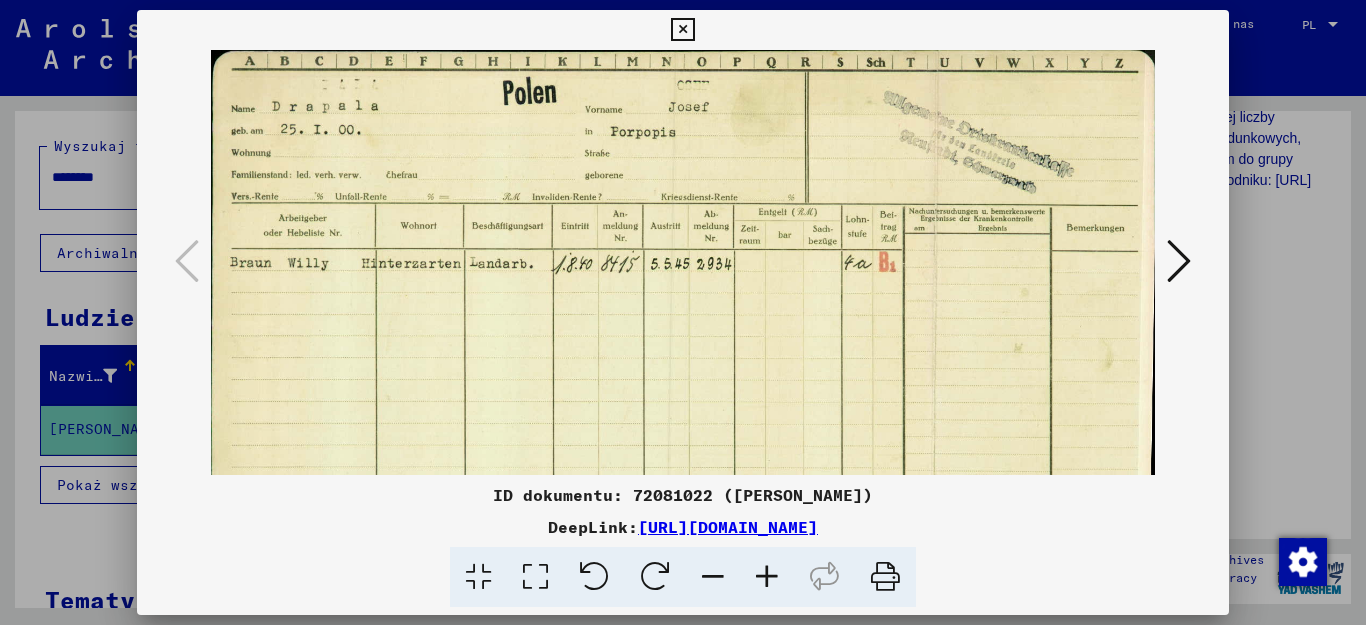click at bounding box center [767, 577] 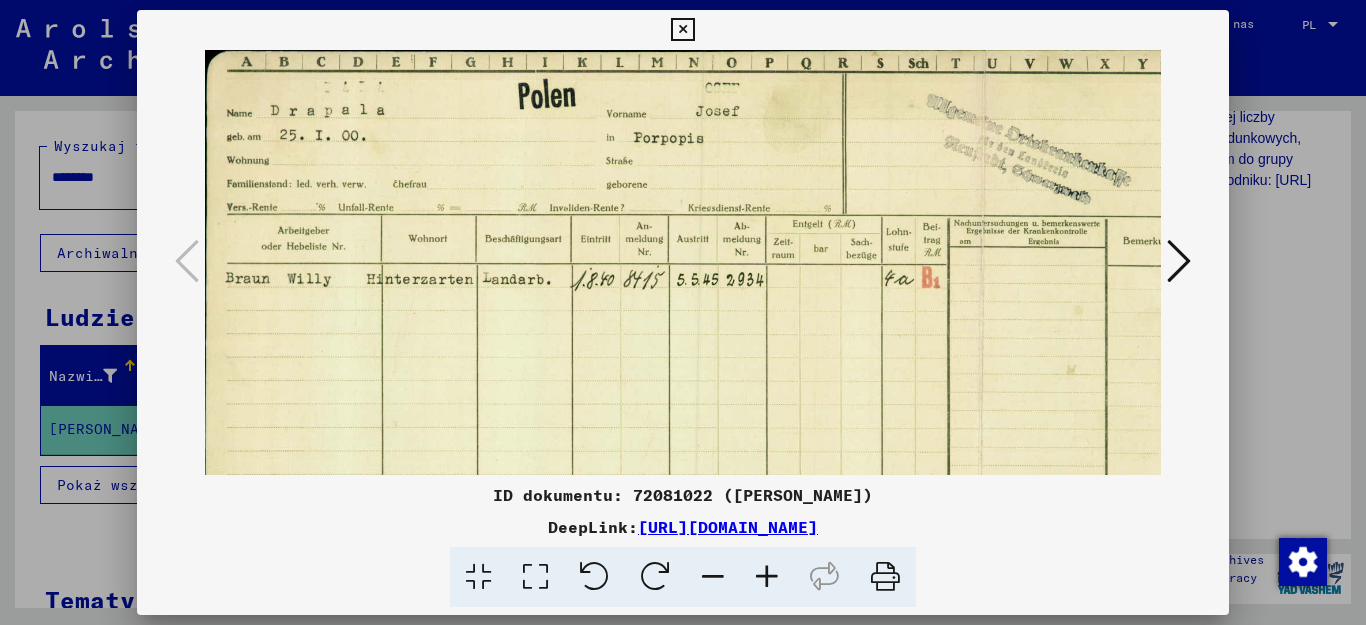 click at bounding box center (767, 577) 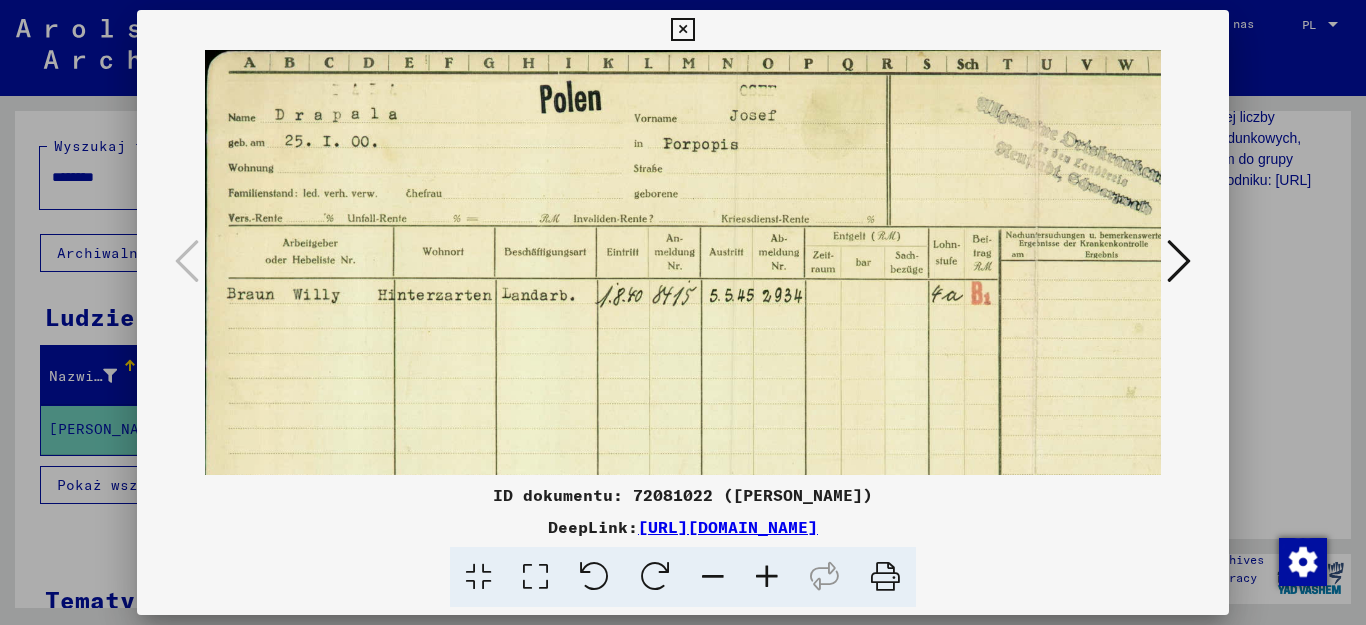 click at bounding box center (767, 577) 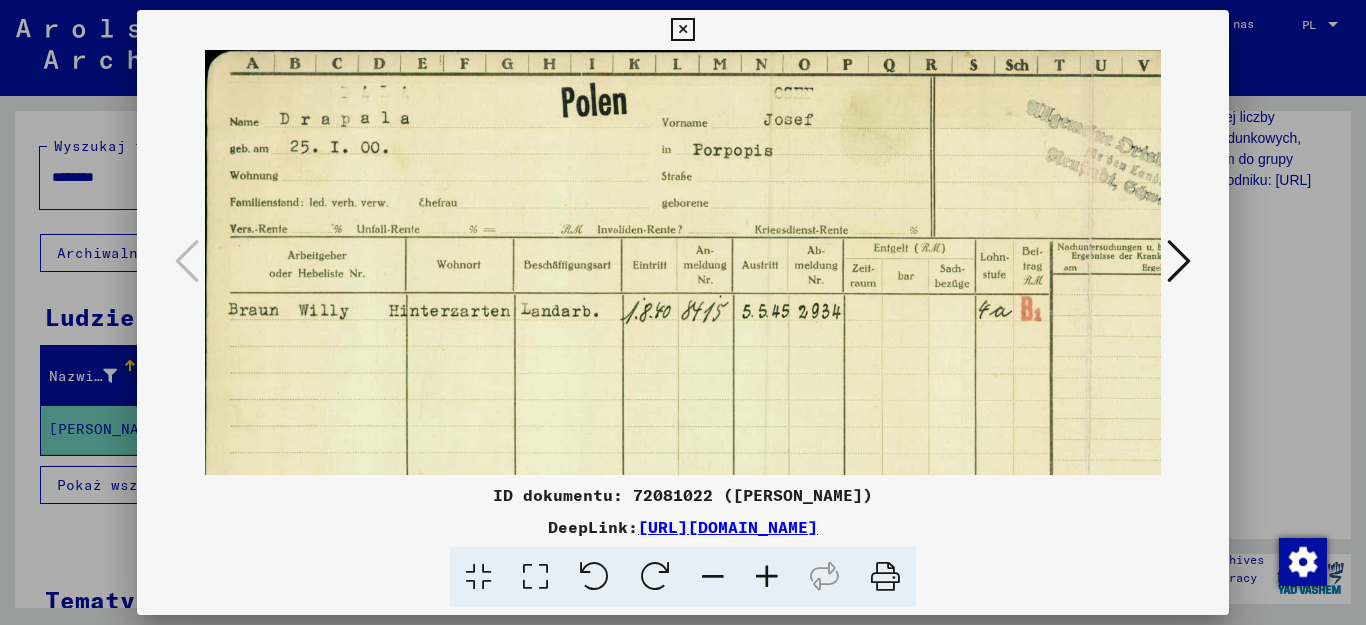 click at bounding box center [767, 577] 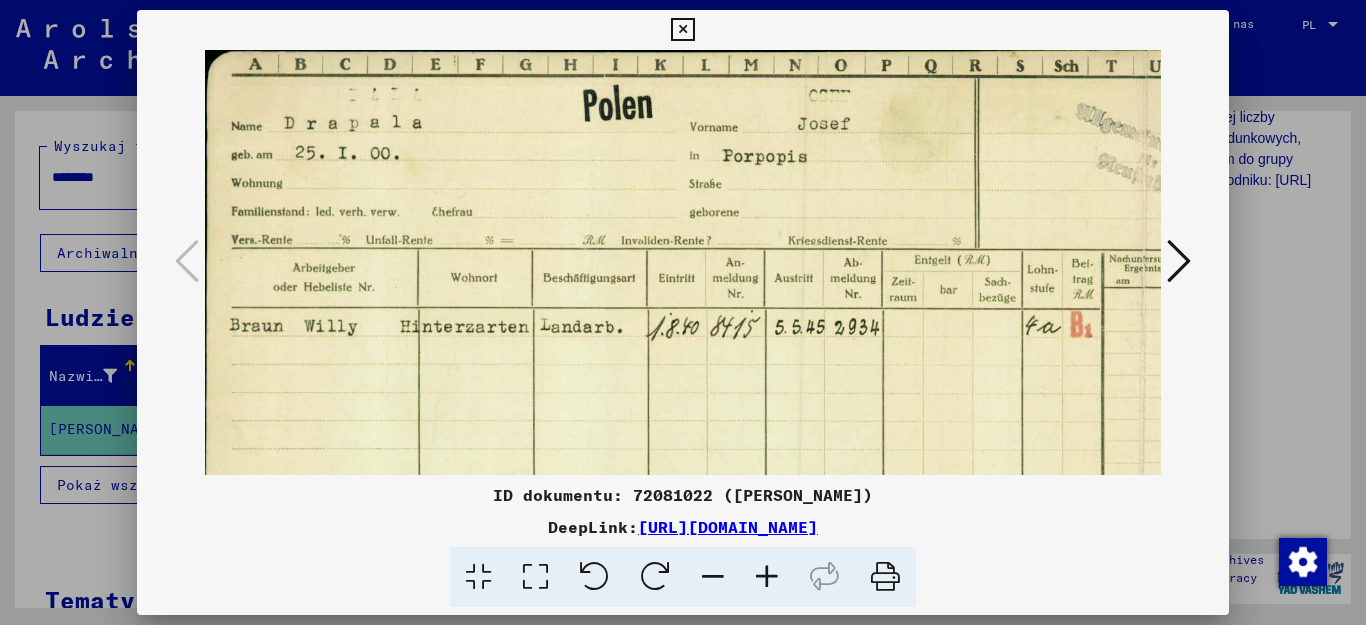 click at bounding box center [767, 577] 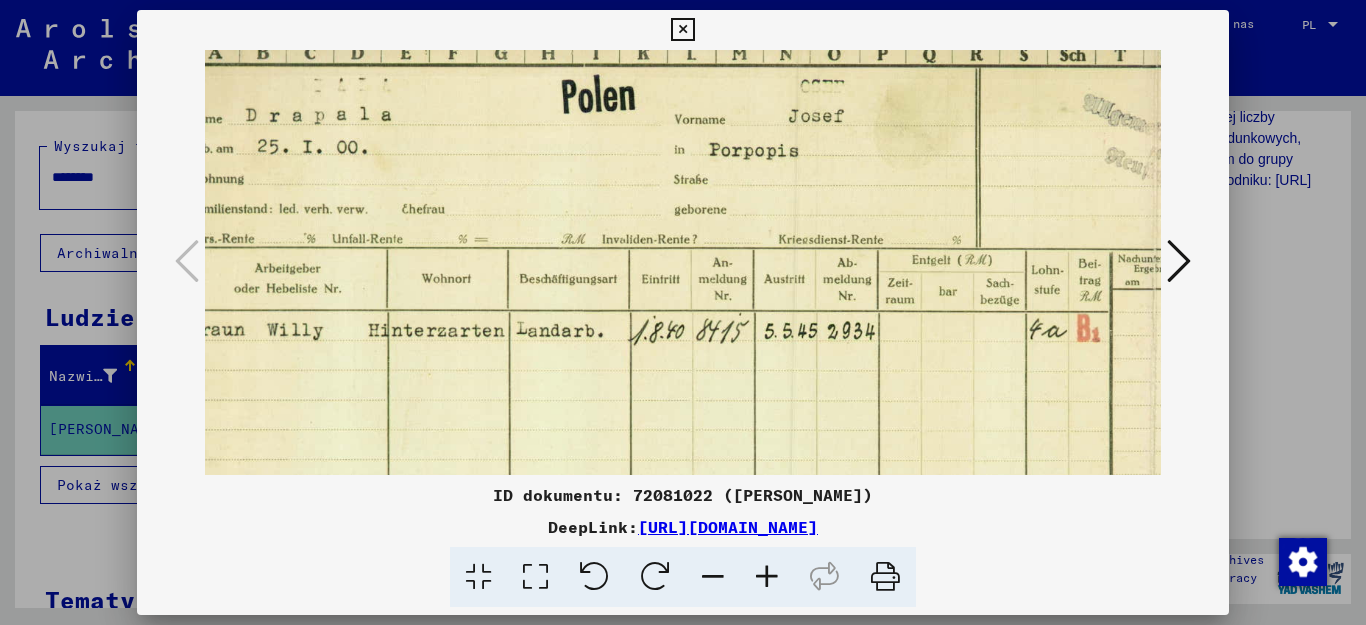 scroll, scrollTop: 0, scrollLeft: 227, axis: horizontal 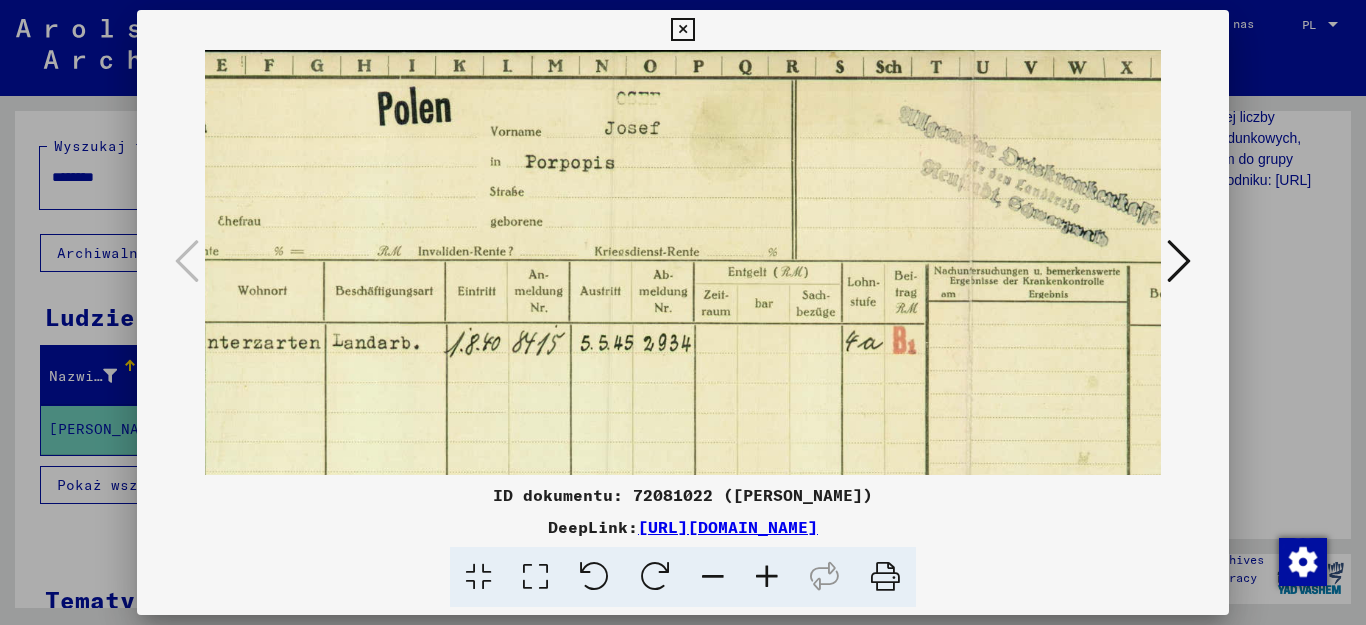 drag, startPoint x: 686, startPoint y: 420, endPoint x: 459, endPoint y: 437, distance: 227.63568 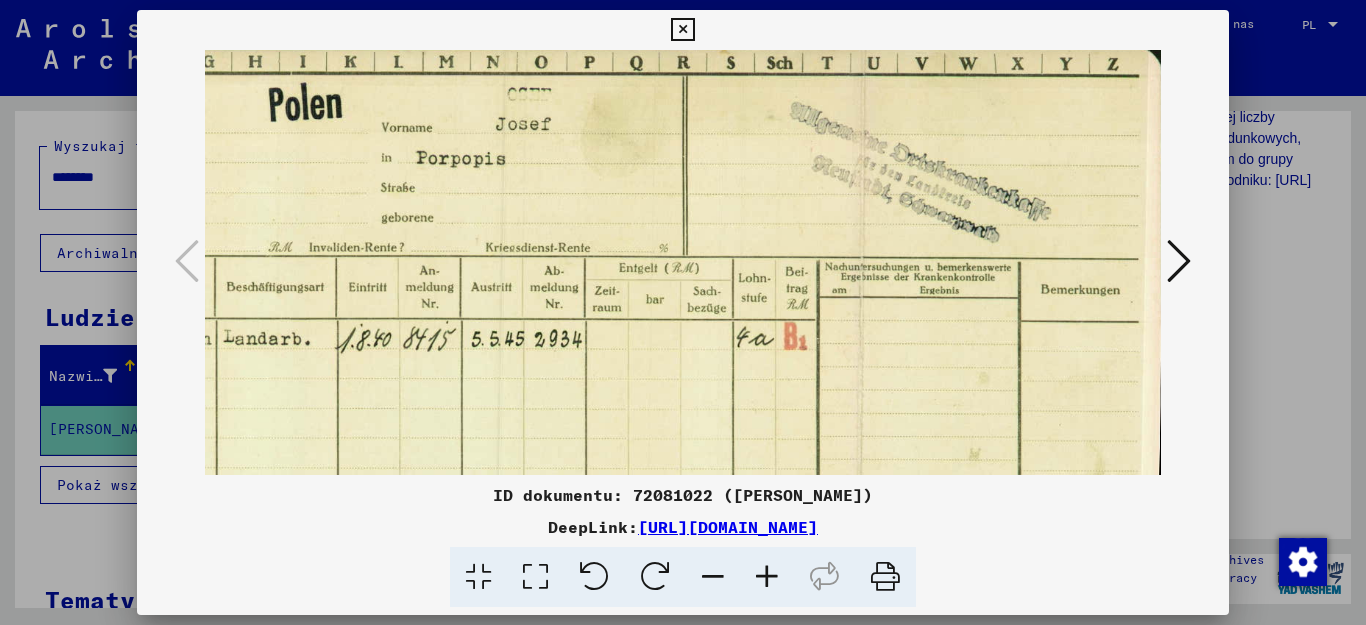 drag, startPoint x: 797, startPoint y: 407, endPoint x: 588, endPoint y: 403, distance: 209.03827 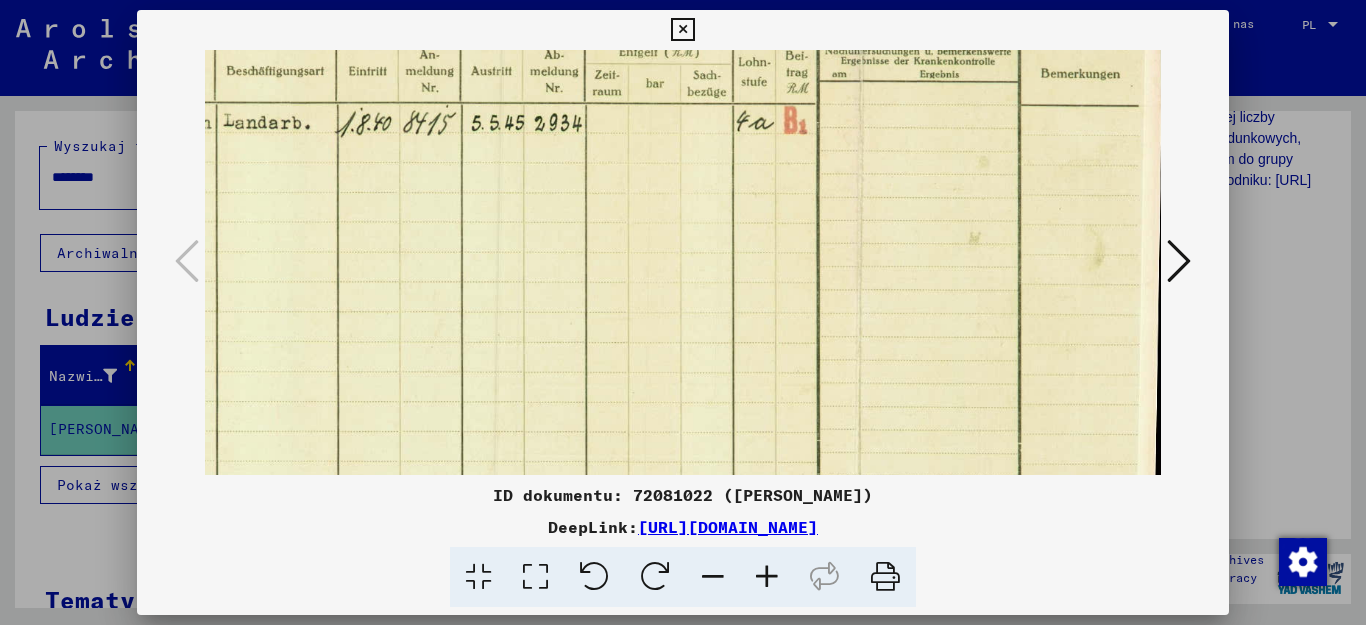click at bounding box center (515, 292) 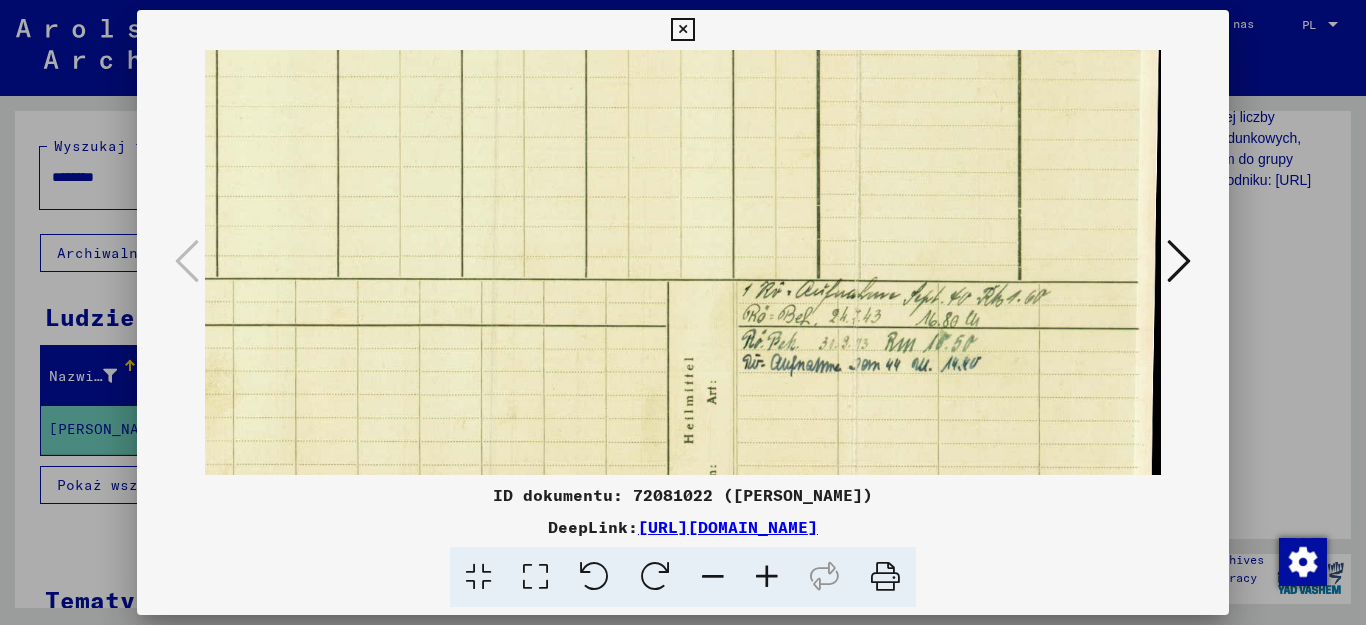 scroll, scrollTop: 482, scrollLeft: 336, axis: both 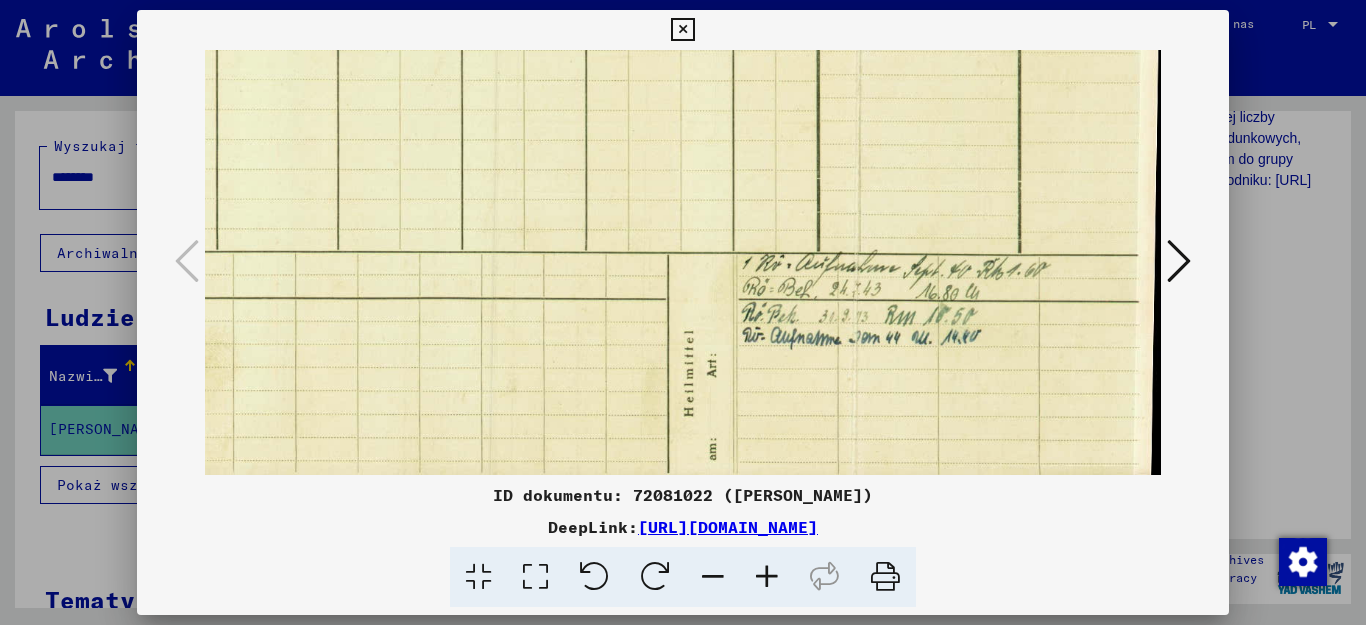 drag, startPoint x: 610, startPoint y: 338, endPoint x: 602, endPoint y: 311, distance: 28.160255 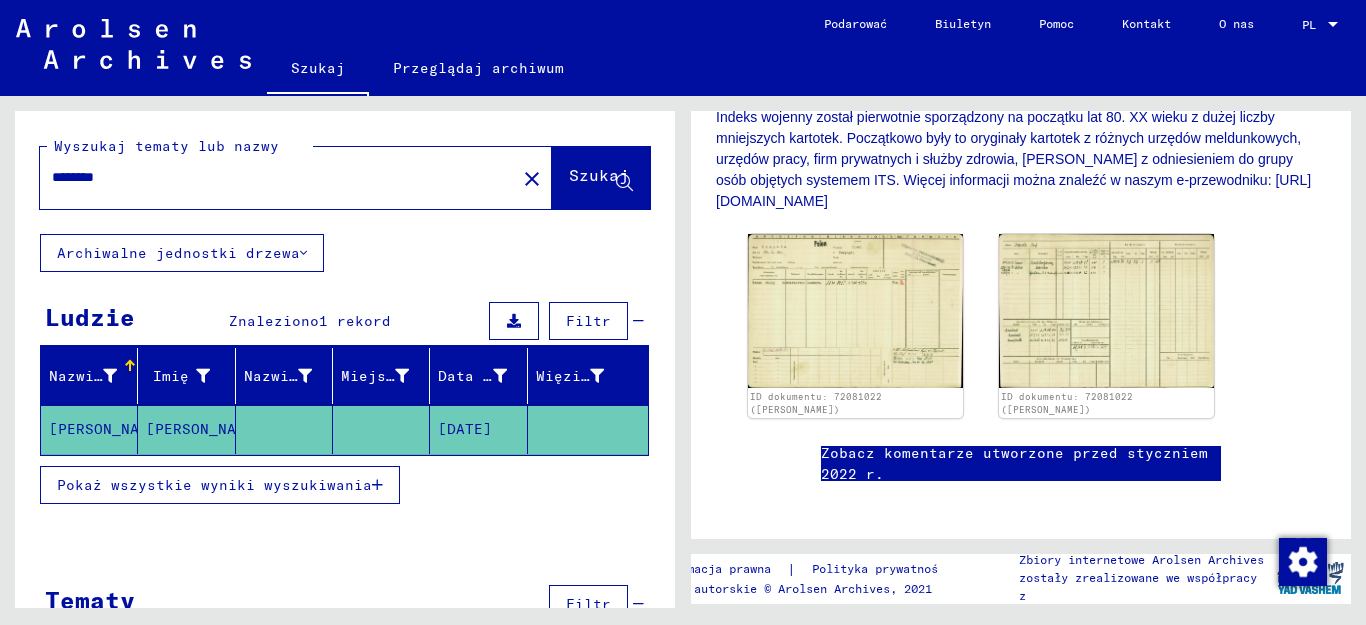 click on "Pokaż wszystkie wyniki wyszukiwania" at bounding box center (214, 485) 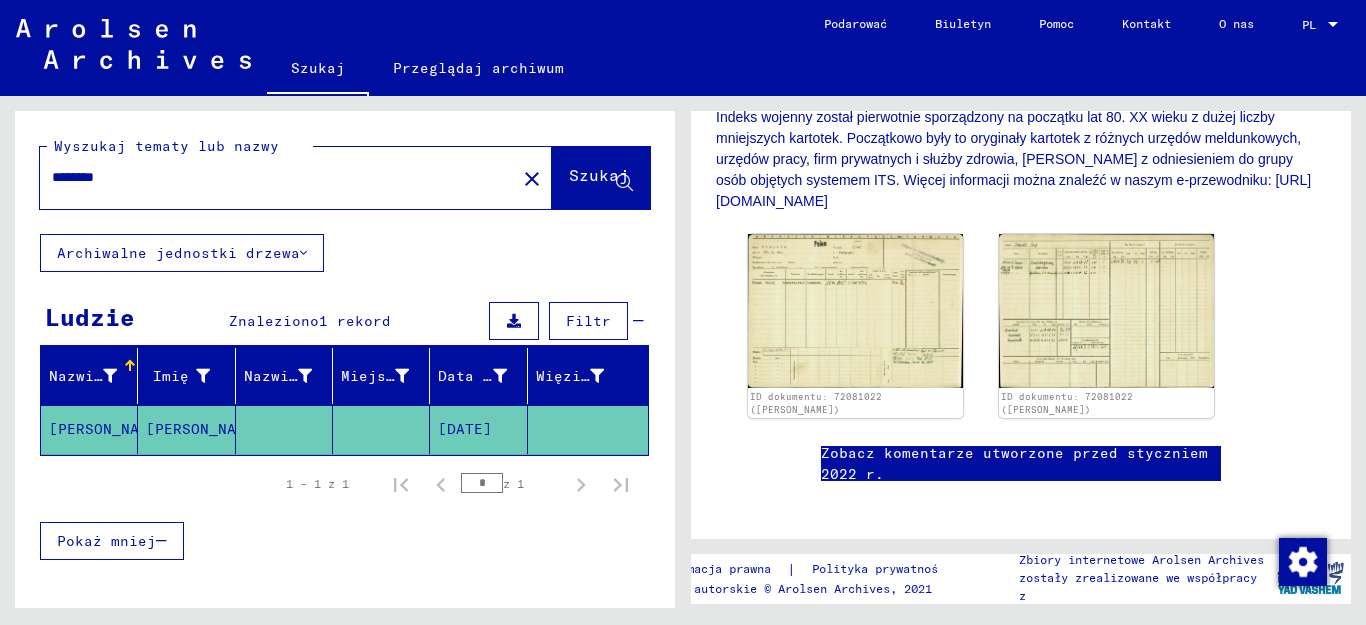 scroll, scrollTop: 101, scrollLeft: 0, axis: vertical 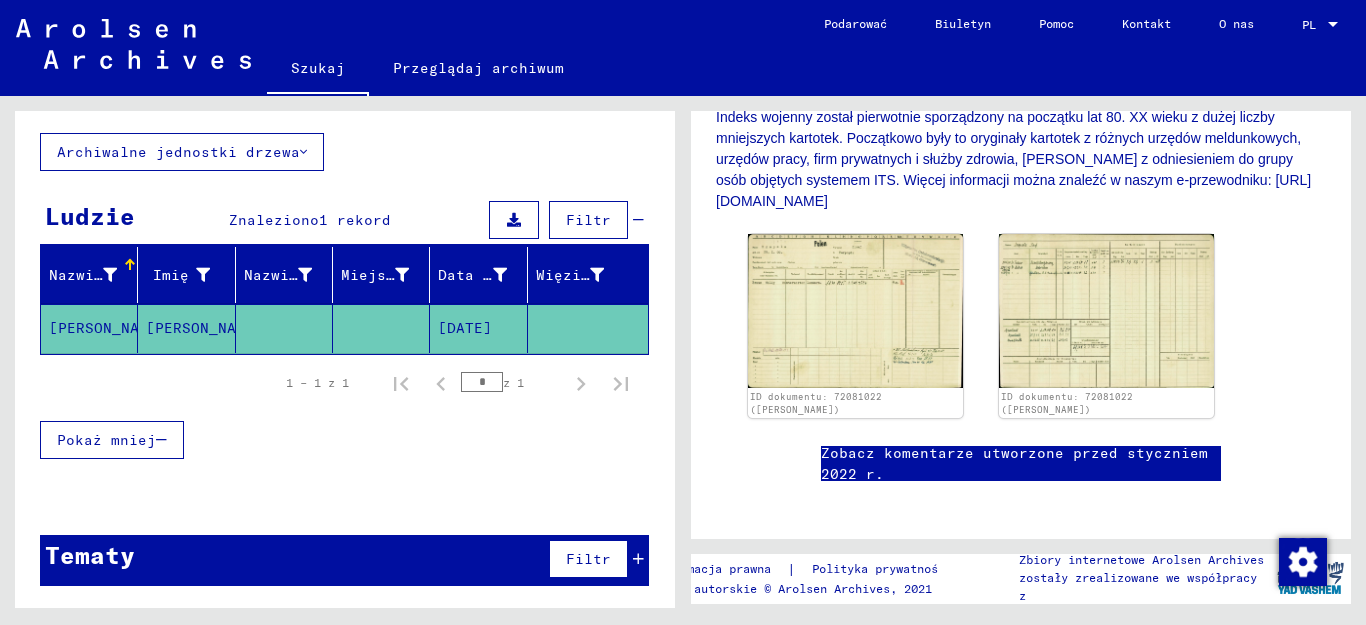 click at bounding box center [638, 559] 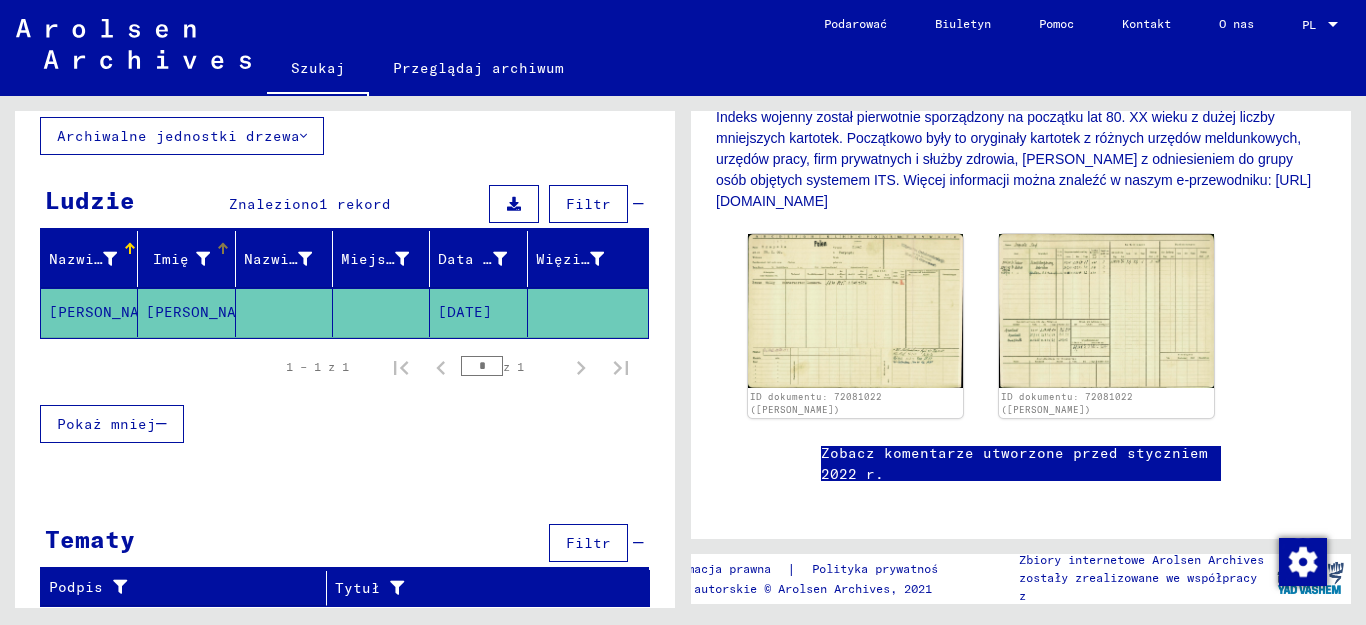 scroll, scrollTop: 0, scrollLeft: 0, axis: both 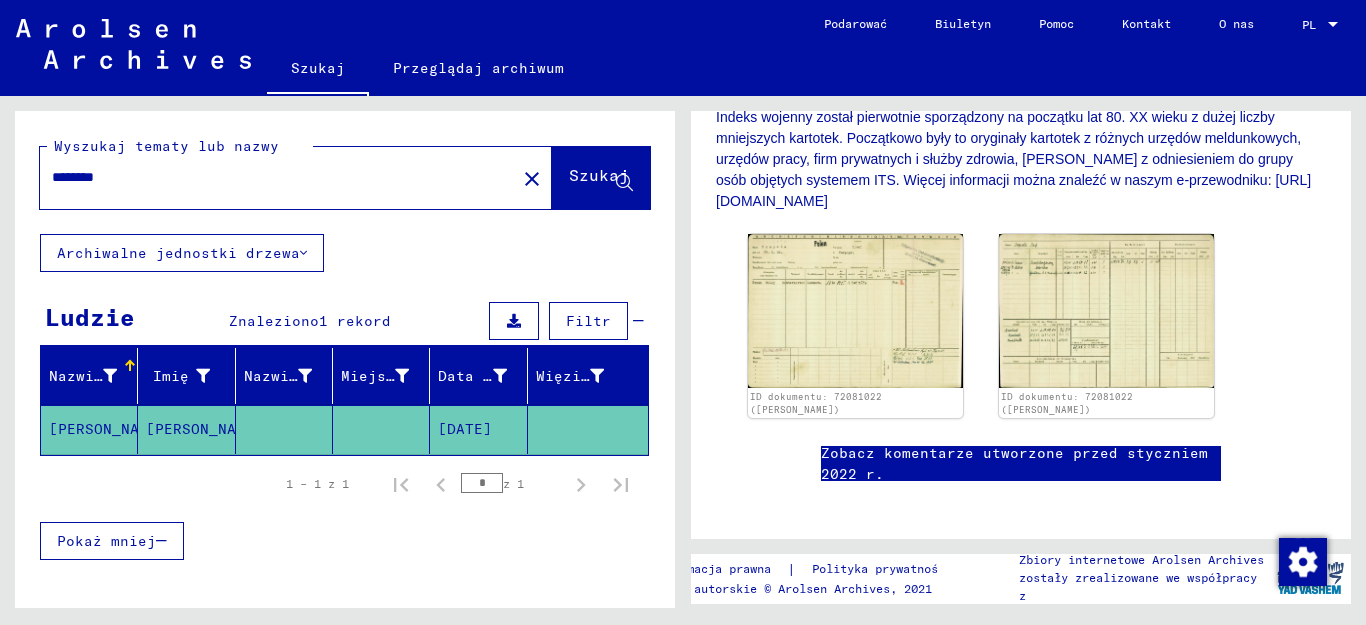 drag, startPoint x: 136, startPoint y: 174, endPoint x: 44, endPoint y: 181, distance: 92.26592 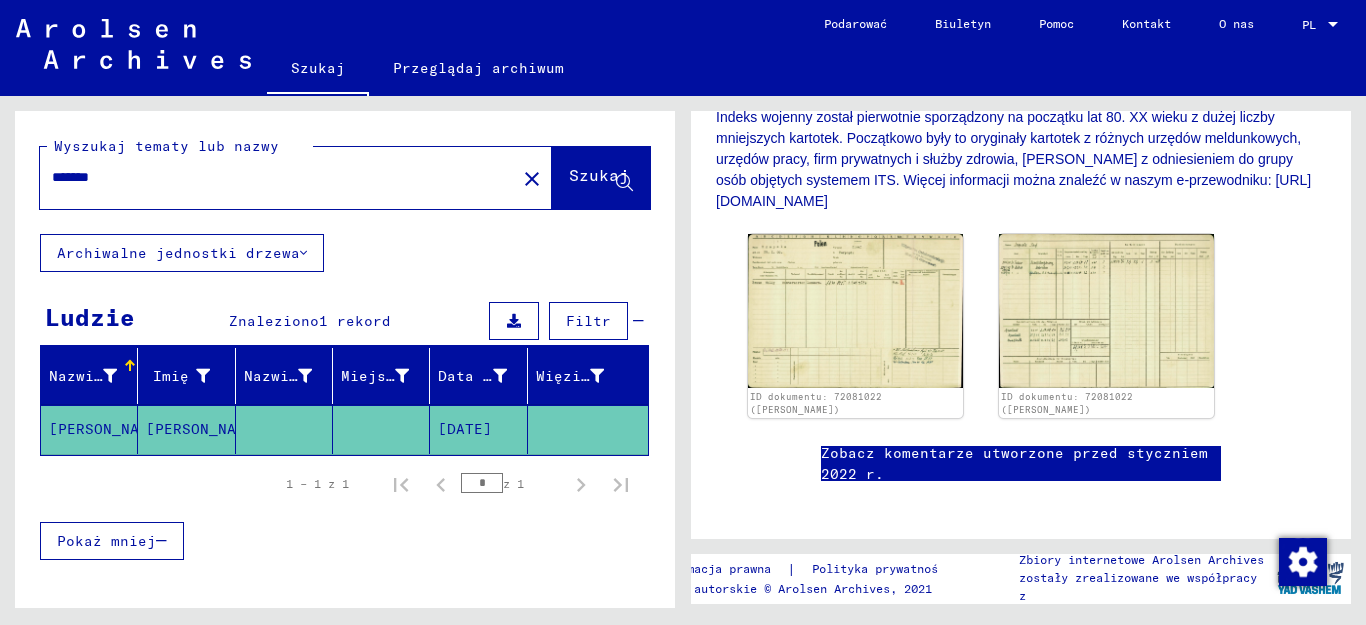 type on "*******" 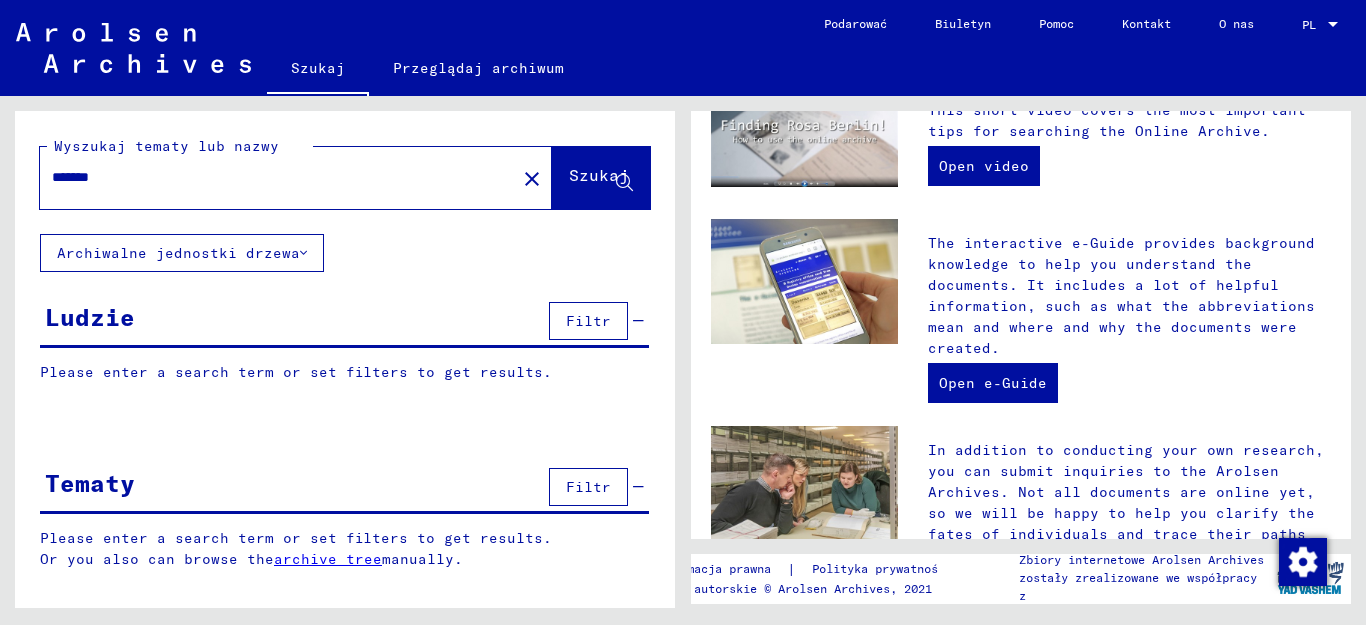 scroll, scrollTop: 0, scrollLeft: 0, axis: both 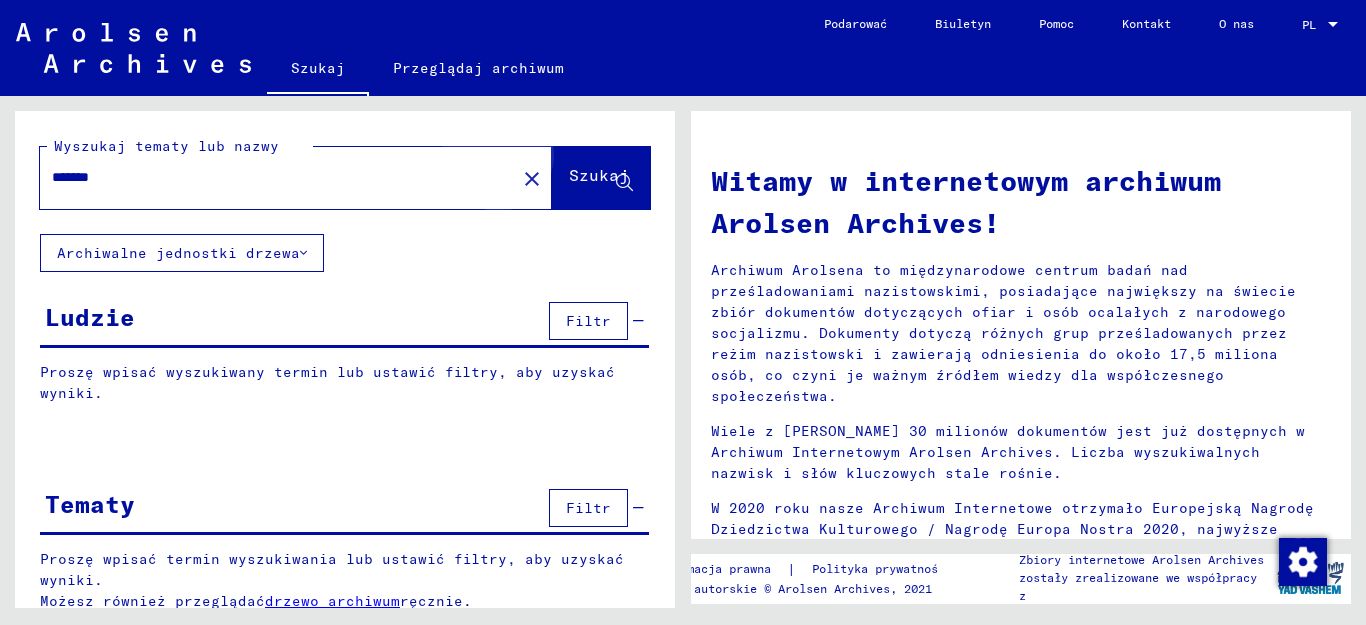 drag, startPoint x: 562, startPoint y: 179, endPoint x: 472, endPoint y: 307, distance: 156.47363 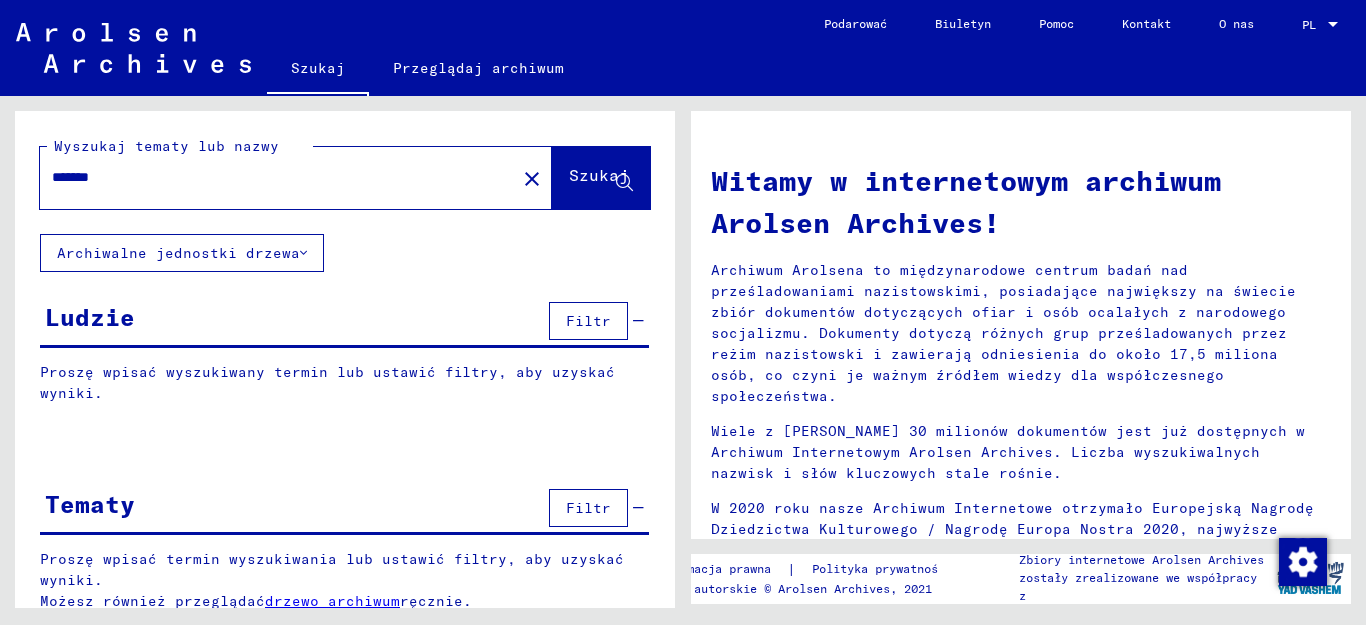 click on "Szukaj" 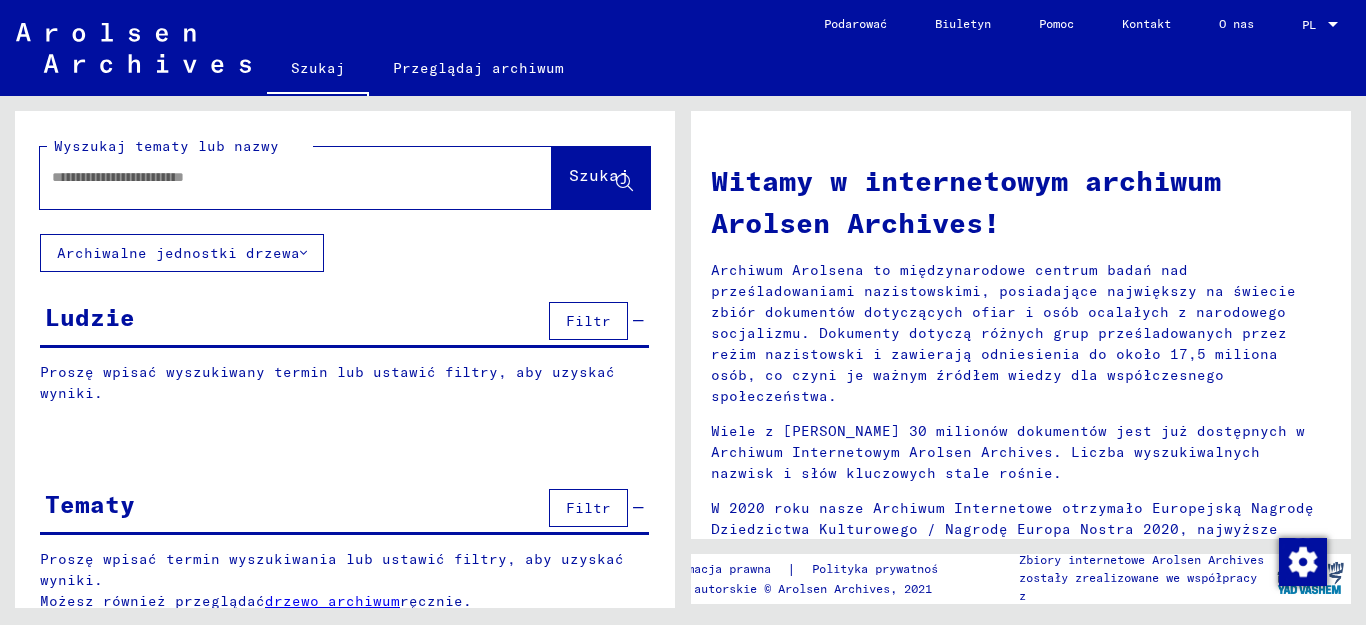 click at bounding box center [272, 177] 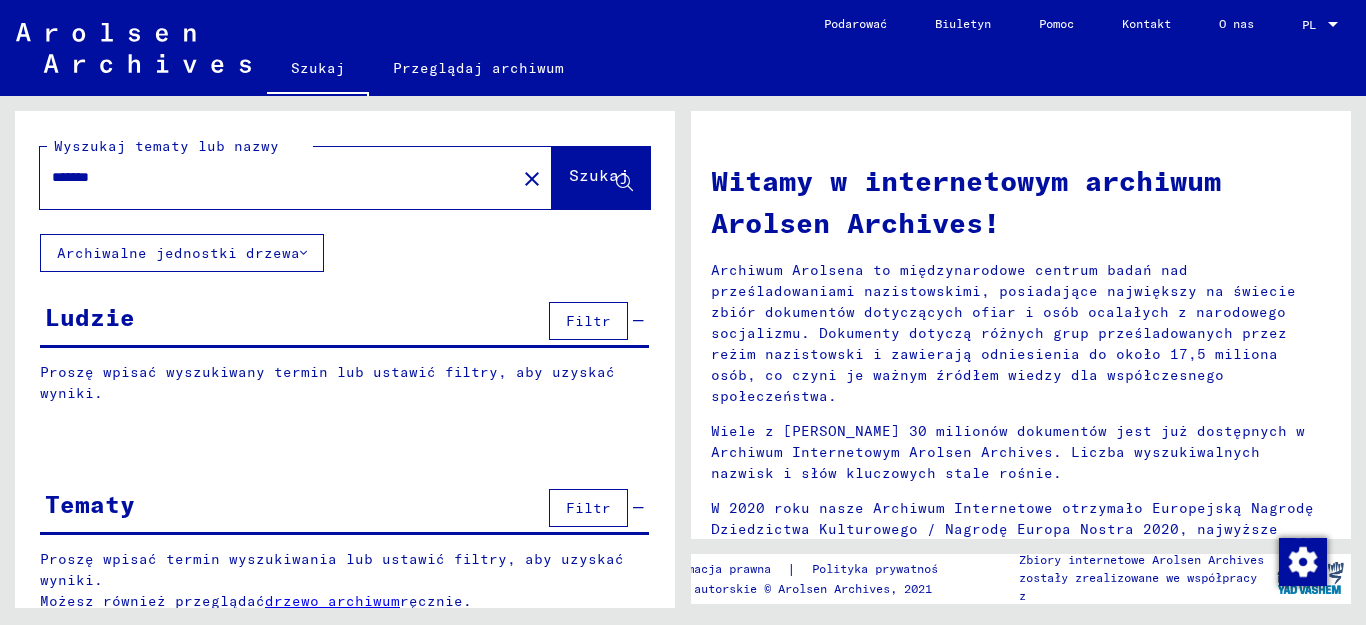 type on "*******" 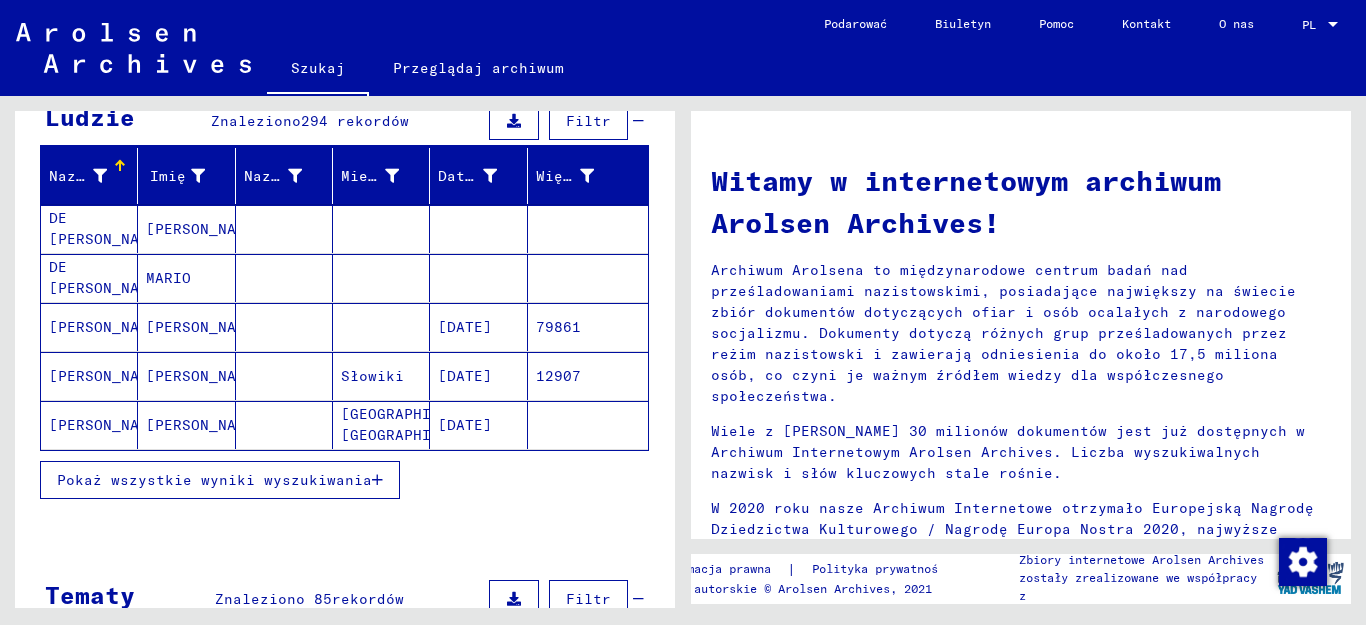 scroll, scrollTop: 300, scrollLeft: 0, axis: vertical 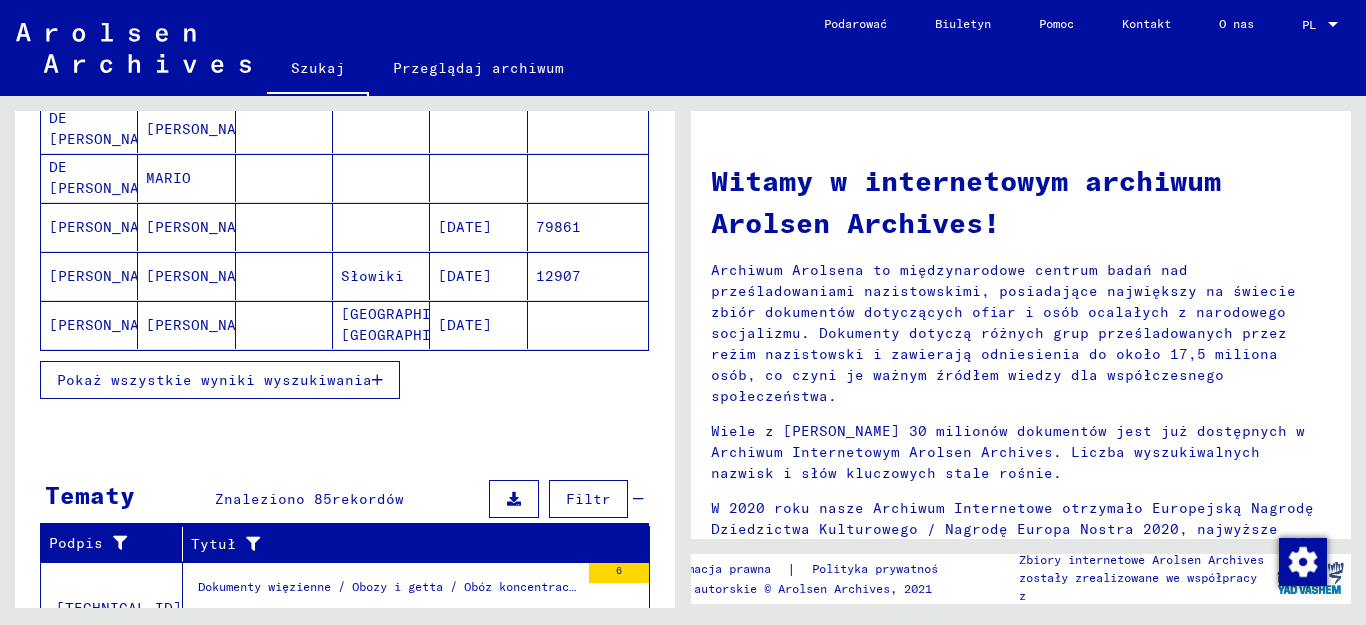 click at bounding box center (377, 380) 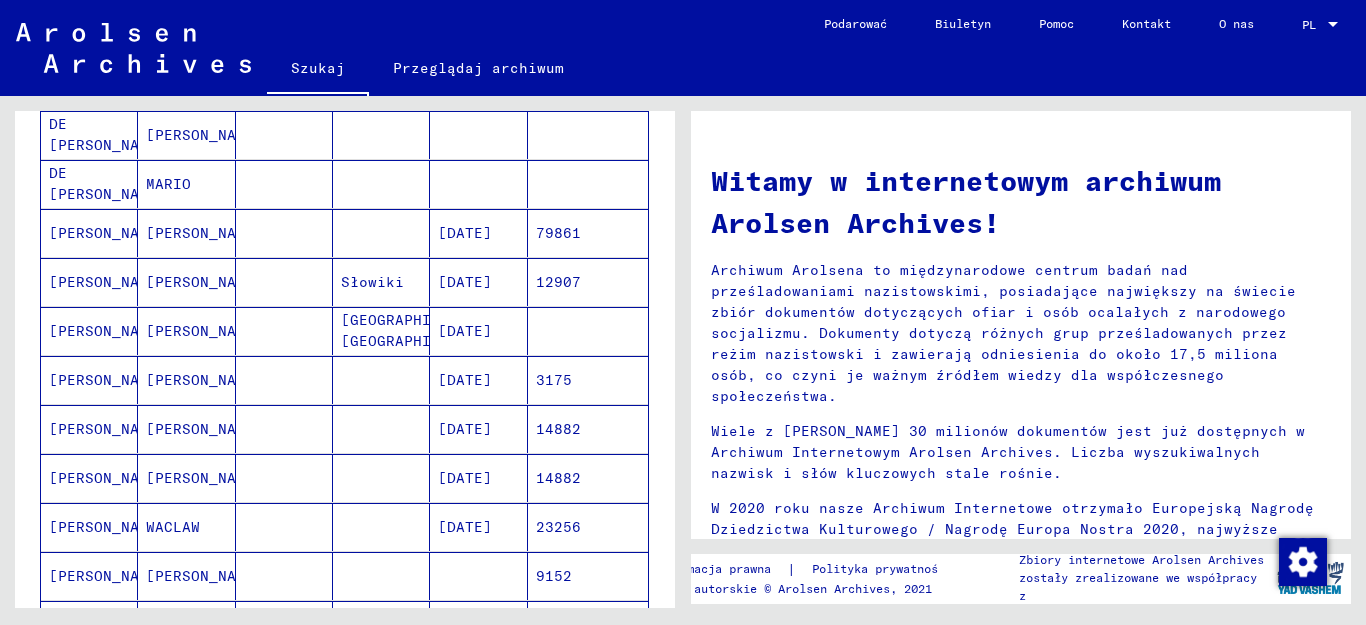 scroll, scrollTop: 306, scrollLeft: 0, axis: vertical 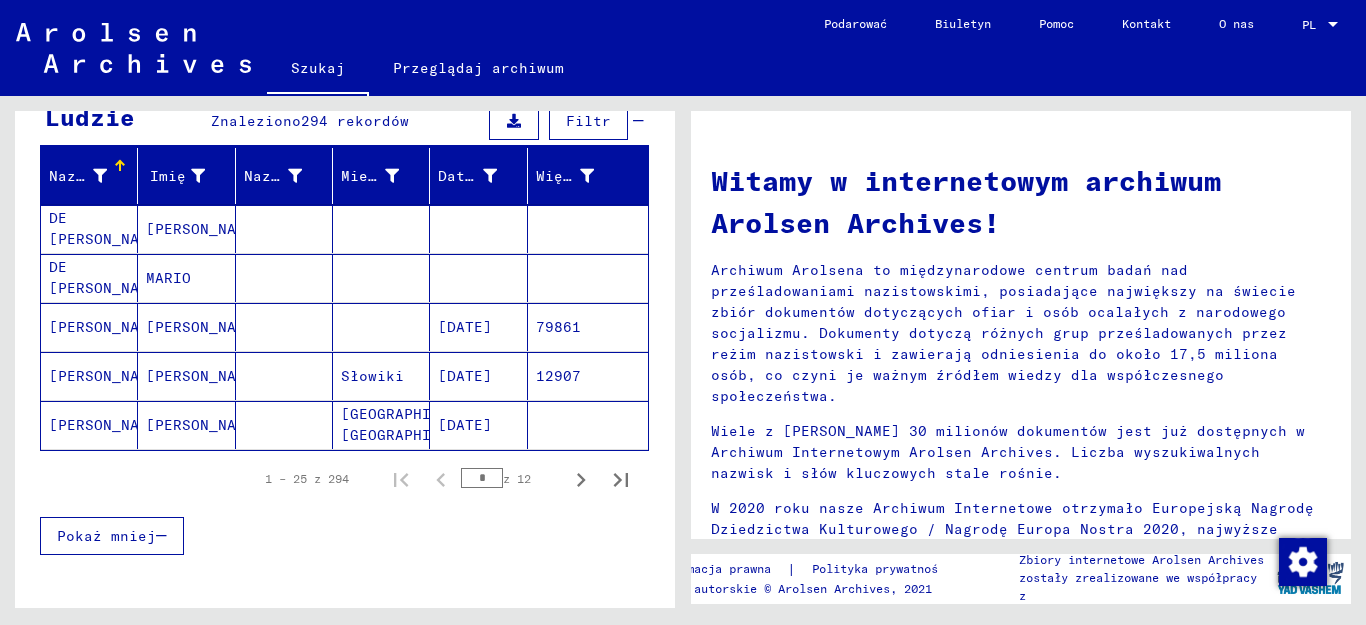 click on "[PERSON_NAME]" at bounding box center (204, 425) 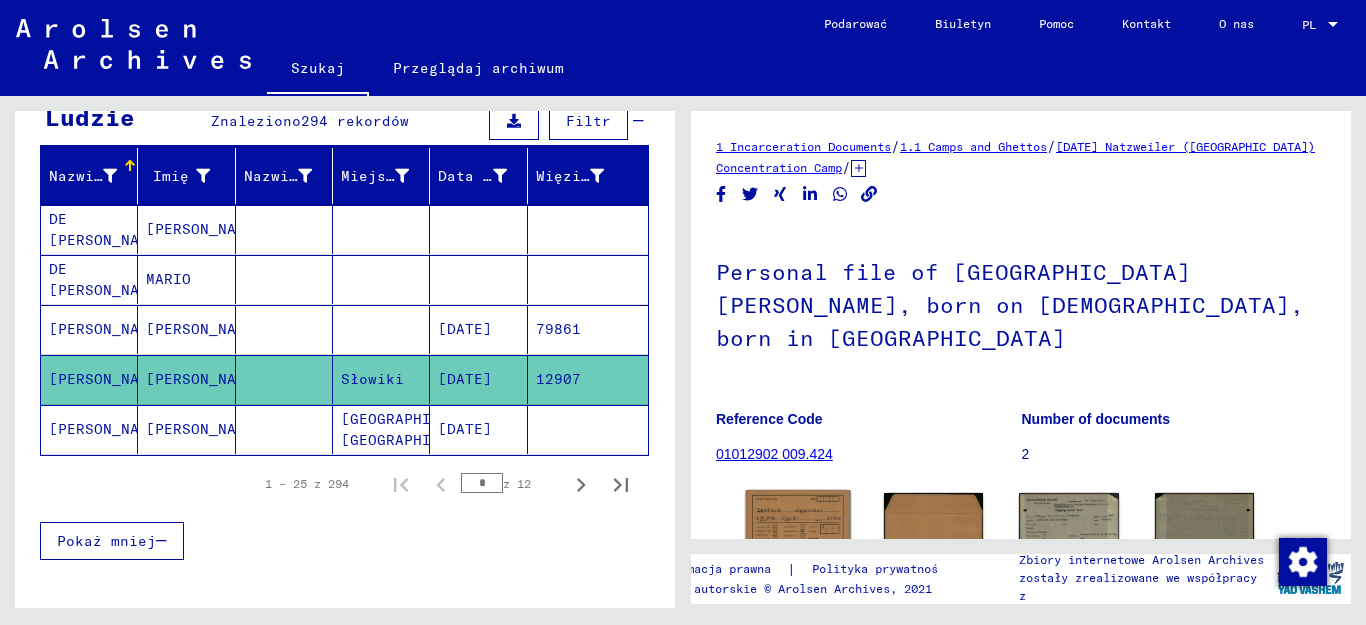 scroll, scrollTop: 200, scrollLeft: 0, axis: vertical 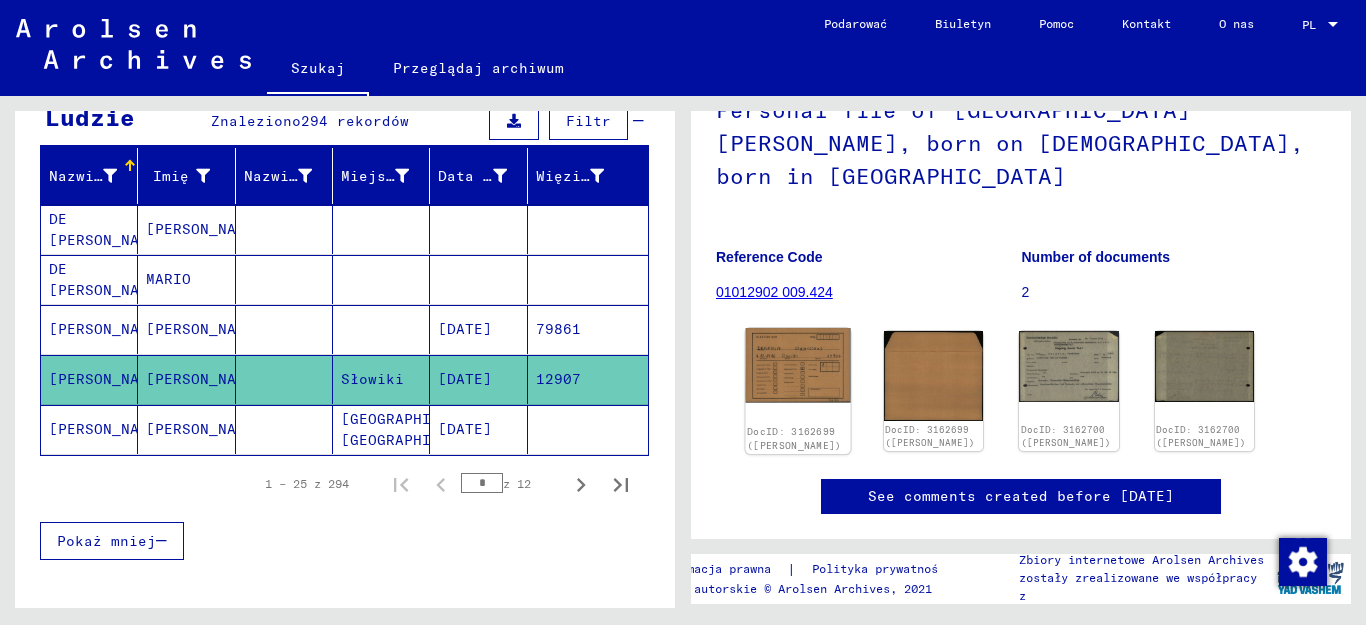 click 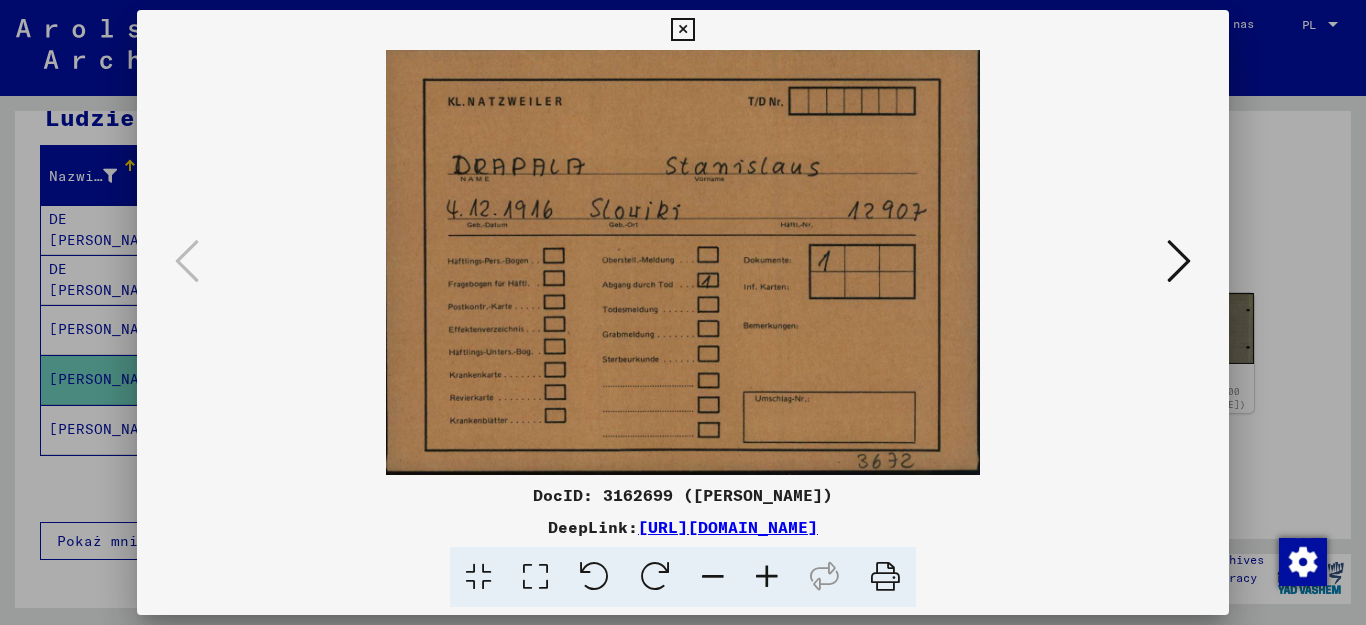 click at bounding box center [1179, 261] 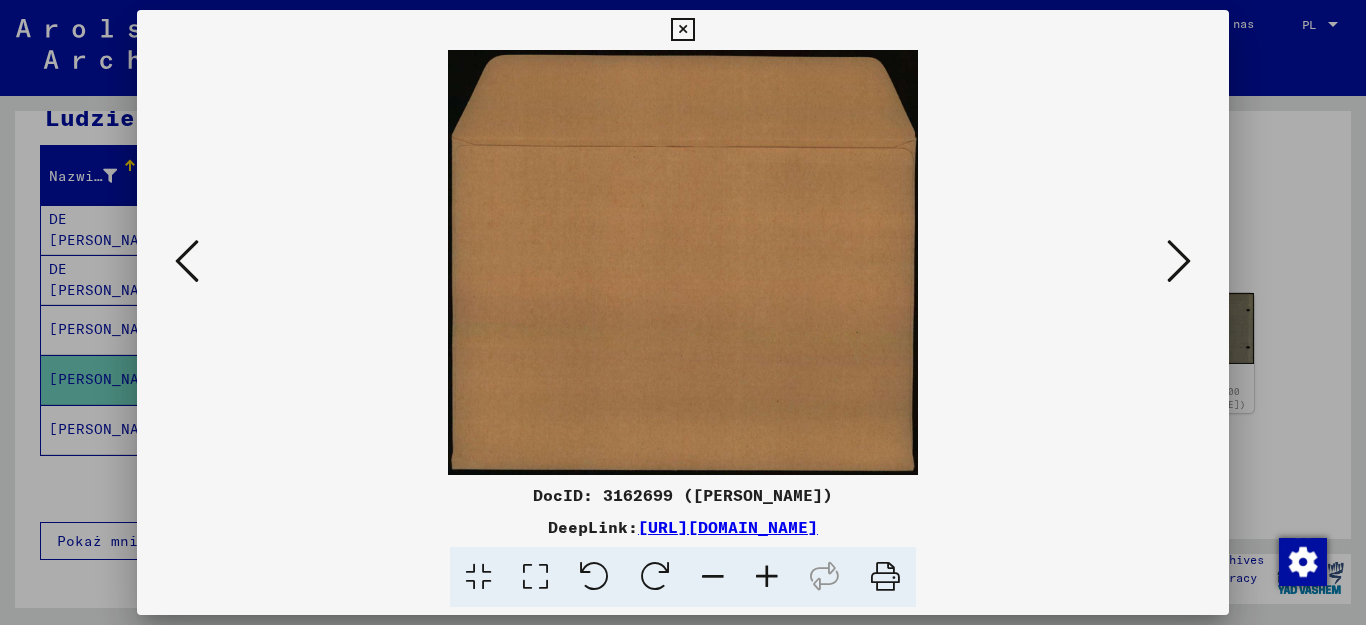 click at bounding box center [1179, 261] 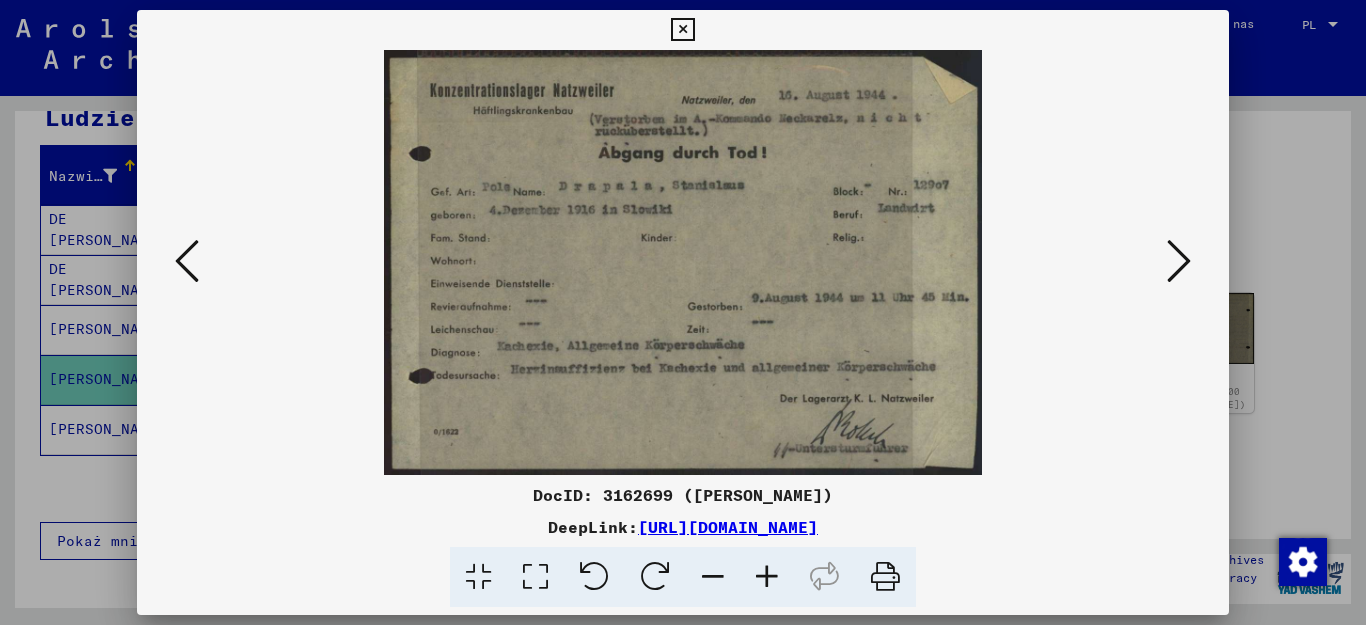 click at bounding box center [1179, 261] 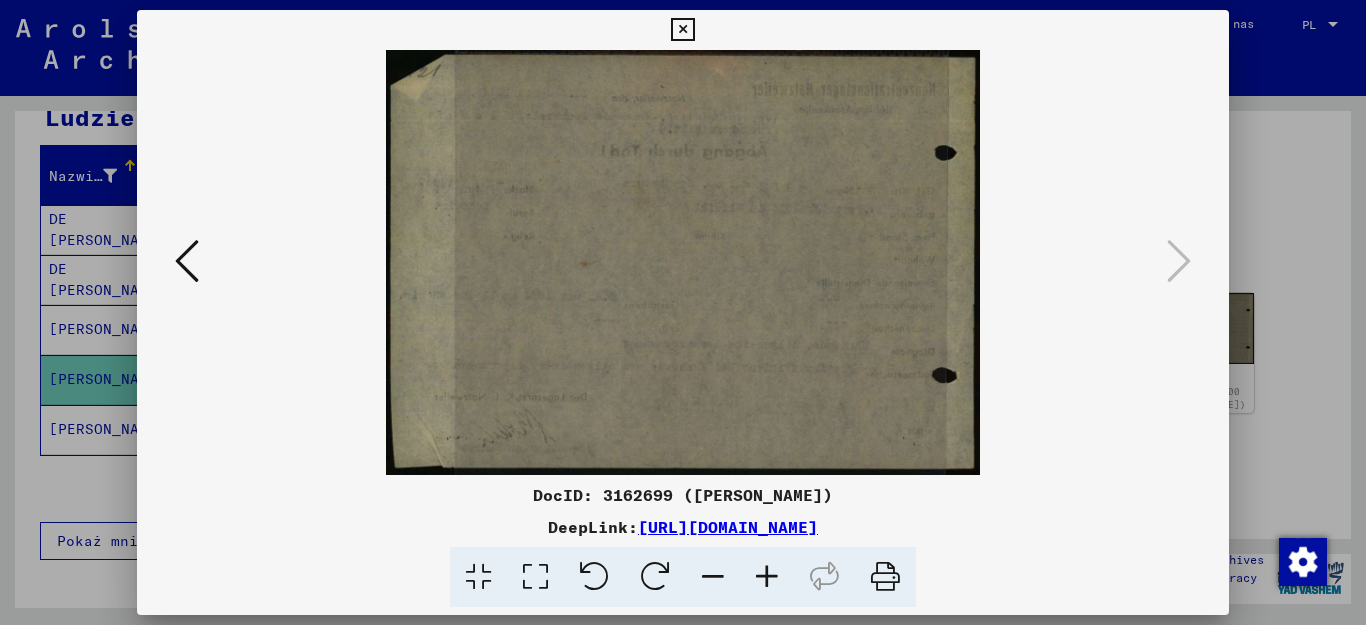 click at bounding box center (1179, 261) 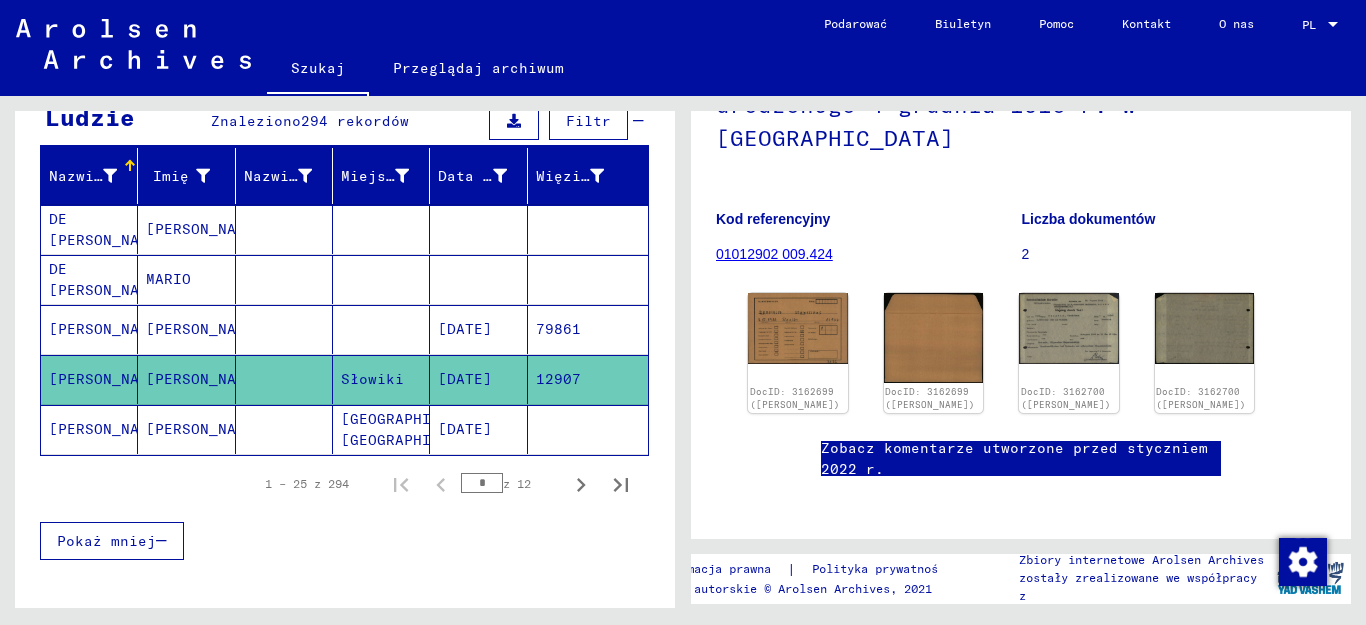 click on "[PERSON_NAME]" at bounding box center [107, 379] 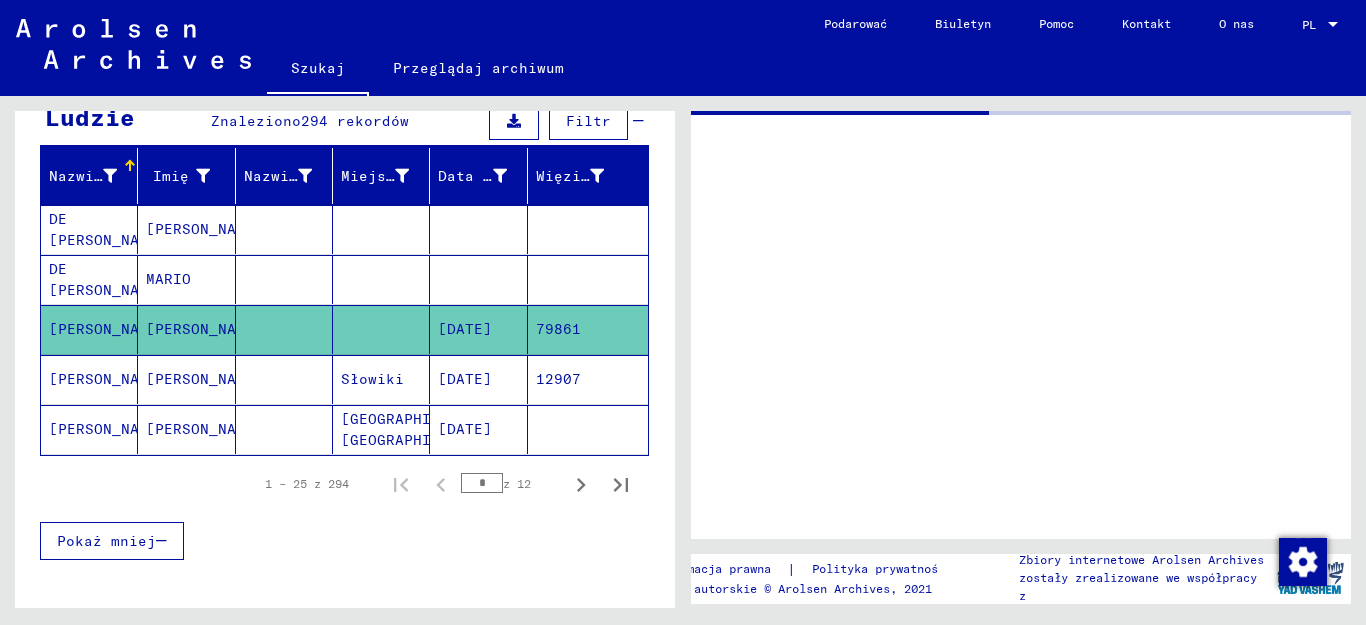 scroll, scrollTop: 0, scrollLeft: 0, axis: both 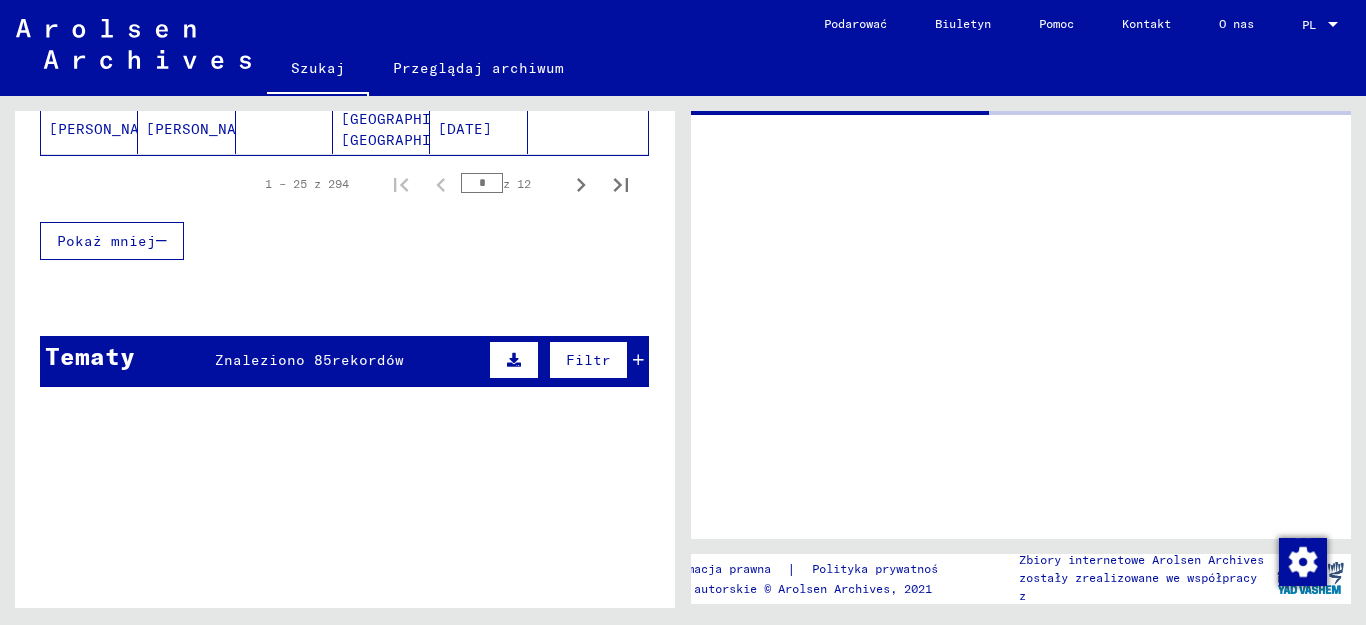 click at bounding box center (638, 360) 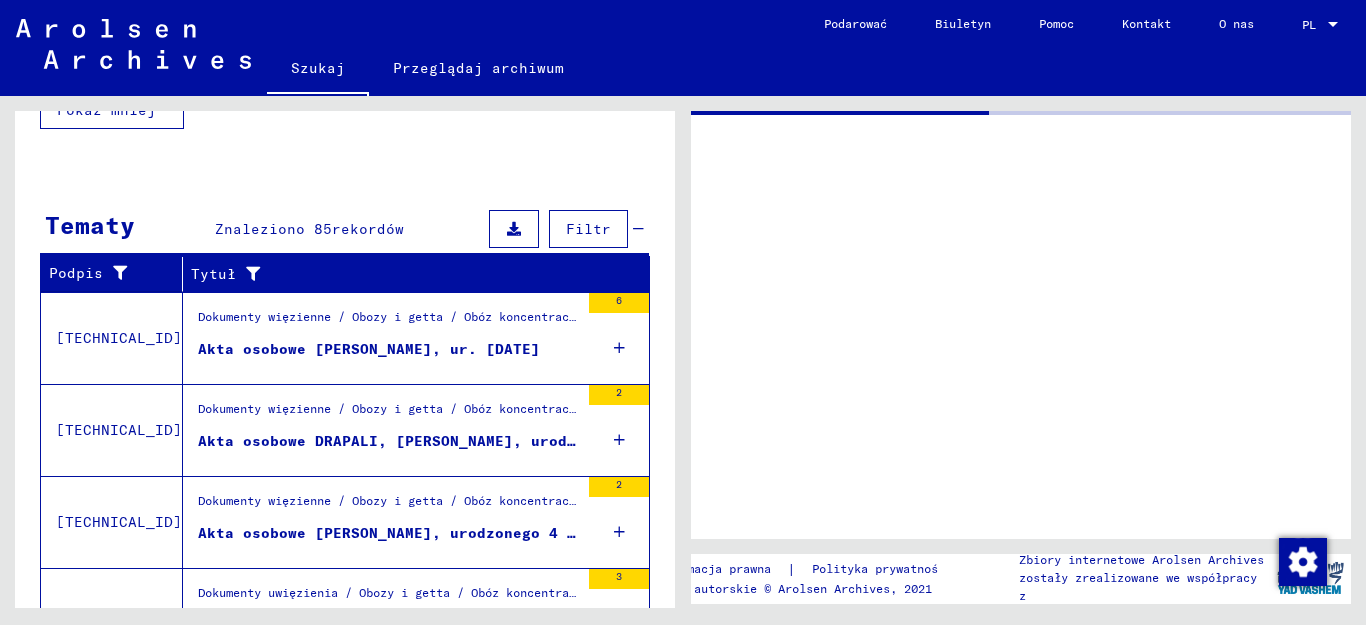 scroll, scrollTop: 700, scrollLeft: 0, axis: vertical 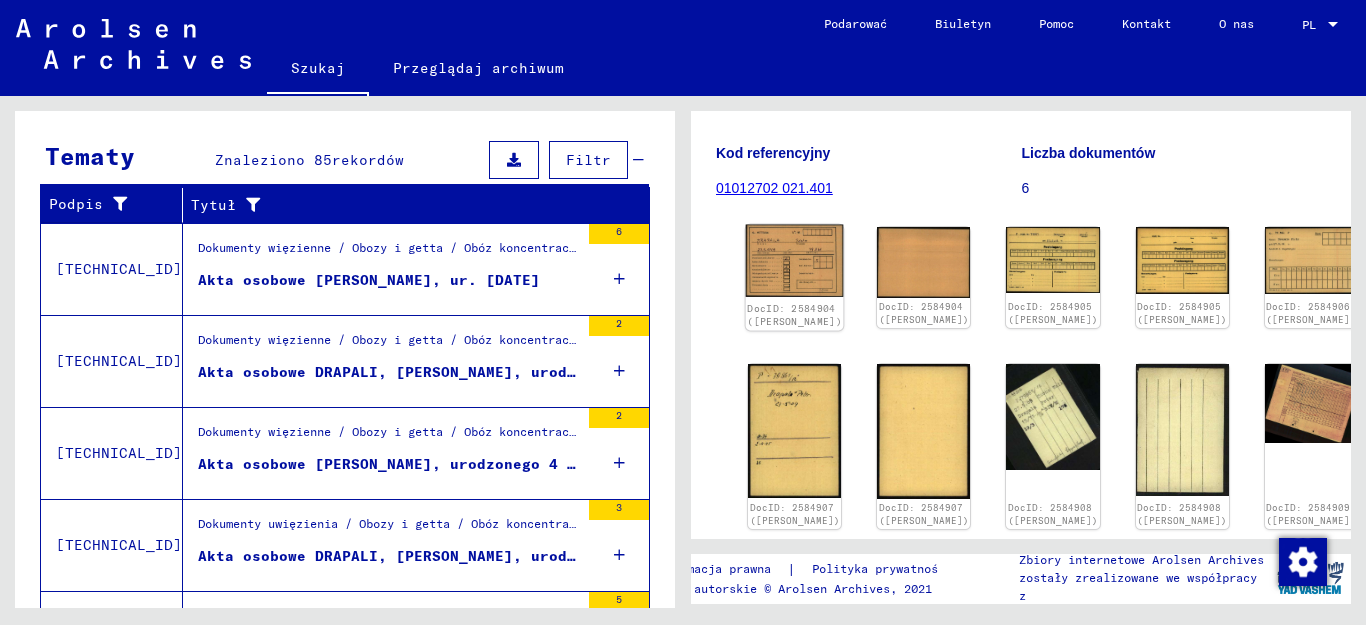 click 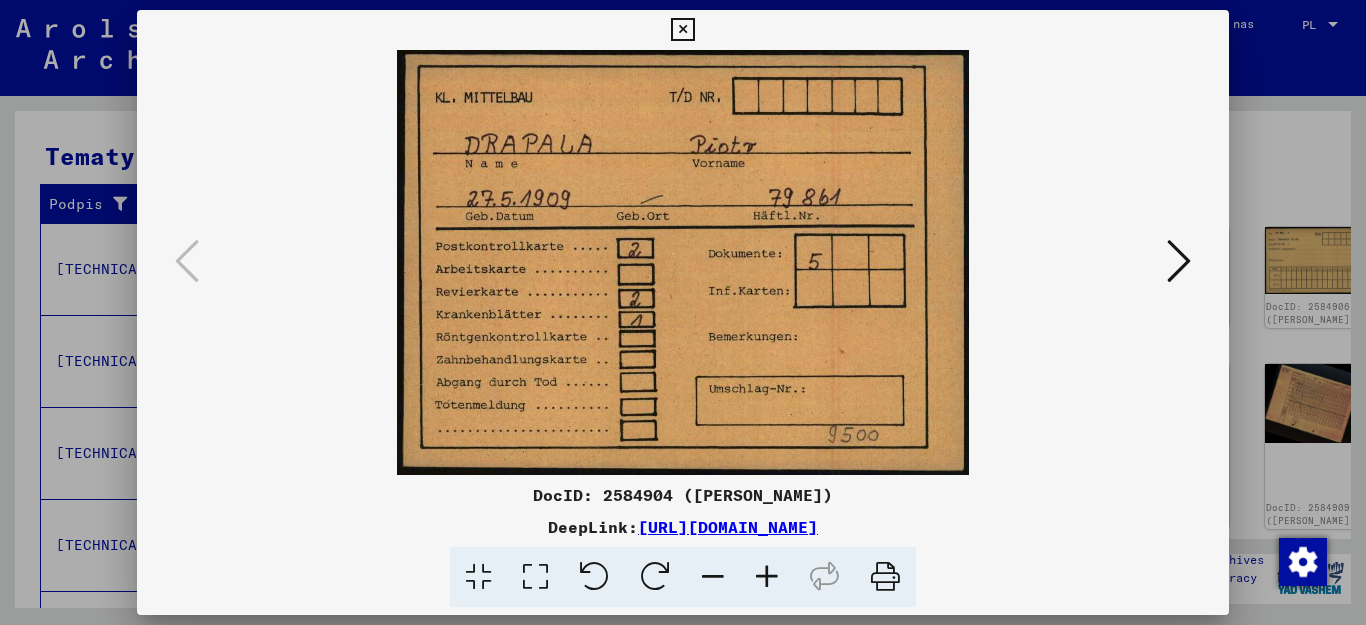 click at bounding box center [1179, 261] 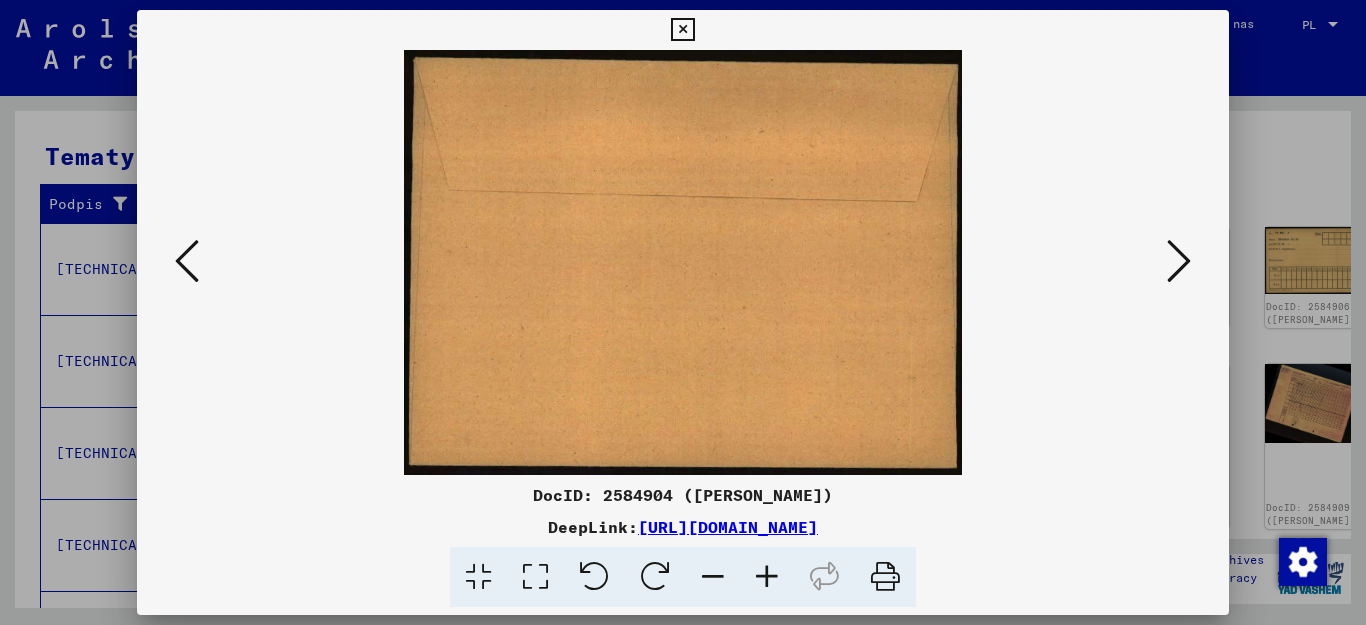 click at bounding box center (1179, 261) 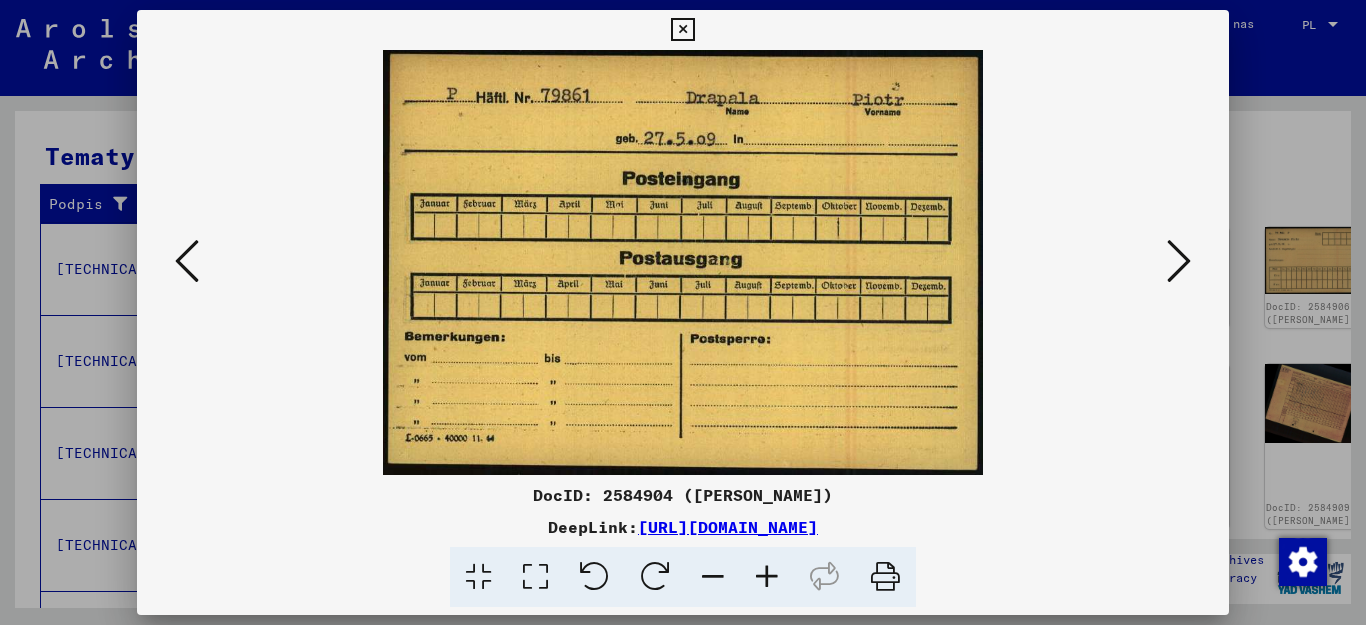 click at bounding box center [1179, 261] 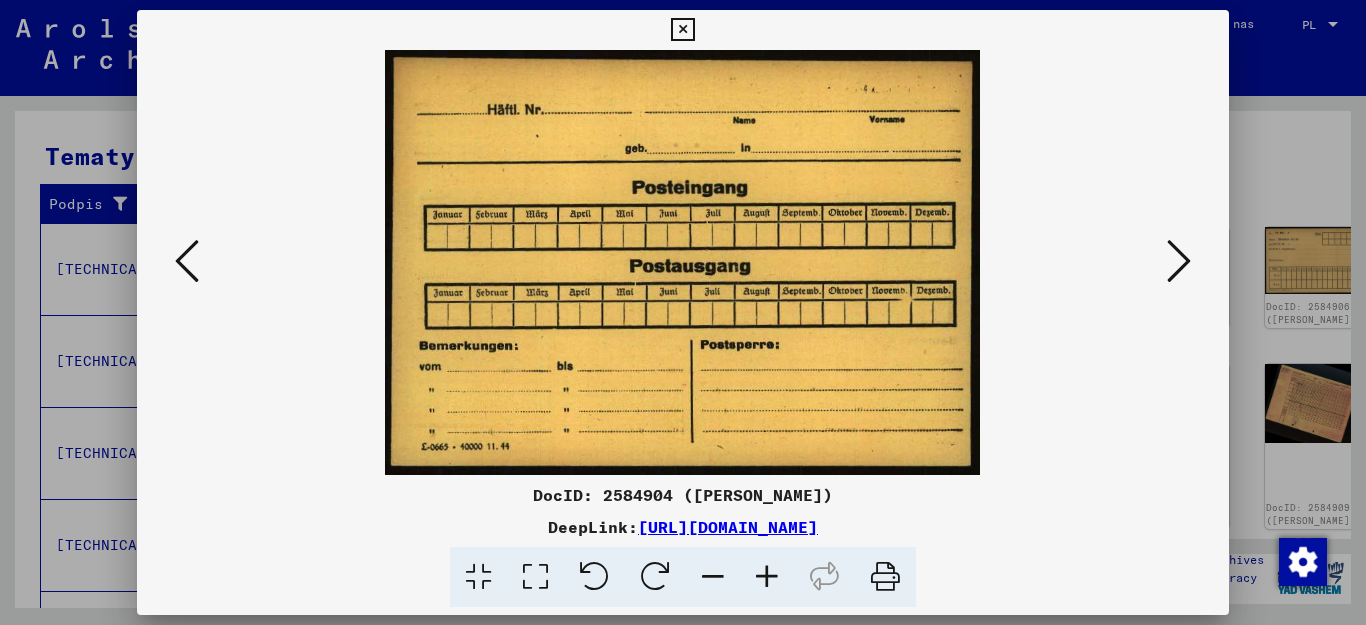 click at bounding box center (1179, 261) 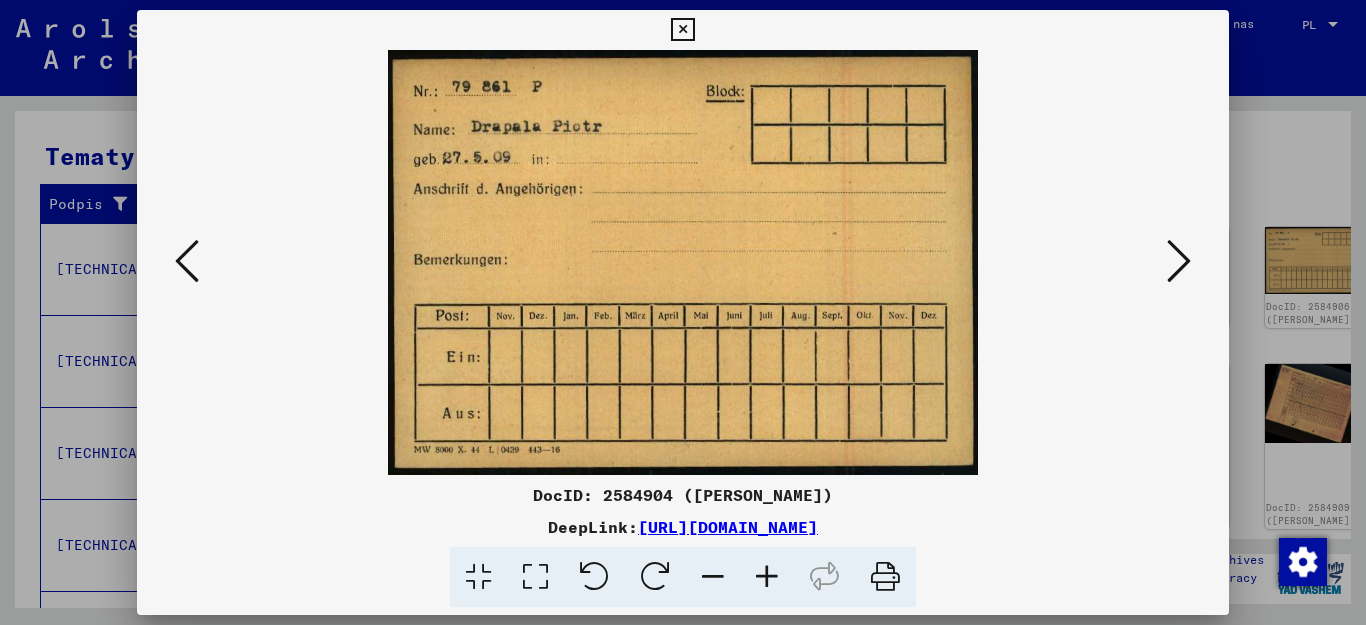 click at bounding box center [1179, 261] 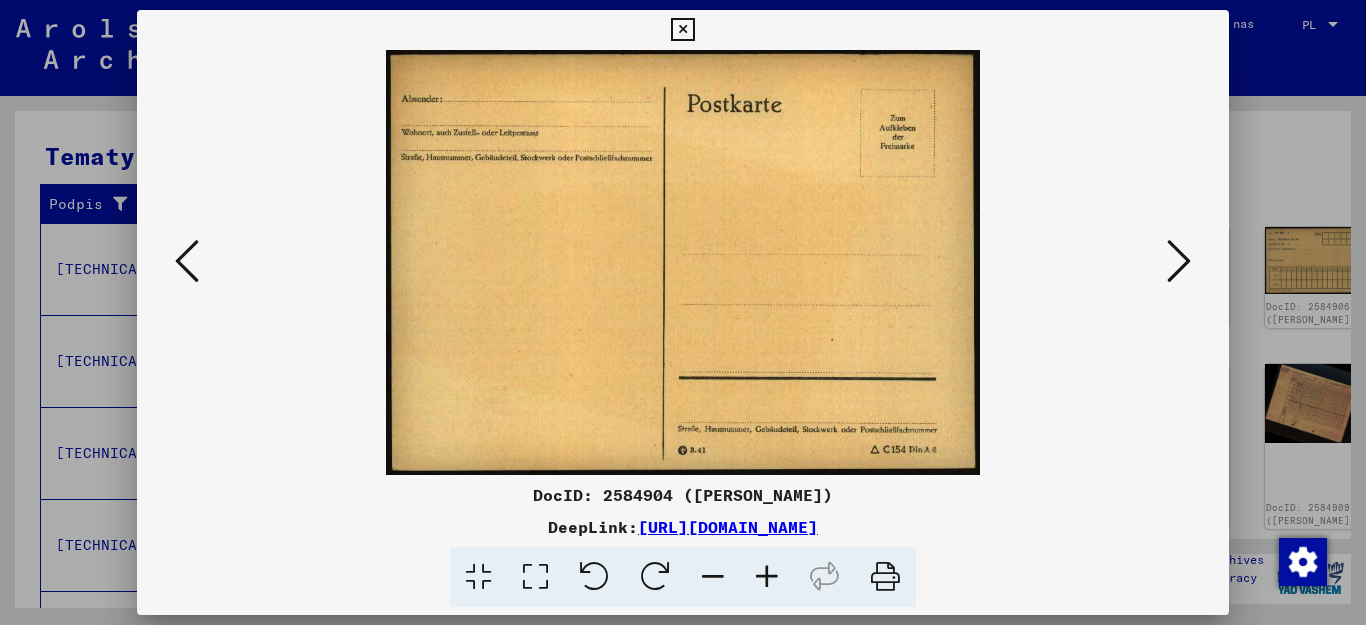 click at bounding box center (1179, 261) 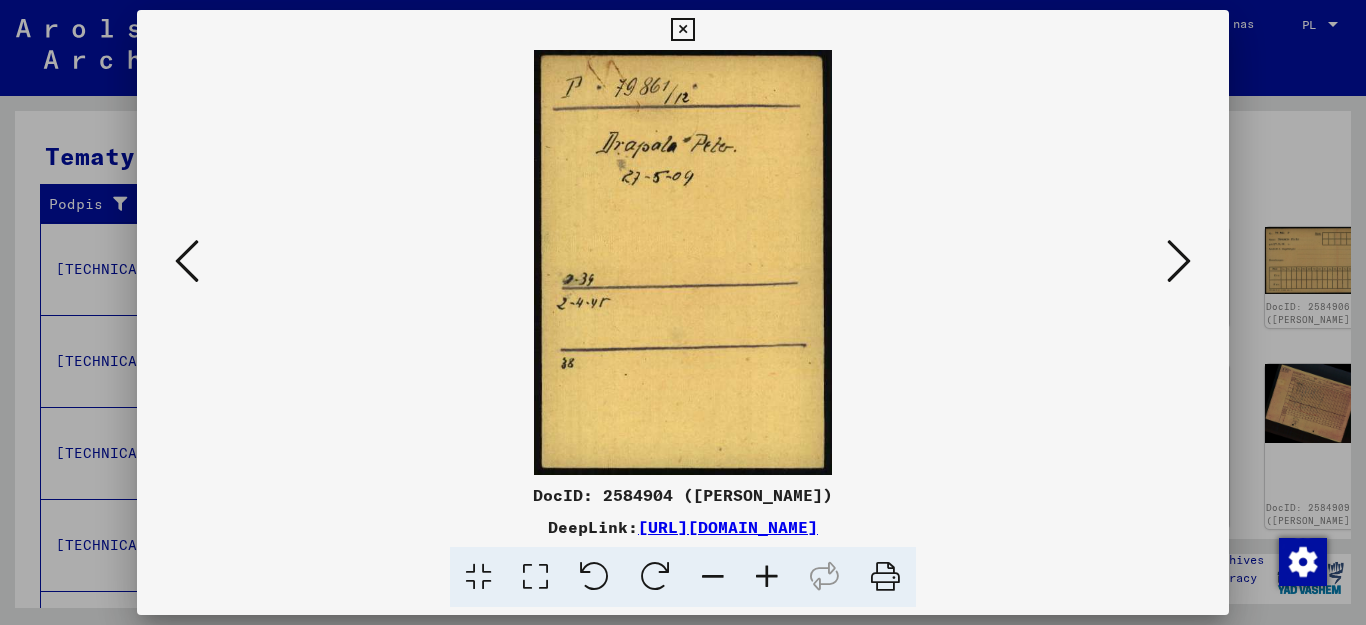 click at bounding box center (1179, 261) 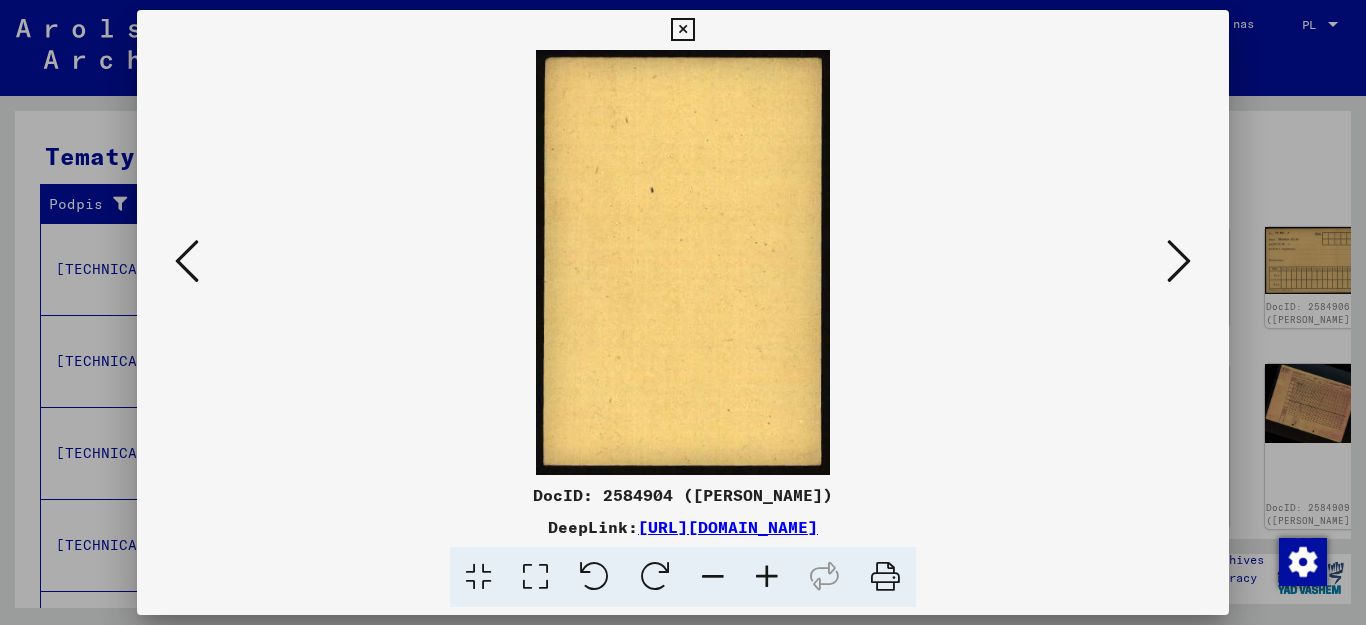 click at bounding box center [1179, 261] 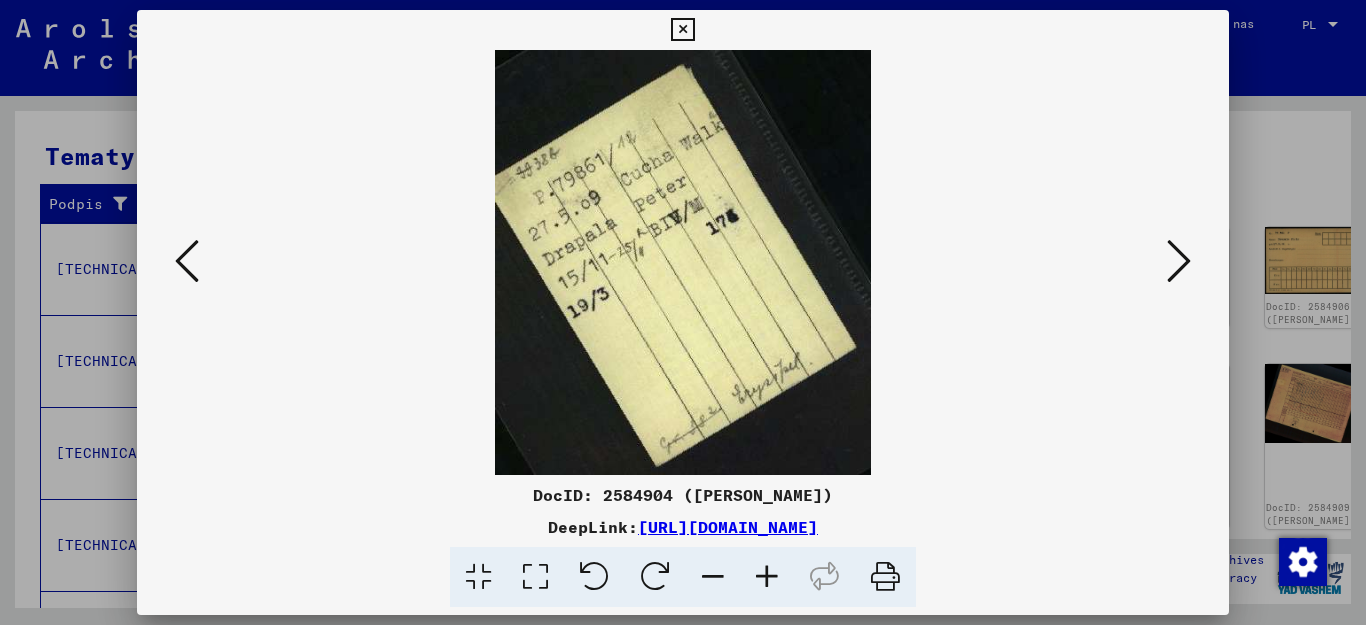 click at bounding box center (1179, 261) 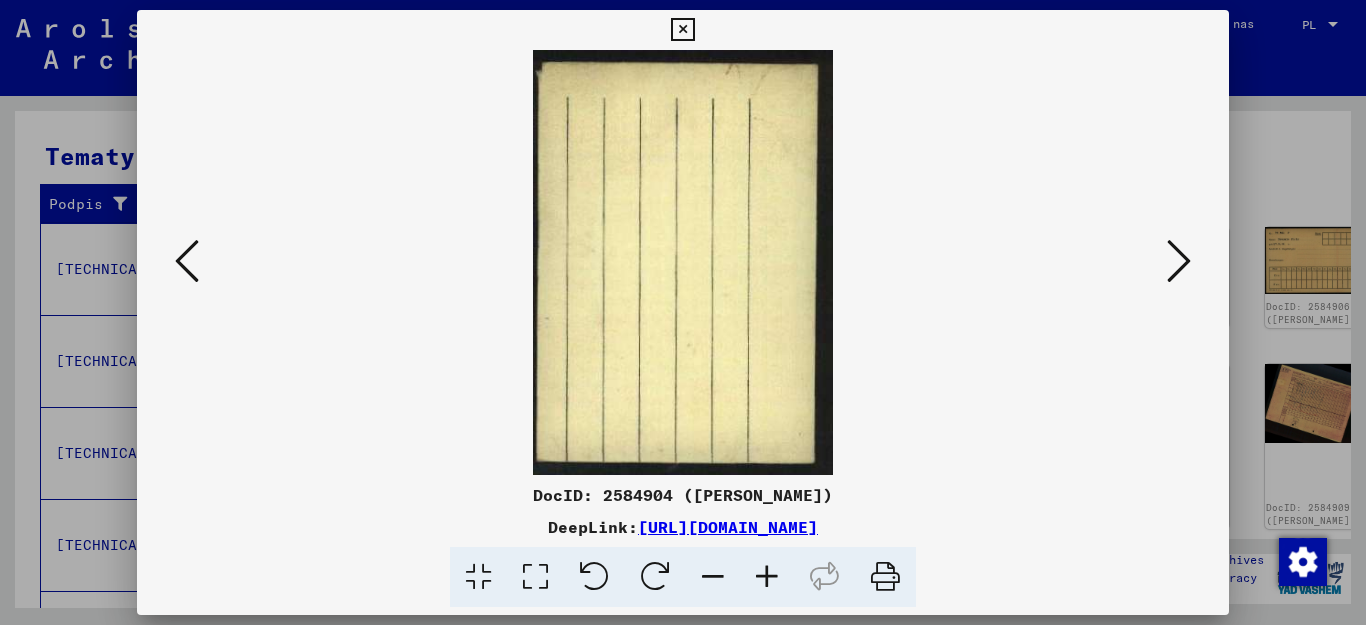 click at bounding box center (1179, 261) 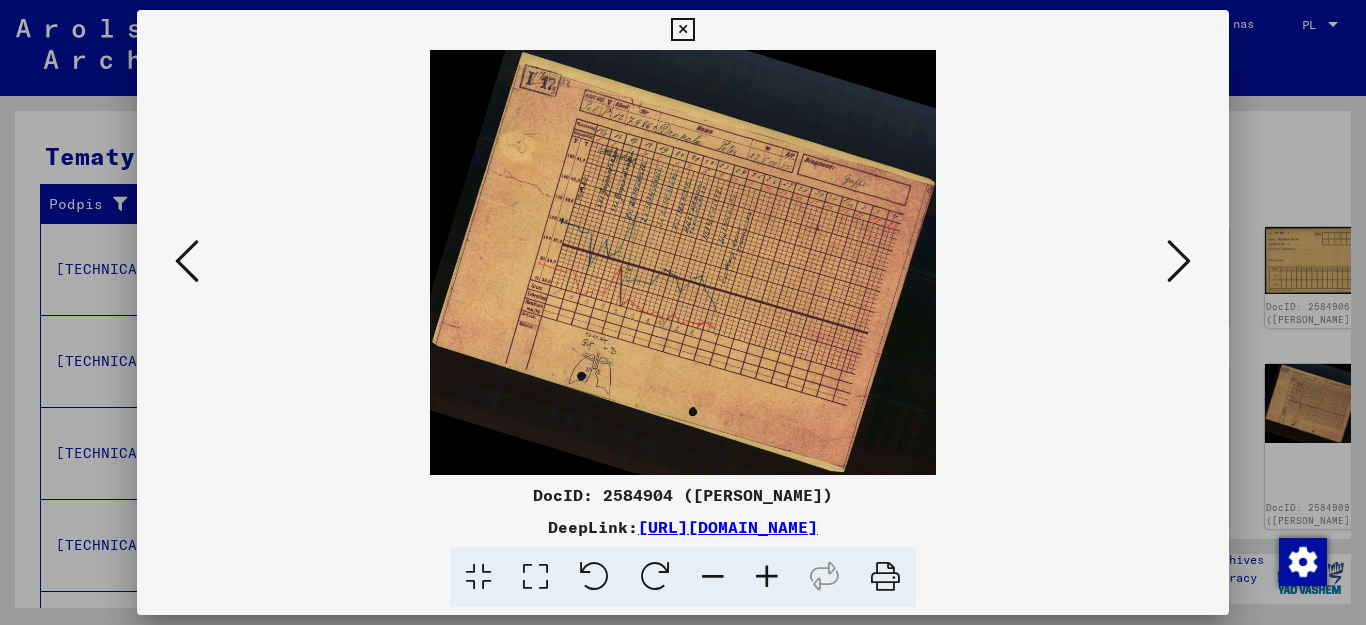 drag, startPoint x: 1177, startPoint y: 258, endPoint x: 752, endPoint y: 287, distance: 425.98825 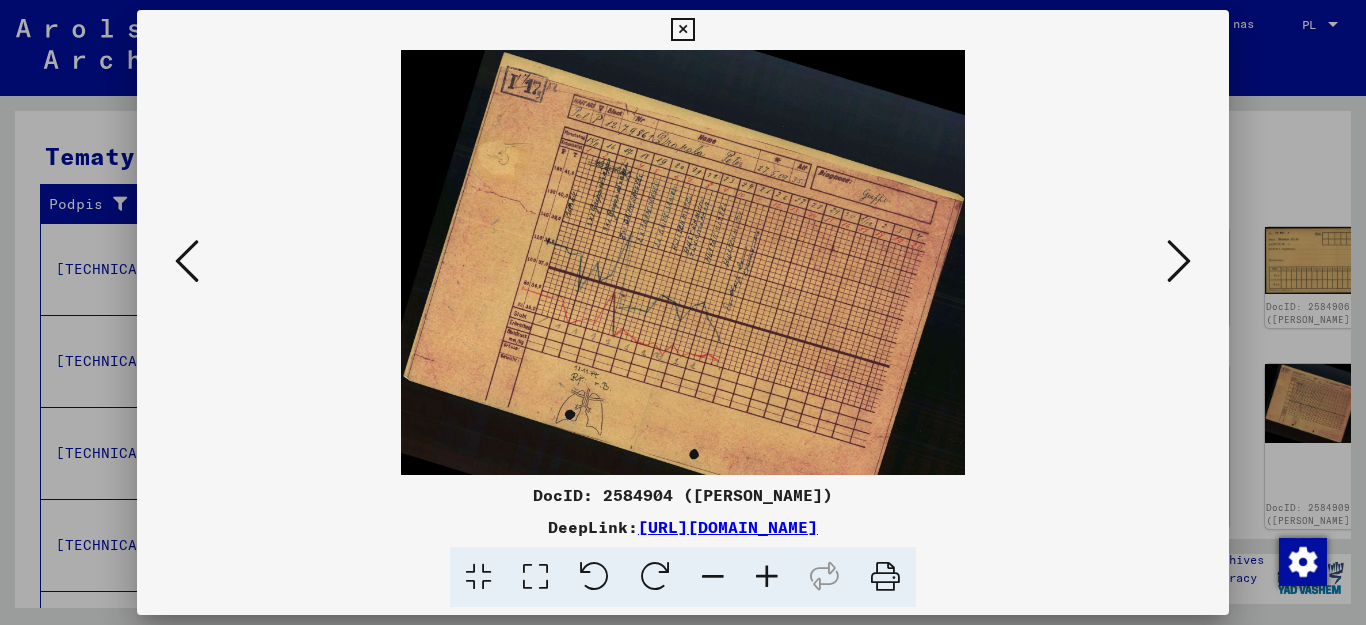click at bounding box center (767, 577) 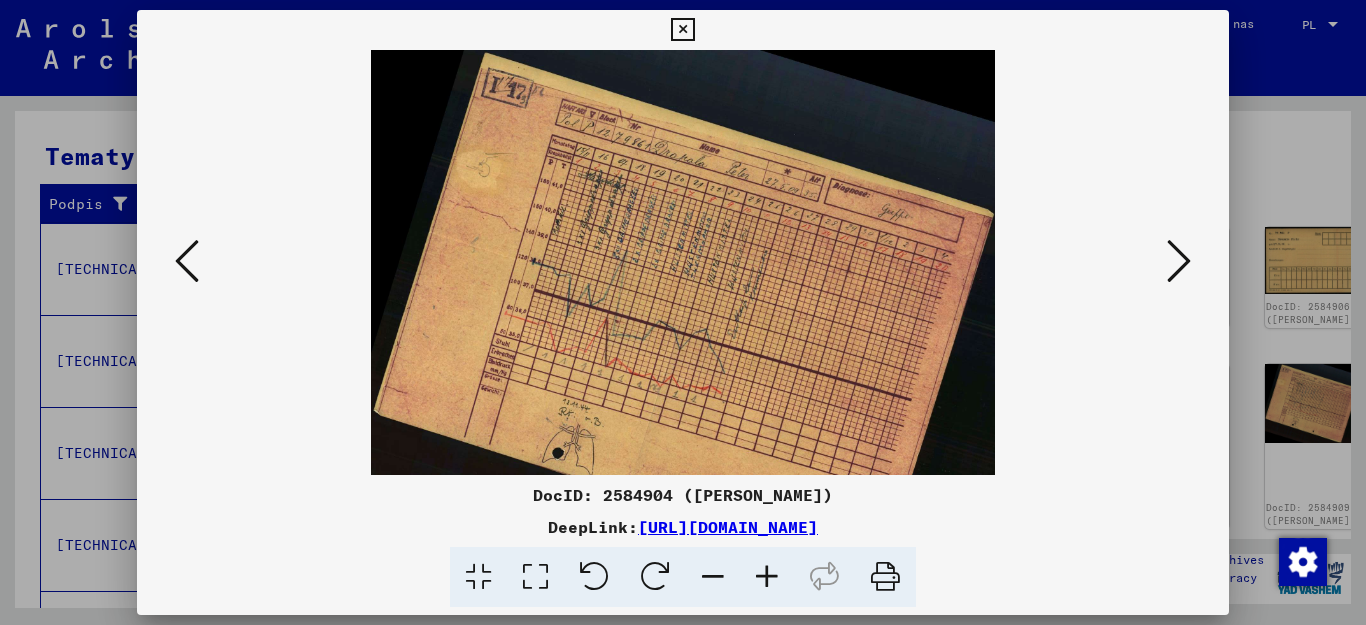 click at bounding box center (767, 577) 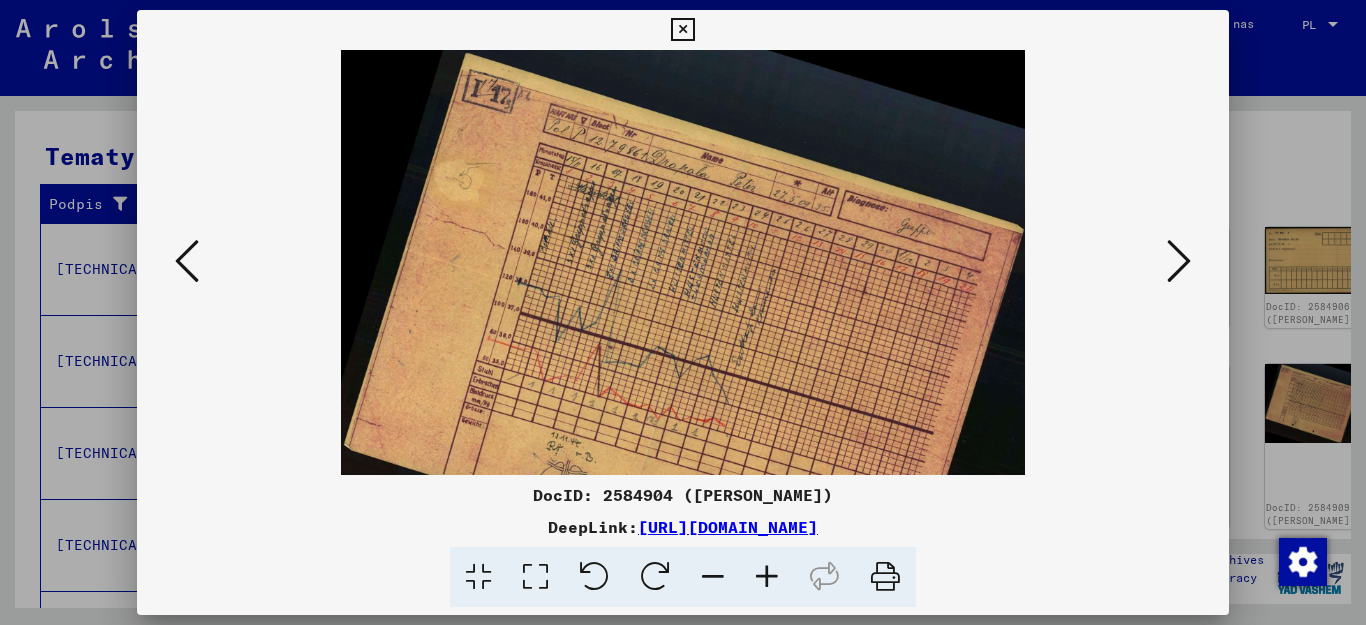 click at bounding box center (767, 577) 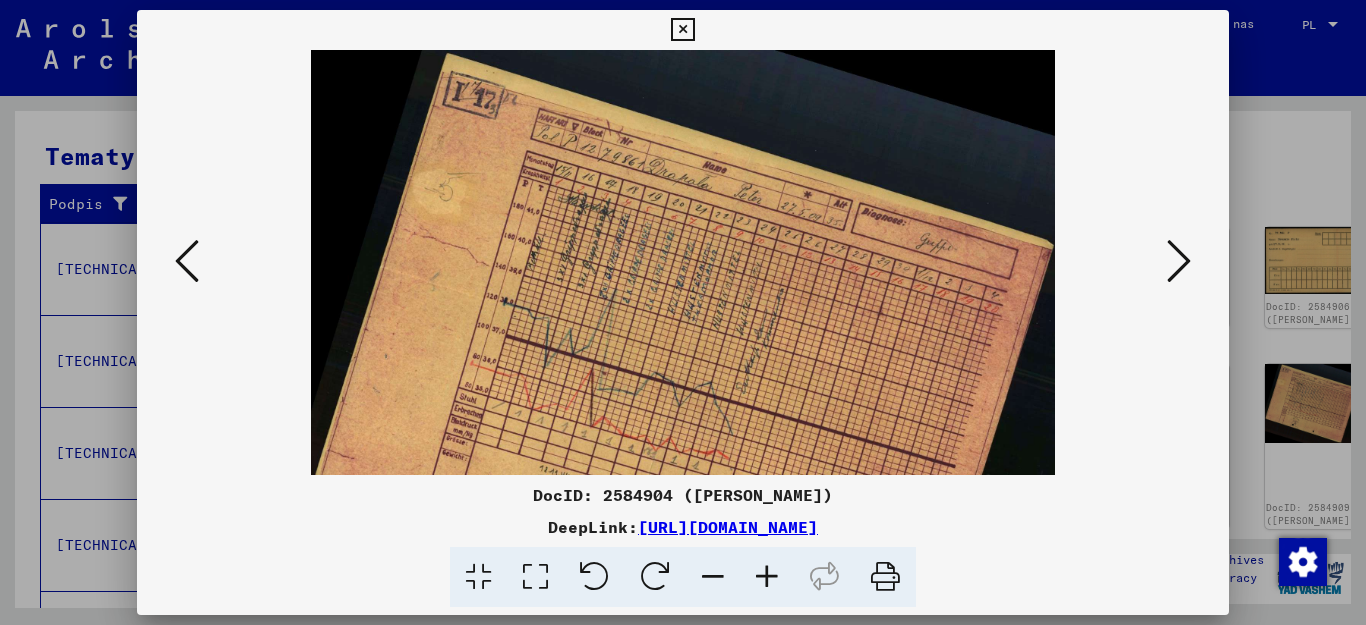 click at bounding box center [767, 577] 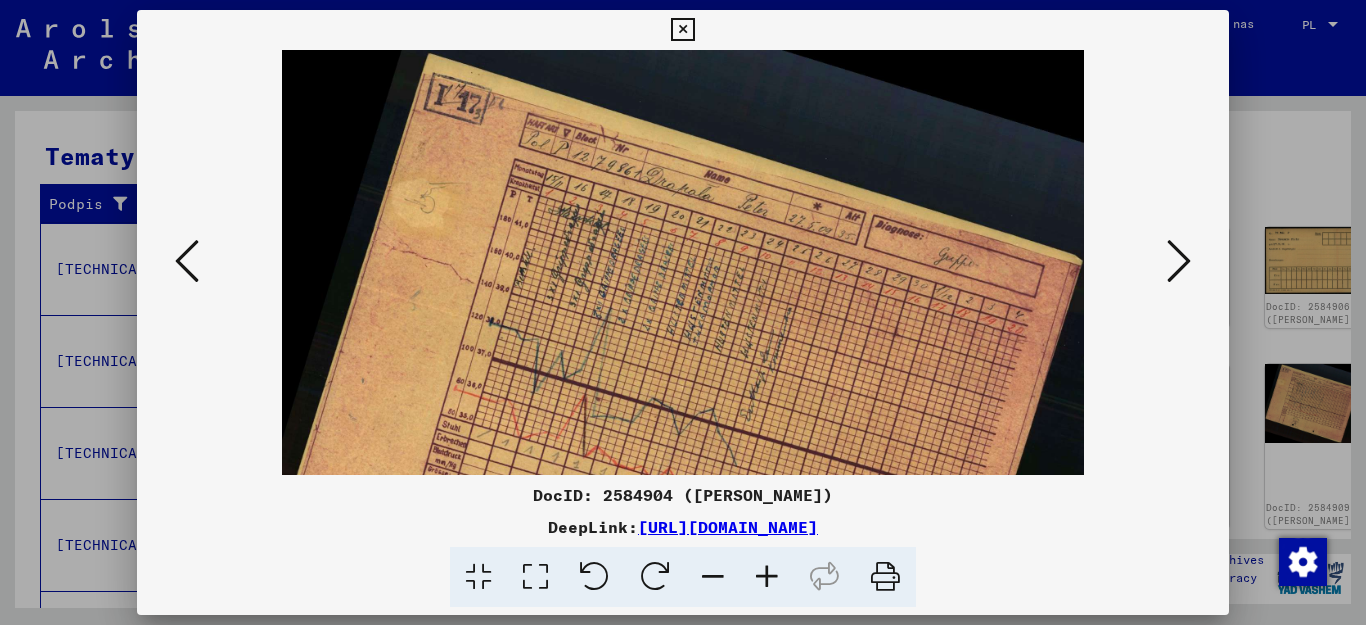 click at bounding box center (767, 577) 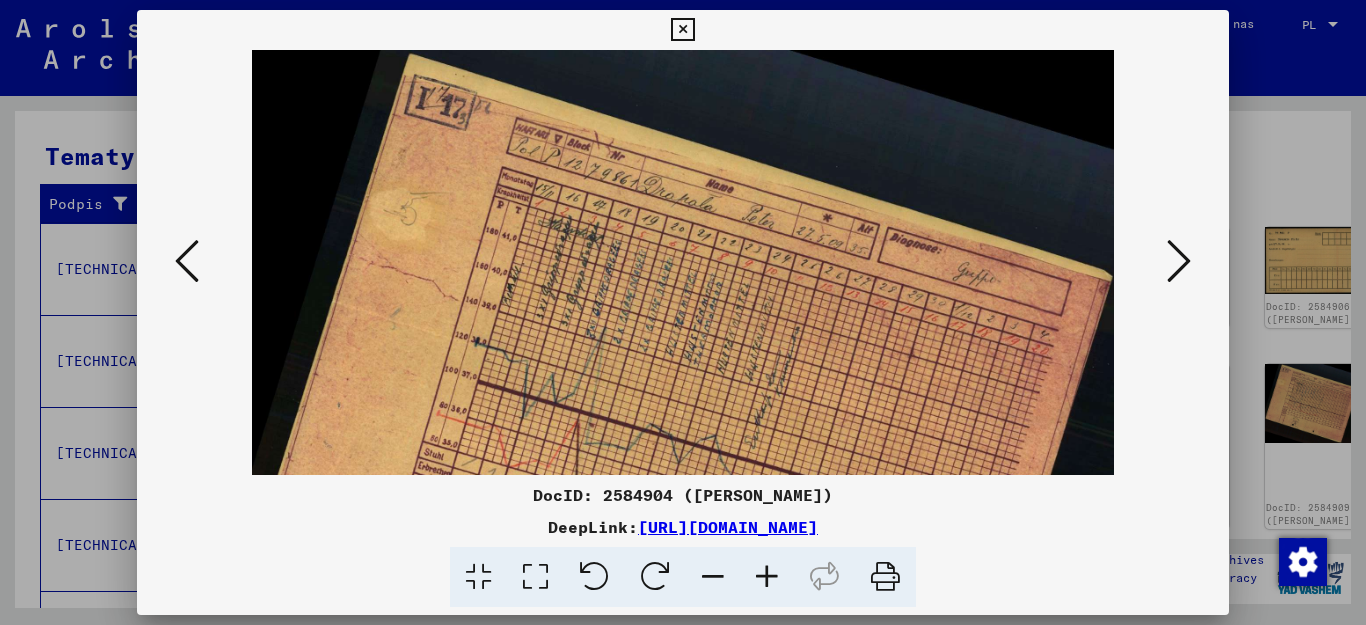 click at bounding box center [767, 577] 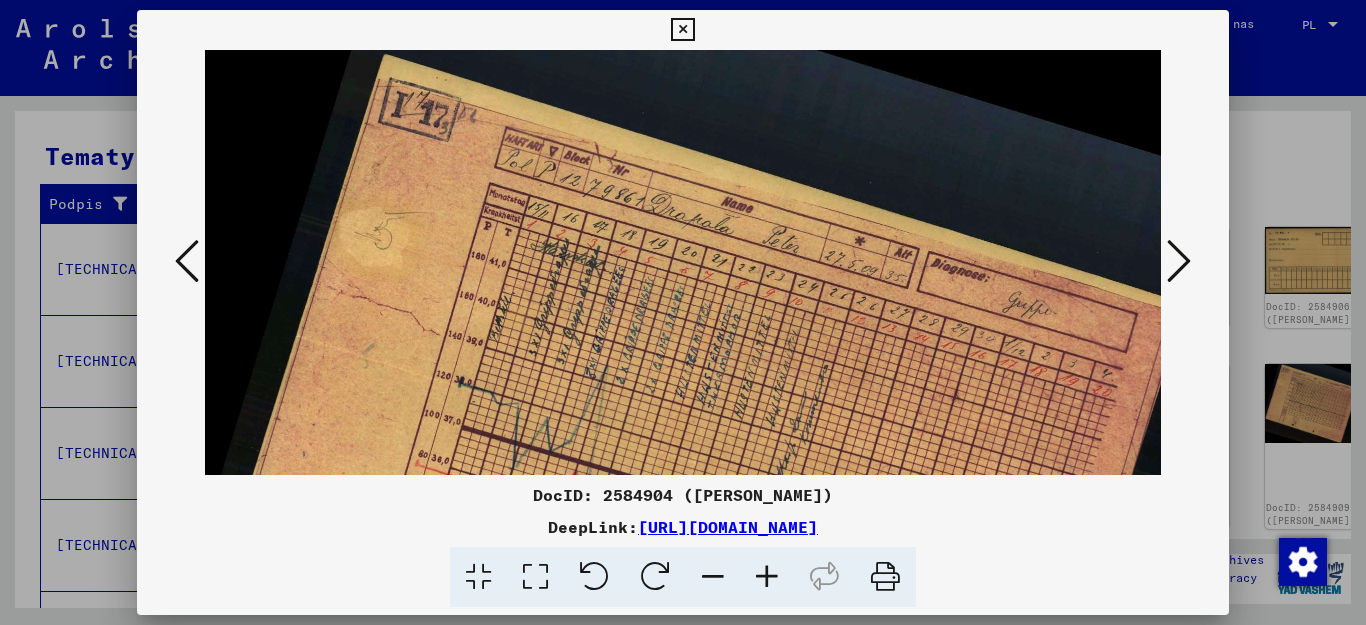 click at bounding box center [767, 577] 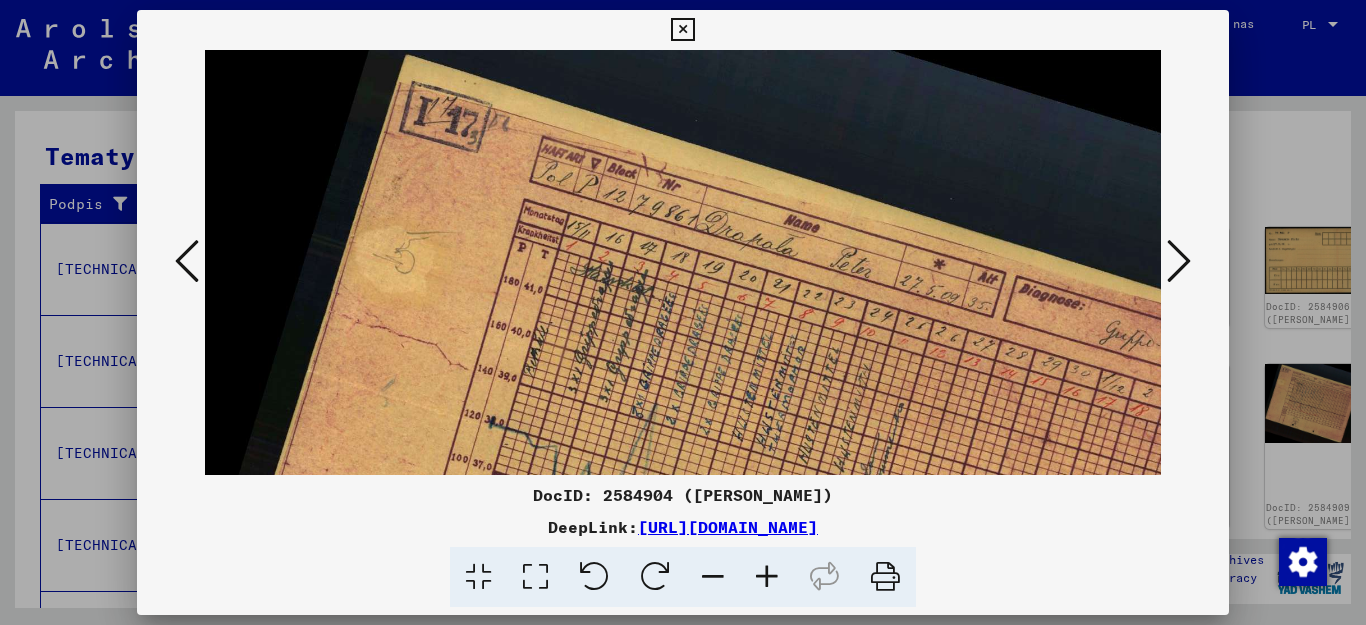 click at bounding box center (767, 577) 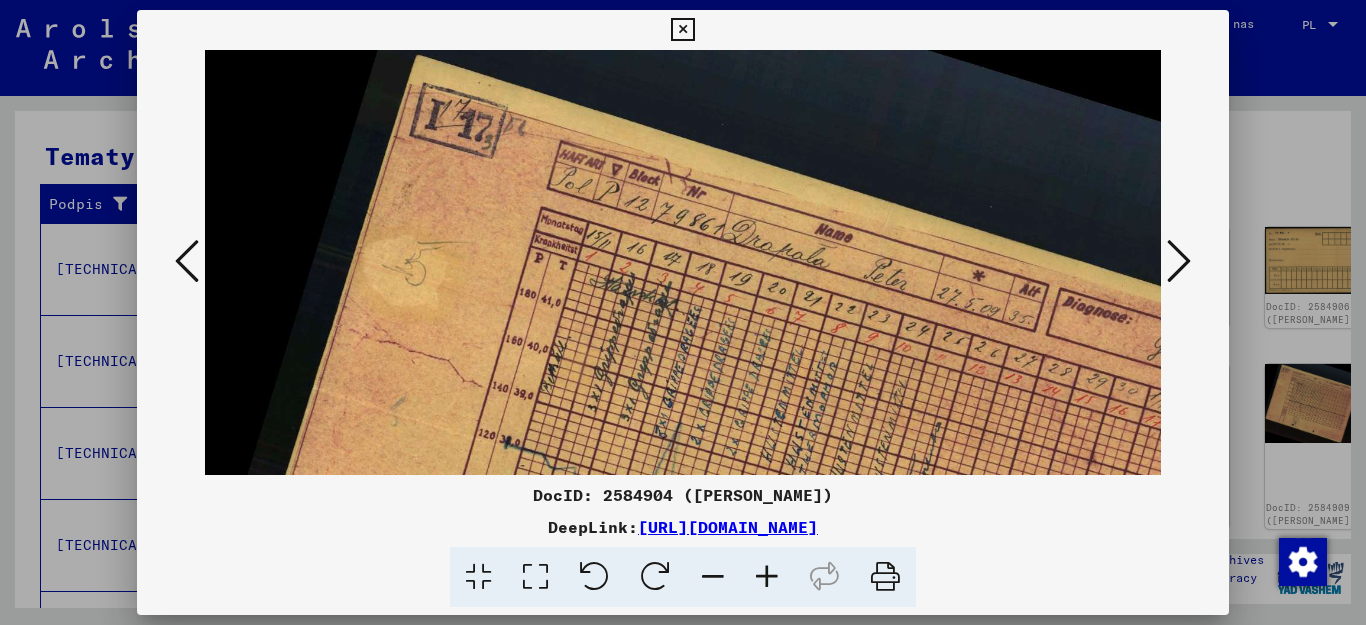 click at bounding box center [767, 577] 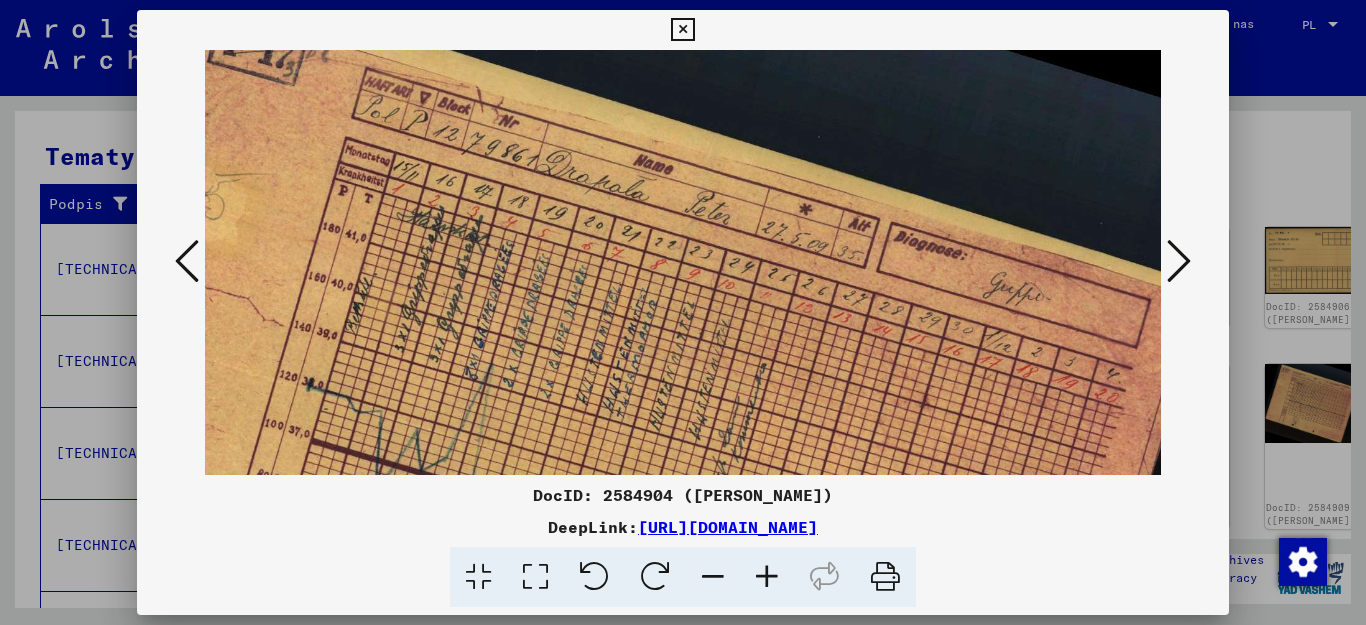 drag, startPoint x: 795, startPoint y: 411, endPoint x: 558, endPoint y: 319, distance: 254.23021 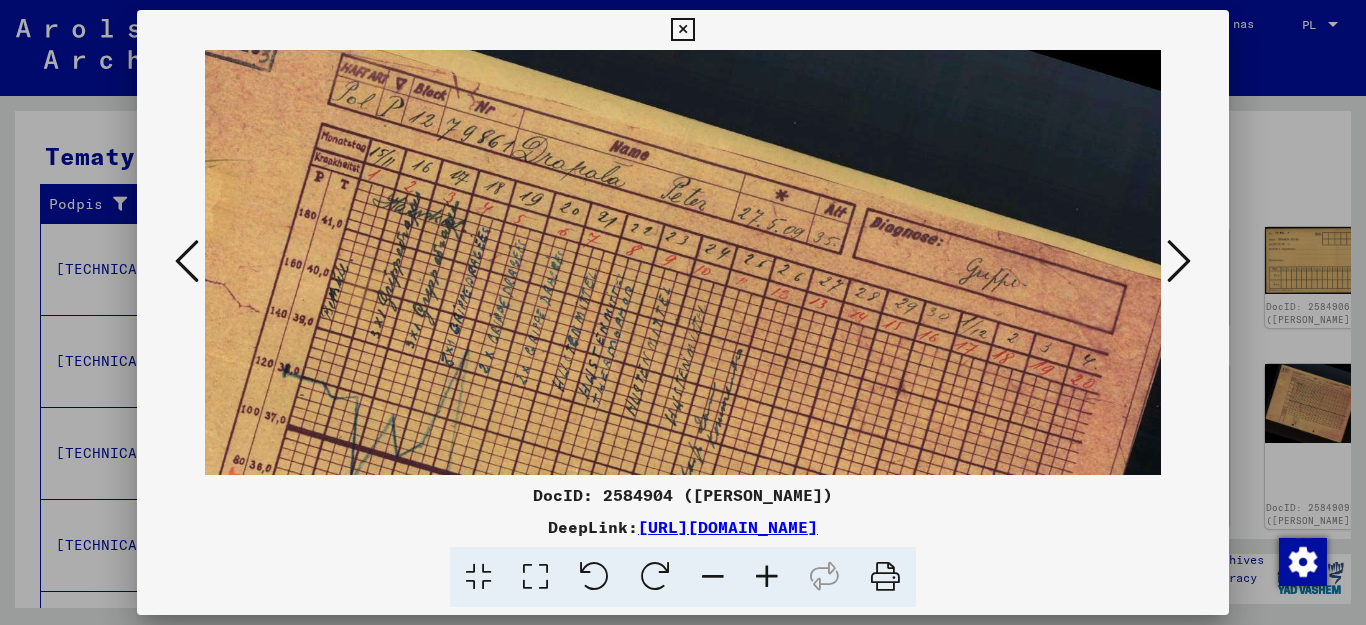 click at bounding box center [1179, 261] 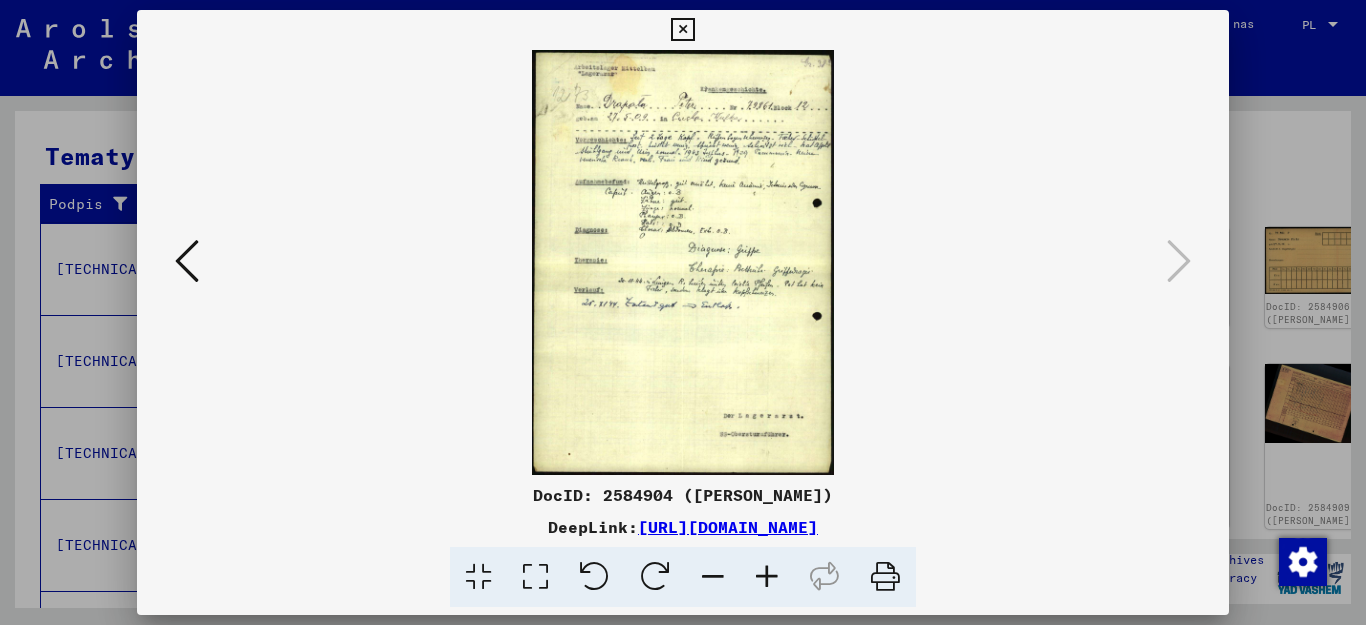 scroll, scrollTop: 0, scrollLeft: 0, axis: both 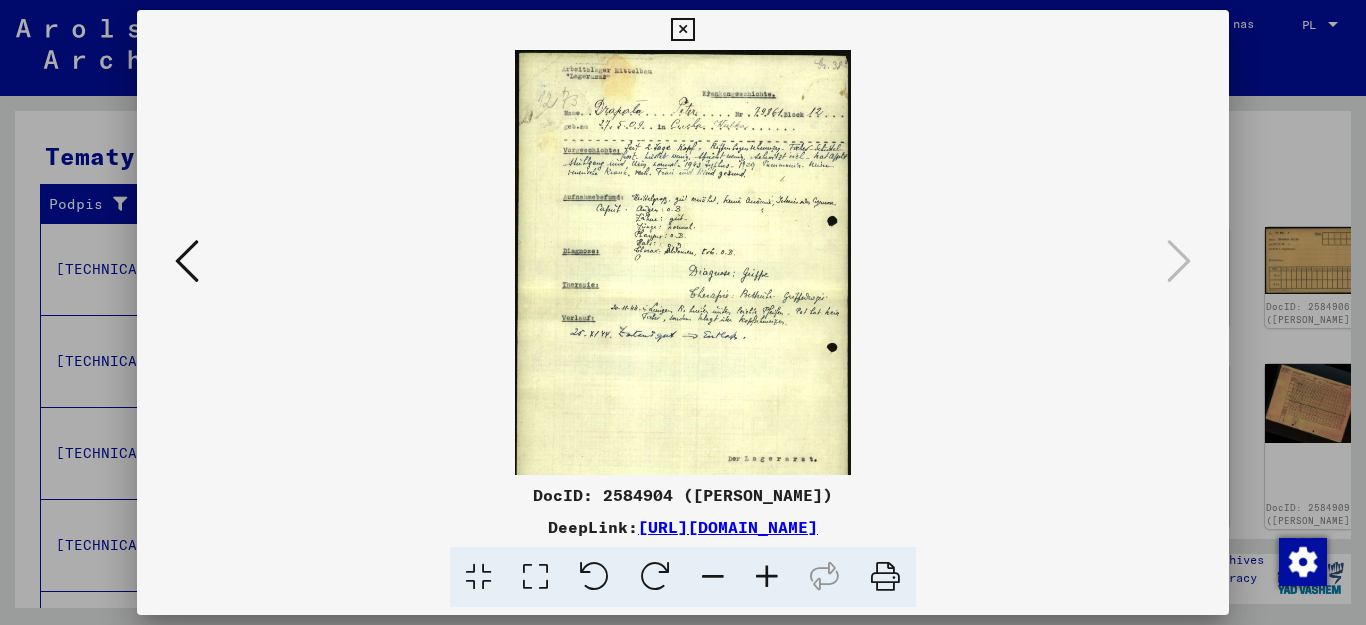click at bounding box center [767, 577] 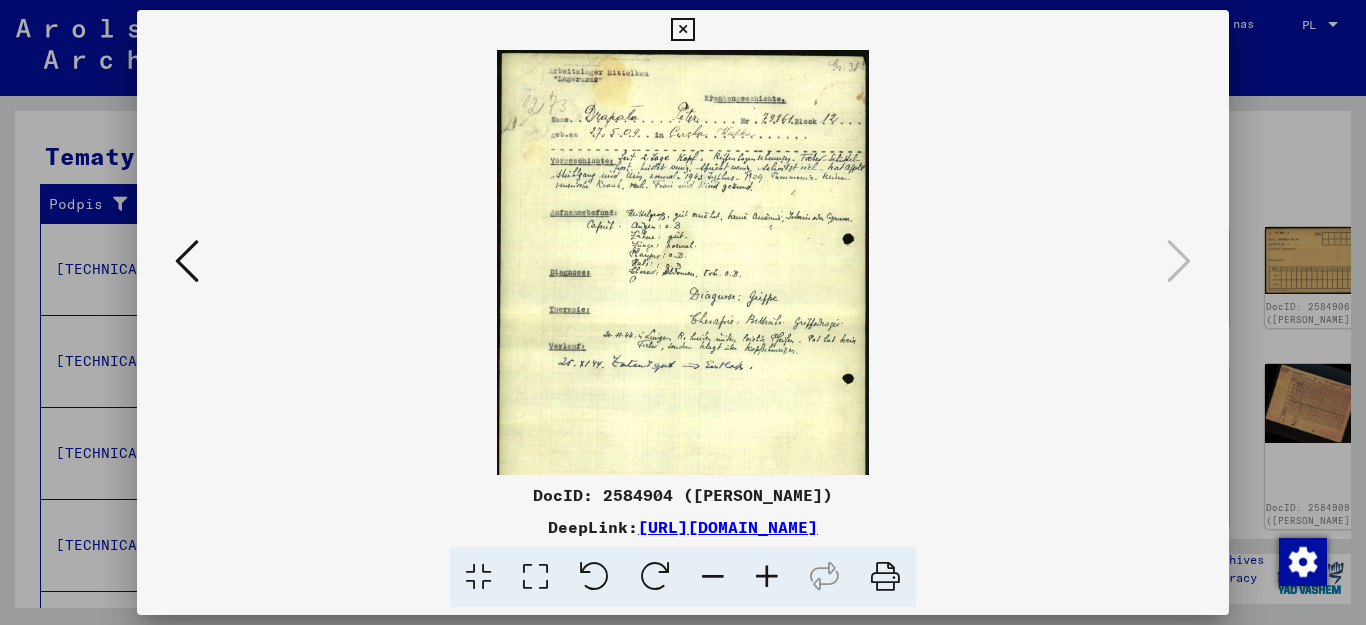 click at bounding box center (767, 577) 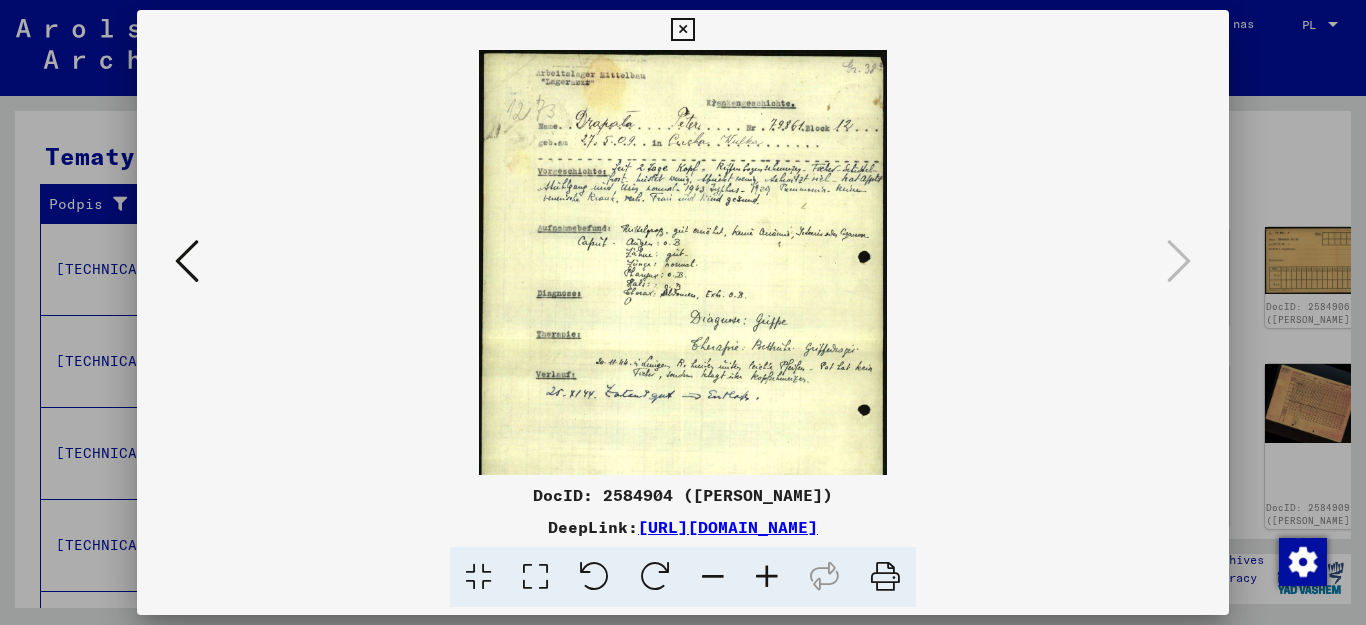 click at bounding box center (767, 577) 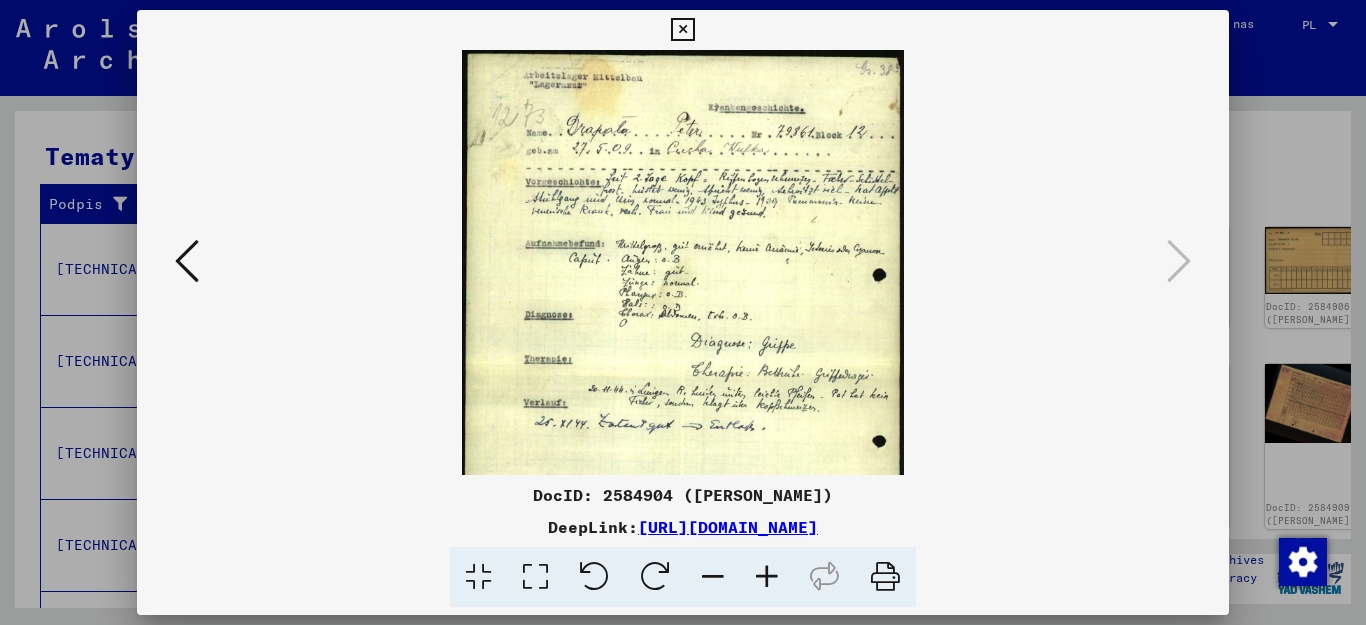 click at bounding box center (767, 577) 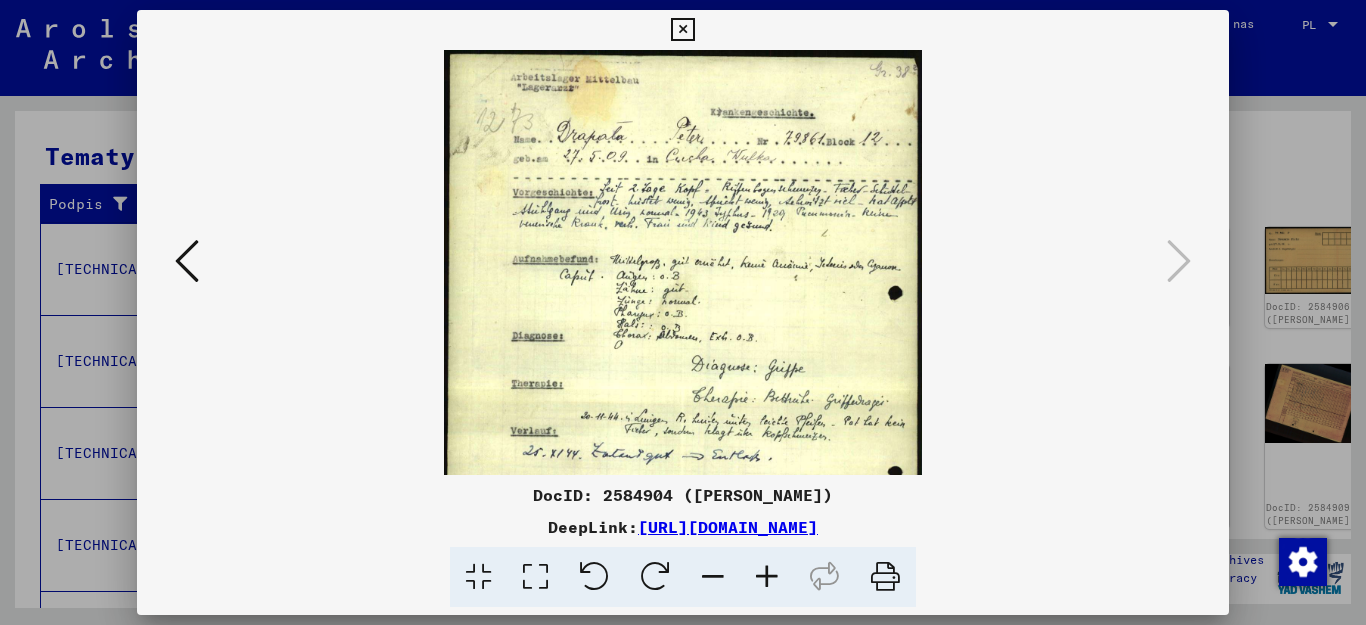 click at bounding box center (767, 577) 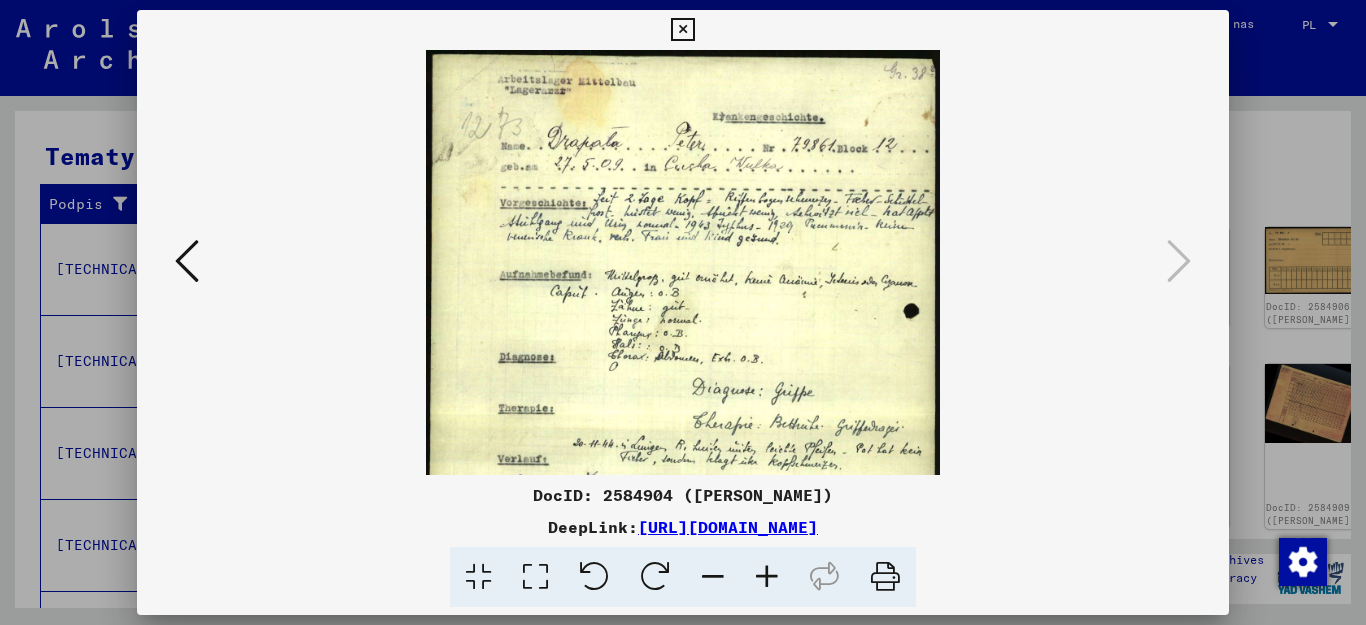 click at bounding box center (767, 577) 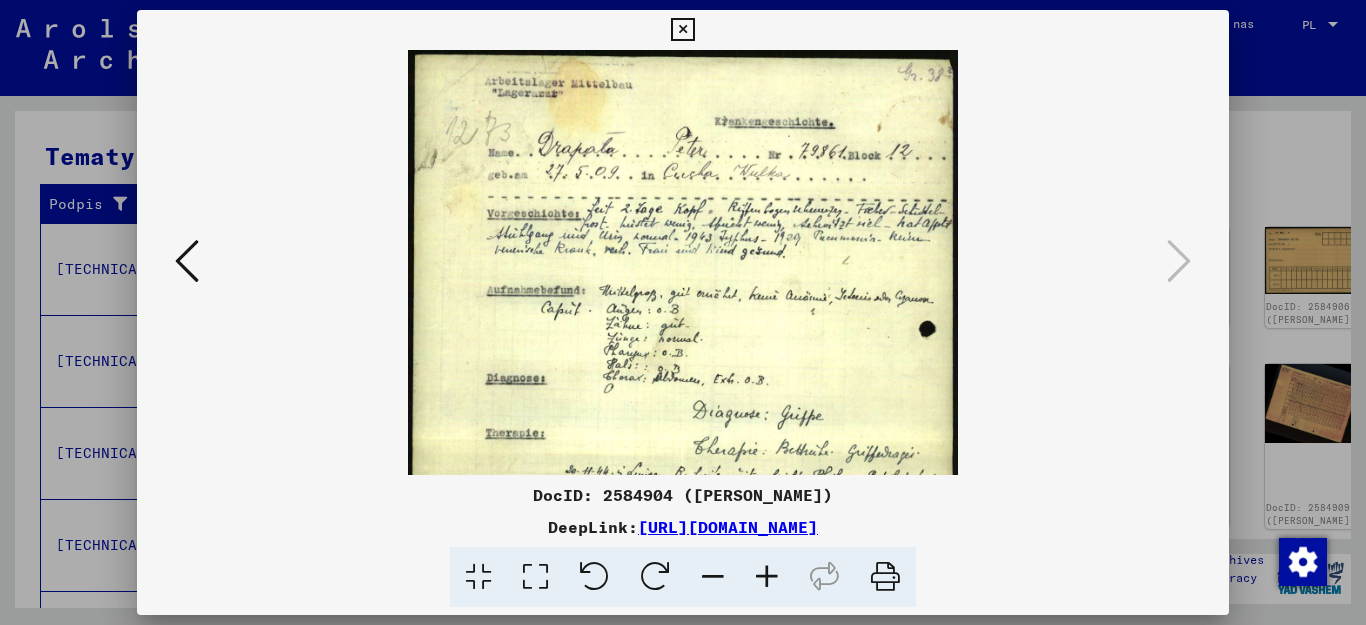 click at bounding box center [767, 577] 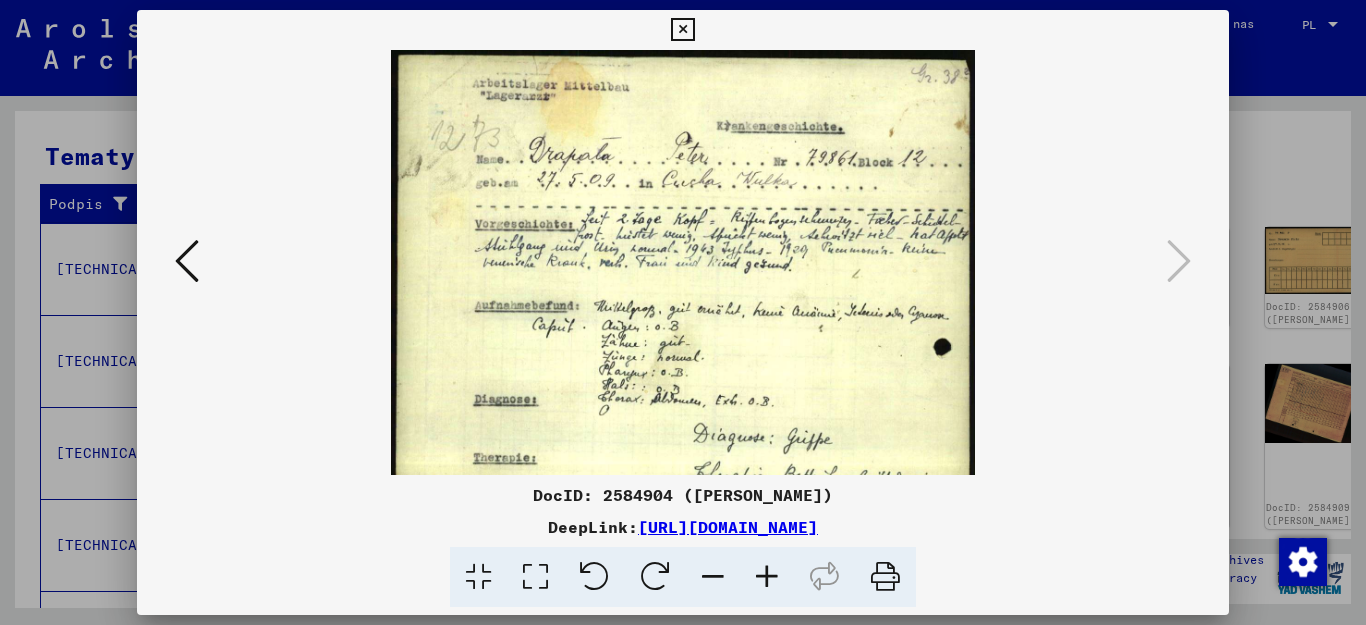 click at bounding box center [767, 577] 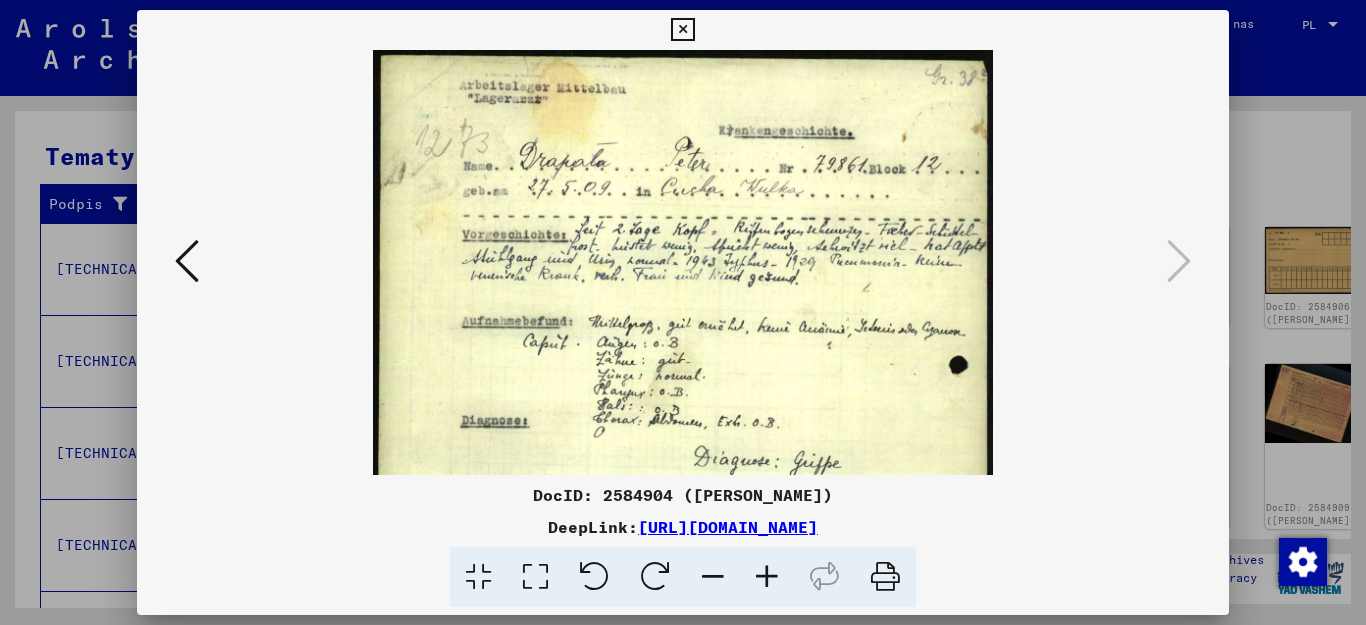click at bounding box center (767, 577) 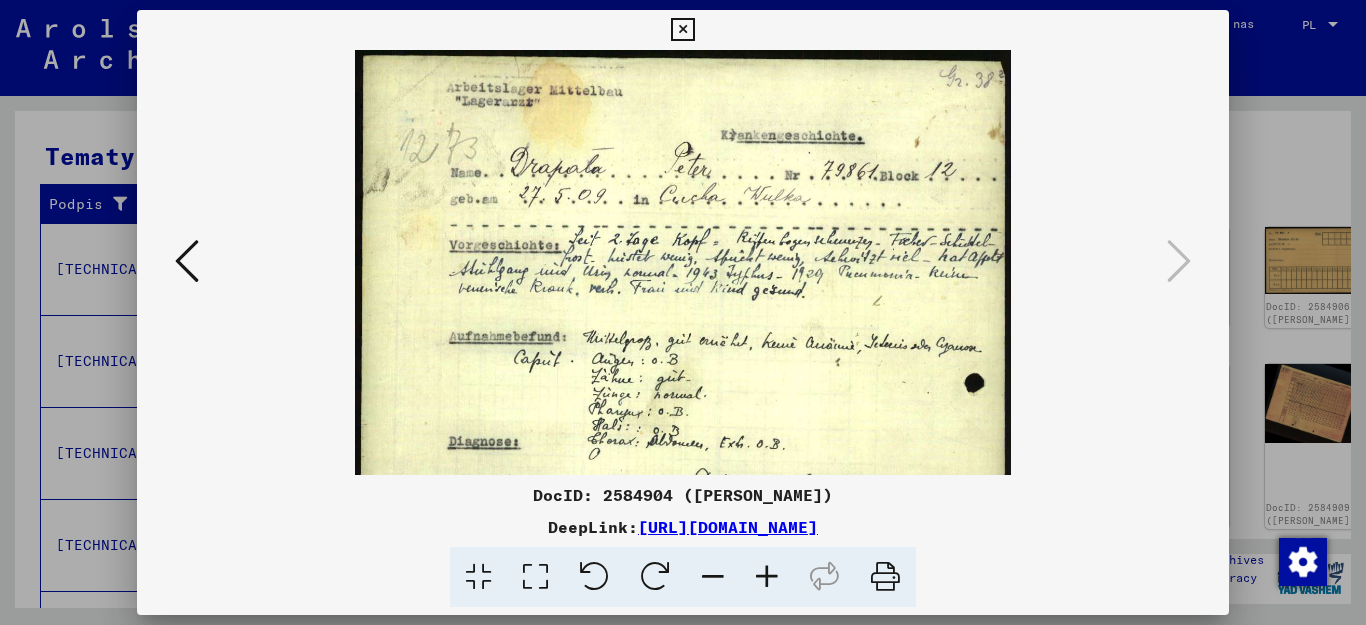click at bounding box center (767, 577) 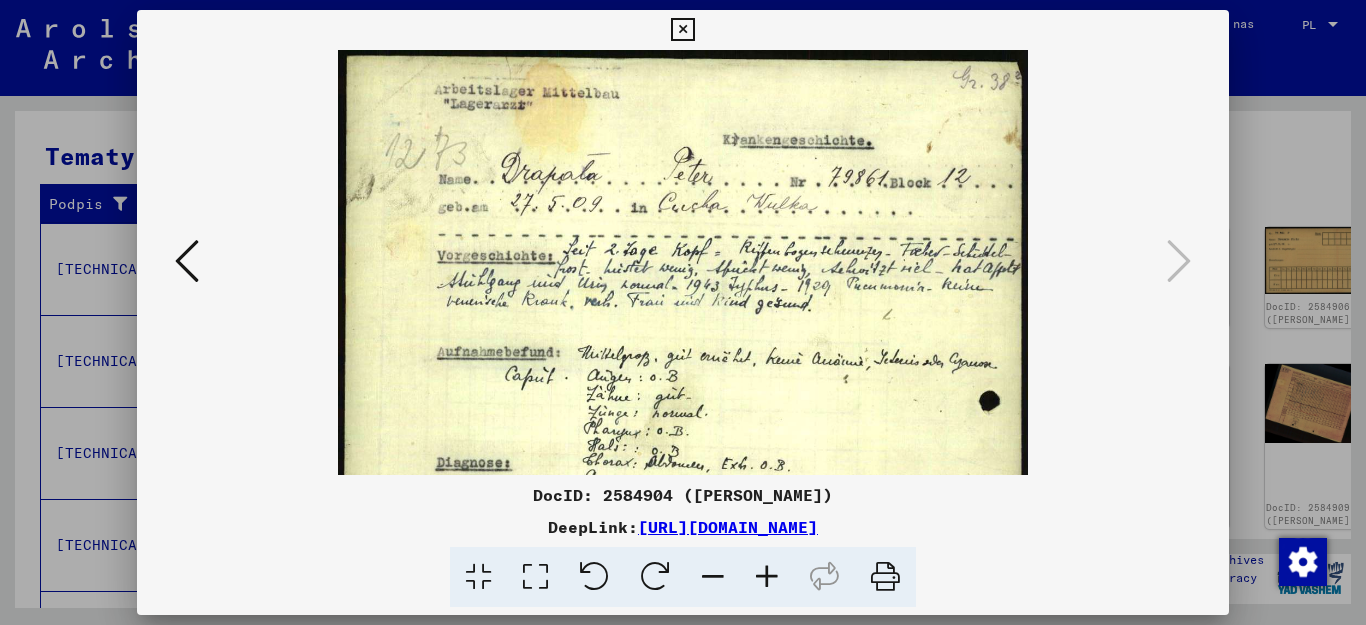 click at bounding box center (767, 577) 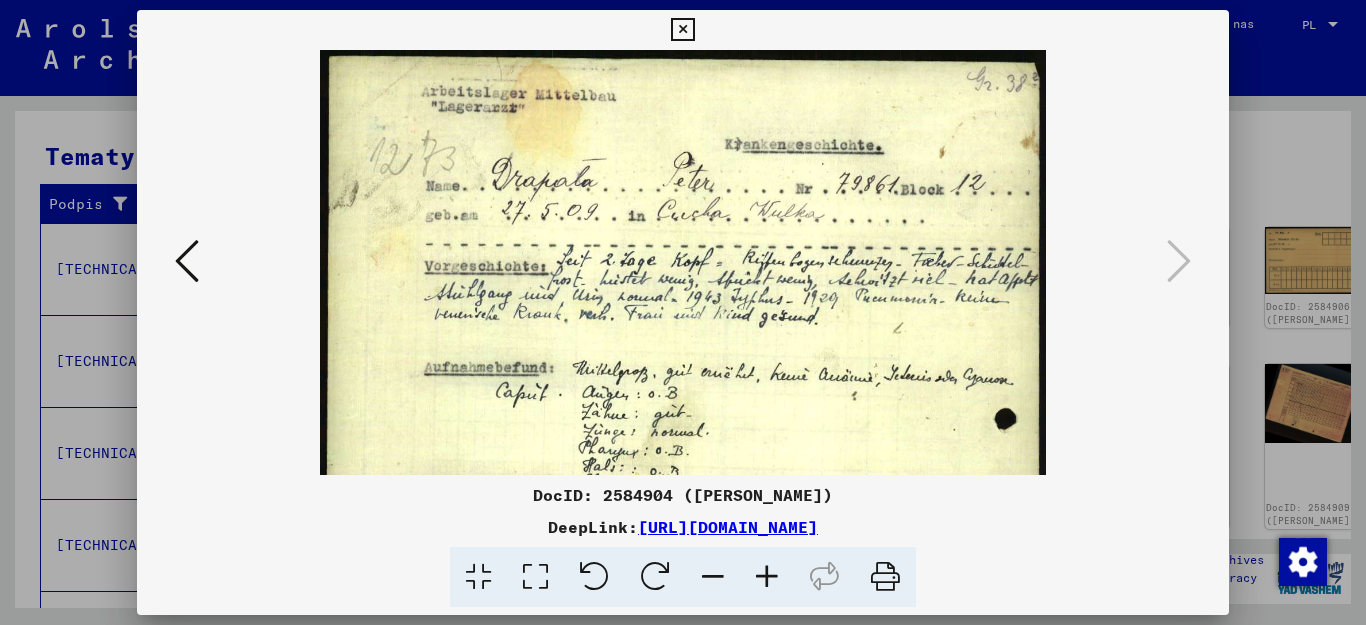click at bounding box center [767, 577] 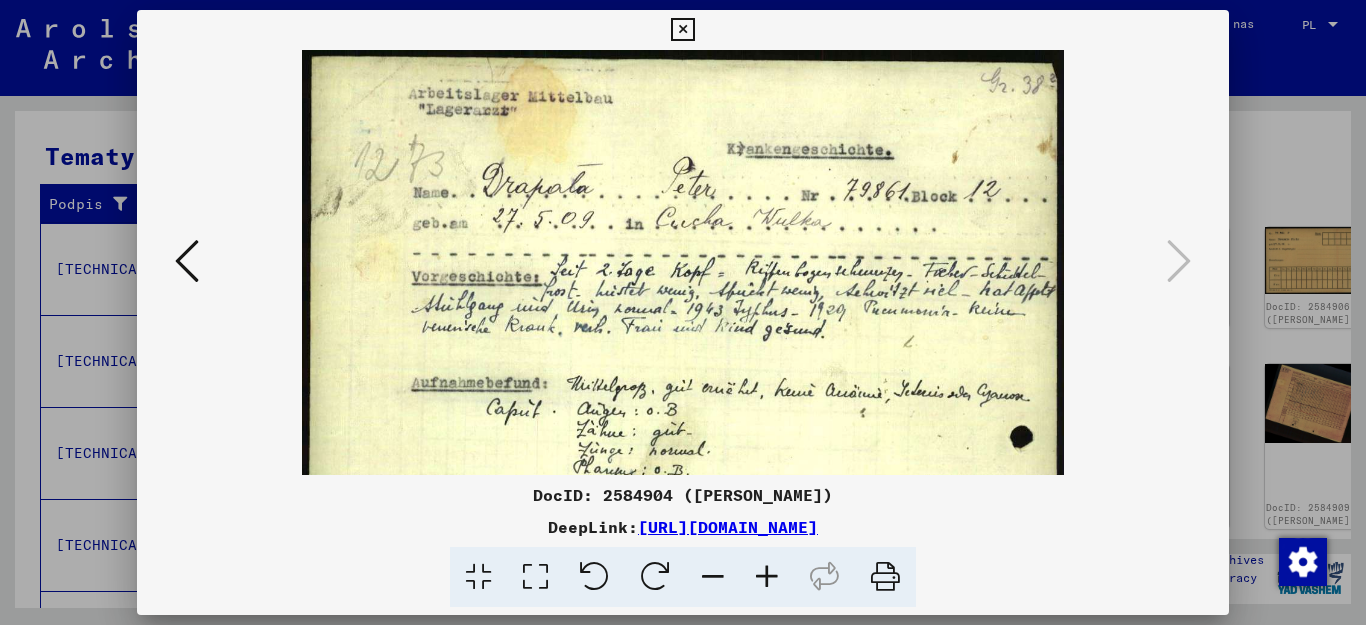 click at bounding box center (767, 577) 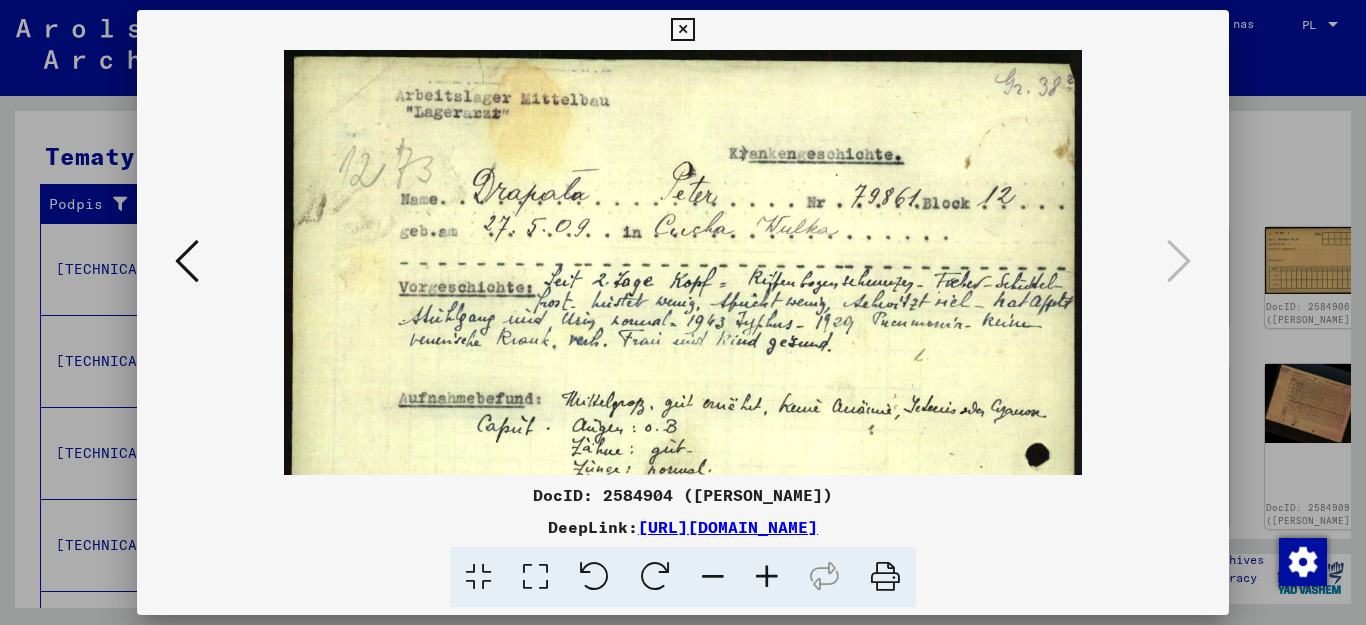click at bounding box center (767, 577) 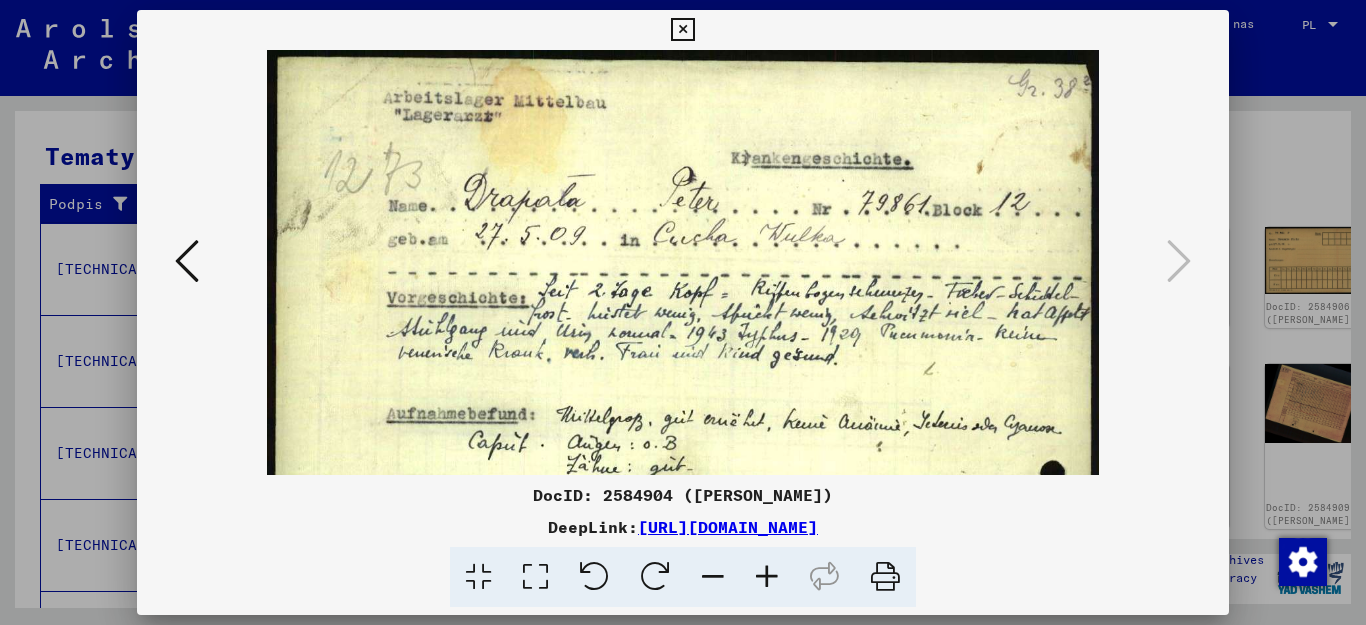 click at bounding box center [767, 577] 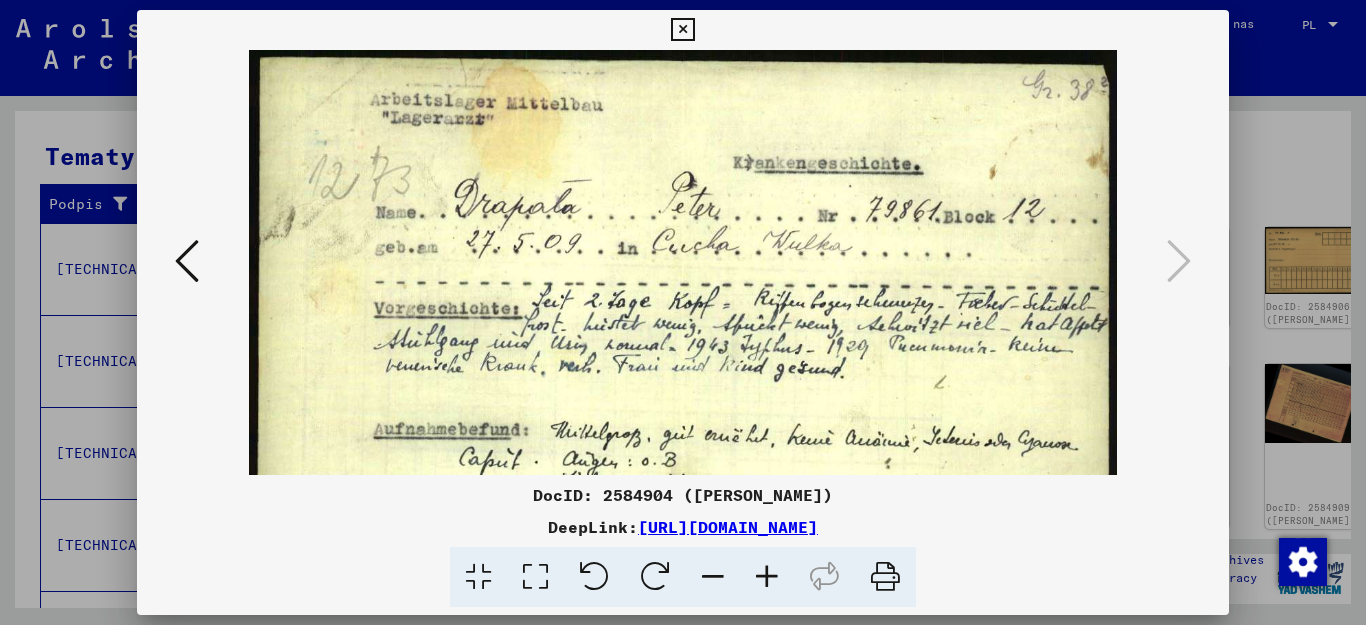 click at bounding box center (767, 577) 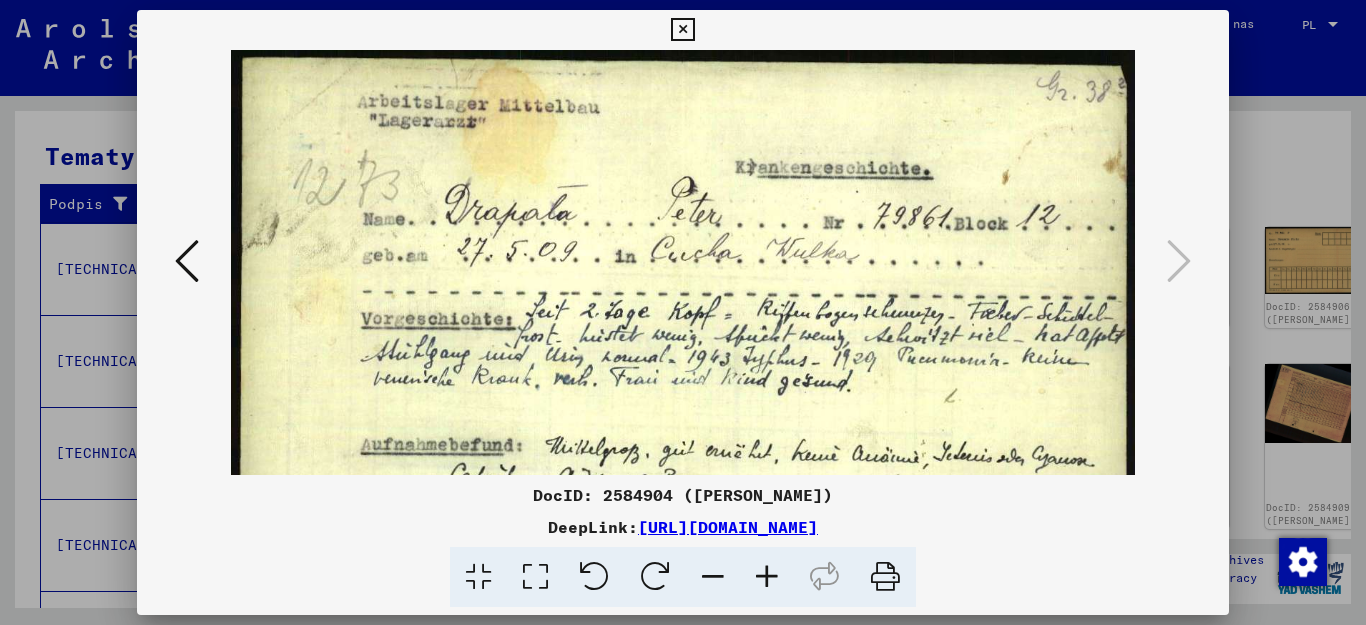 click at bounding box center [767, 577] 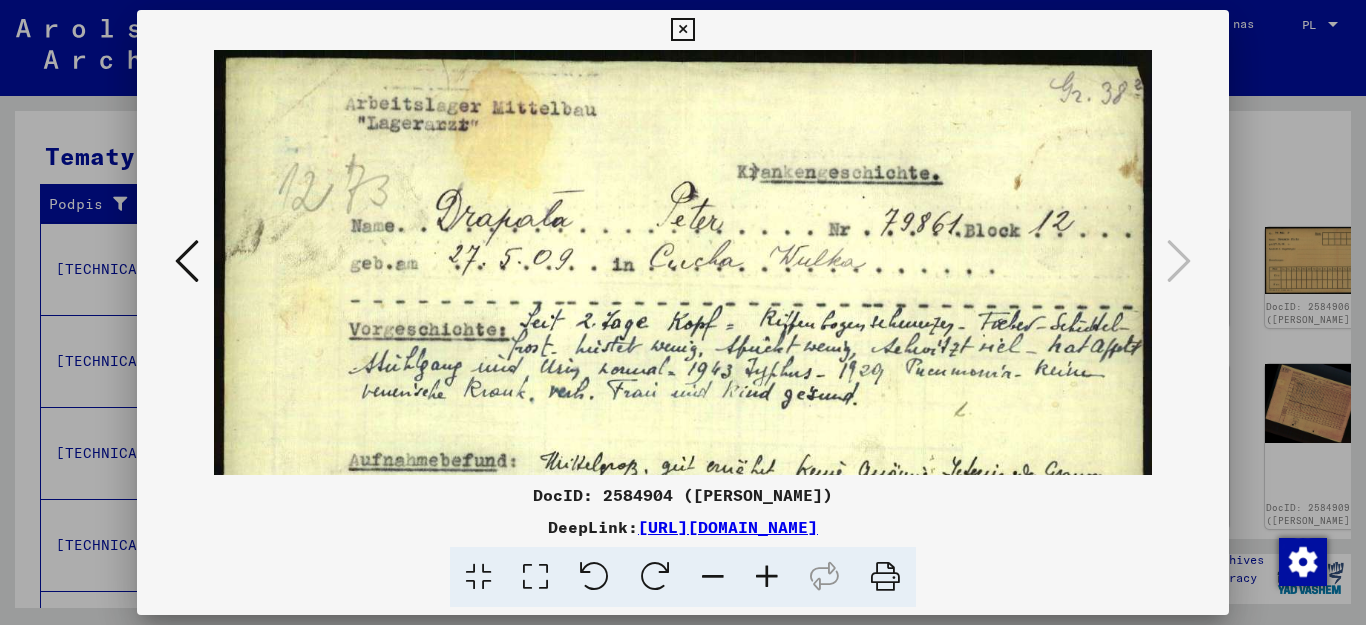click at bounding box center (767, 577) 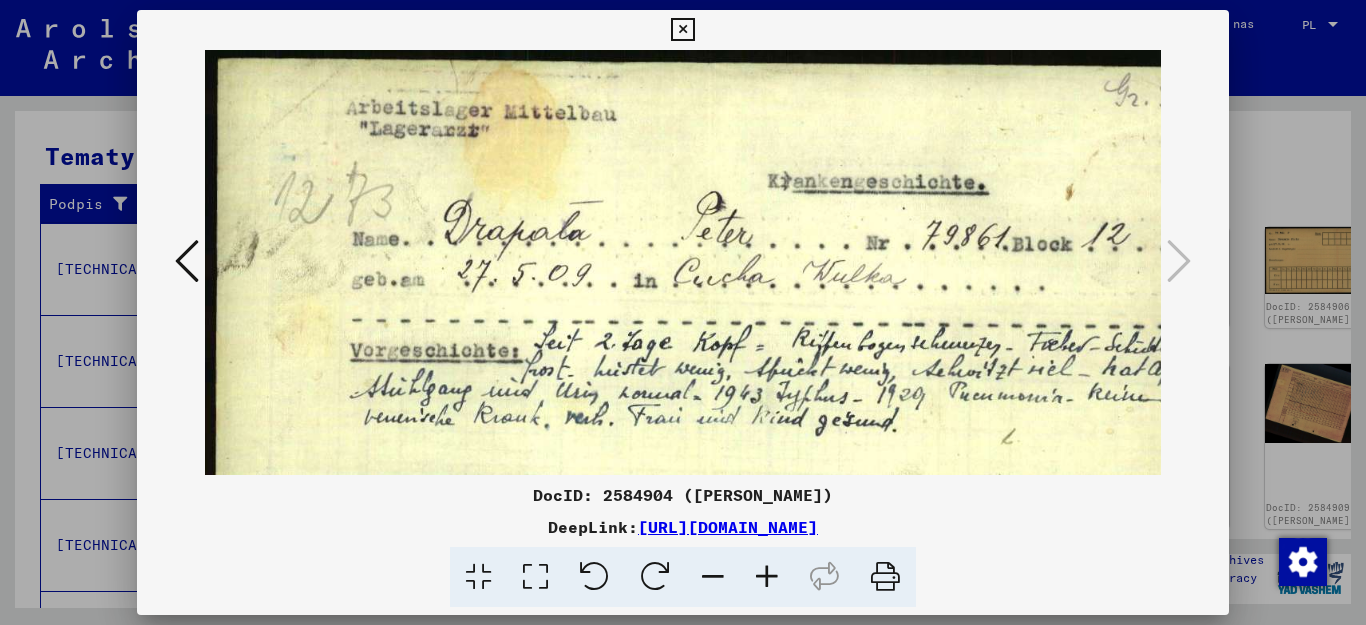 click at bounding box center (767, 577) 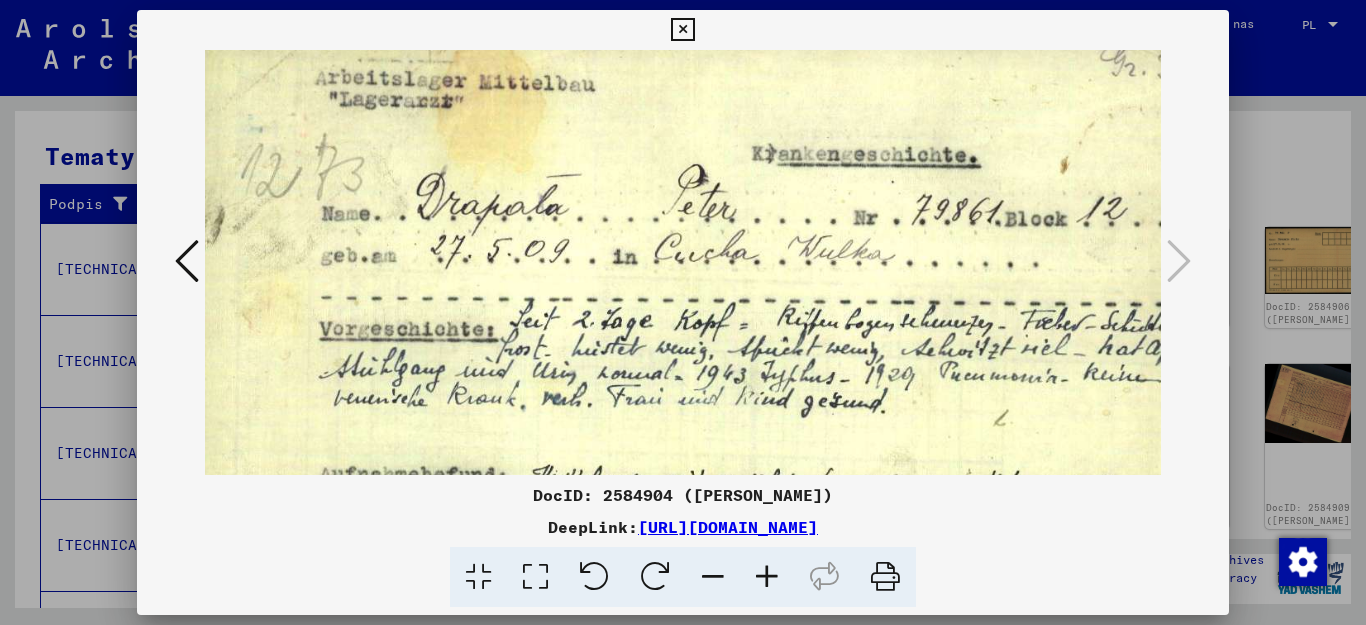 scroll, scrollTop: 34, scrollLeft: 38, axis: both 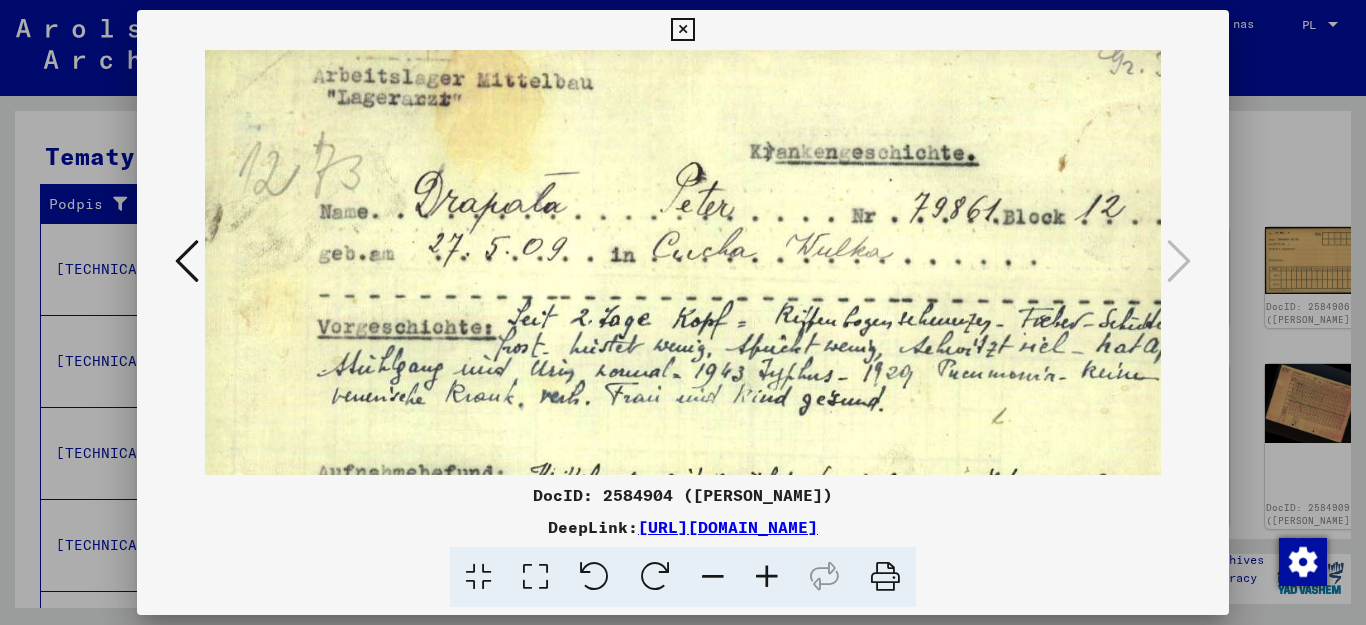 drag, startPoint x: 773, startPoint y: 423, endPoint x: 735, endPoint y: 389, distance: 50.990196 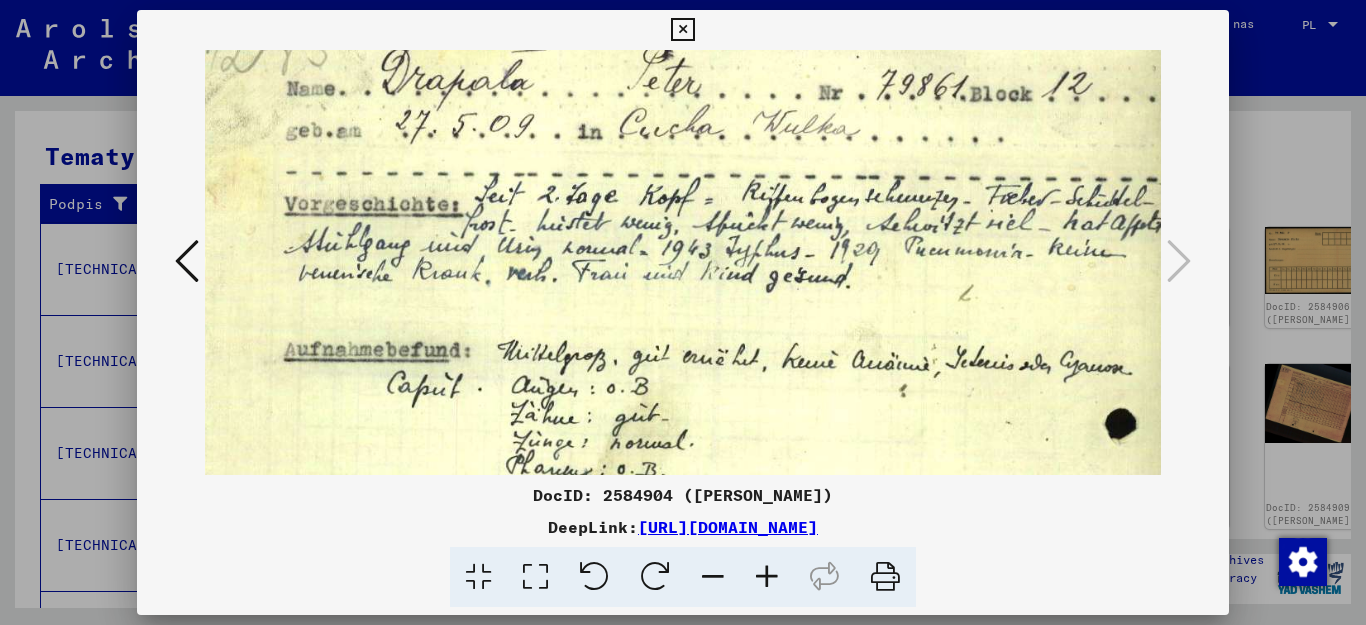 drag, startPoint x: 678, startPoint y: 452, endPoint x: 644, endPoint y: 328, distance: 128.57683 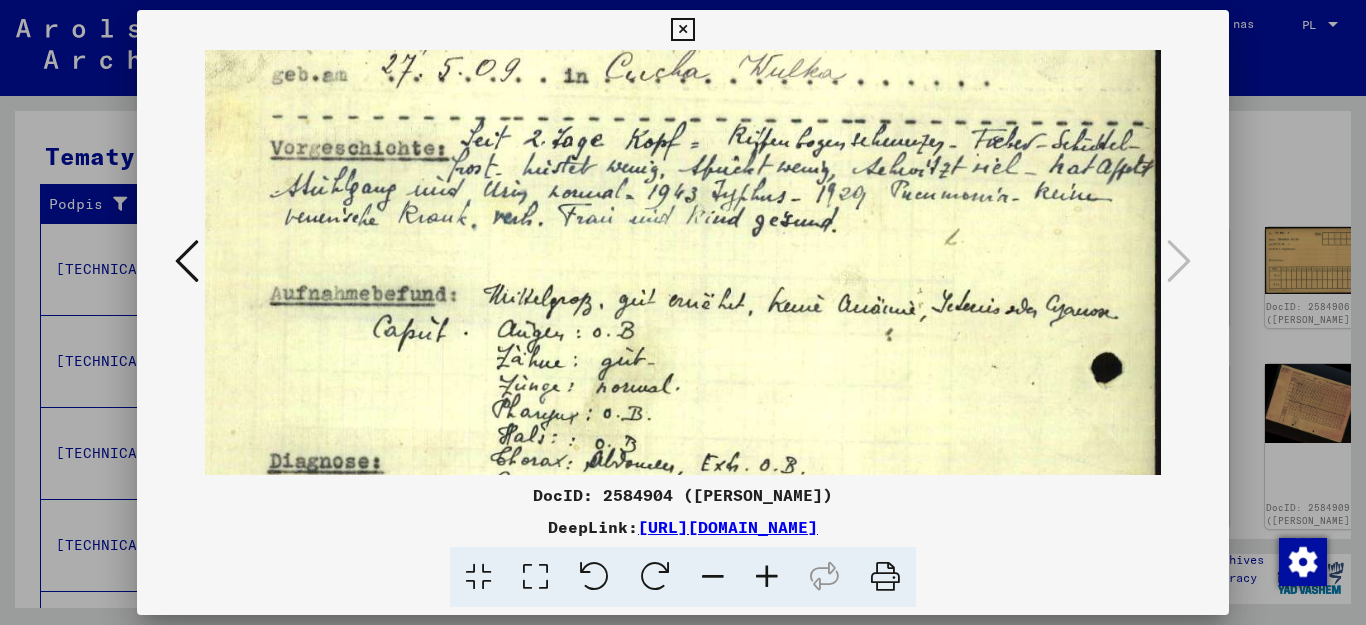 drag, startPoint x: 637, startPoint y: 406, endPoint x: 624, endPoint y: 348, distance: 59.439045 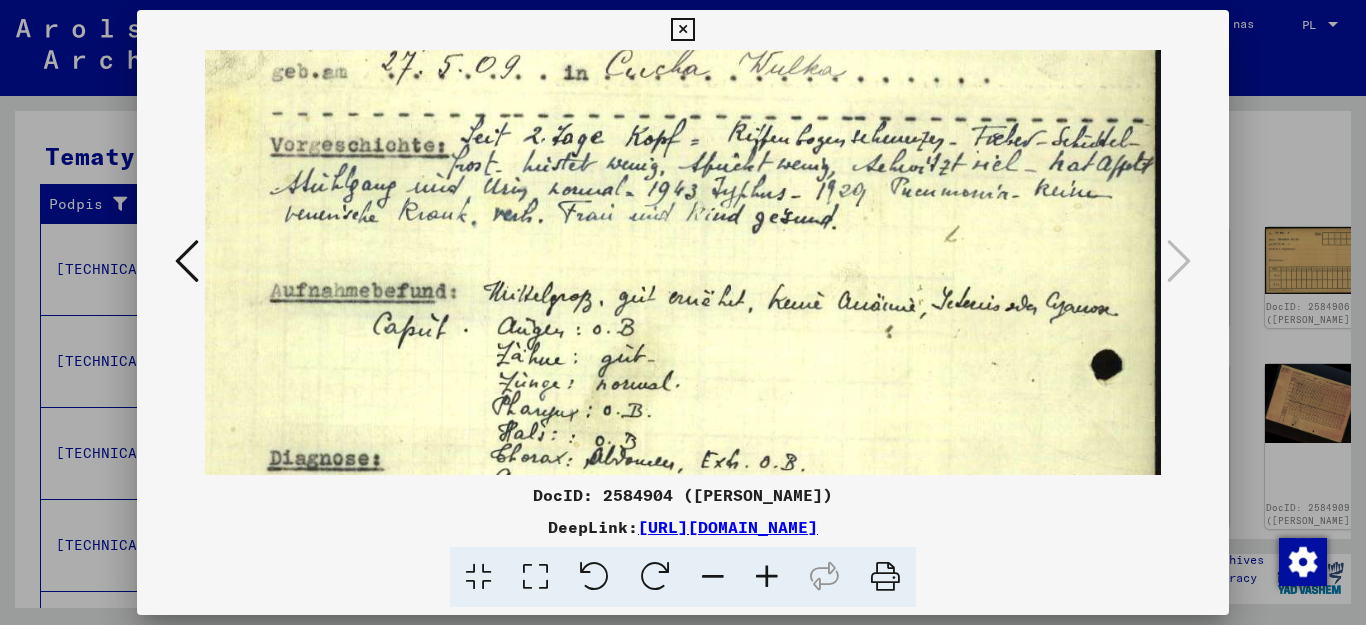 drag, startPoint x: 609, startPoint y: 436, endPoint x: 608, endPoint y: 343, distance: 93.00538 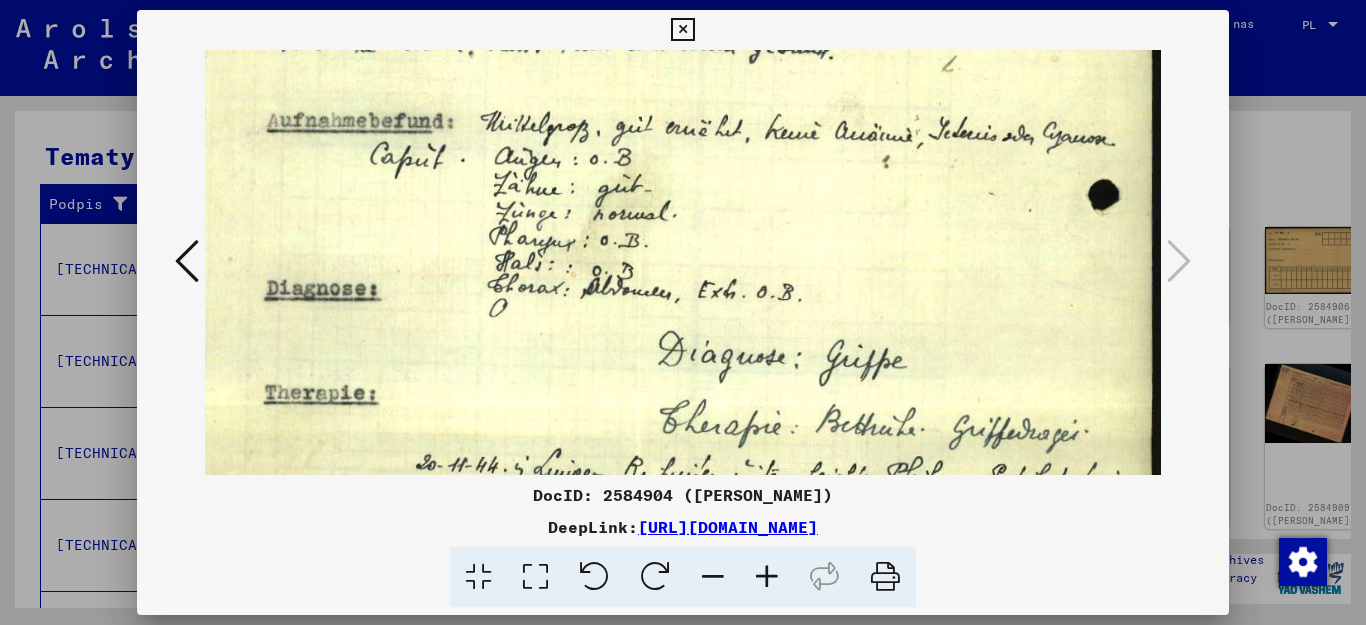 drag, startPoint x: 610, startPoint y: 432, endPoint x: 602, endPoint y: 353, distance: 79.40403 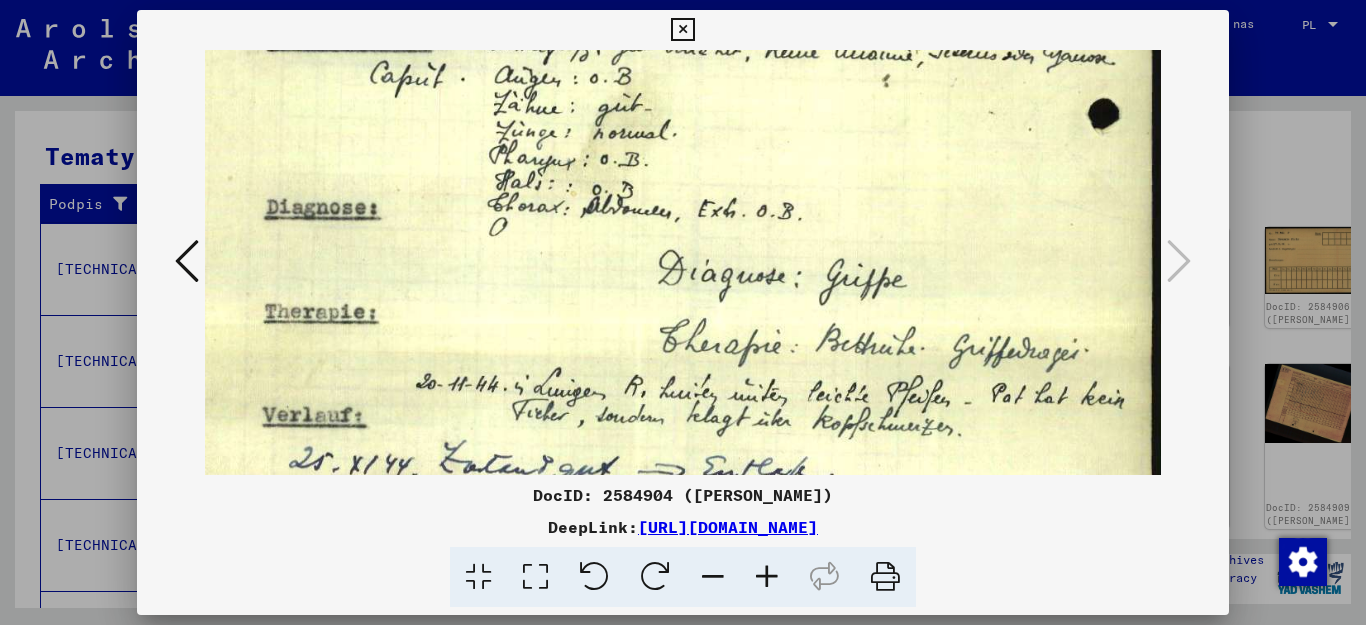 drag, startPoint x: 602, startPoint y: 413, endPoint x: 582, endPoint y: 329, distance: 86.34813 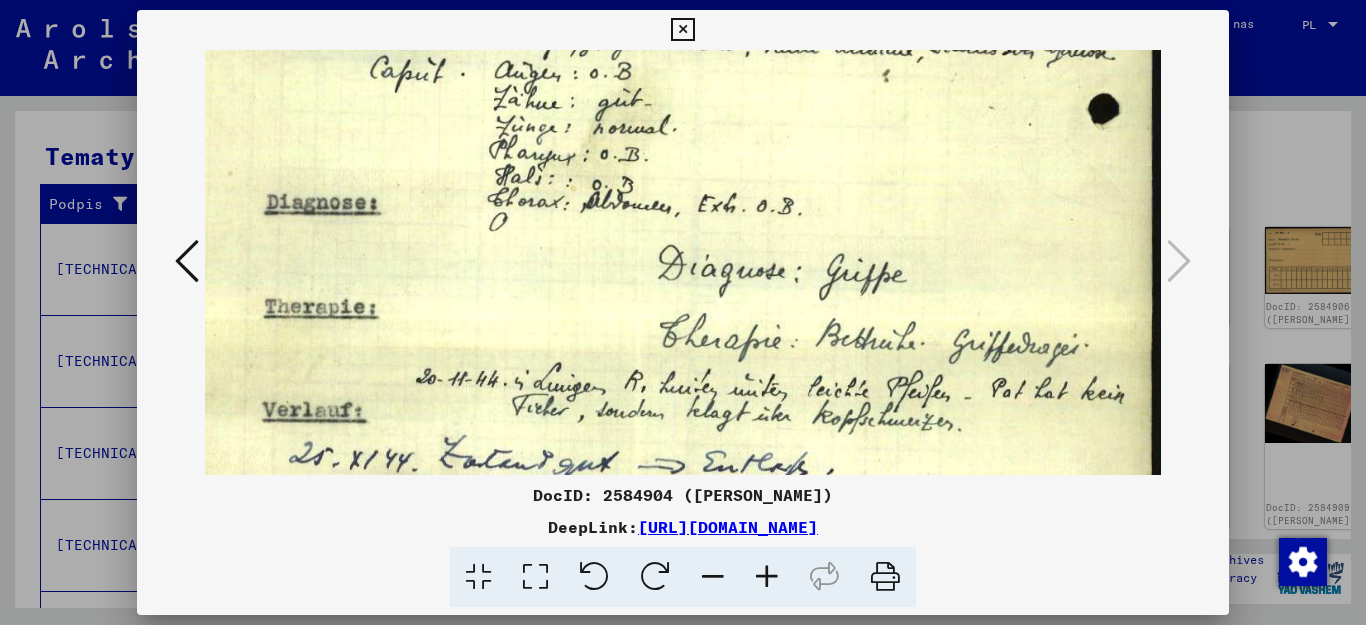 drag, startPoint x: 586, startPoint y: 425, endPoint x: 579, endPoint y: 349, distance: 76.321686 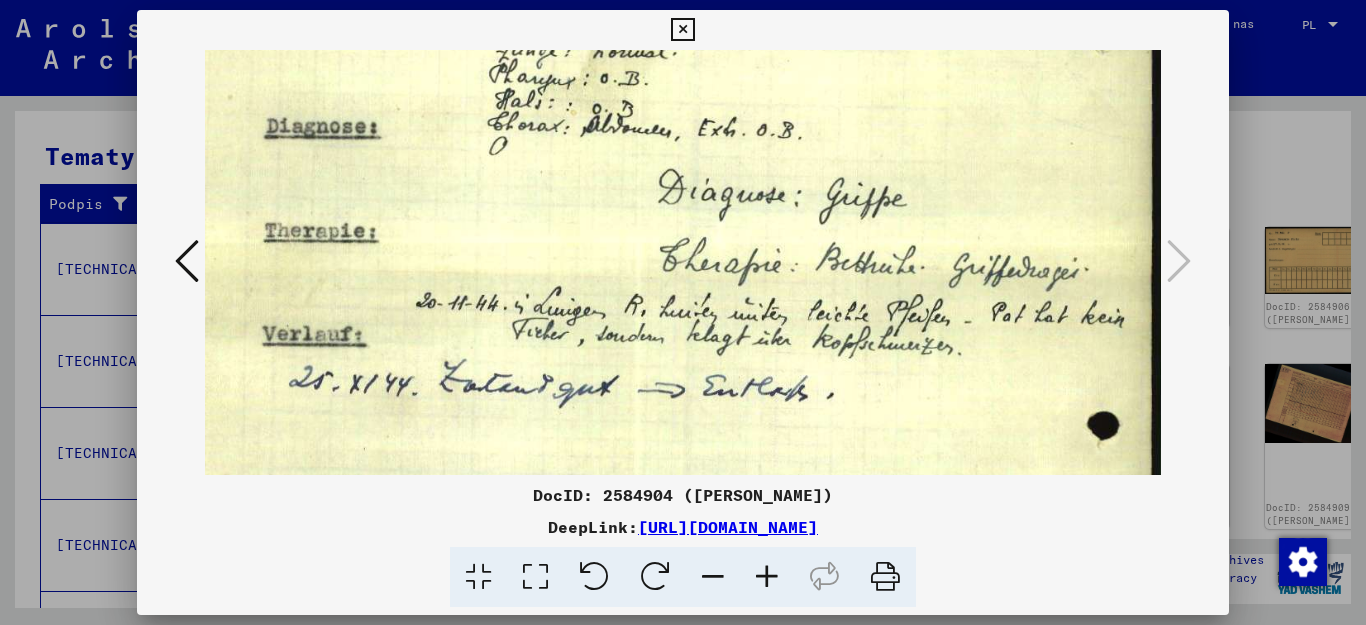 click at bounding box center [1179, 261] 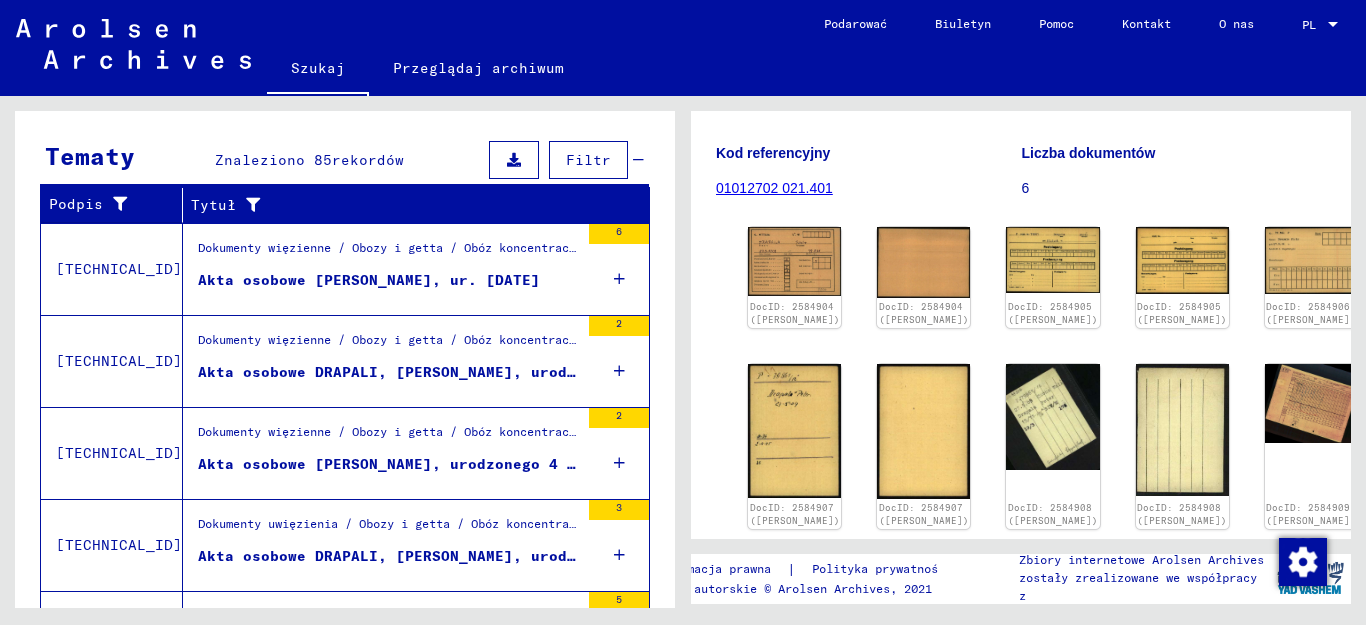 click at bounding box center (619, 371) 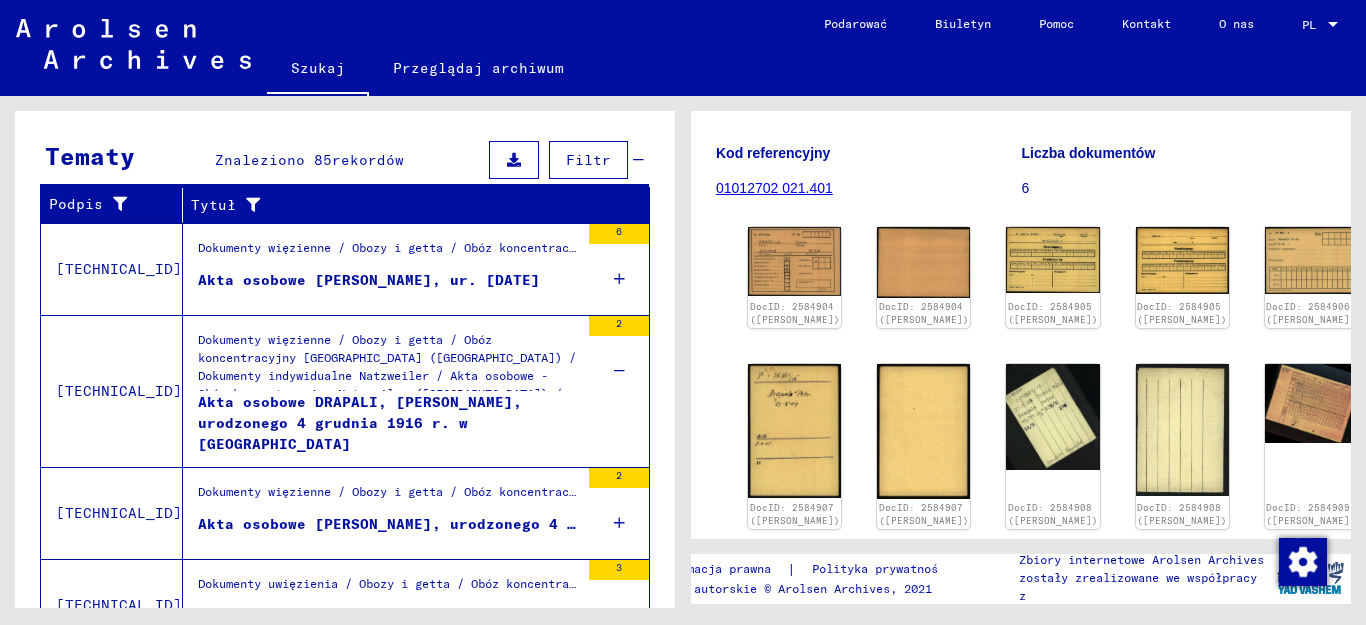 click at bounding box center [619, 279] 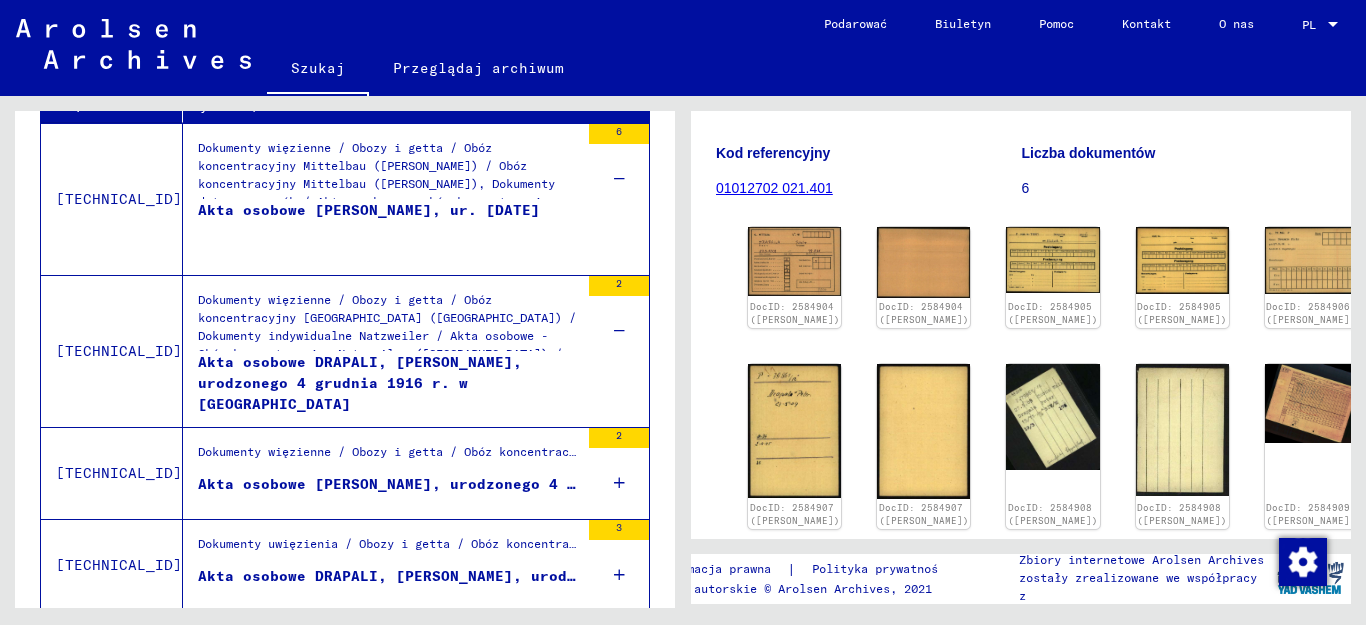 scroll, scrollTop: 955, scrollLeft: 0, axis: vertical 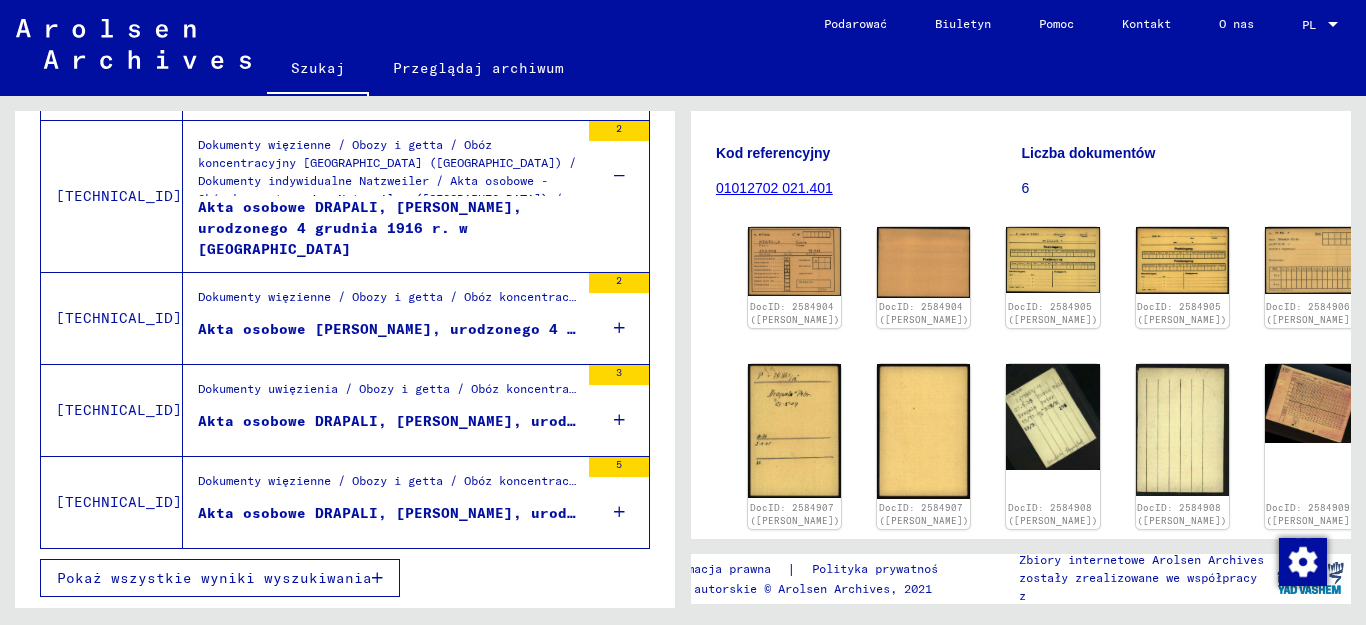 click at bounding box center [619, 328] 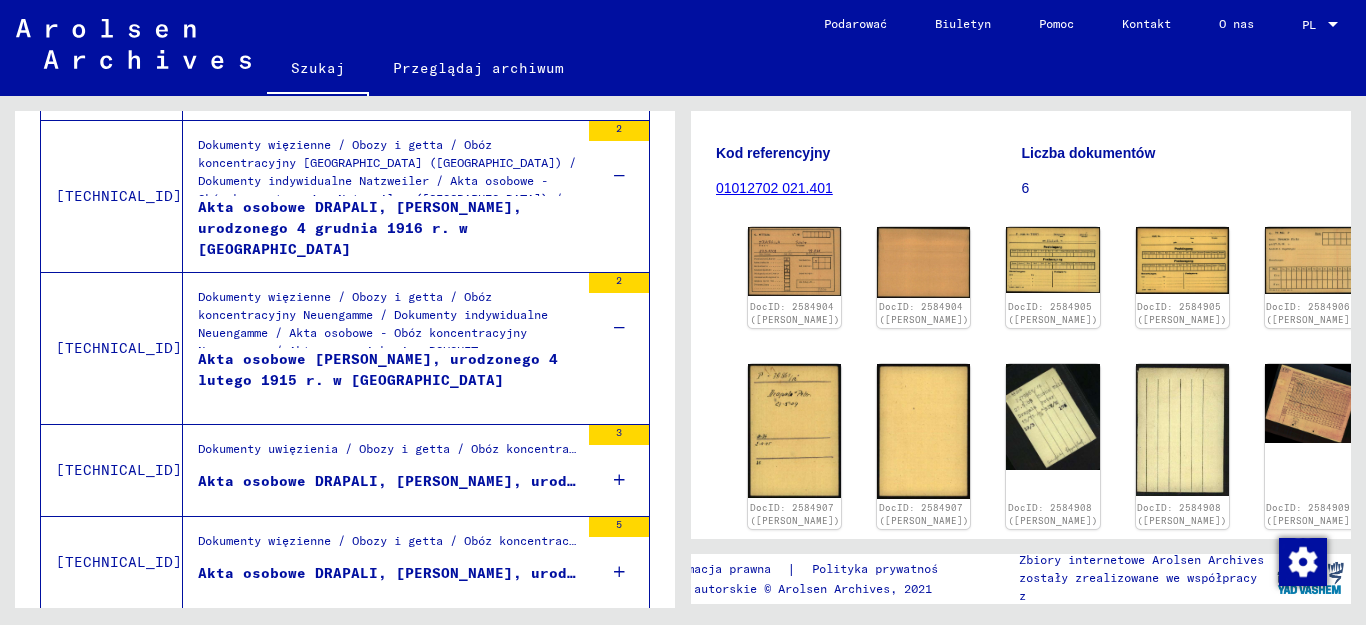 scroll, scrollTop: 1015, scrollLeft: 0, axis: vertical 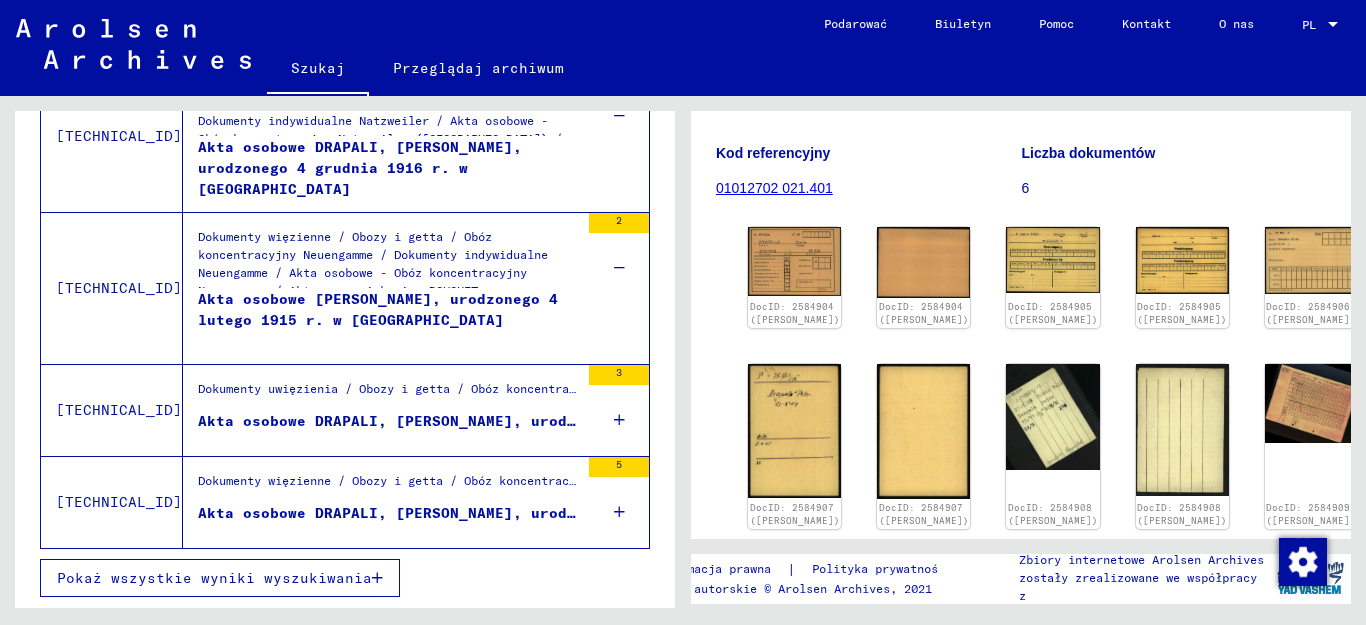click on "Akta osobowe [PERSON_NAME], urodzonego 4 lutego 1915 r. w [GEOGRAPHIC_DATA]" at bounding box center (378, 309) 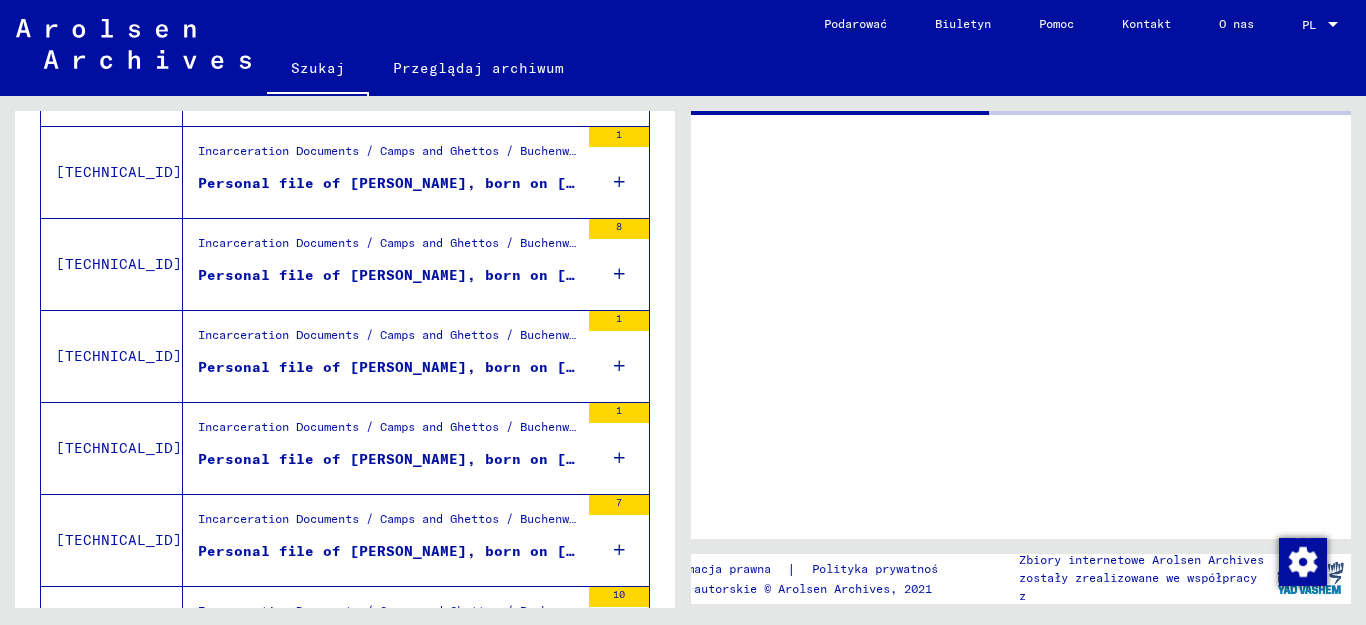 scroll, scrollTop: 0, scrollLeft: 0, axis: both 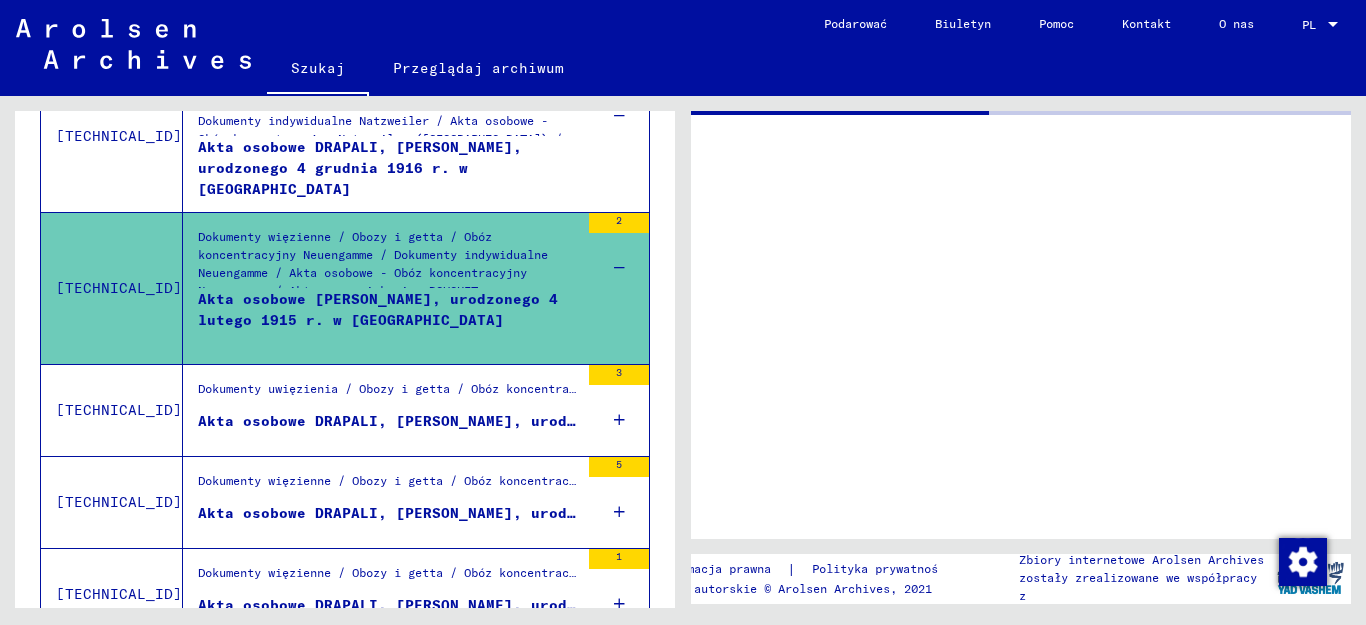 click at bounding box center (619, 420) 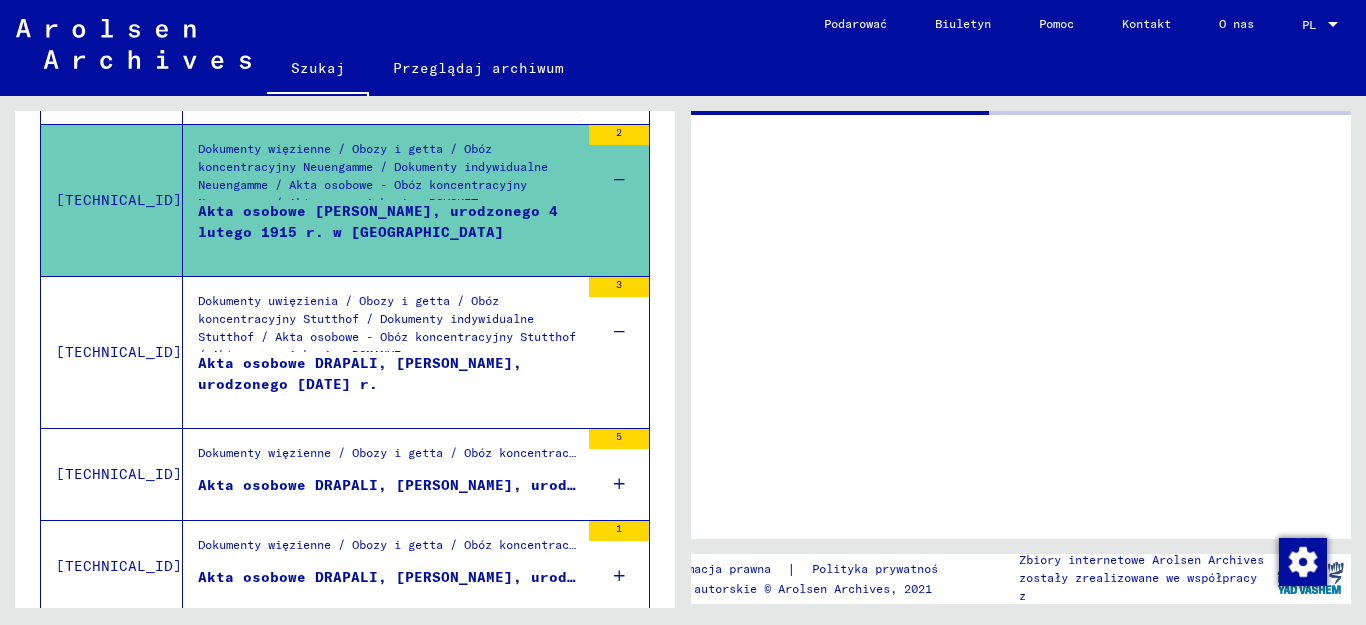 scroll, scrollTop: 693, scrollLeft: 0, axis: vertical 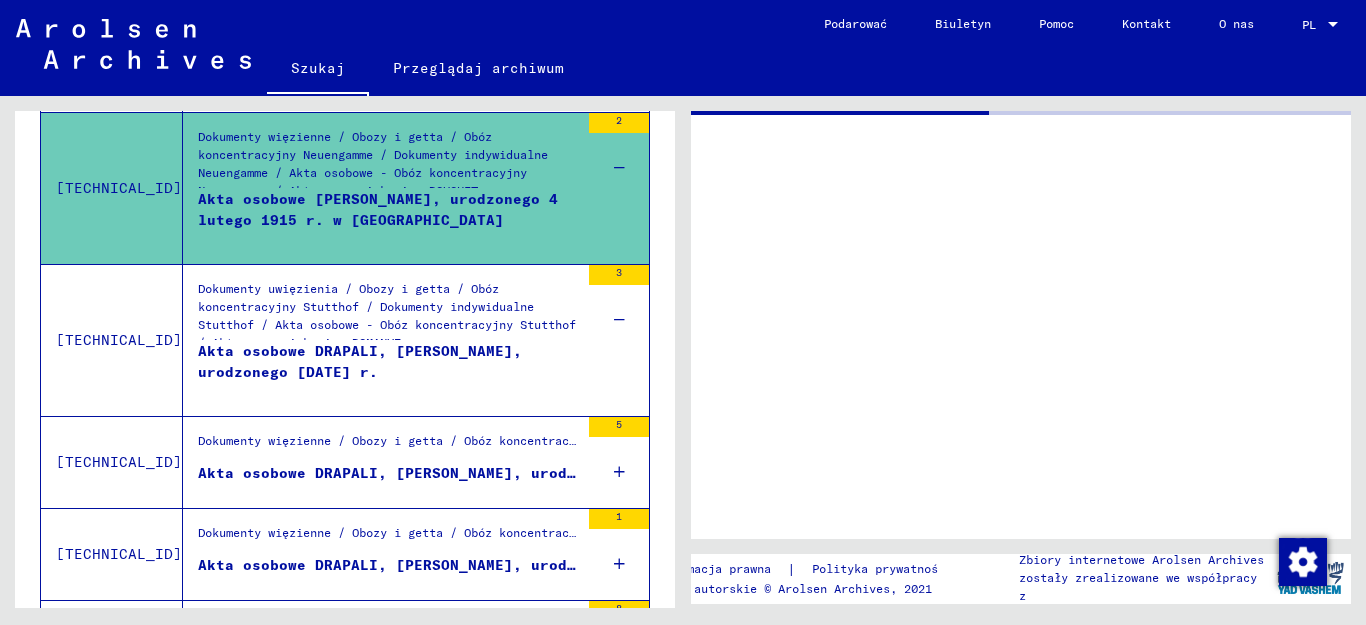 click at bounding box center (619, 472) 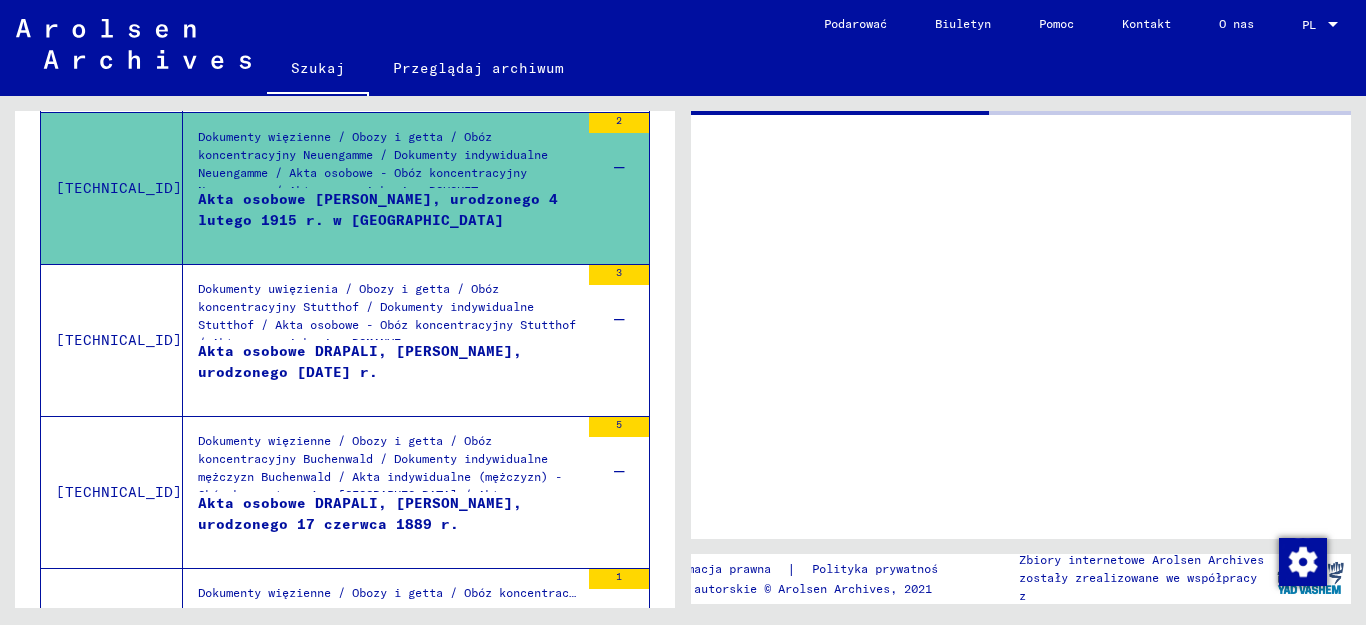 scroll, scrollTop: 893, scrollLeft: 0, axis: vertical 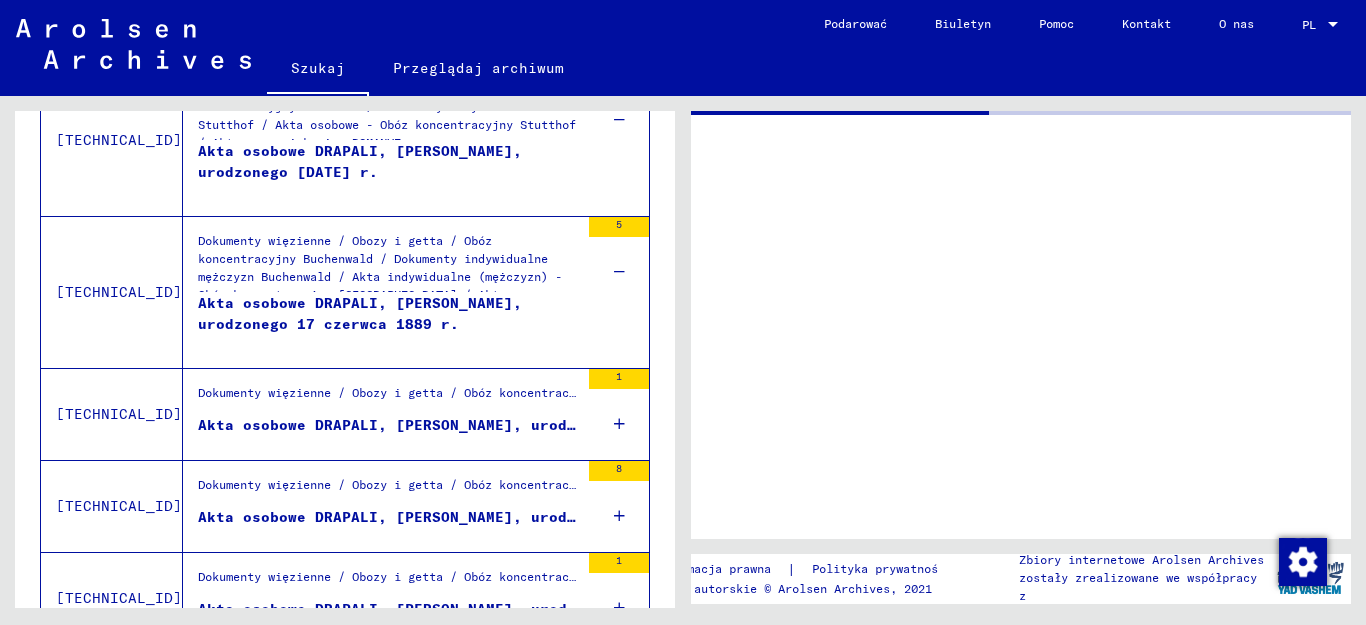 click at bounding box center (619, 424) 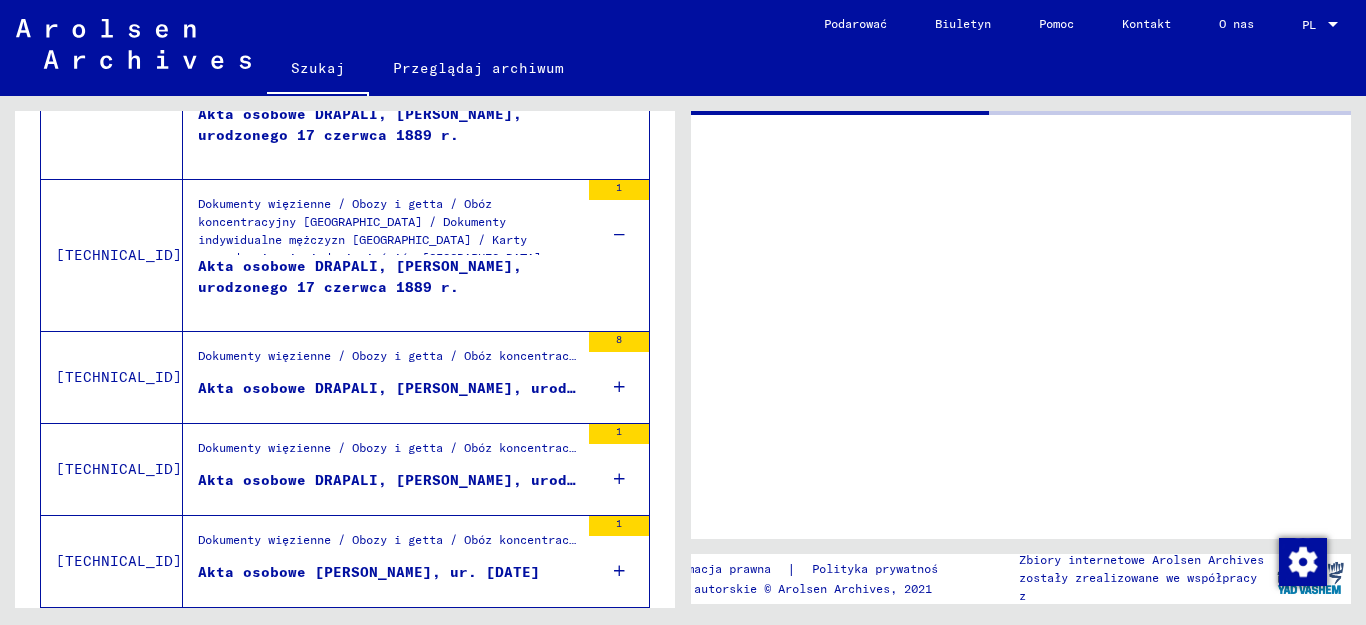 scroll, scrollTop: 1093, scrollLeft: 0, axis: vertical 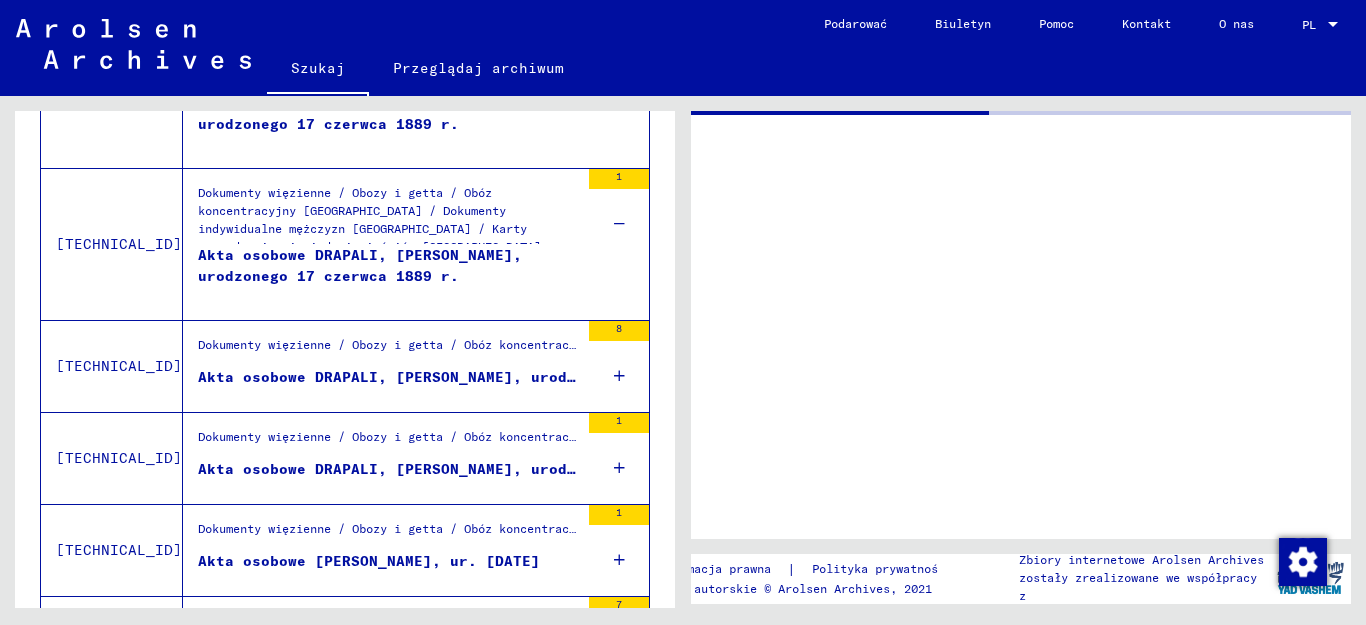 click at bounding box center [619, 376] 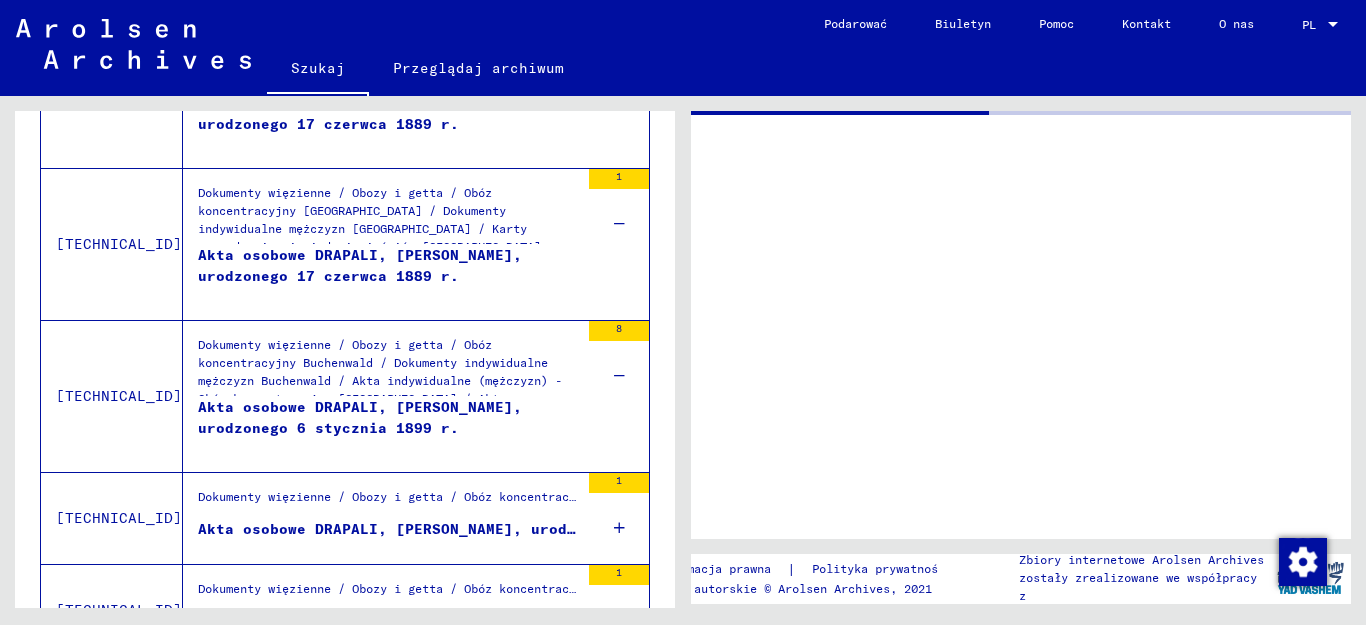 scroll, scrollTop: 1293, scrollLeft: 0, axis: vertical 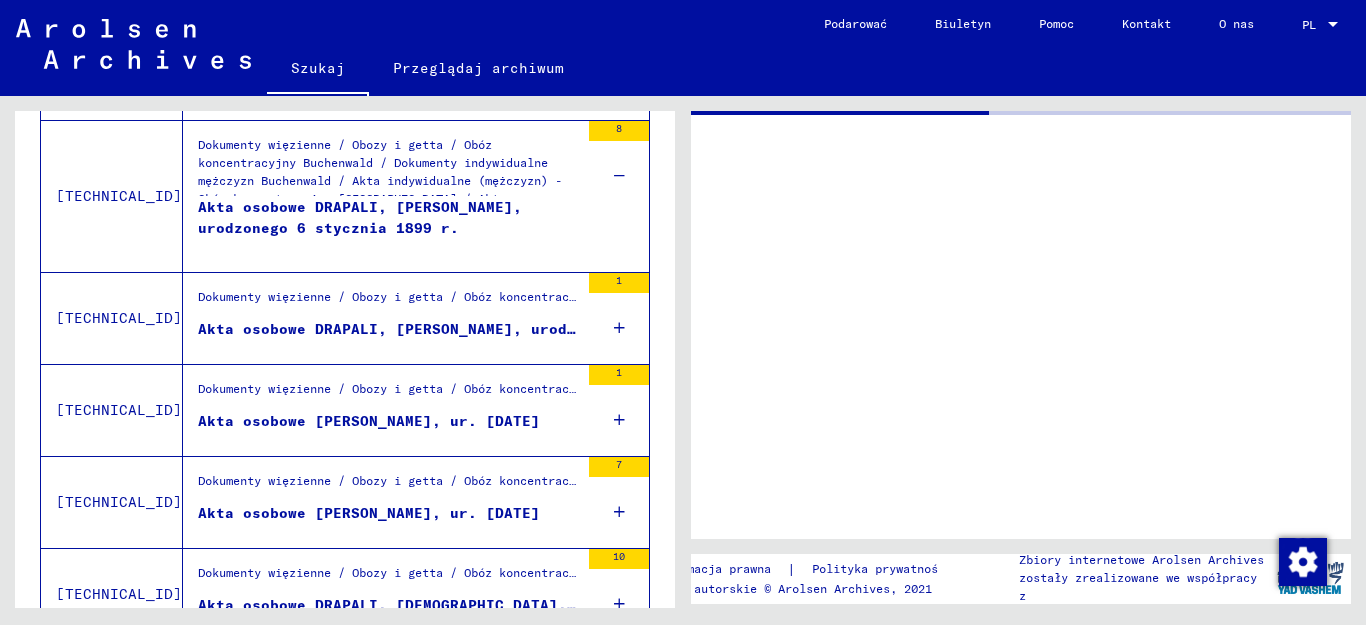 click at bounding box center [619, 328] 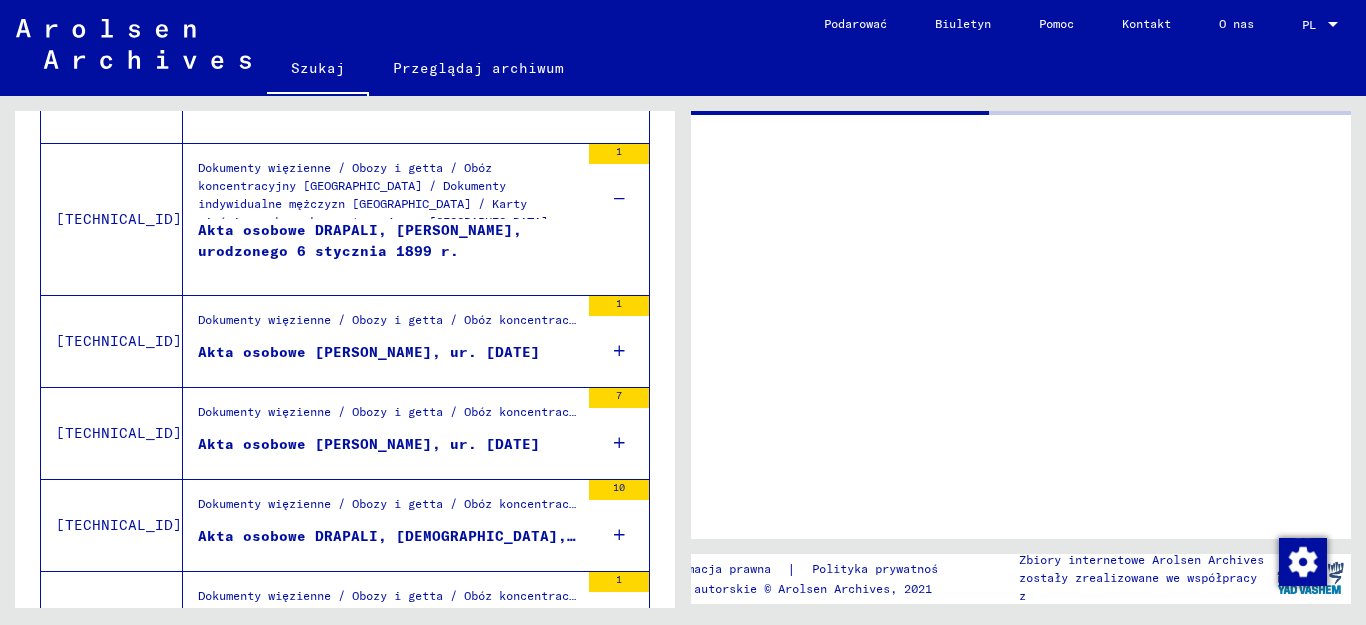 scroll, scrollTop: 1493, scrollLeft: 0, axis: vertical 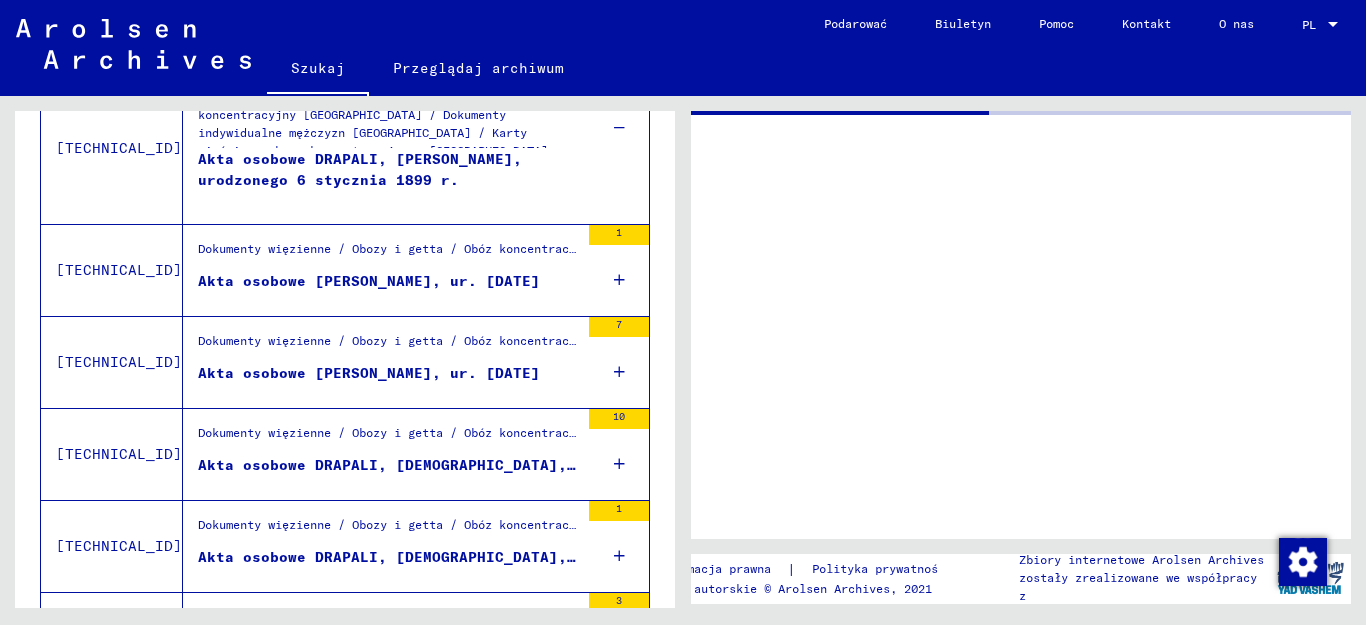 click at bounding box center [619, 280] 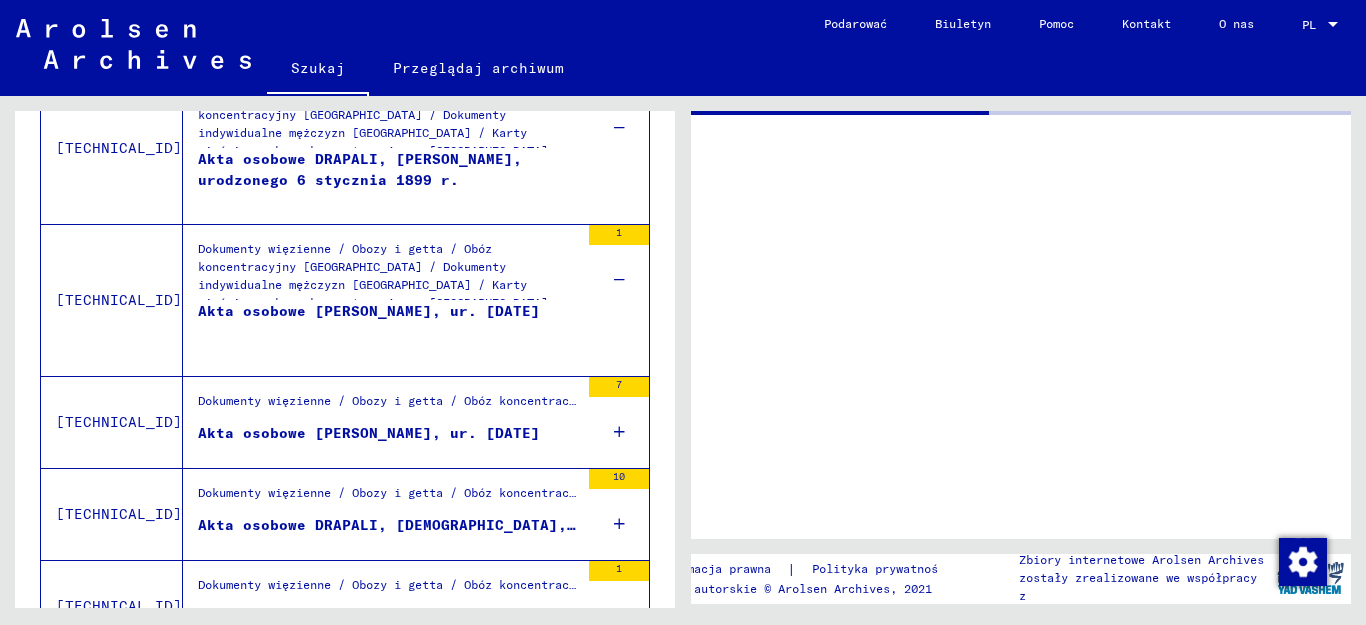 scroll, scrollTop: 1693, scrollLeft: 0, axis: vertical 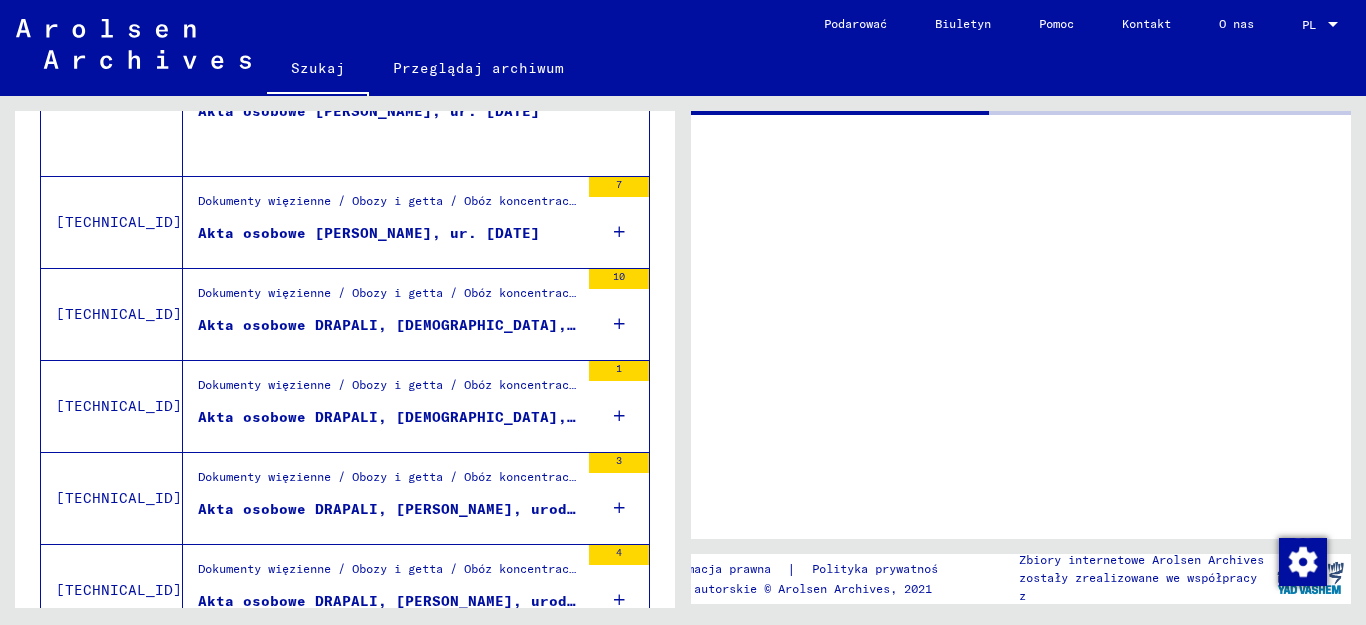 click at bounding box center (619, 232) 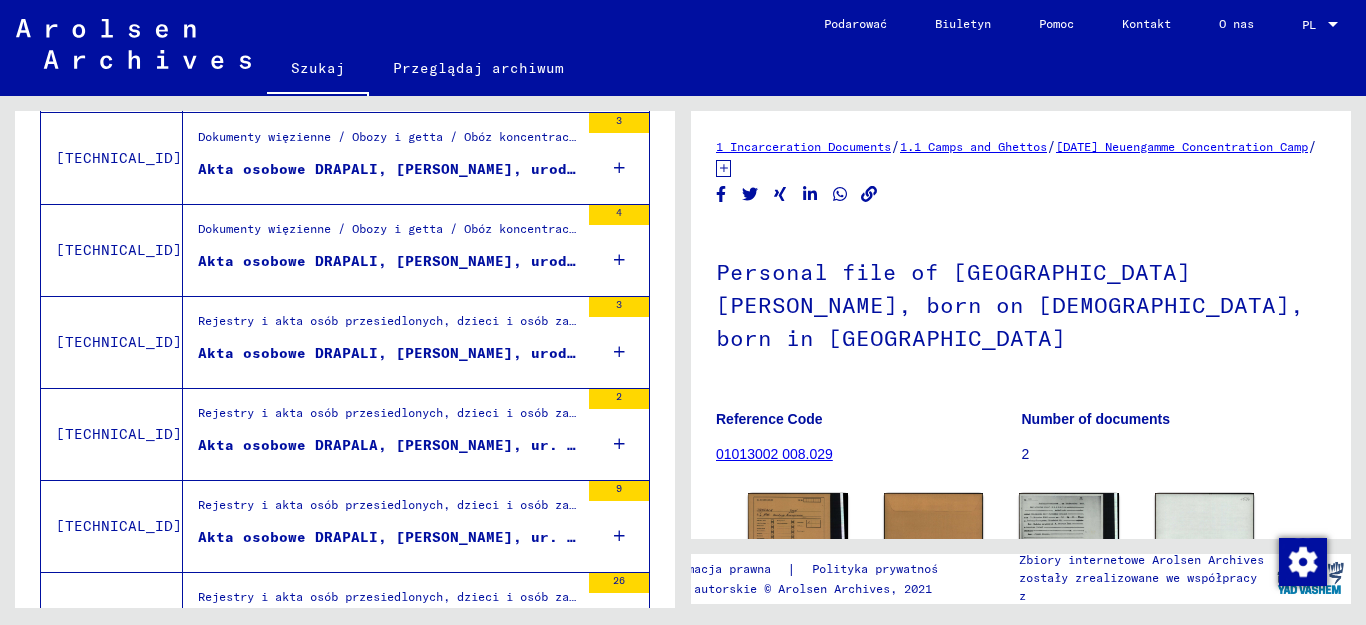 scroll, scrollTop: 2293, scrollLeft: 0, axis: vertical 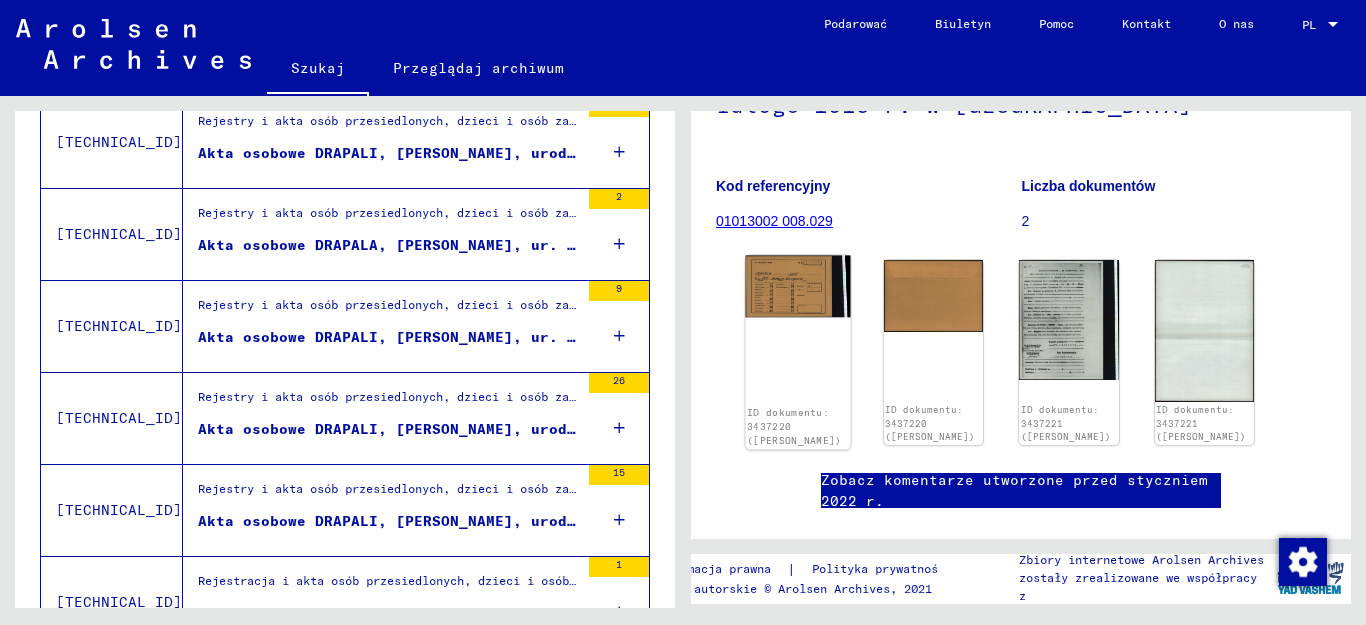 click on "ID dokumentu: 3437220 ([PERSON_NAME])" 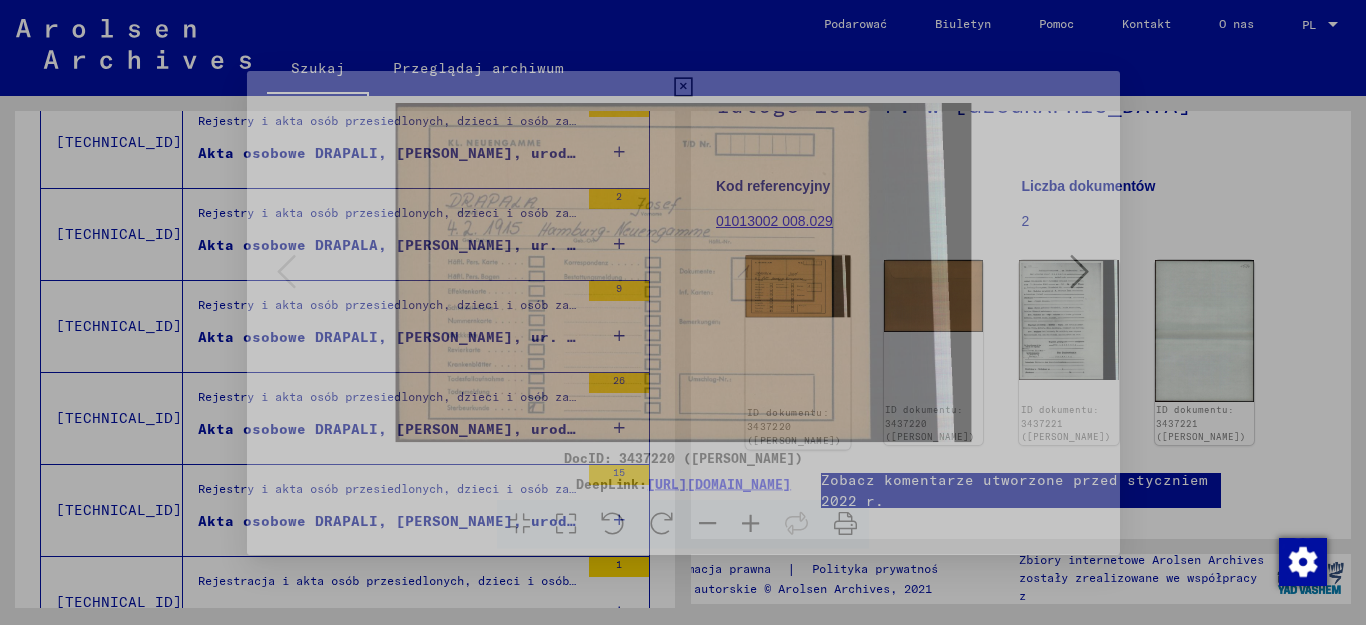 scroll, scrollTop: 0, scrollLeft: 0, axis: both 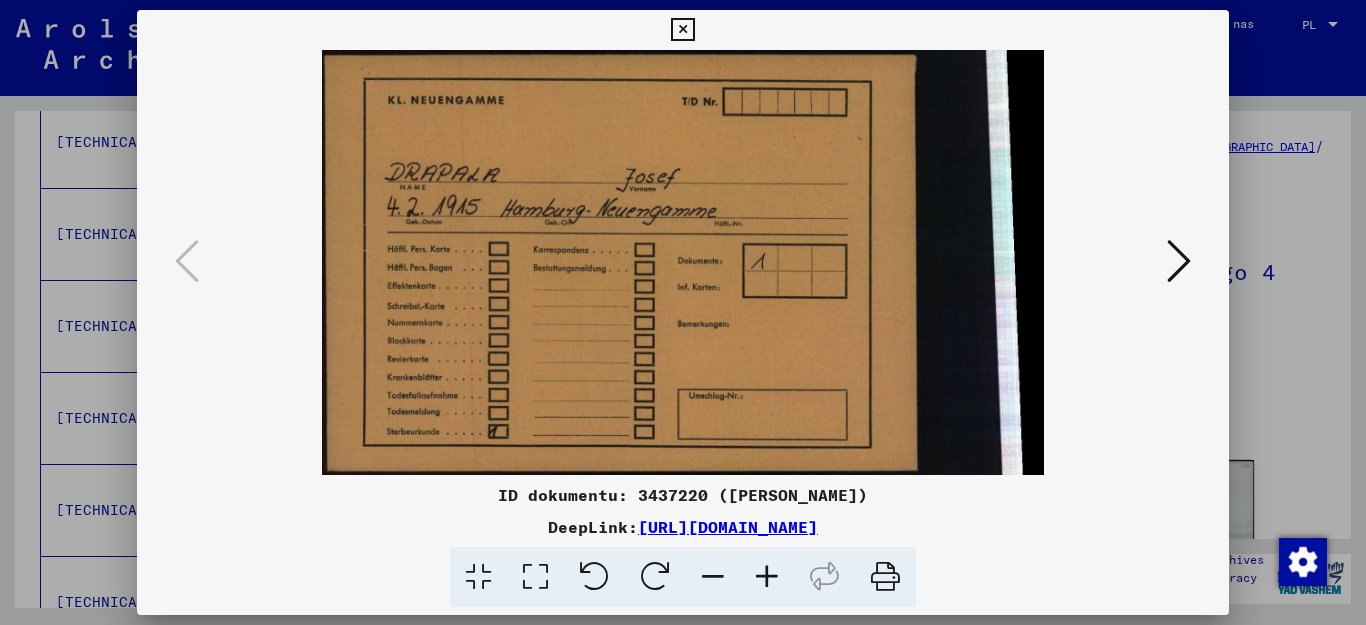 click at bounding box center [1179, 261] 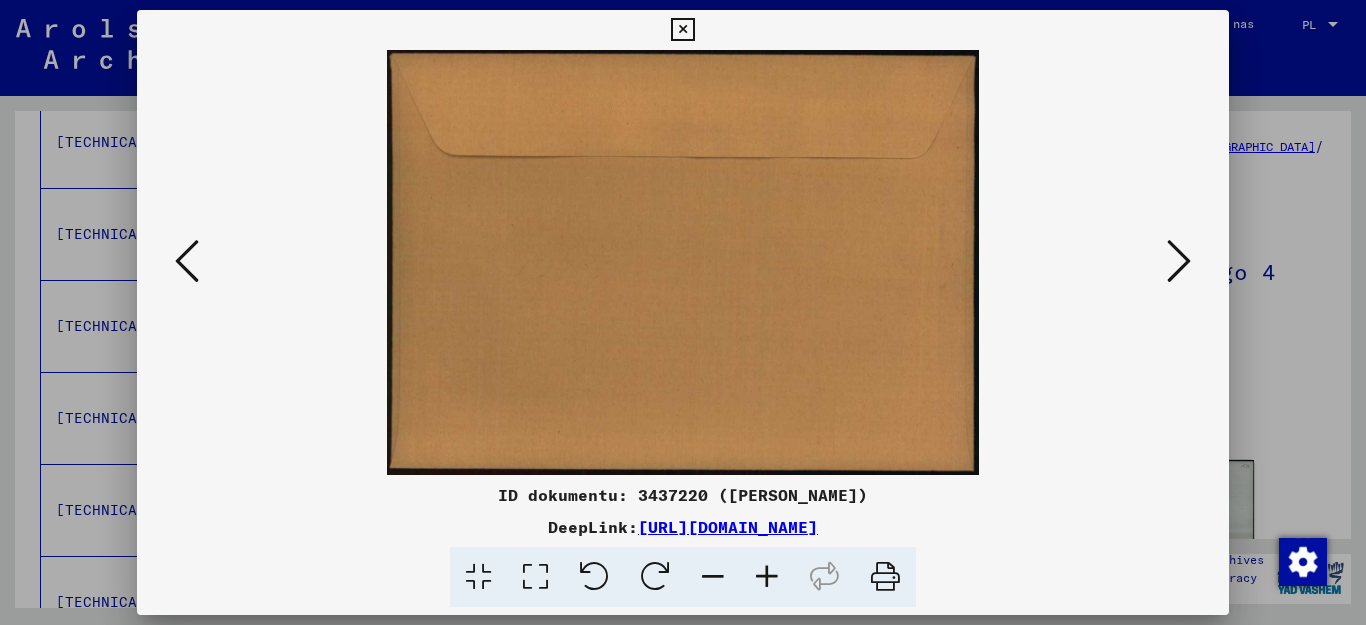click at bounding box center (1179, 261) 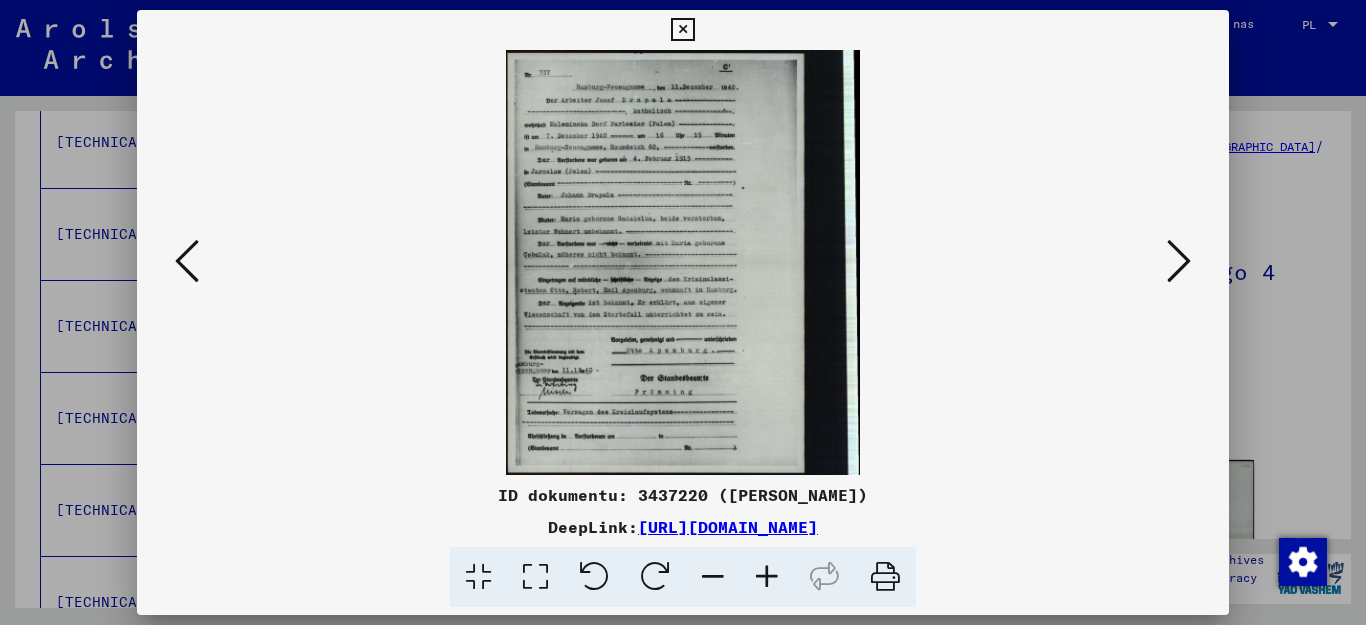 click at bounding box center [767, 577] 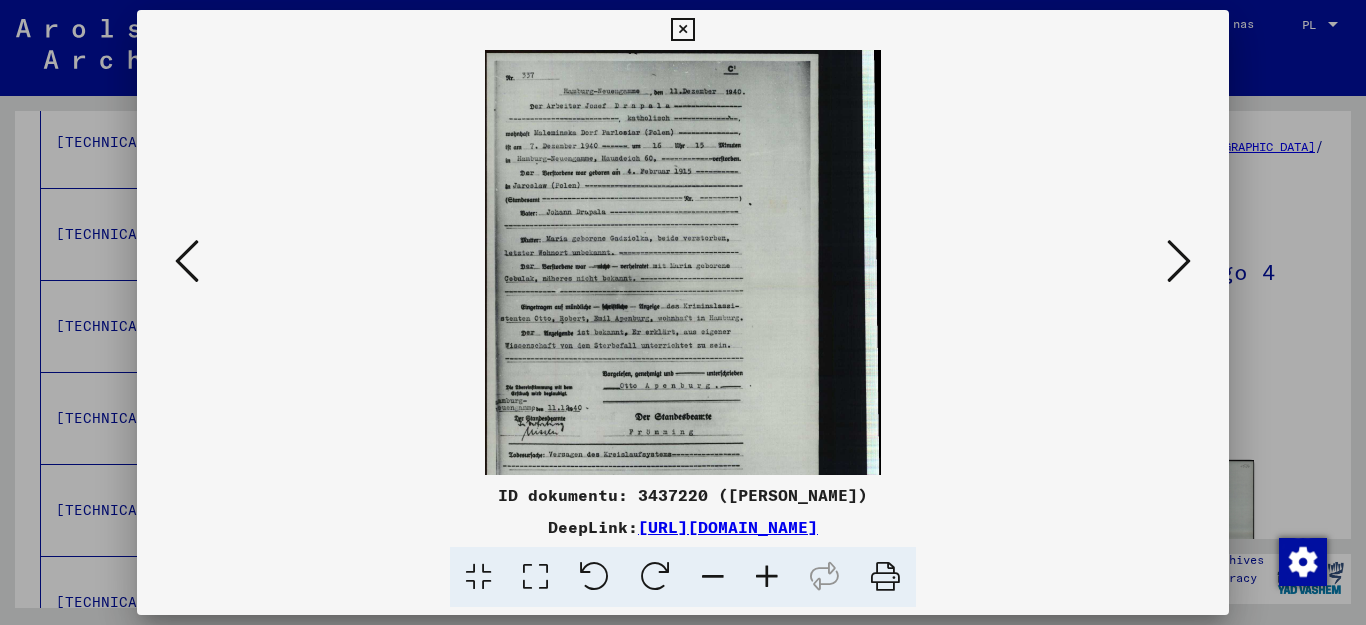 click at bounding box center [767, 577] 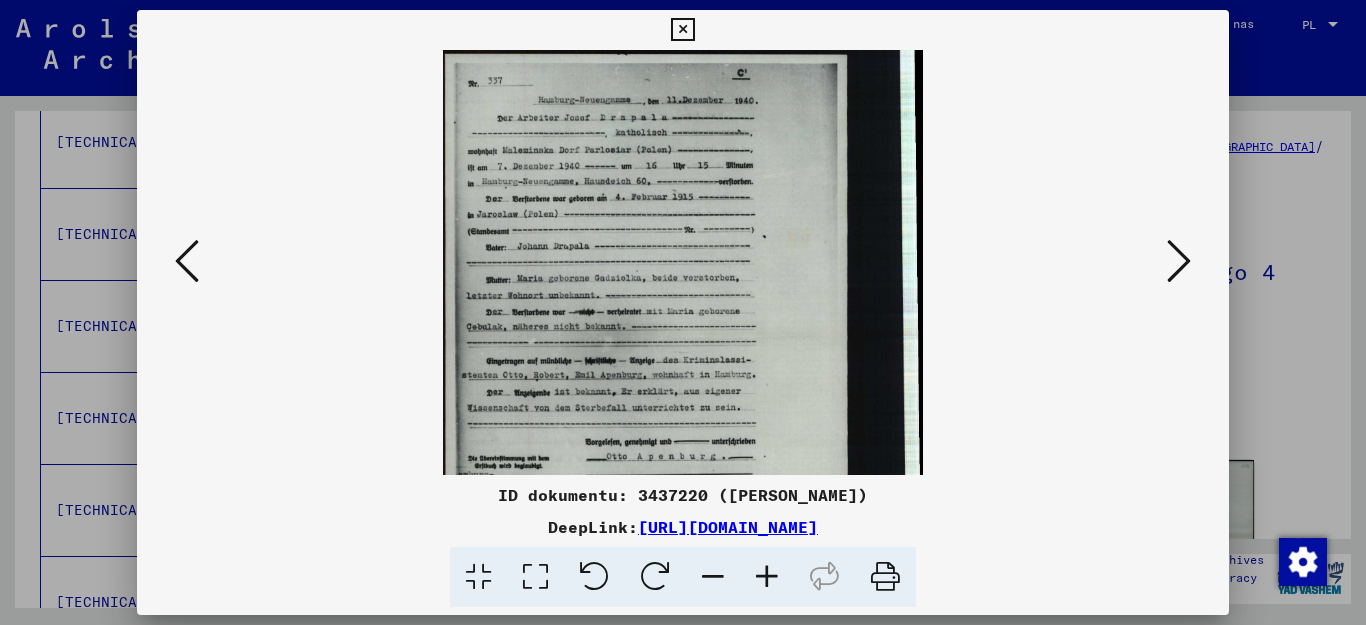 click at bounding box center [767, 577] 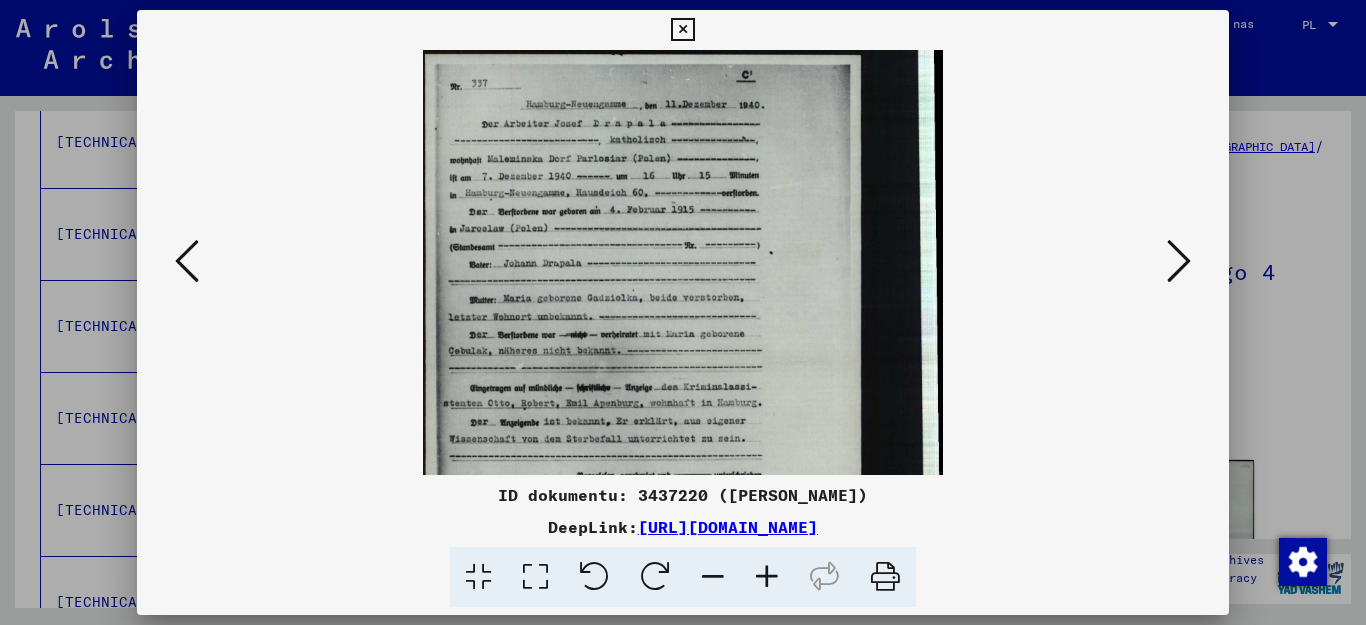 click at bounding box center (767, 577) 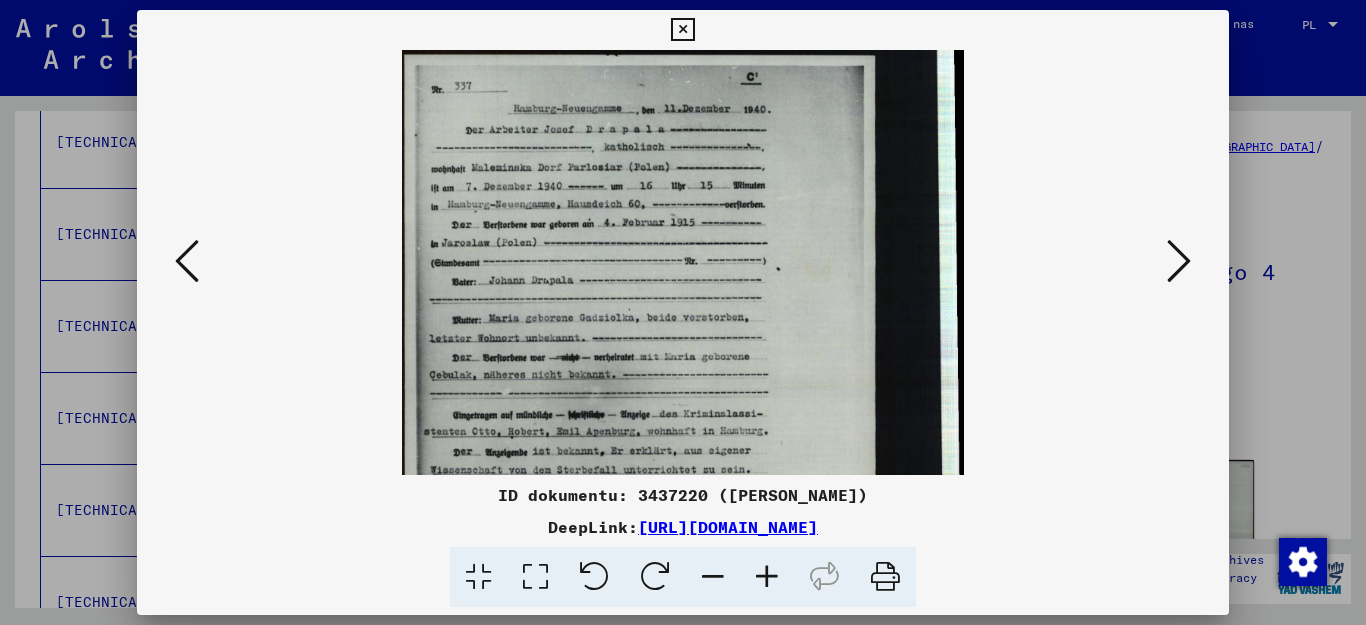 click at bounding box center [767, 577] 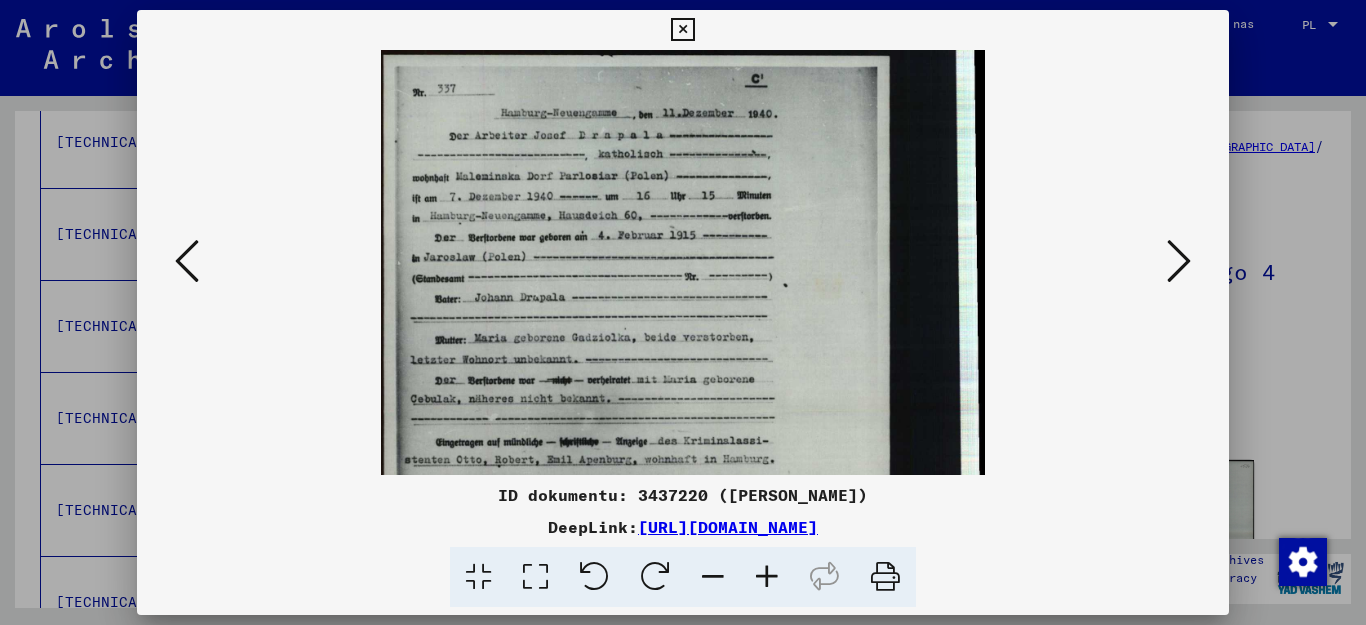 click at bounding box center (767, 577) 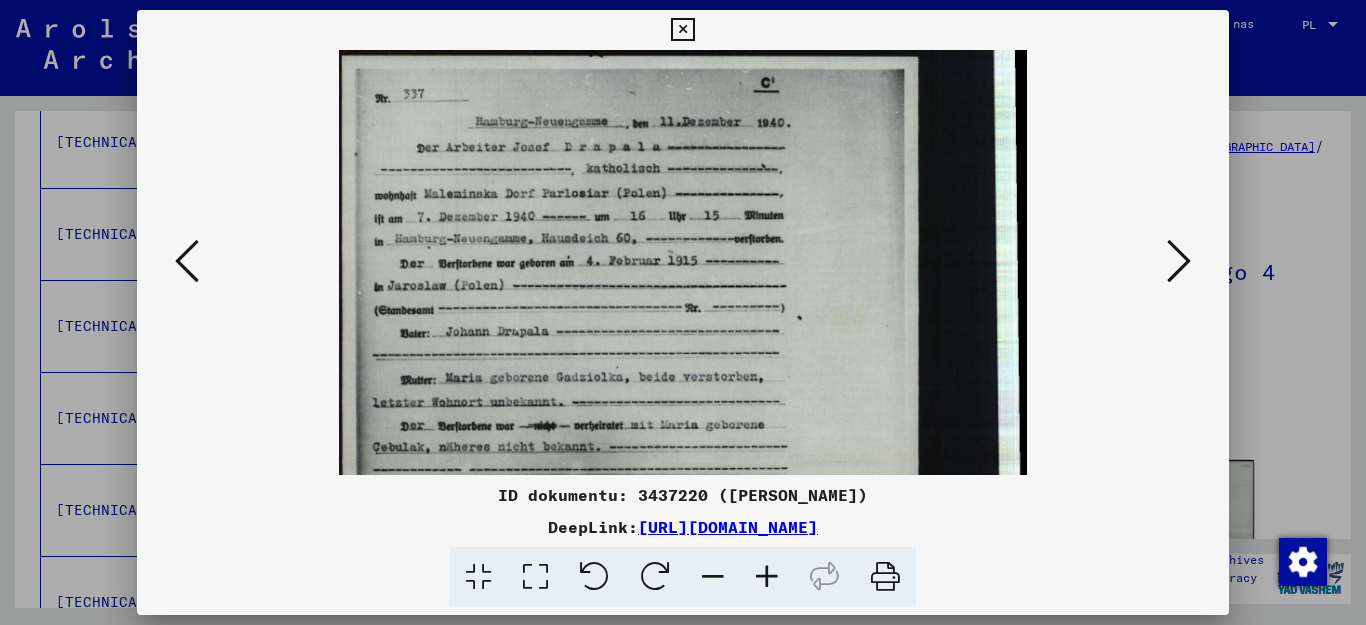 click at bounding box center (767, 577) 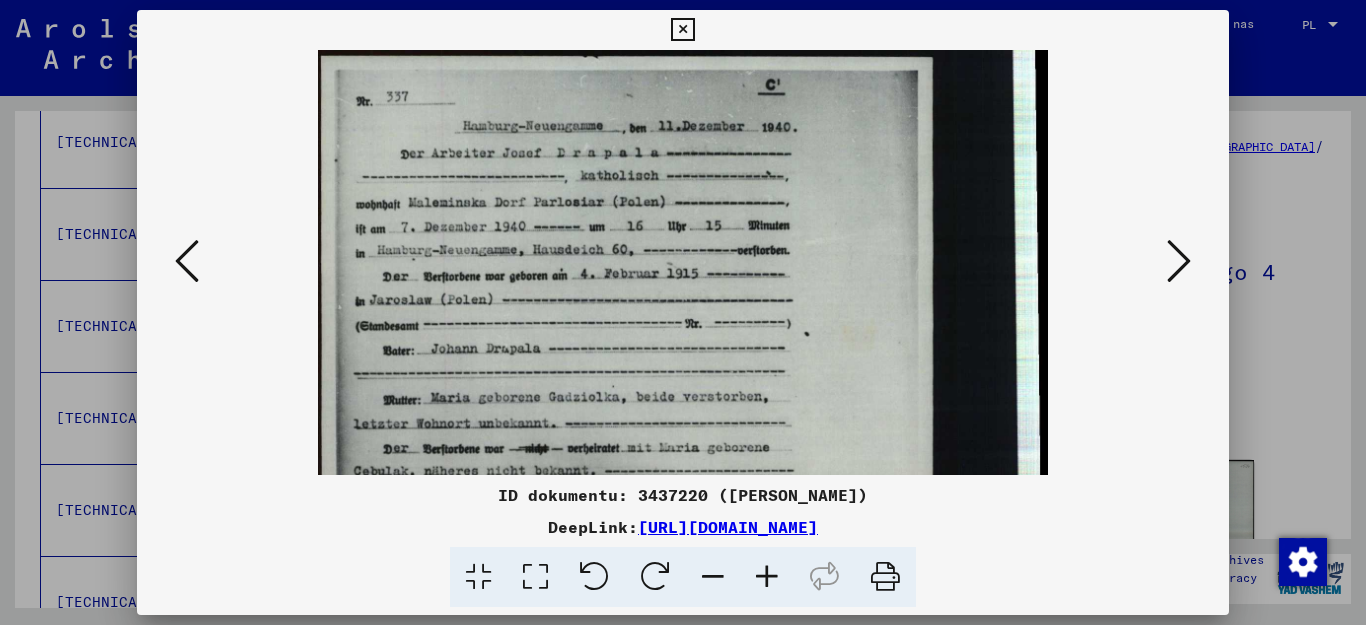 click at bounding box center (767, 577) 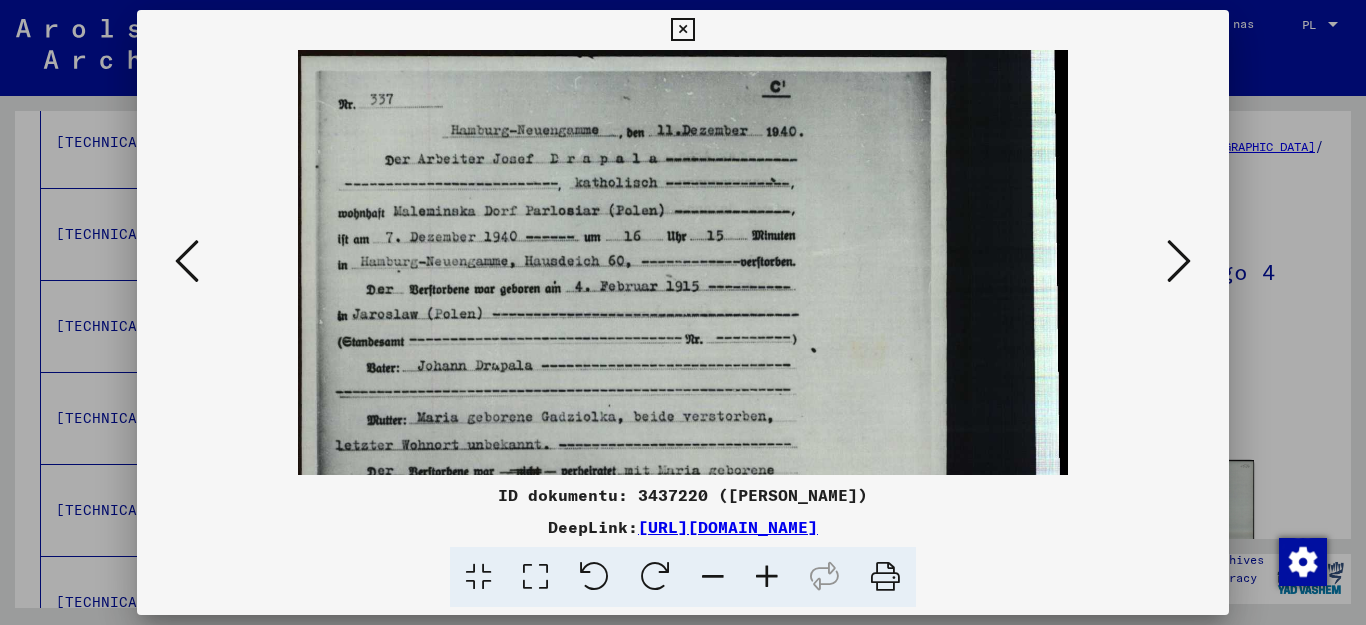click at bounding box center [767, 577] 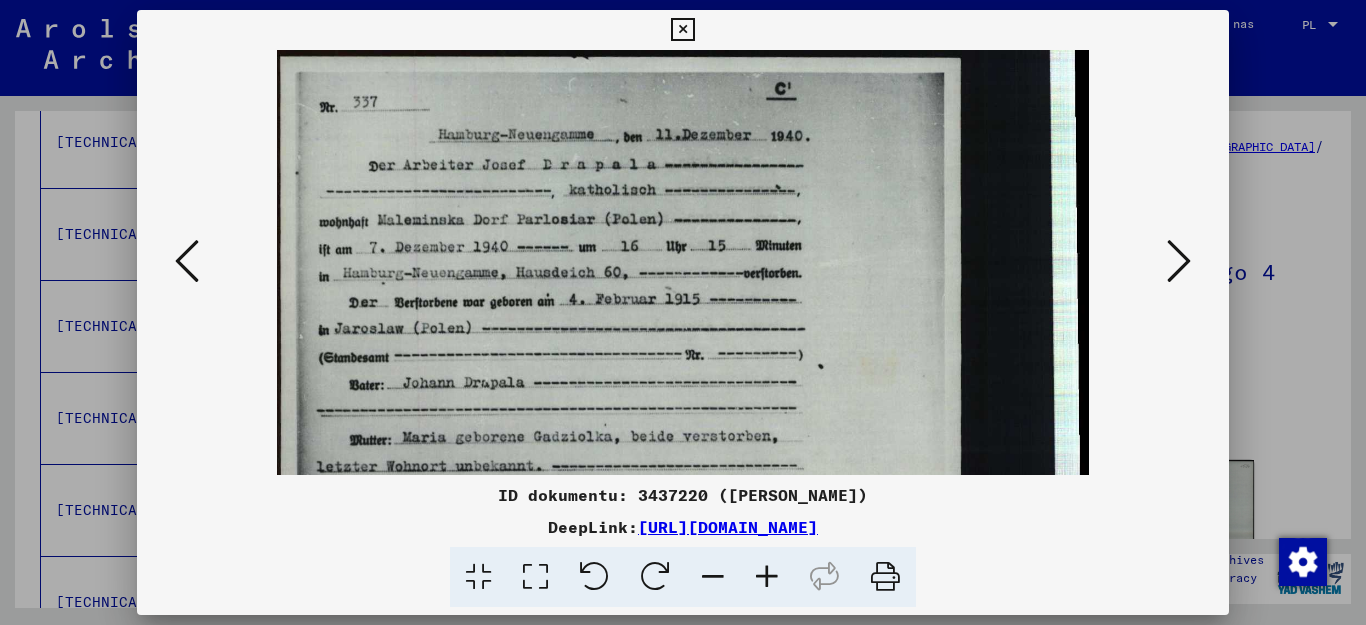click at bounding box center [767, 577] 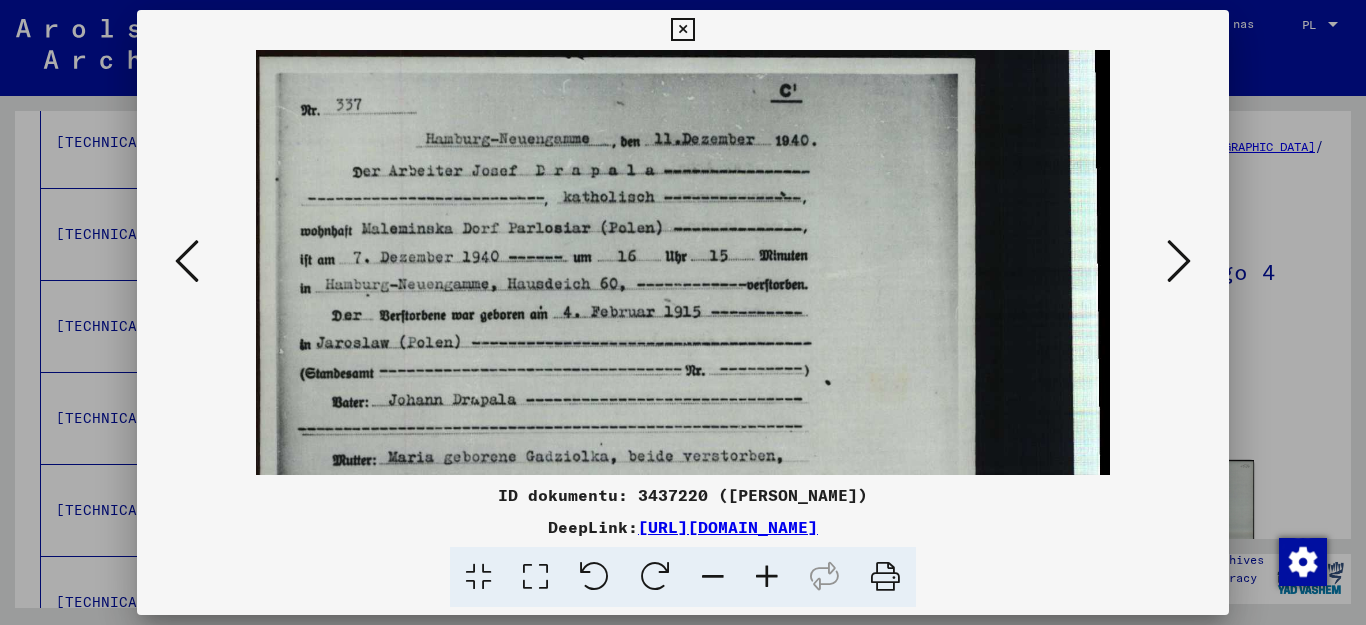 click at bounding box center [767, 577] 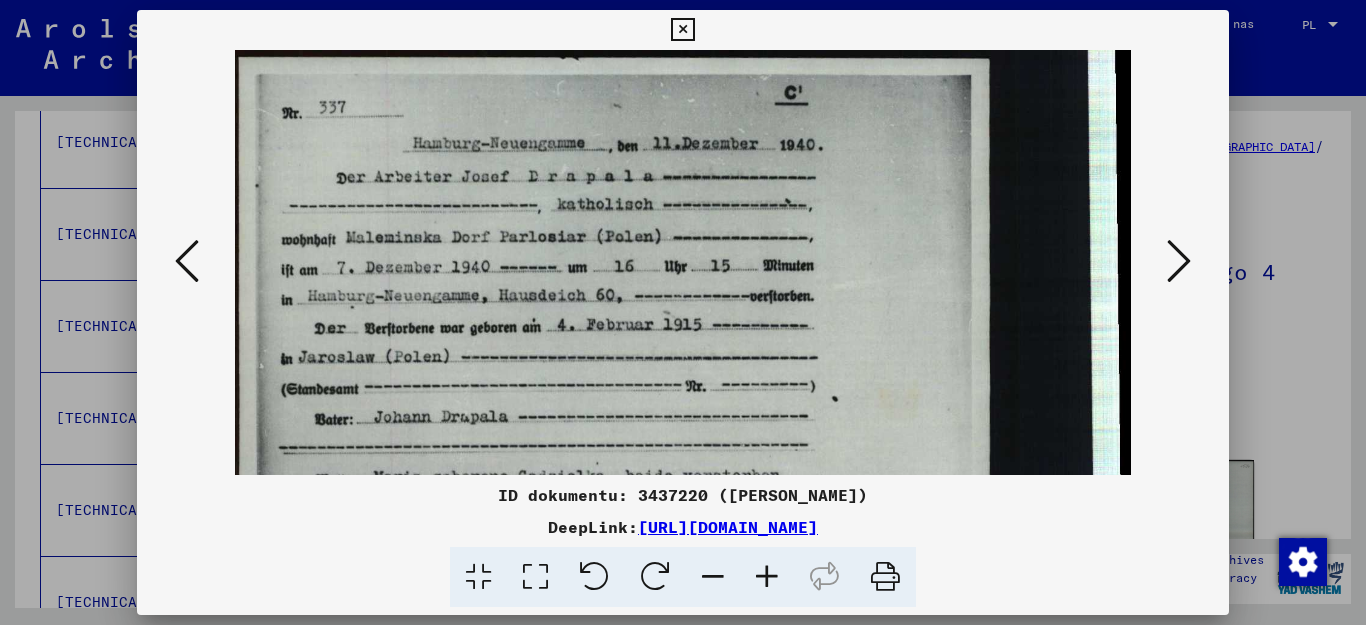 click at bounding box center [767, 577] 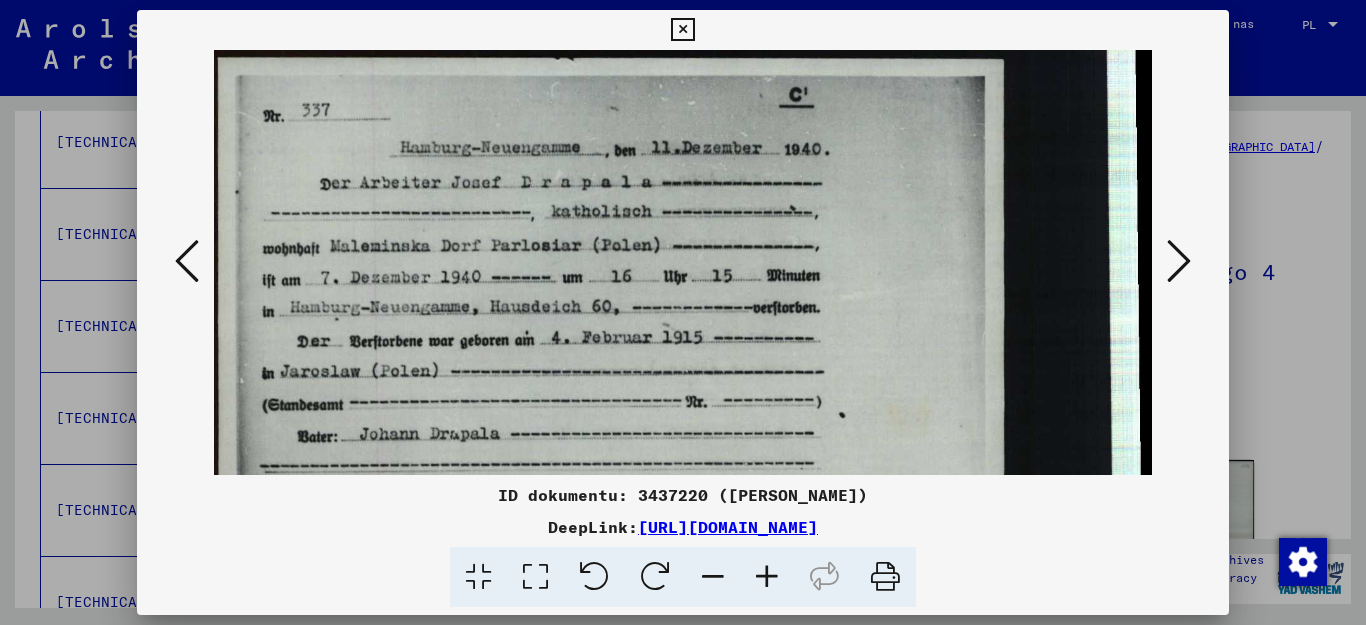 click at bounding box center (767, 577) 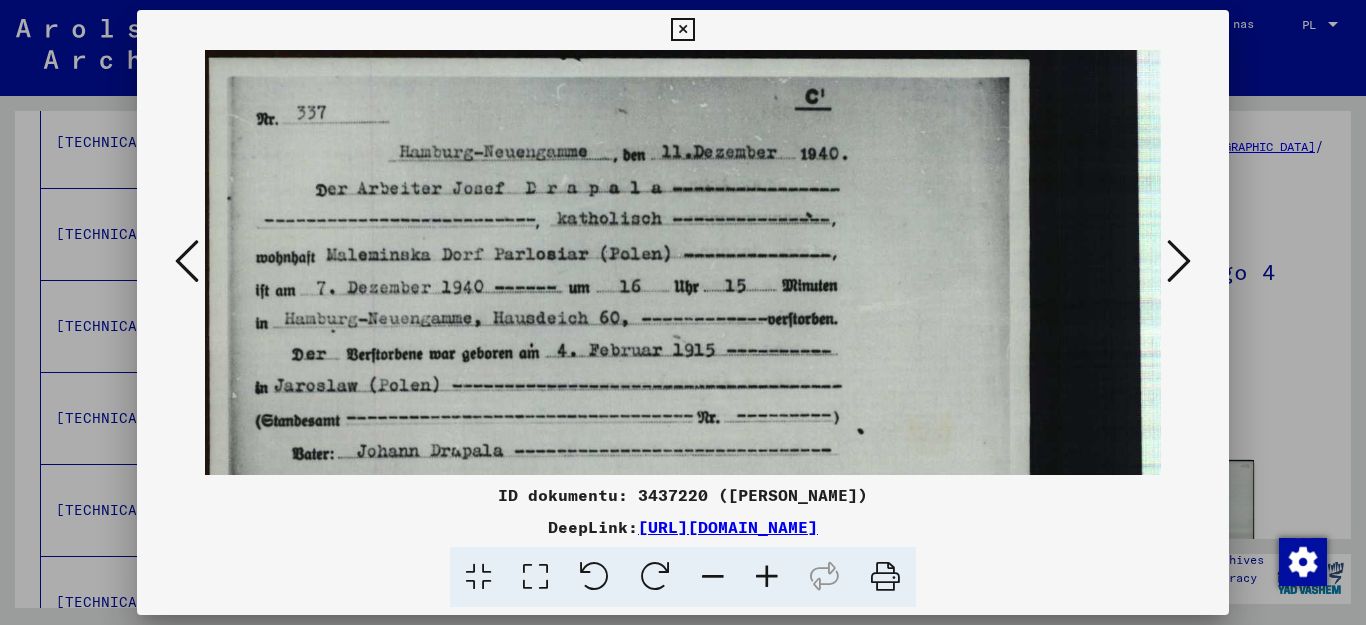 click at bounding box center [767, 577] 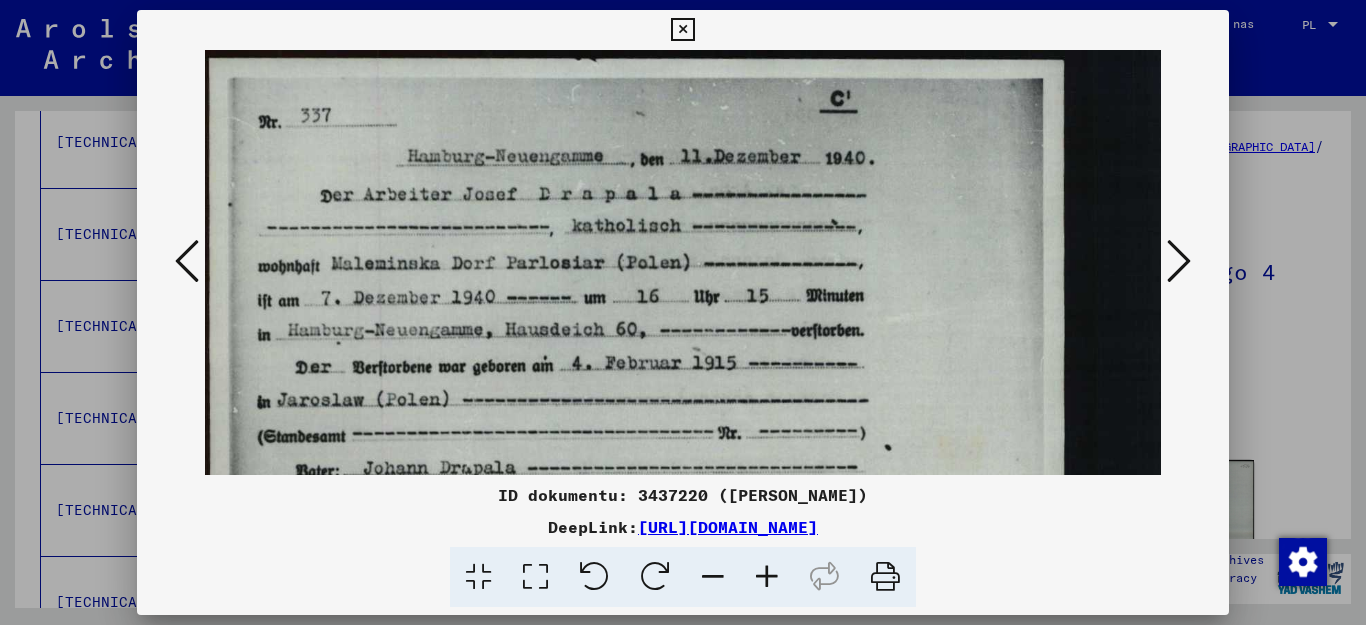 click at bounding box center (767, 577) 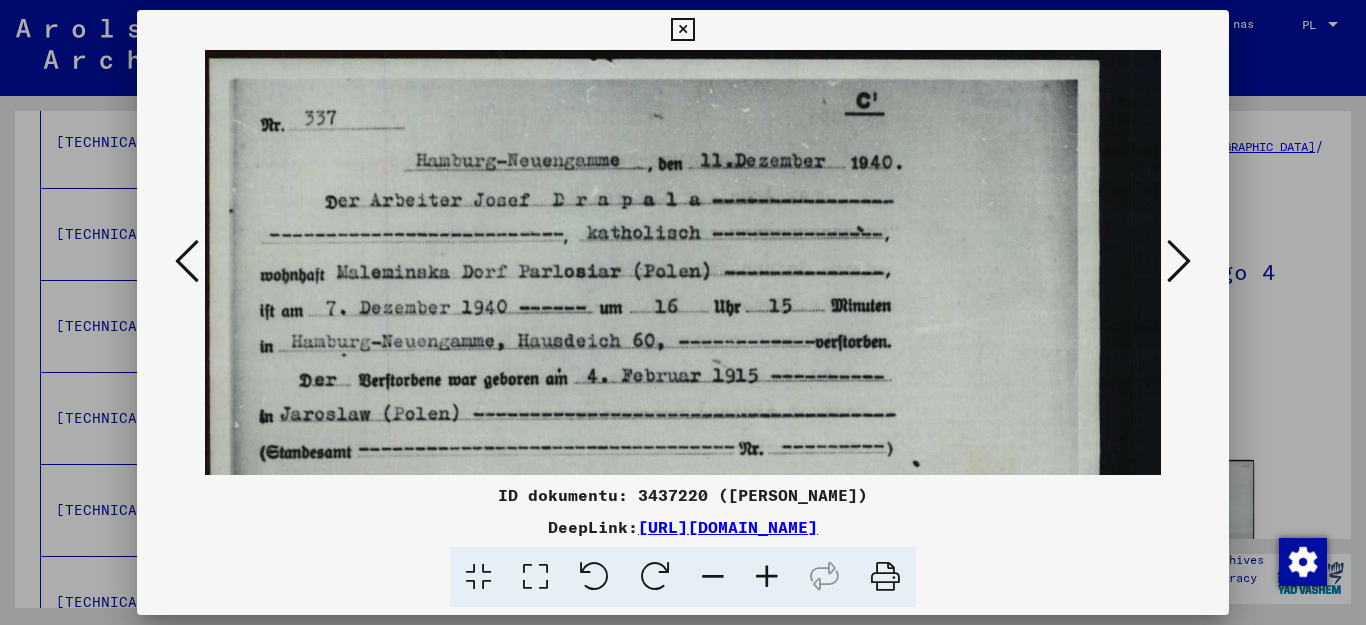 click at bounding box center [767, 577] 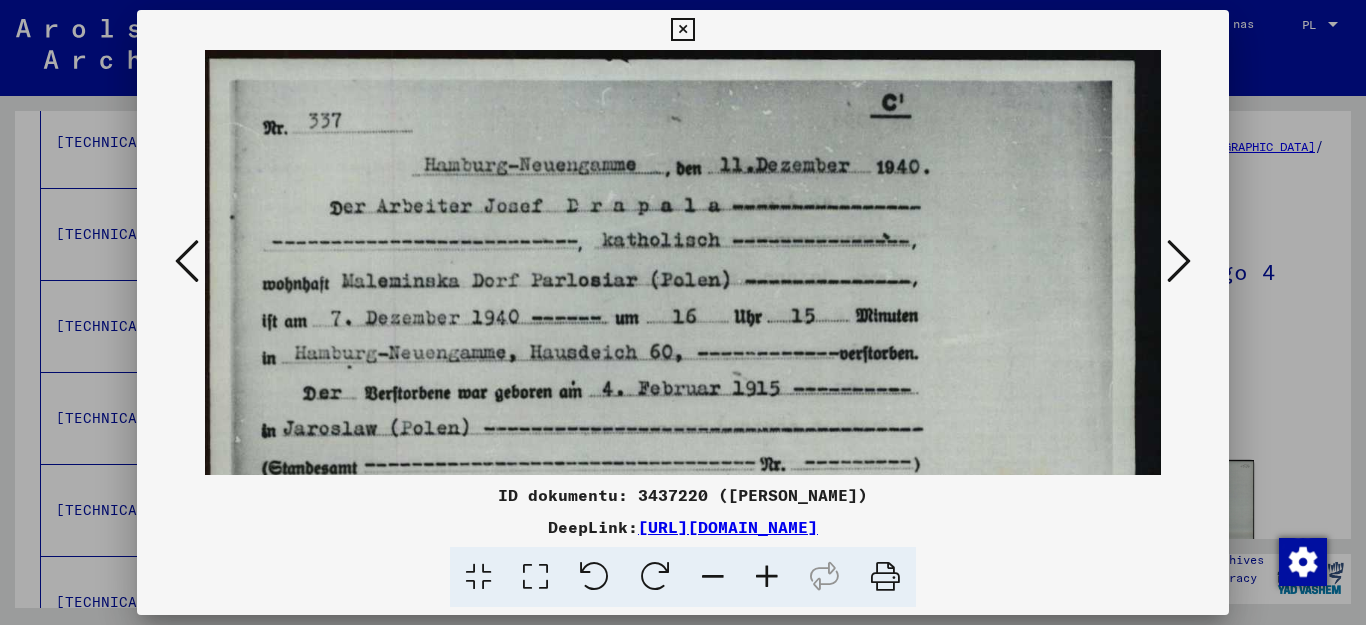 scroll, scrollTop: 25, scrollLeft: 0, axis: vertical 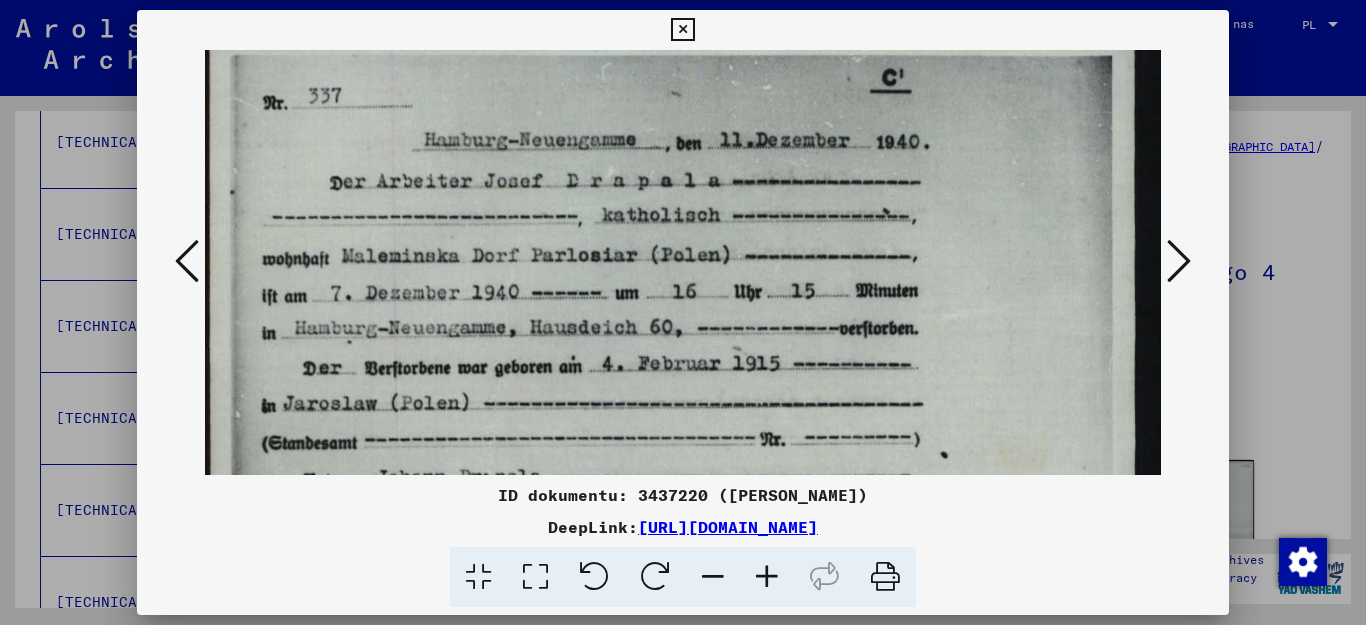 drag, startPoint x: 587, startPoint y: 343, endPoint x: 587, endPoint y: 318, distance: 25 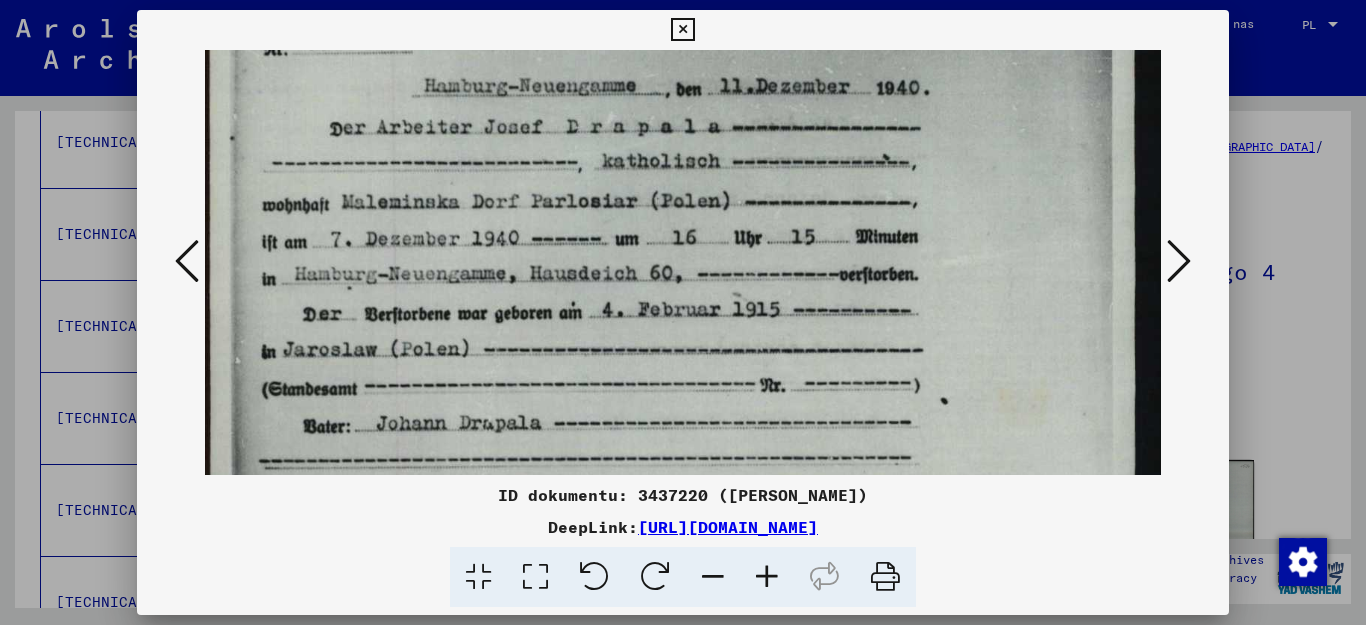 drag, startPoint x: 587, startPoint y: 387, endPoint x: 587, endPoint y: 329, distance: 58 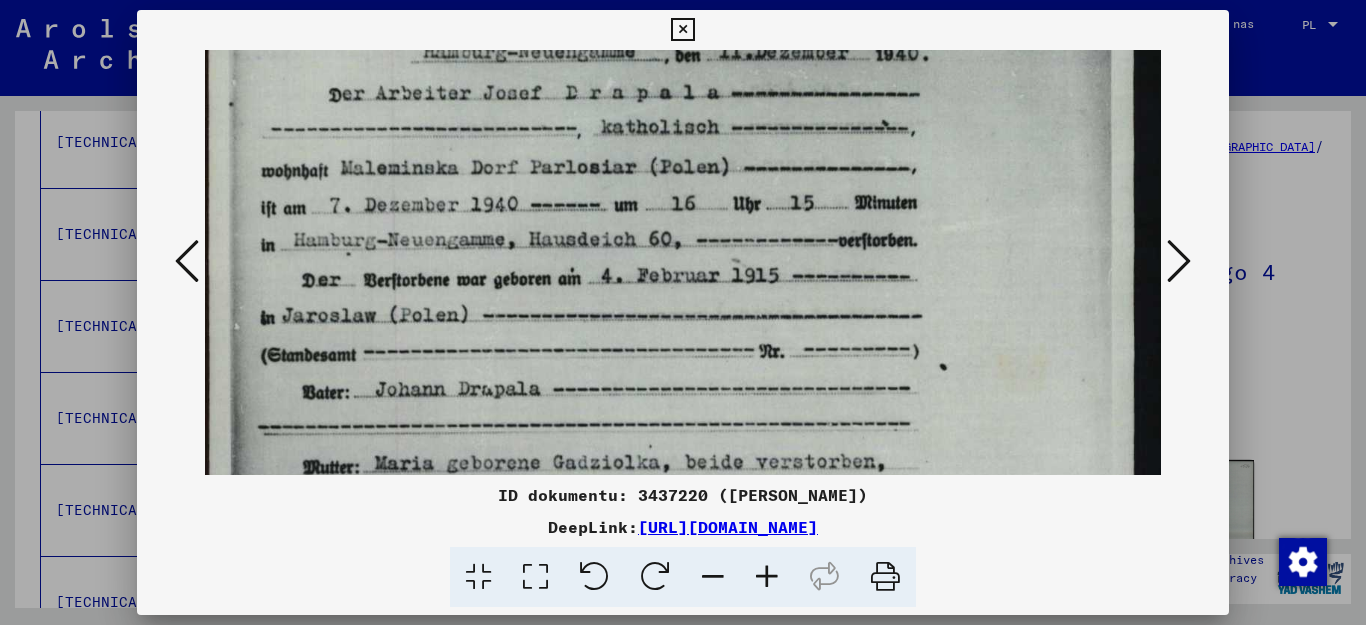 scroll, scrollTop: 128, scrollLeft: 3, axis: both 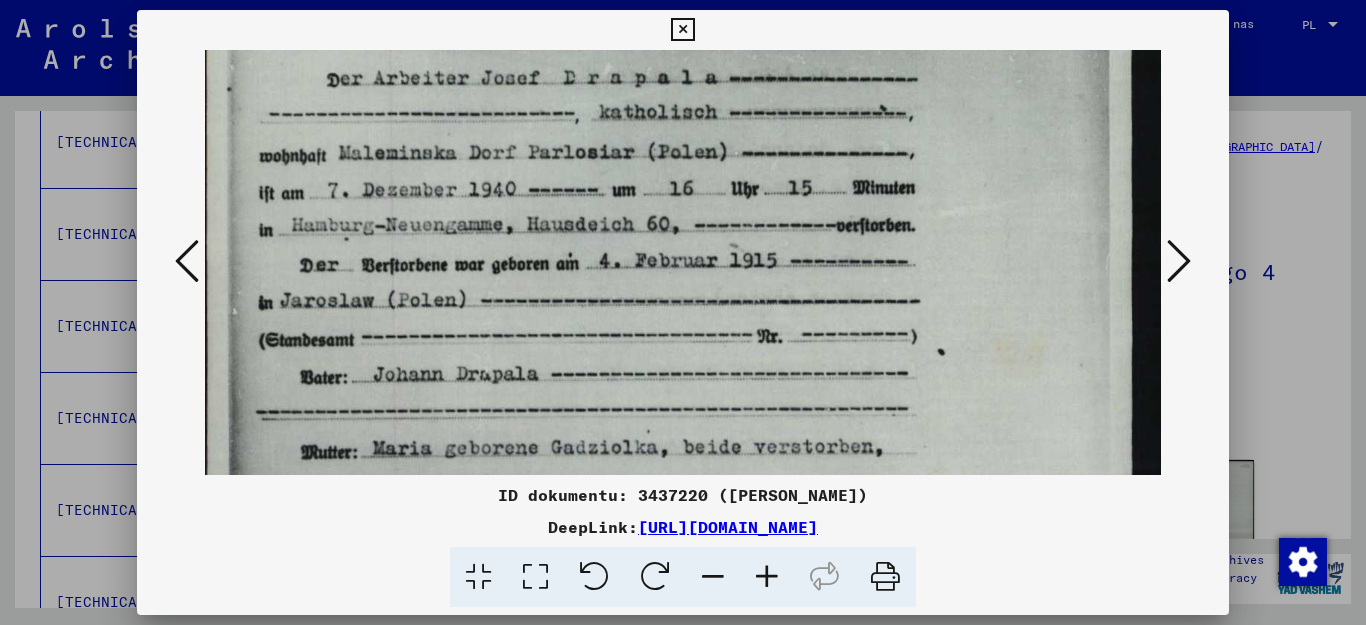 drag, startPoint x: 585, startPoint y: 400, endPoint x: 582, endPoint y: 355, distance: 45.099888 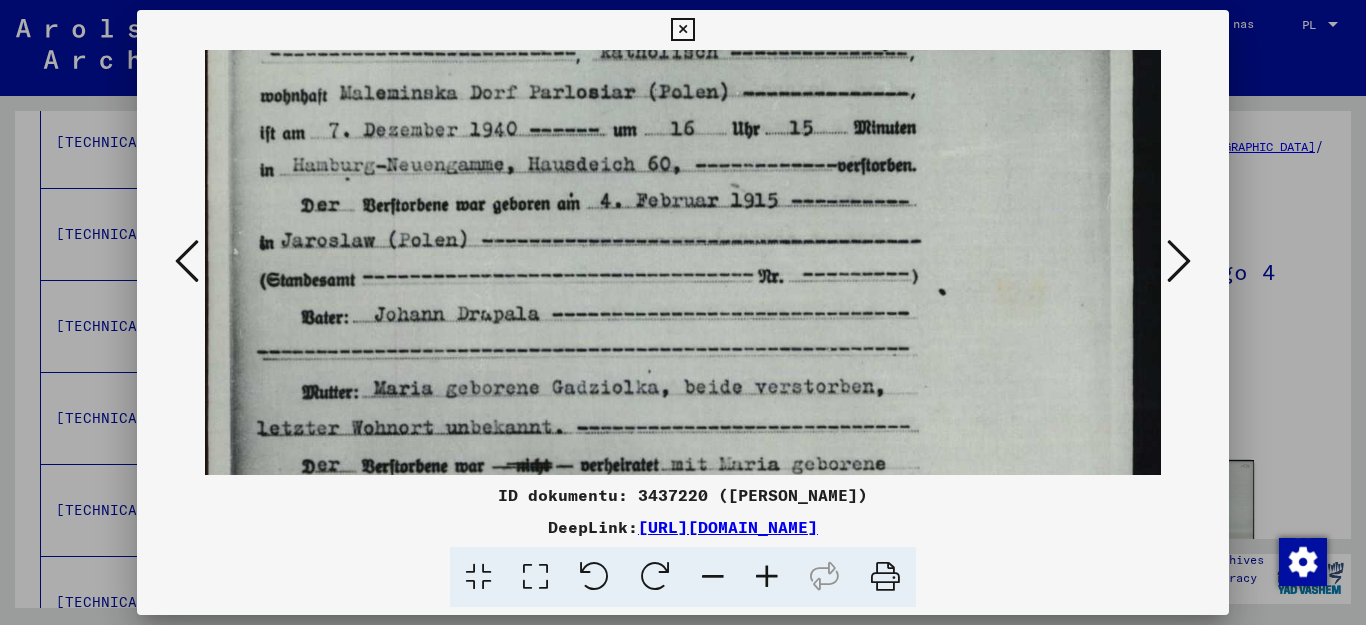 drag, startPoint x: 569, startPoint y: 418, endPoint x: 570, endPoint y: 357, distance: 61.008198 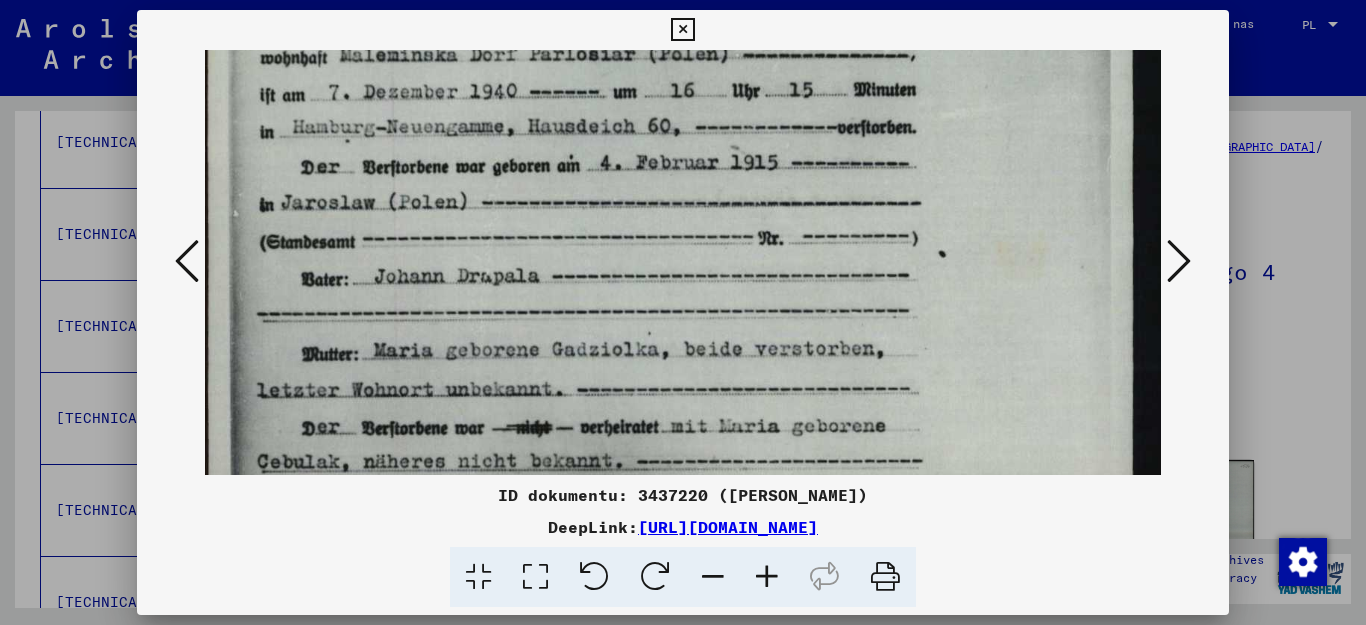 scroll, scrollTop: 235, scrollLeft: 2, axis: both 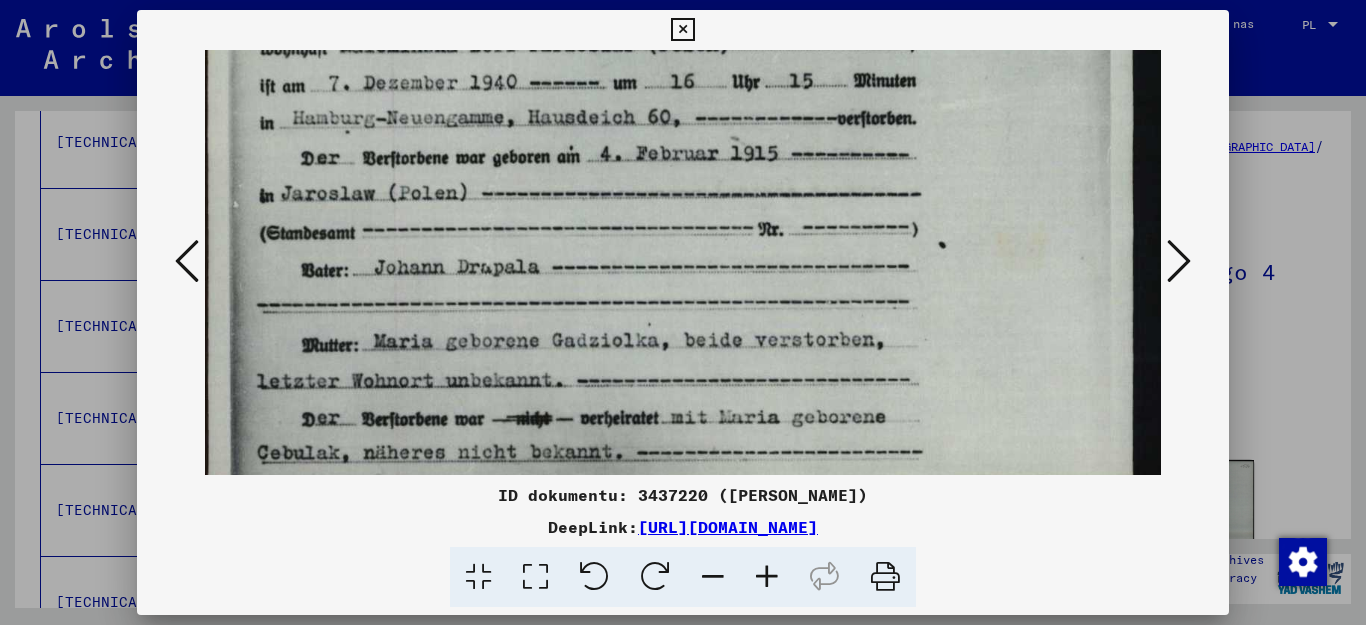 drag, startPoint x: 569, startPoint y: 409, endPoint x: 569, endPoint y: 363, distance: 46 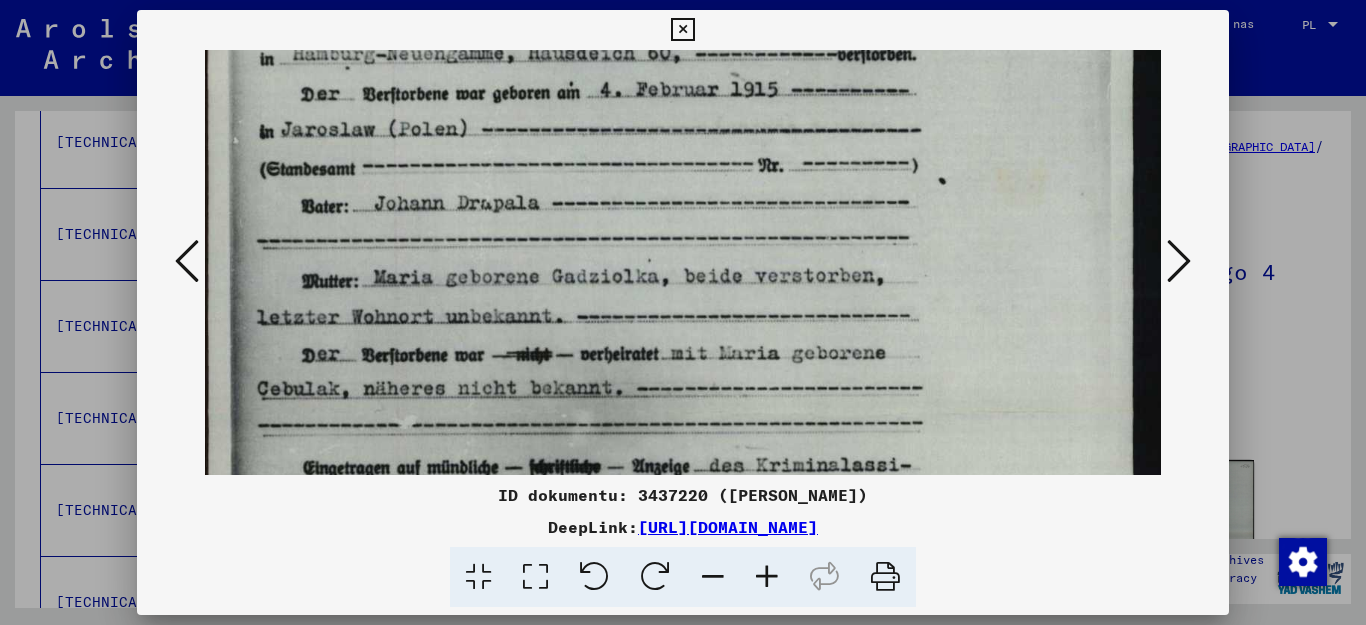 drag, startPoint x: 569, startPoint y: 416, endPoint x: 569, endPoint y: 350, distance: 66 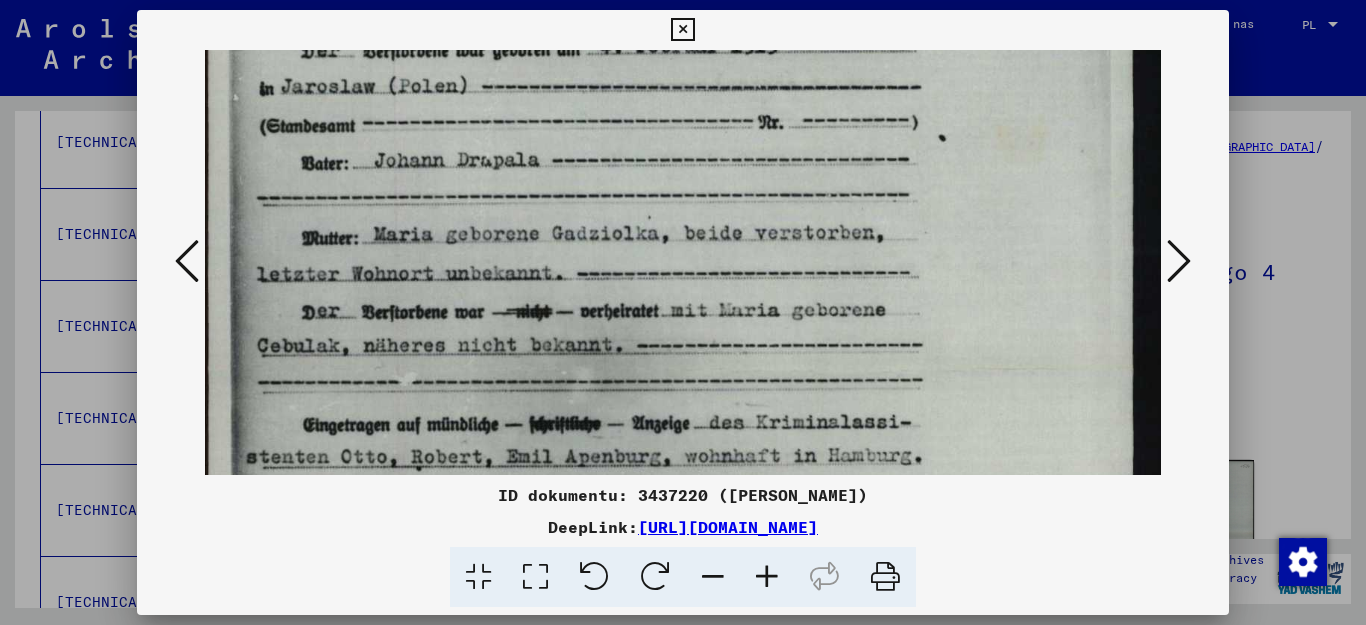 drag, startPoint x: 569, startPoint y: 420, endPoint x: 569, endPoint y: 377, distance: 43 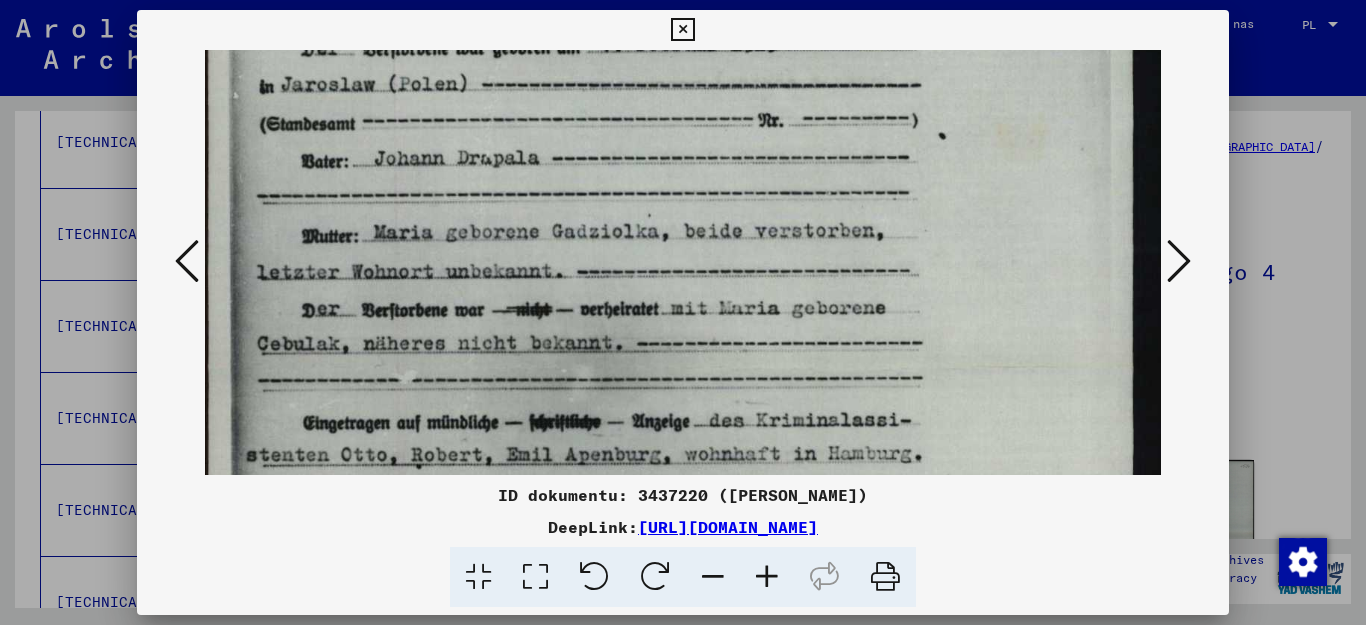 drag, startPoint x: 569, startPoint y: 431, endPoint x: 569, endPoint y: 367, distance: 64 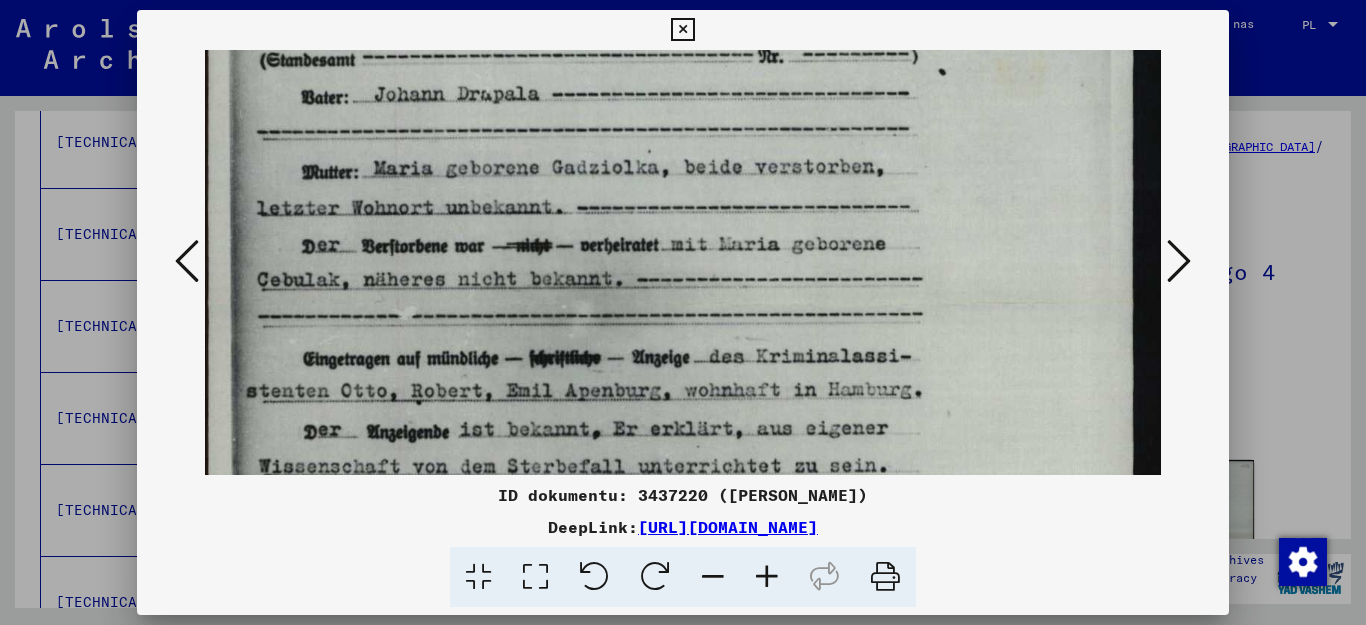 drag, startPoint x: 558, startPoint y: 436, endPoint x: 558, endPoint y: 367, distance: 69 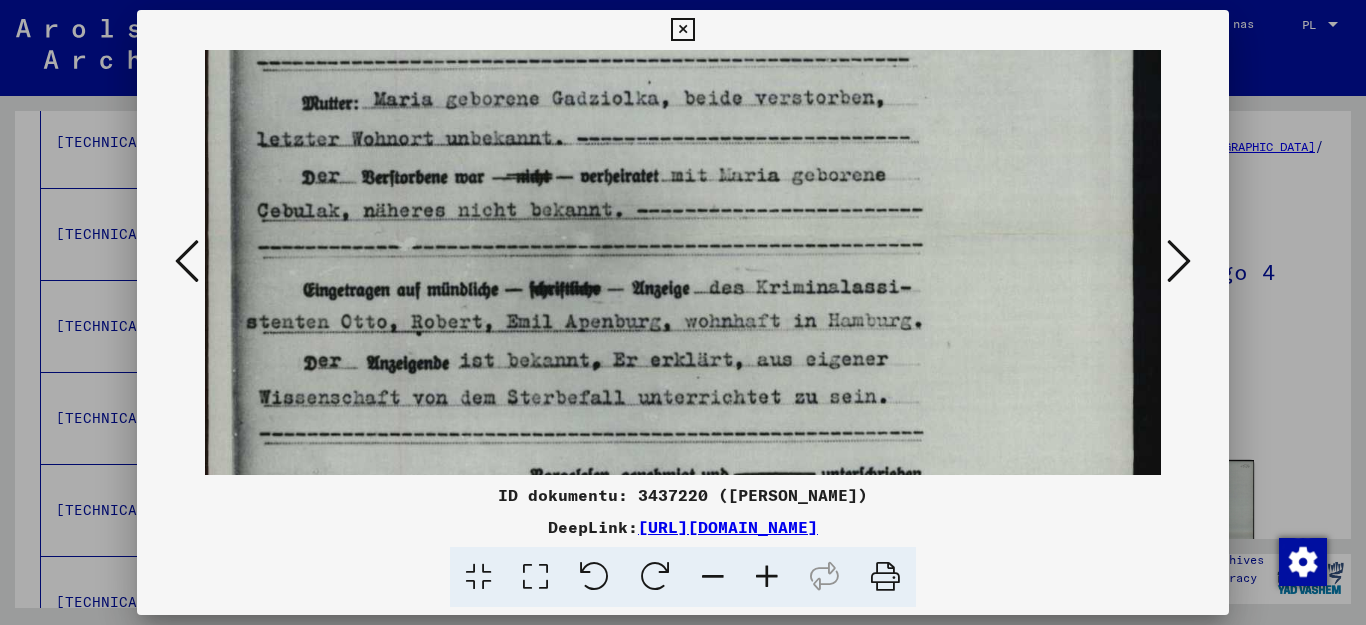 click at bounding box center (682, 30) 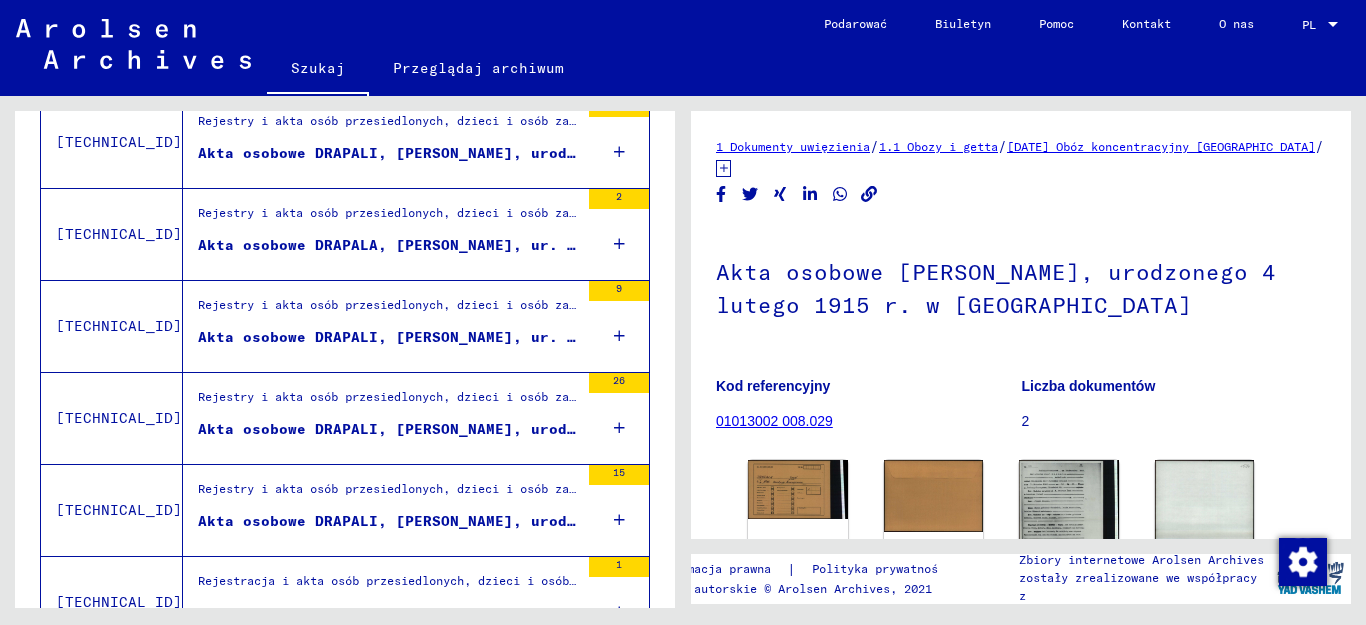 click at bounding box center (619, 336) 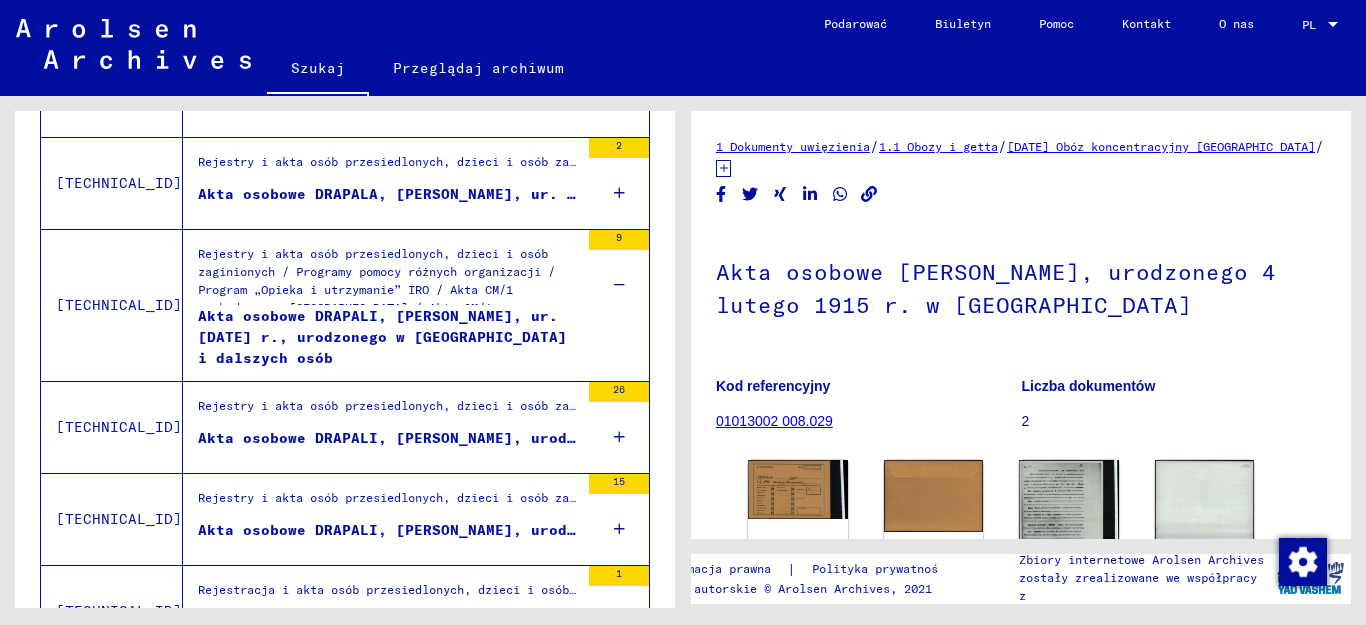 scroll, scrollTop: 2393, scrollLeft: 0, axis: vertical 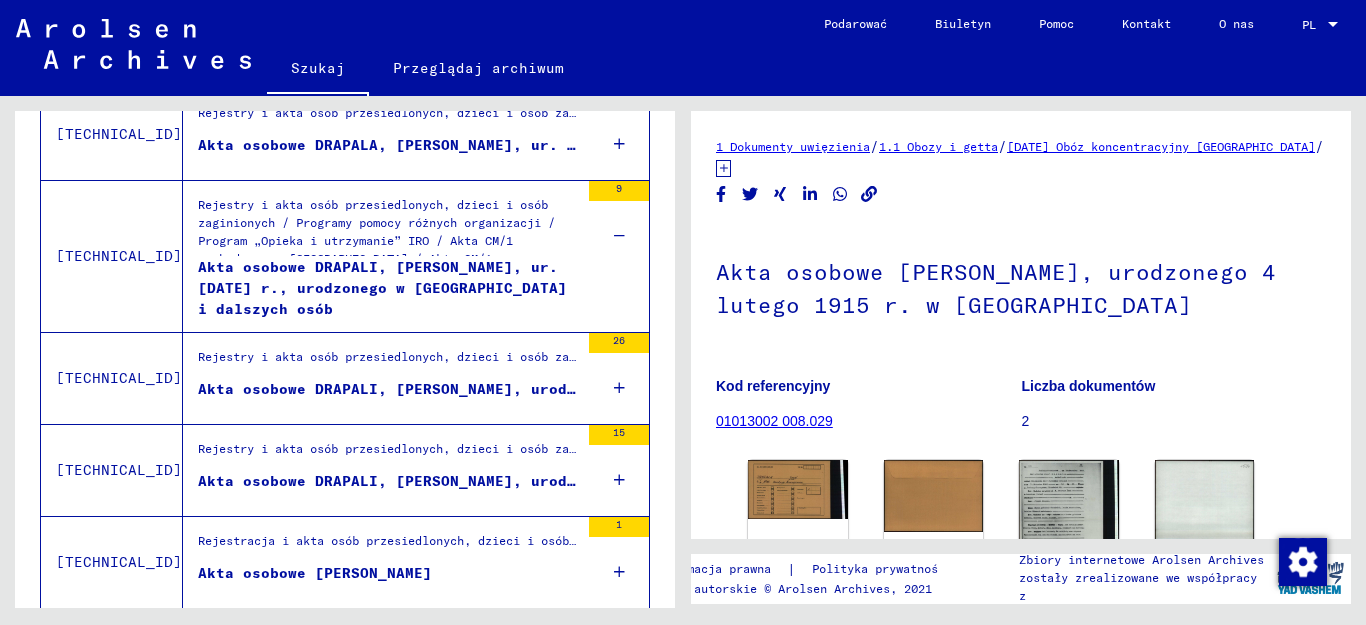 click at bounding box center (619, 388) 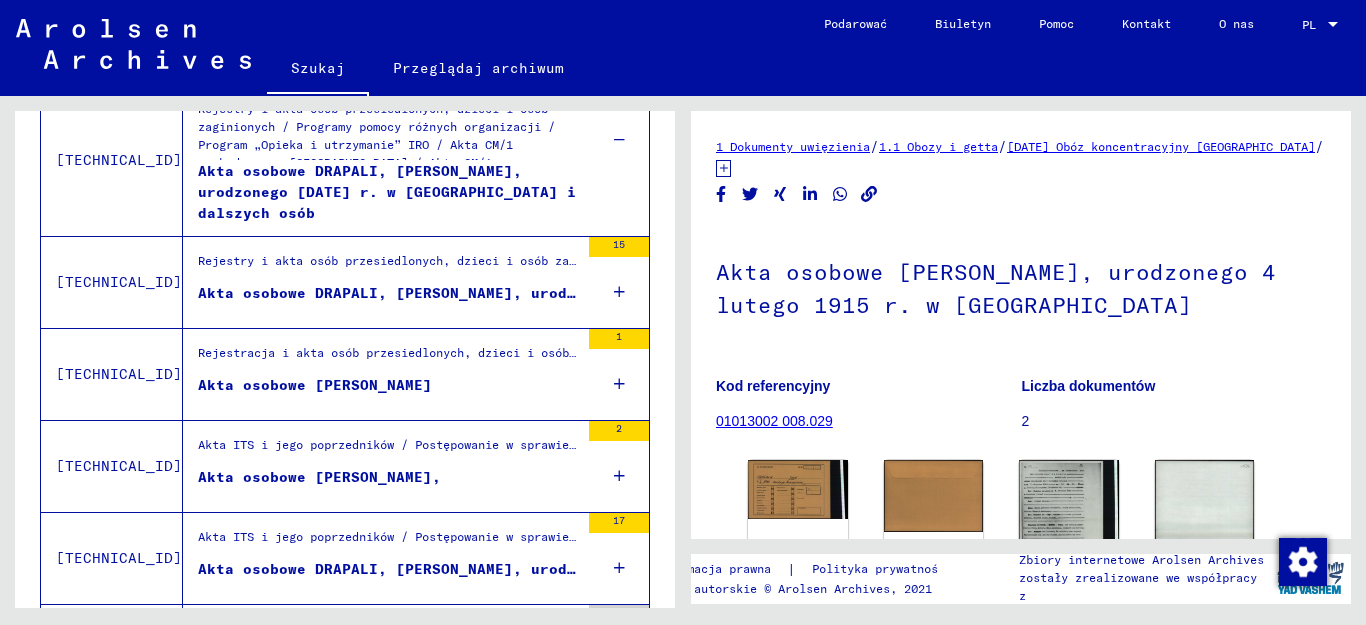 scroll, scrollTop: 2693, scrollLeft: 0, axis: vertical 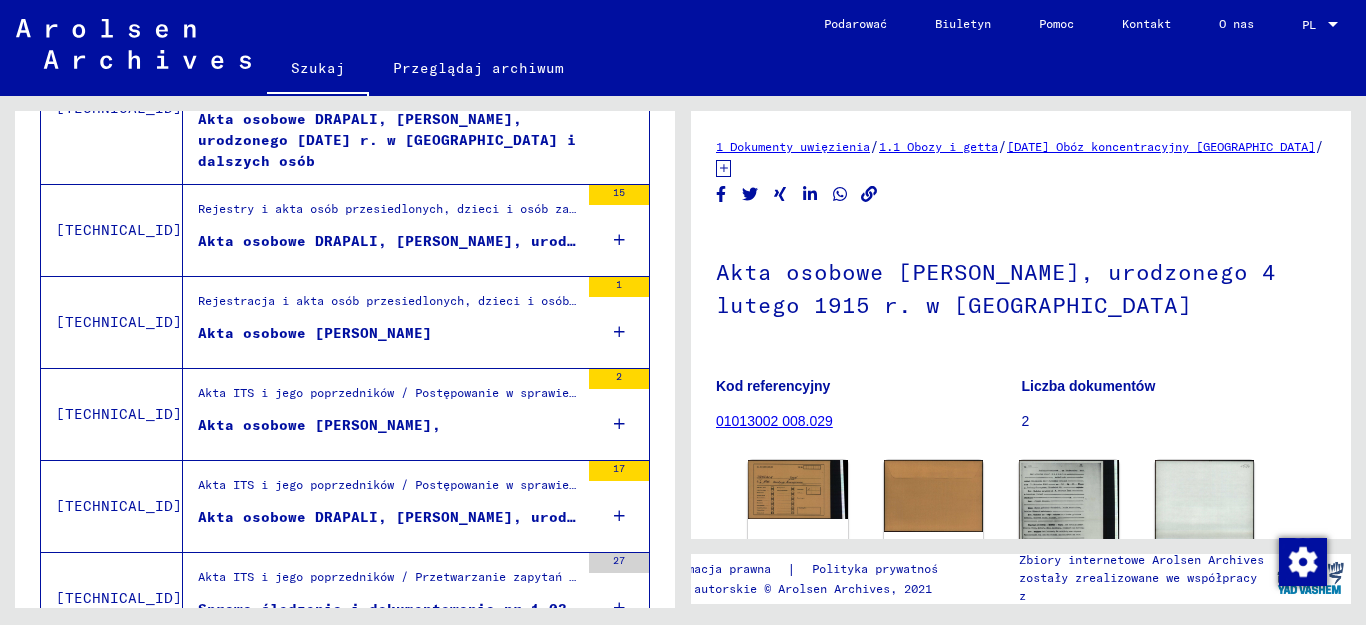 click at bounding box center (619, 240) 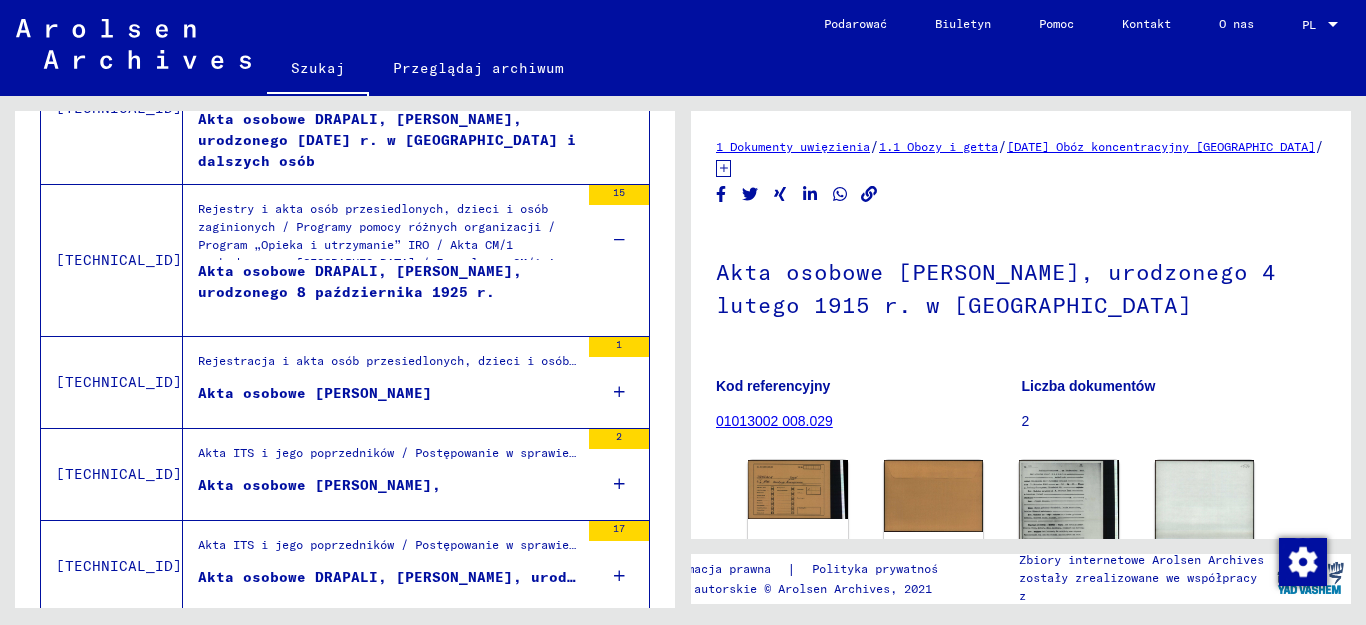 scroll, scrollTop: 2793, scrollLeft: 0, axis: vertical 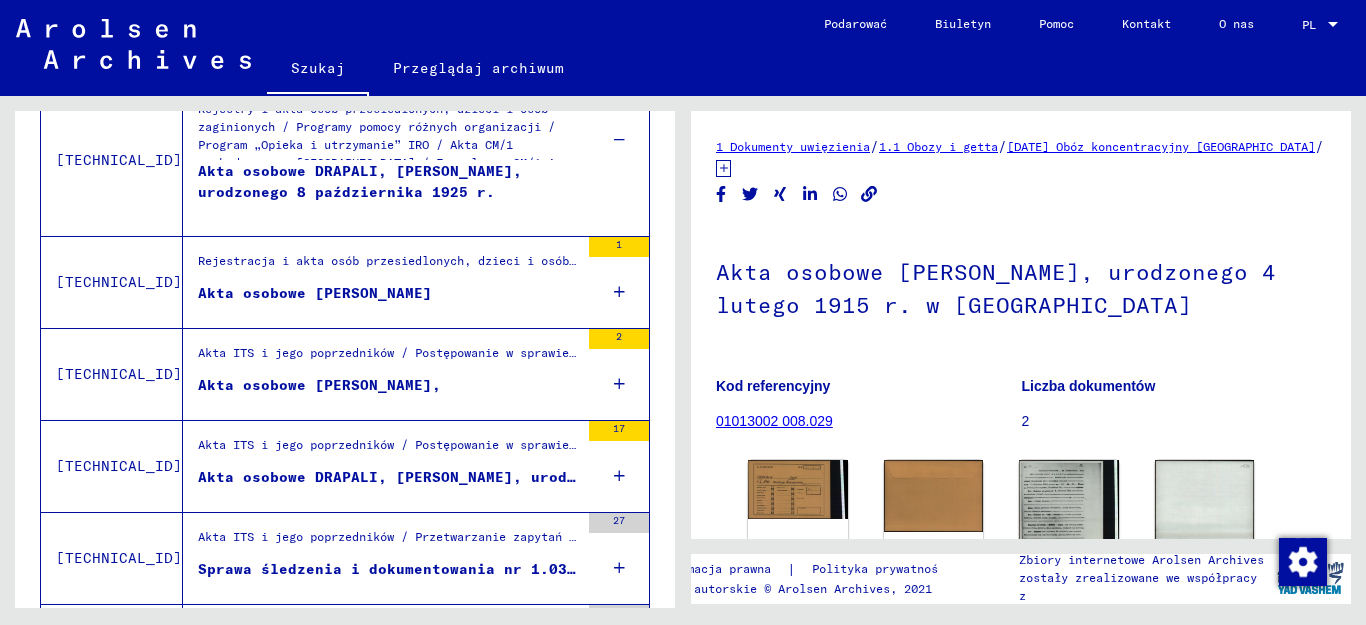 click on "1" at bounding box center [619, 282] 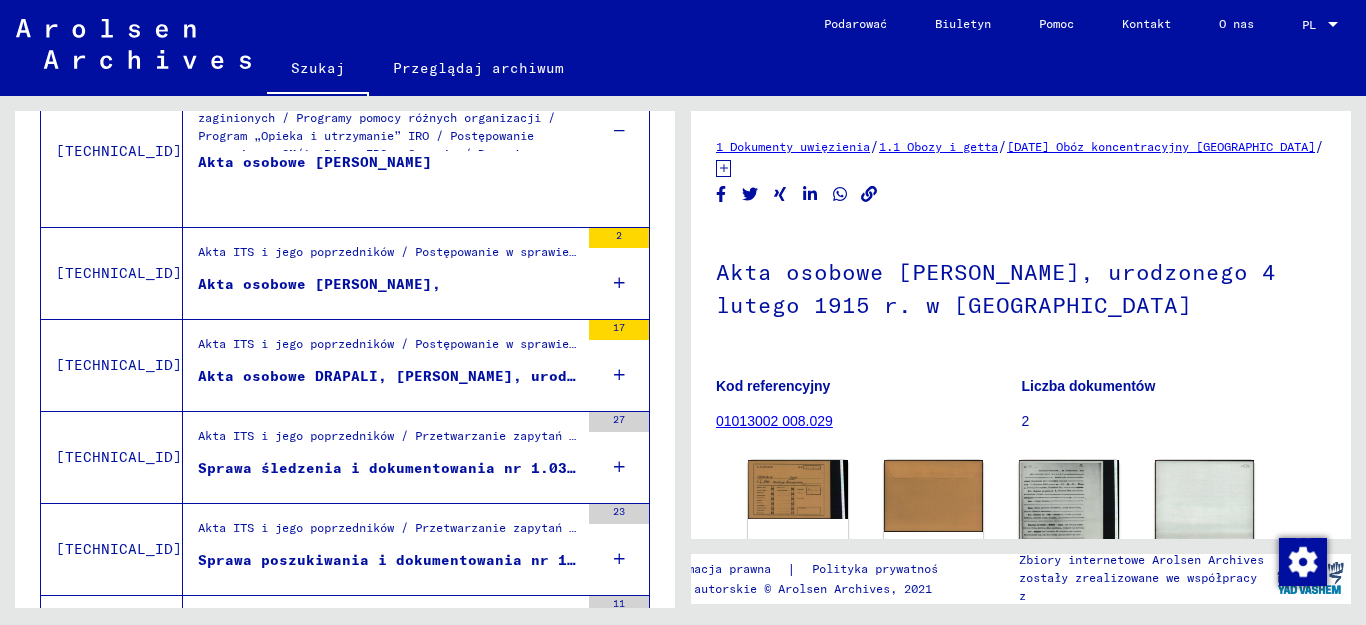 scroll, scrollTop: 2993, scrollLeft: 0, axis: vertical 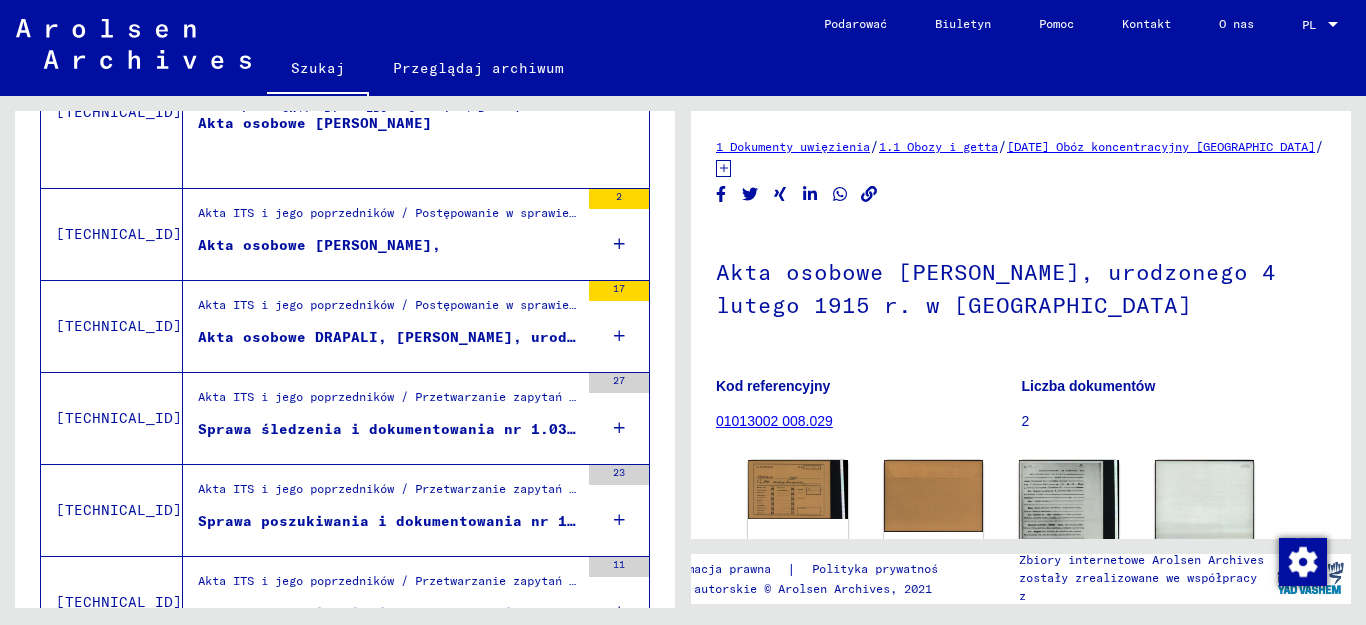 click at bounding box center [619, 244] 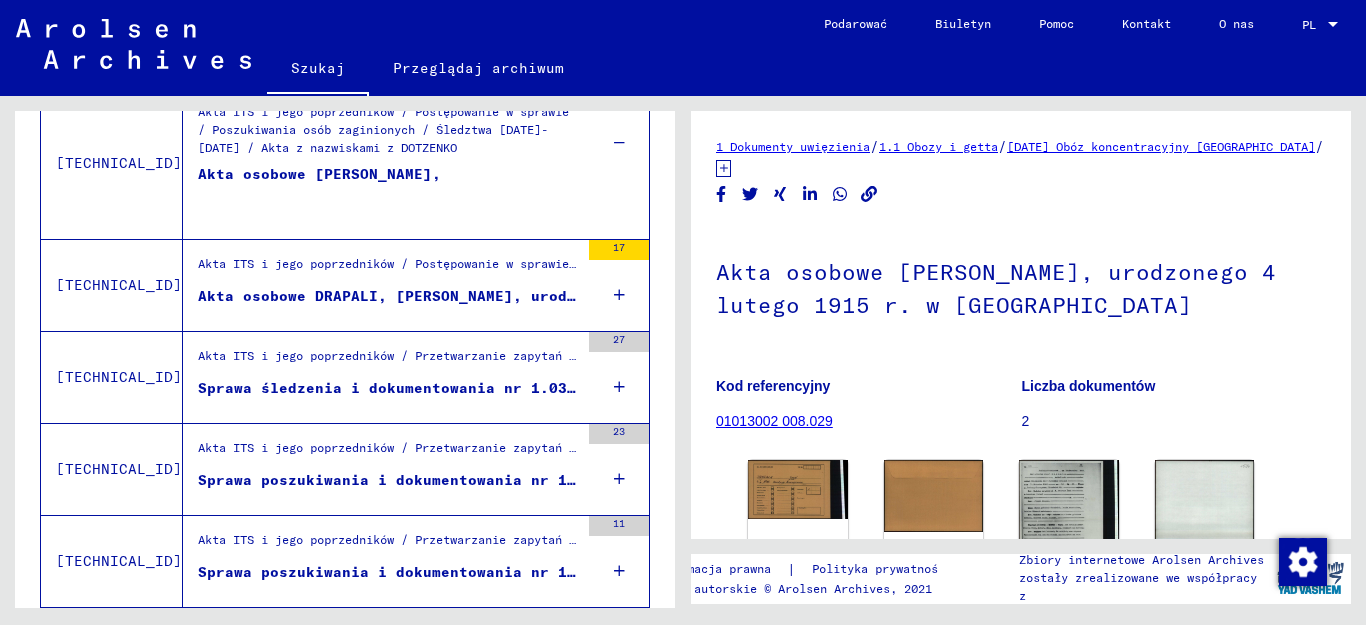 scroll, scrollTop: 3193, scrollLeft: 0, axis: vertical 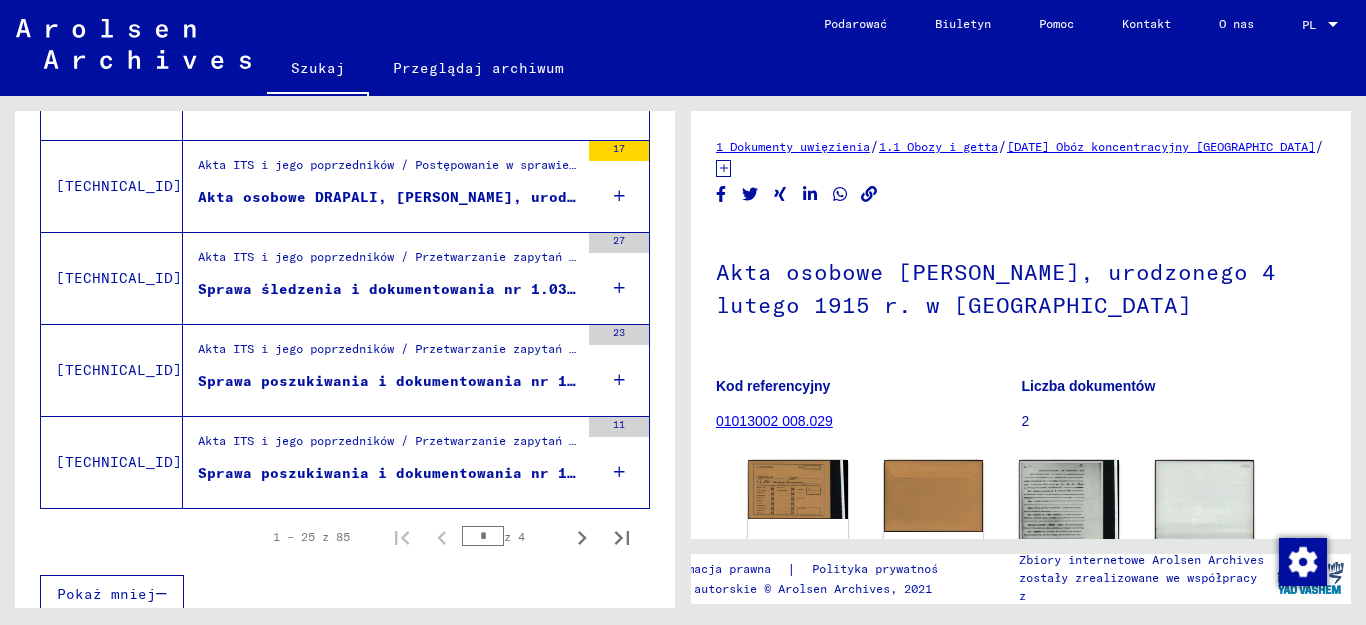 click at bounding box center [619, 196] 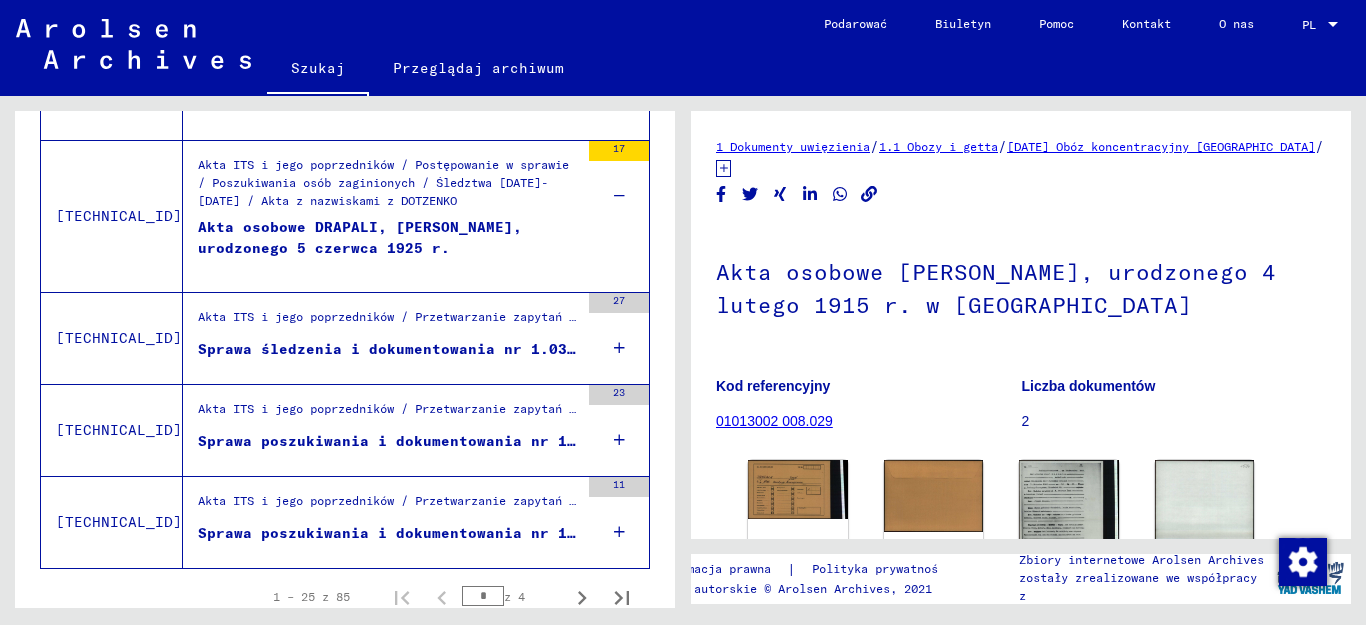 scroll, scrollTop: 3269, scrollLeft: 0, axis: vertical 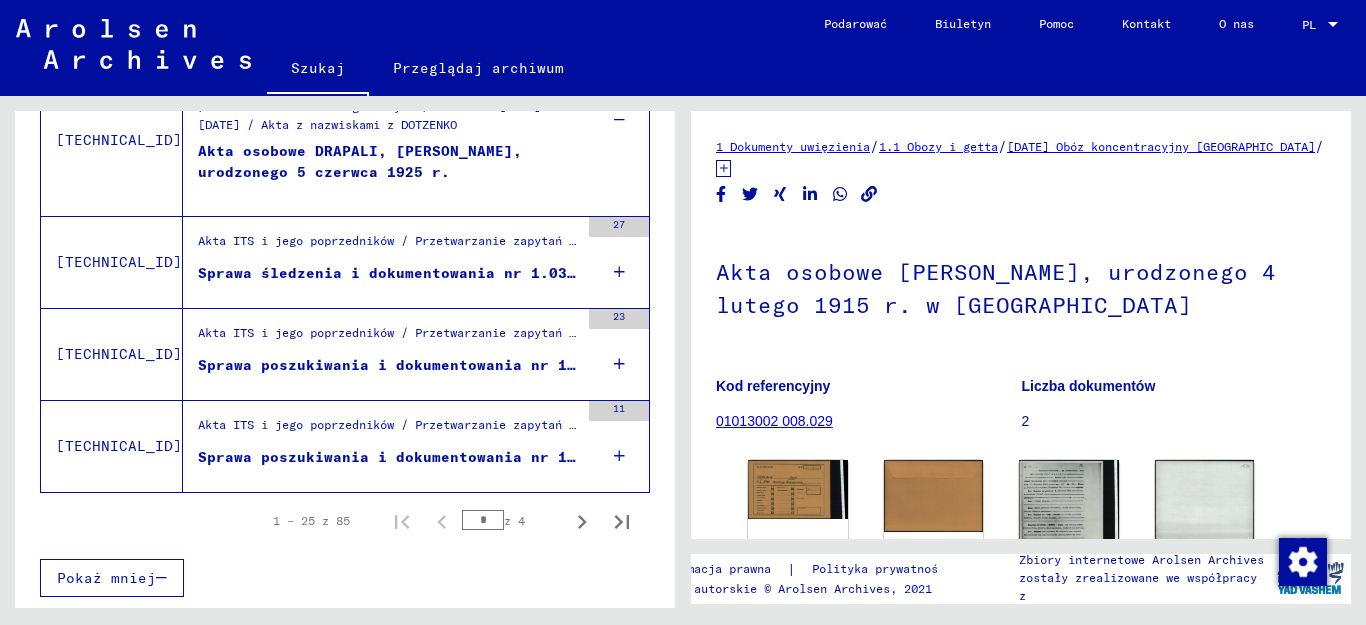 click at bounding box center (619, 272) 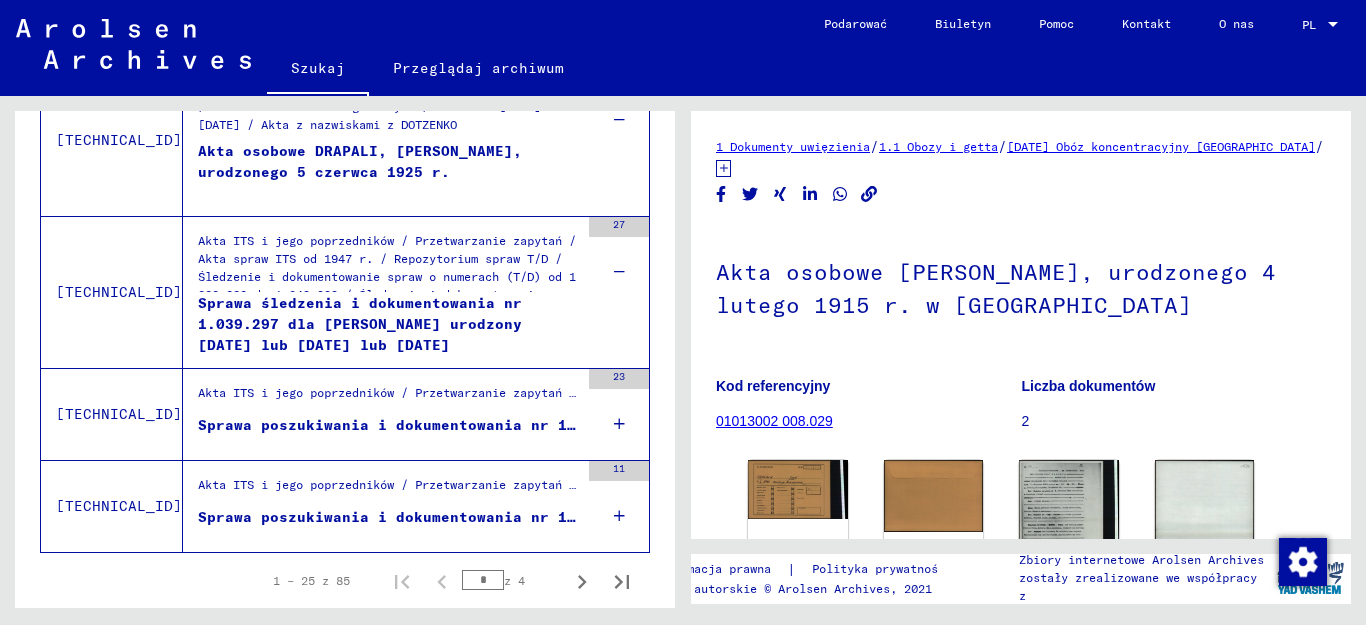 scroll, scrollTop: 3329, scrollLeft: 0, axis: vertical 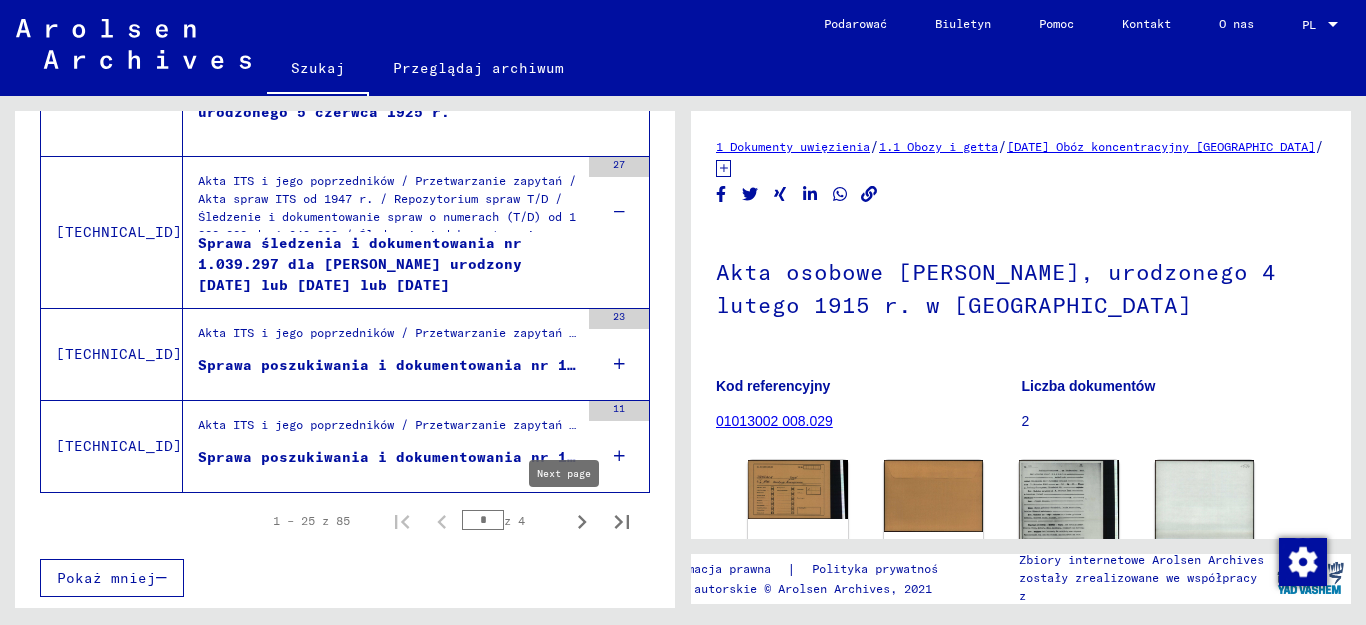 click 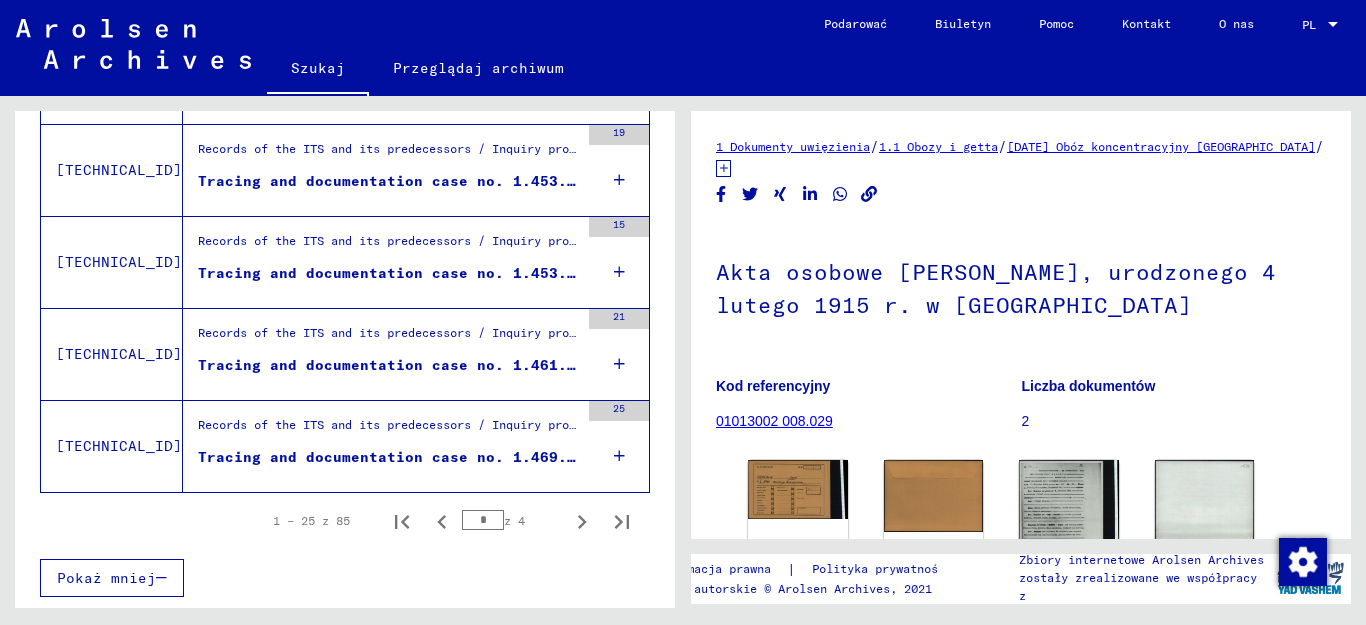 scroll, scrollTop: 2309, scrollLeft: 0, axis: vertical 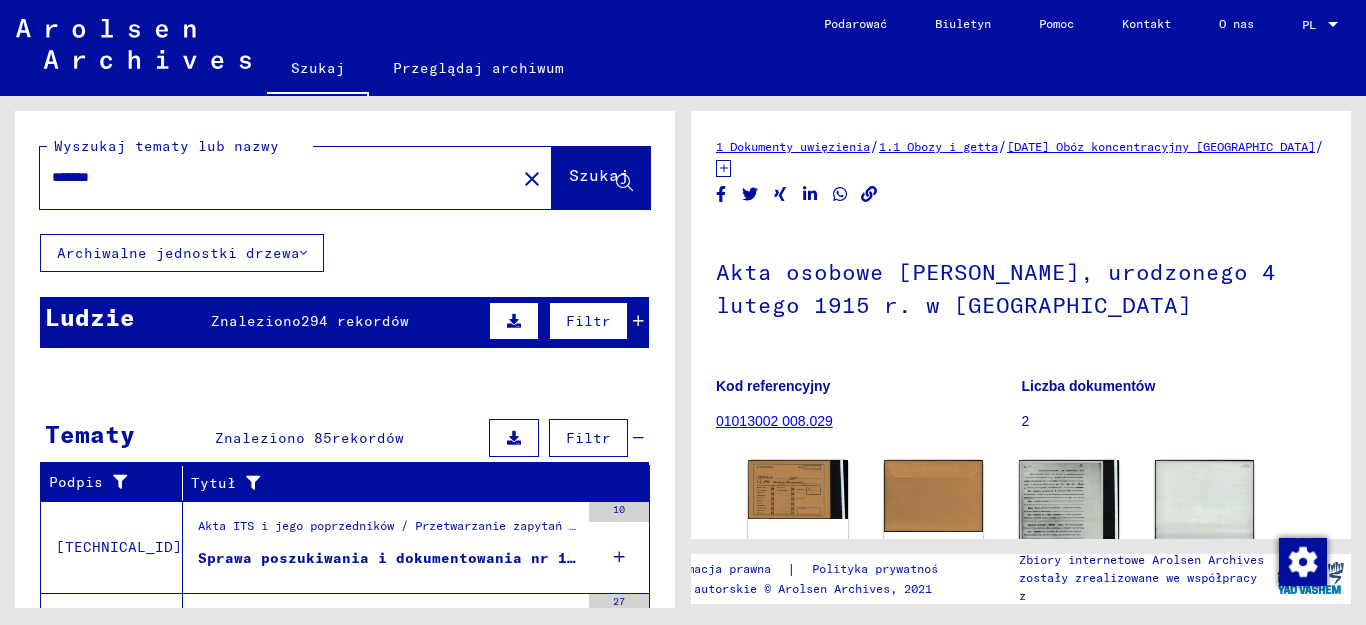 click at bounding box center (638, 321) 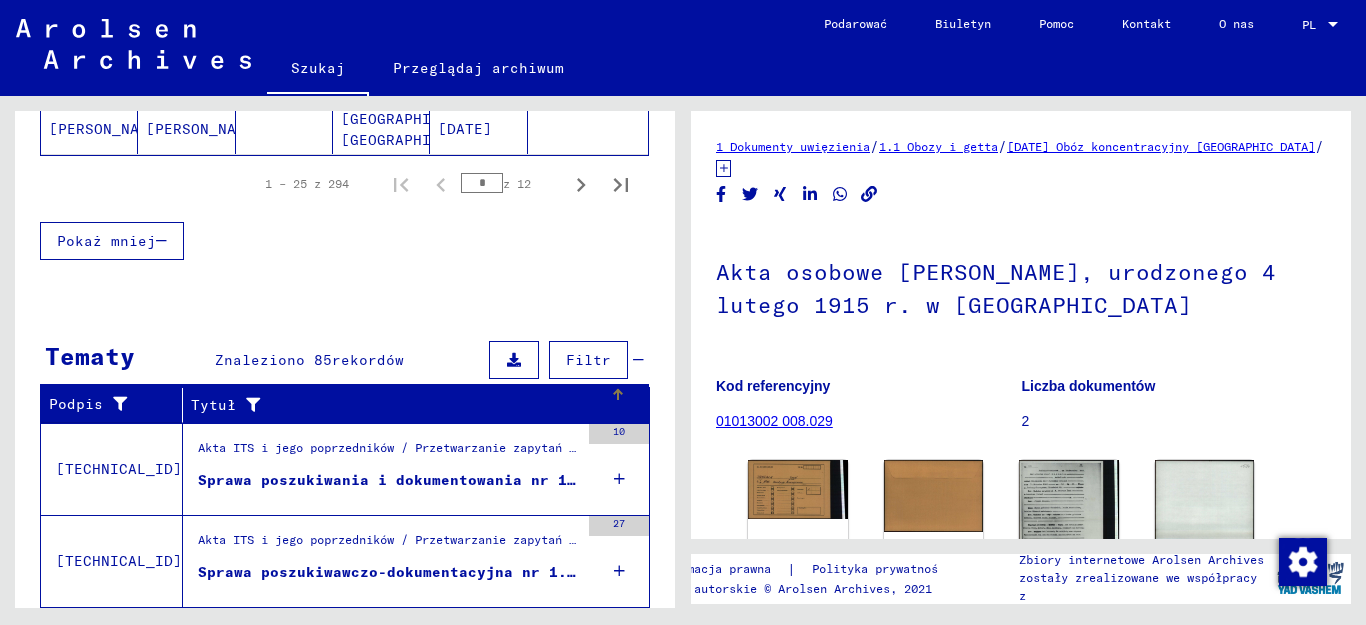 scroll, scrollTop: 300, scrollLeft: 0, axis: vertical 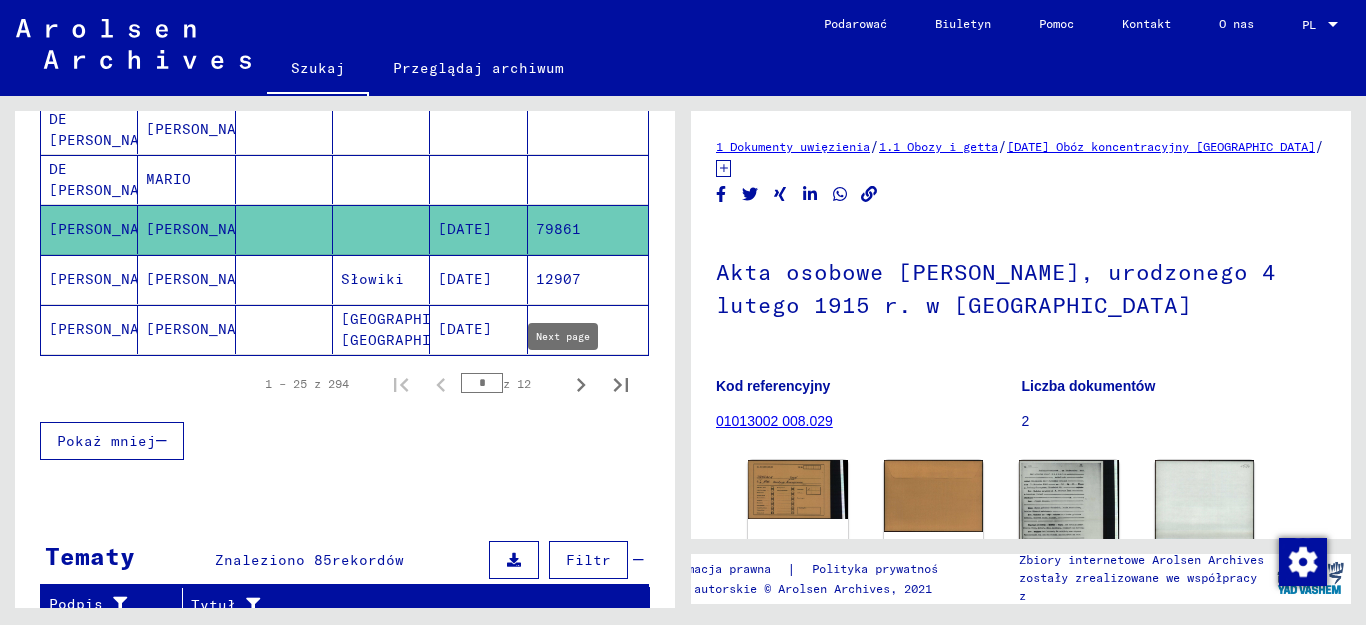 click 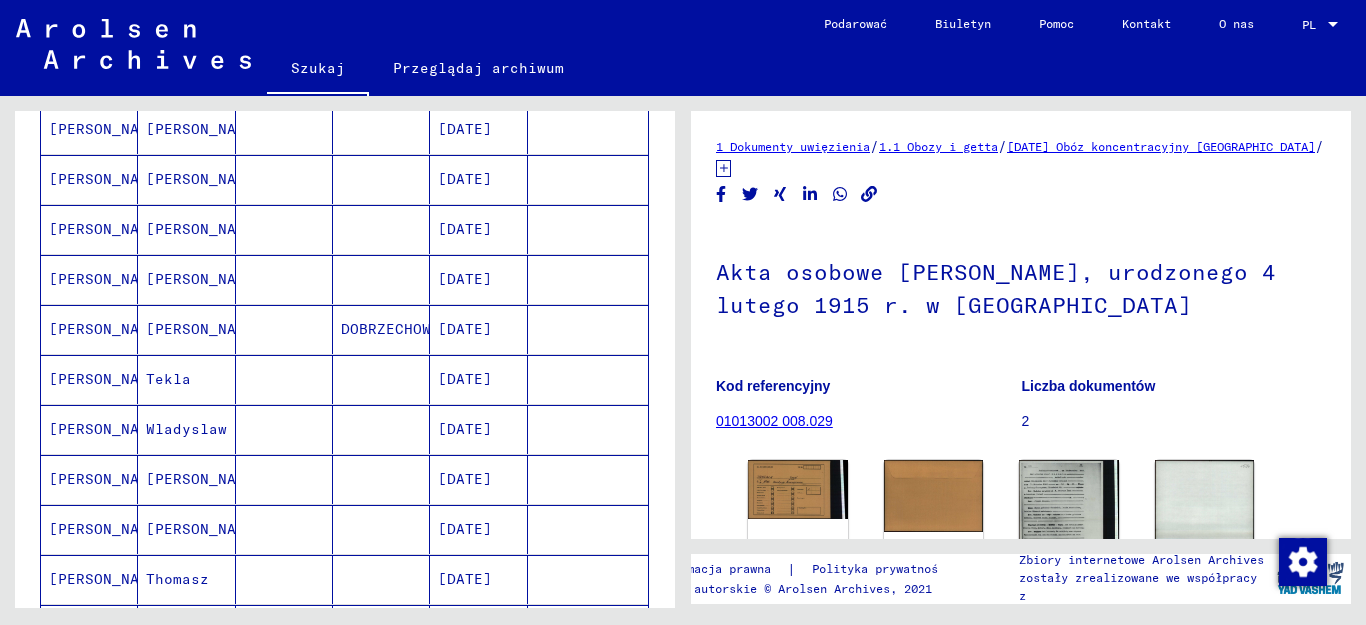 scroll, scrollTop: 1100, scrollLeft: 0, axis: vertical 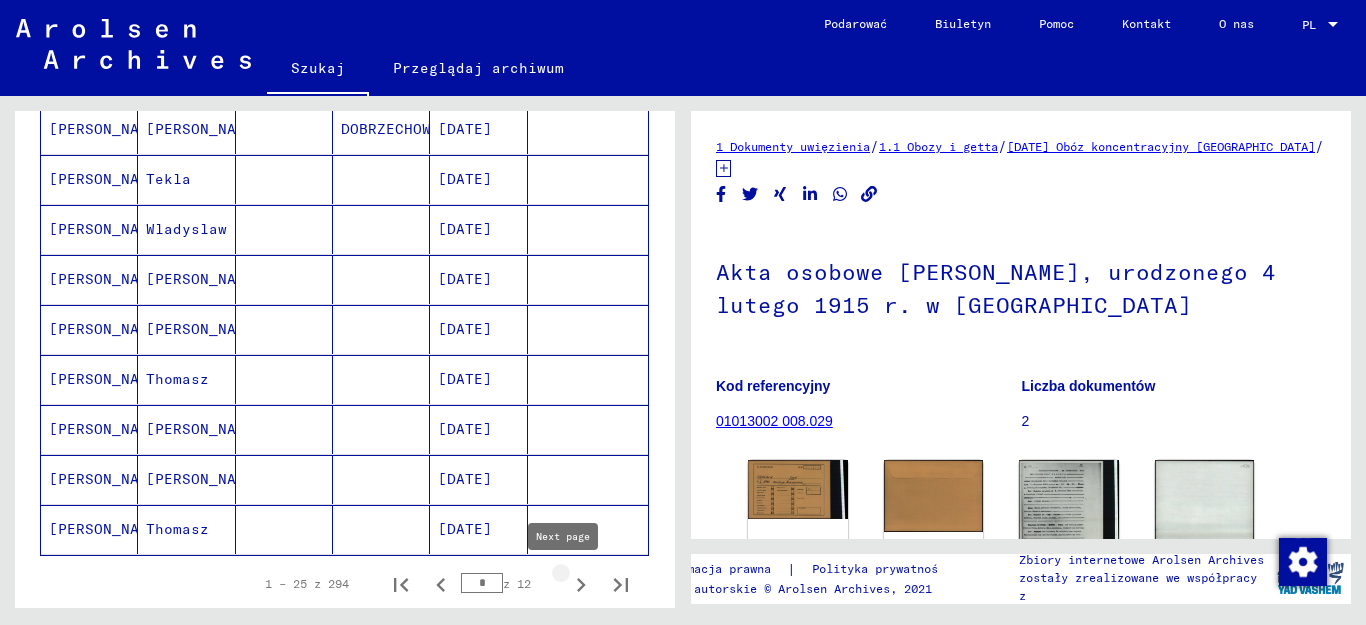 click 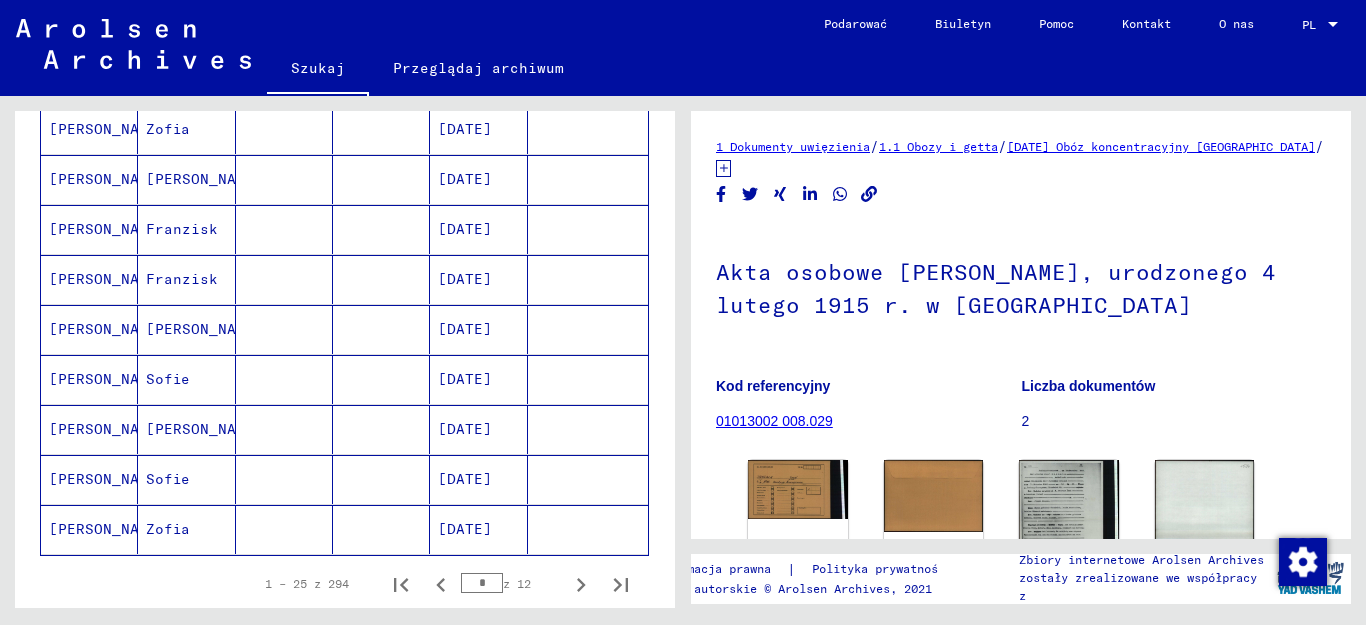 click 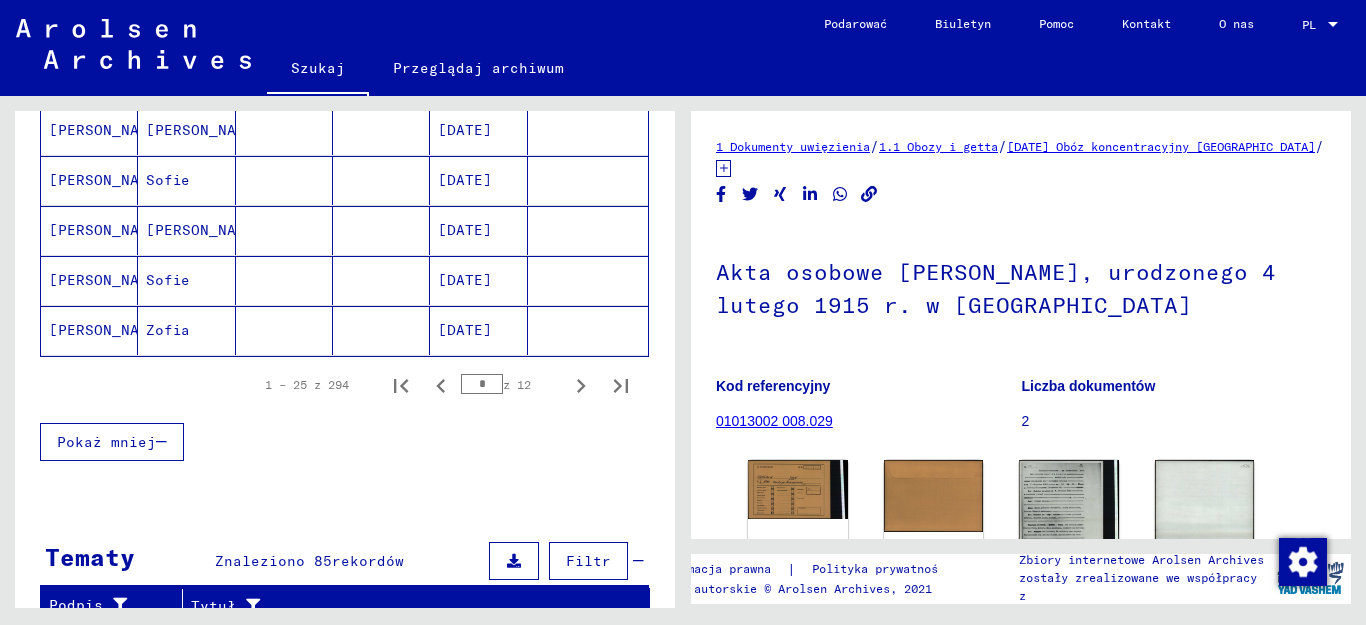 scroll, scrollTop: 1200, scrollLeft: 0, axis: vertical 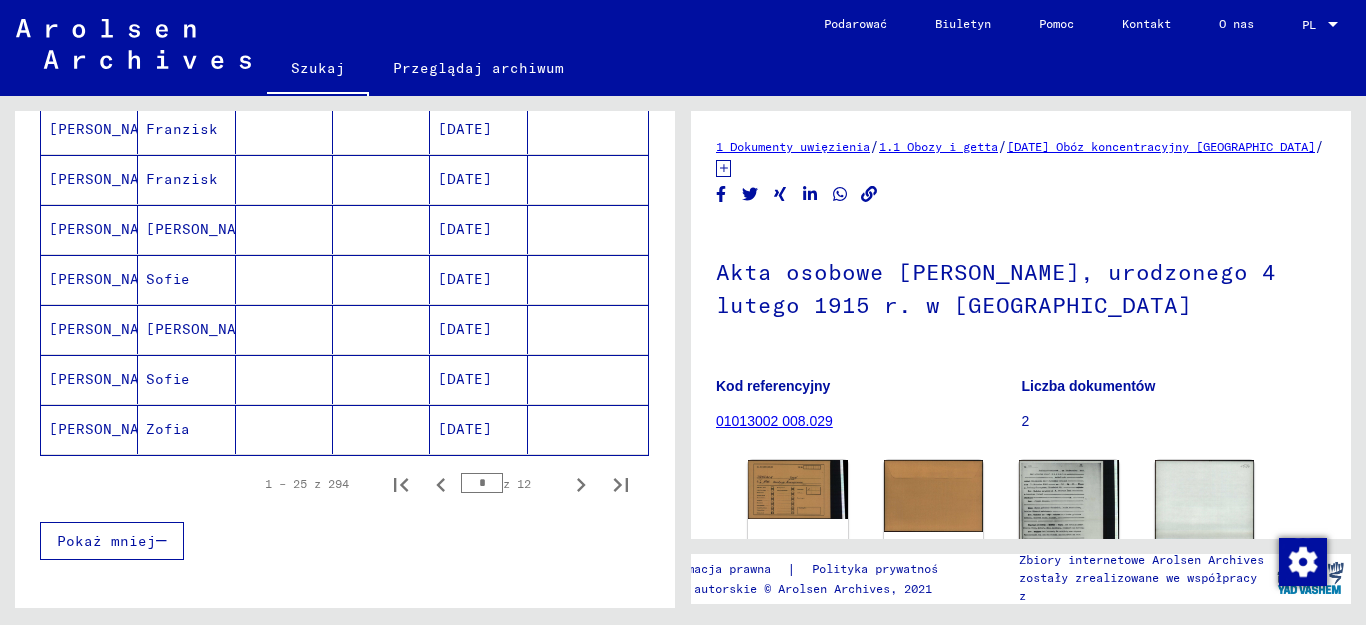 click on "[PERSON_NAME]" 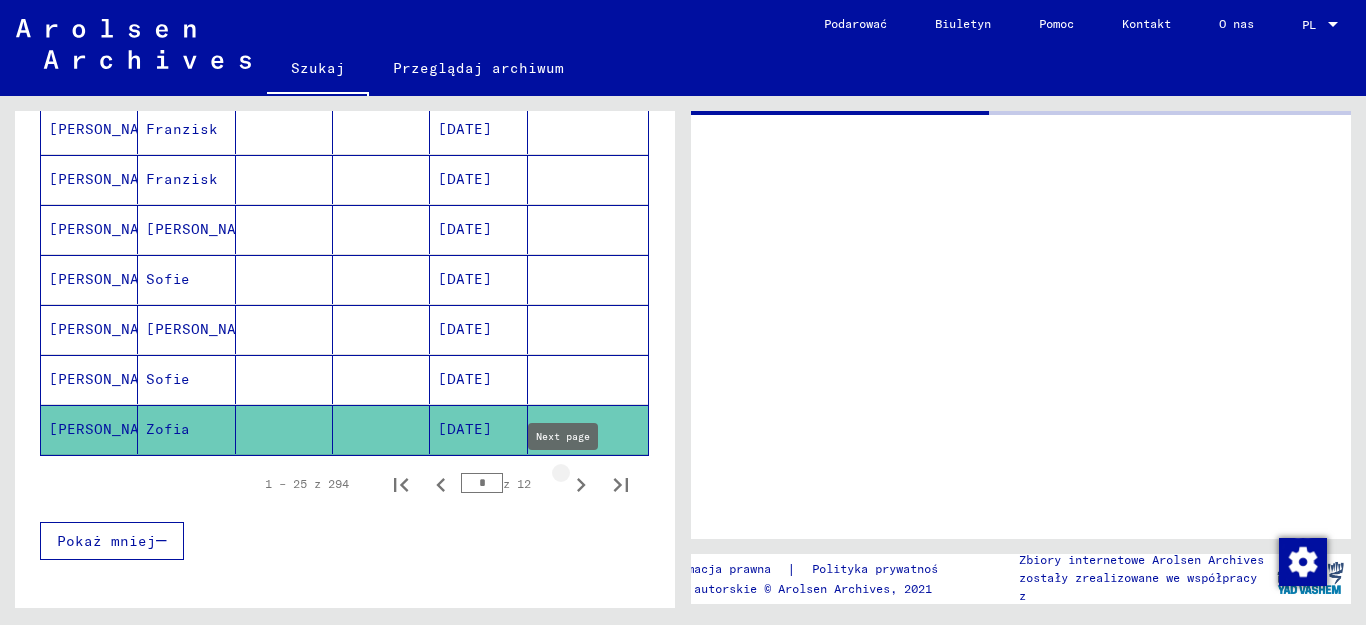click 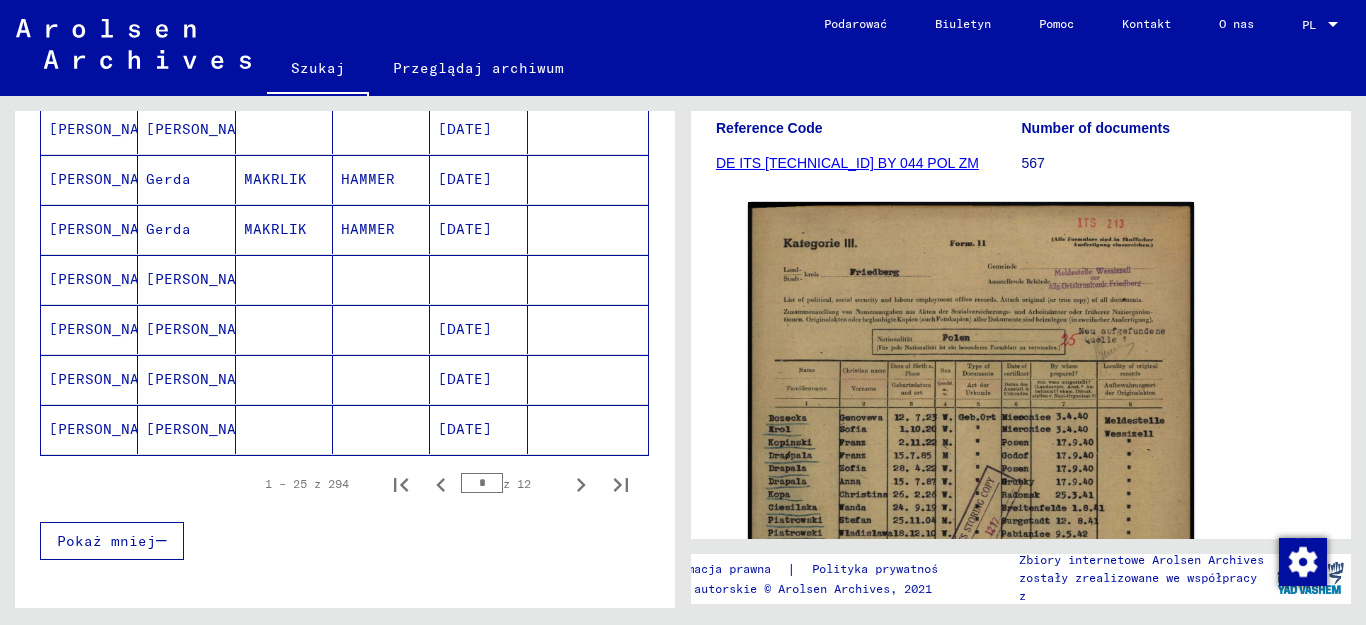 scroll, scrollTop: 500, scrollLeft: 0, axis: vertical 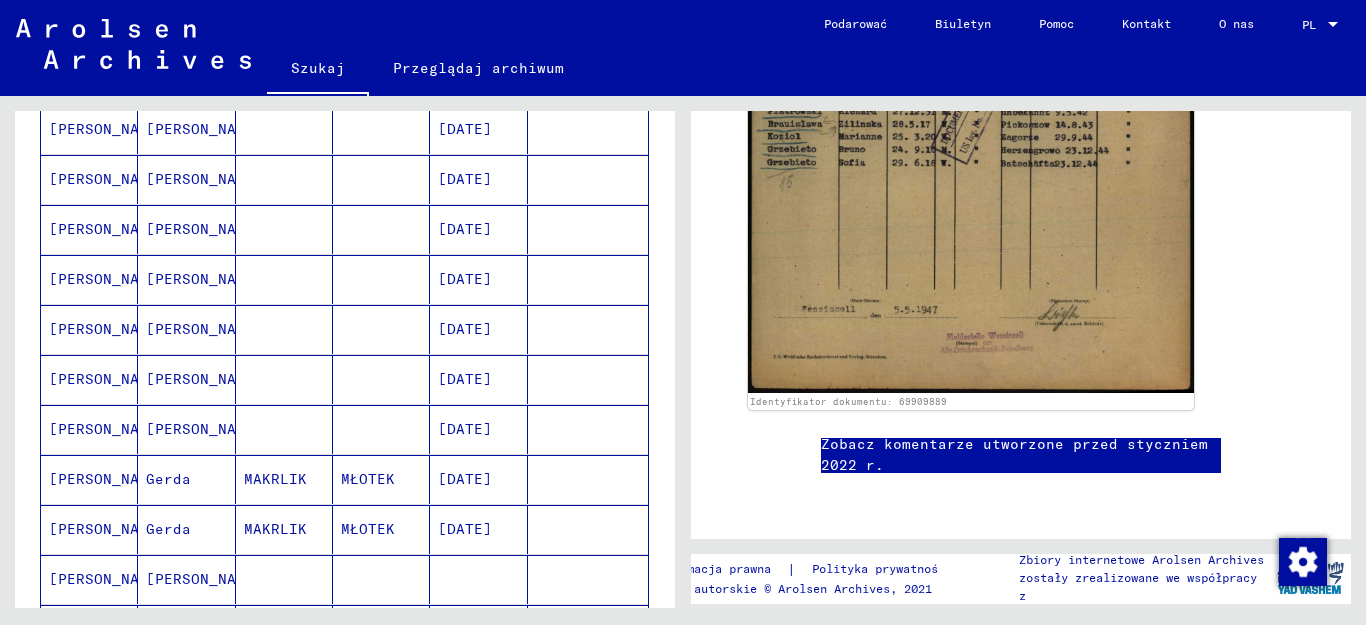 click on "[PERSON_NAME]" at bounding box center (107, 379) 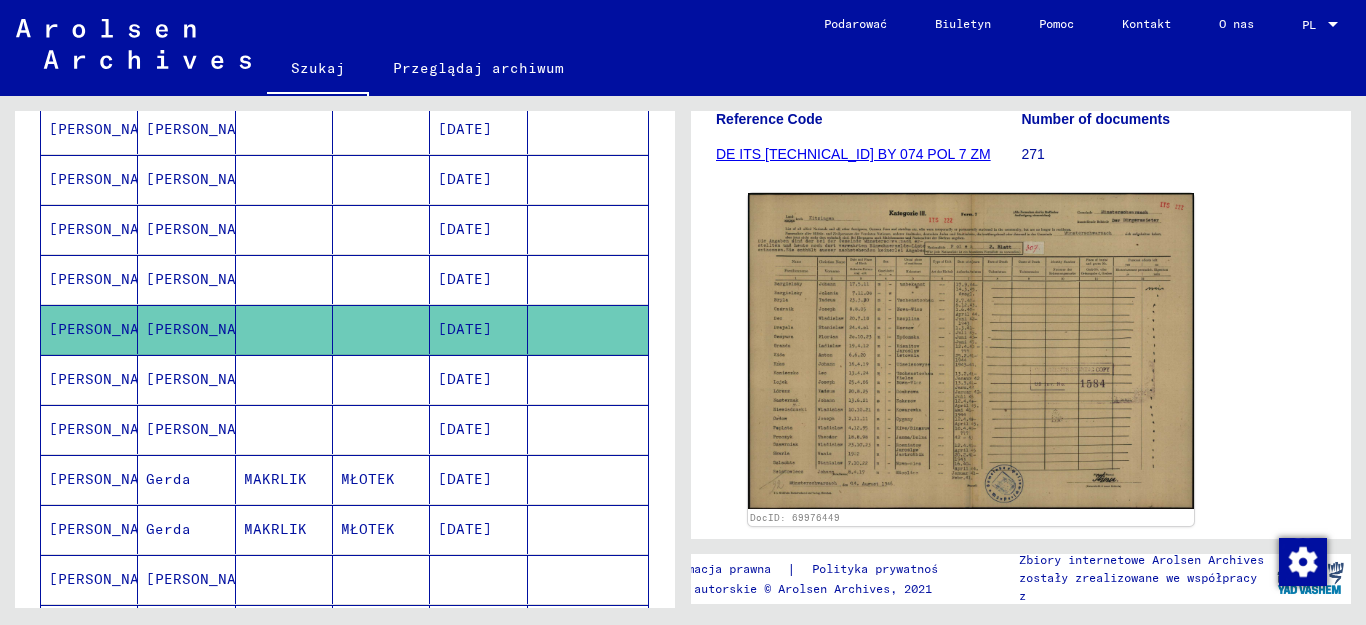 scroll, scrollTop: 376, scrollLeft: 0, axis: vertical 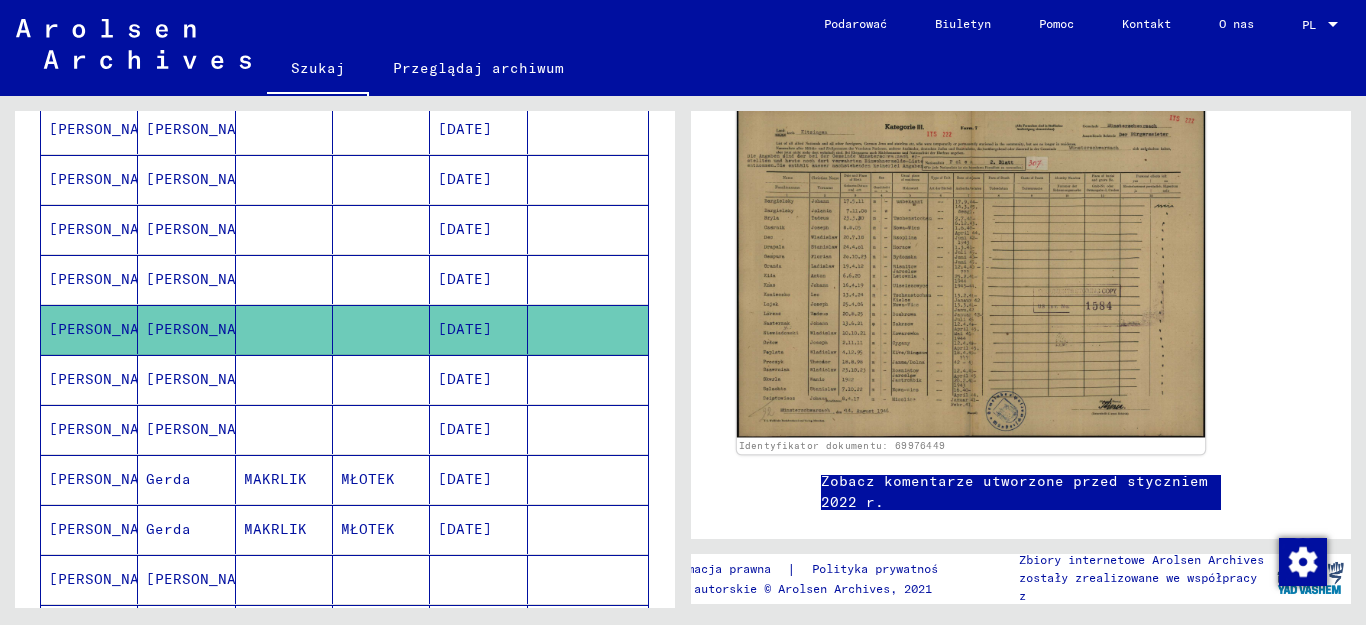 click 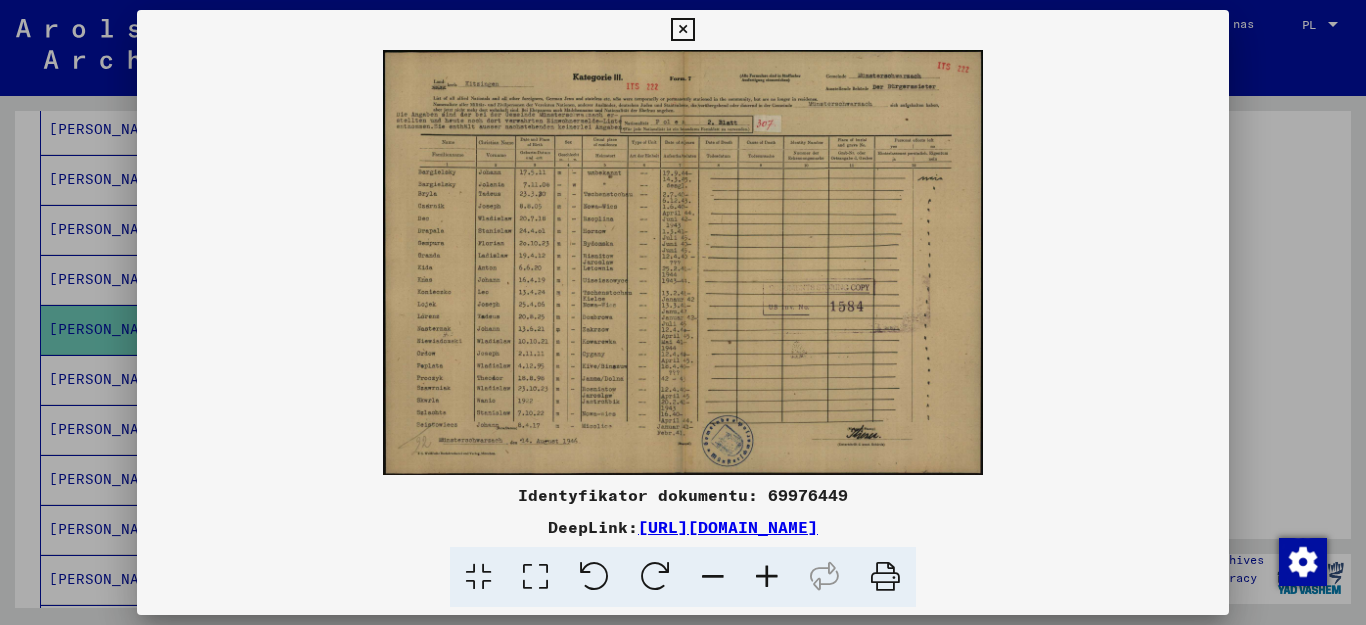 click at bounding box center (767, 577) 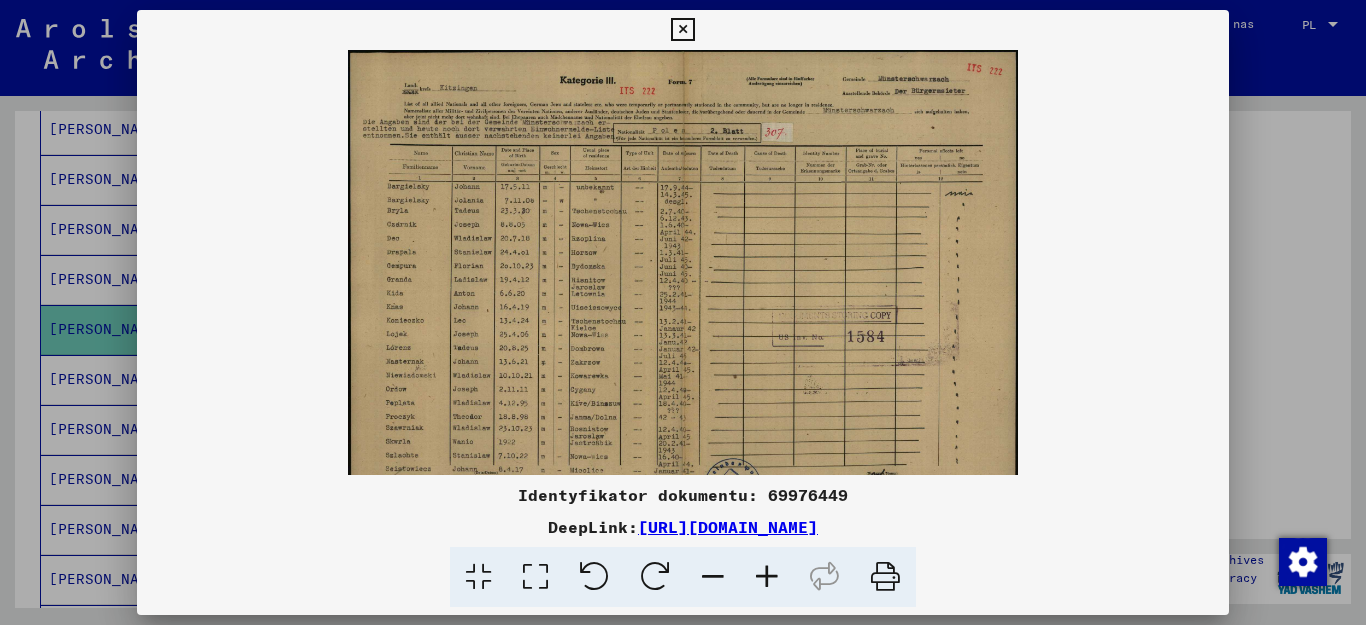 click at bounding box center (767, 577) 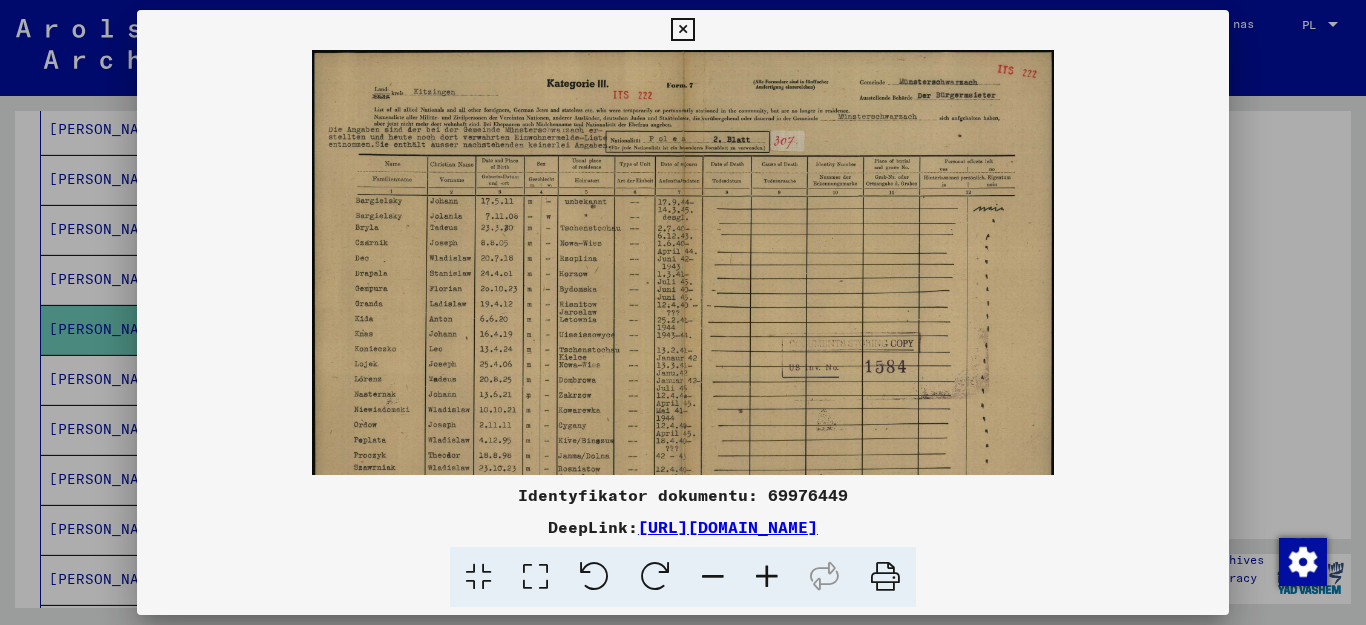 click at bounding box center [767, 577] 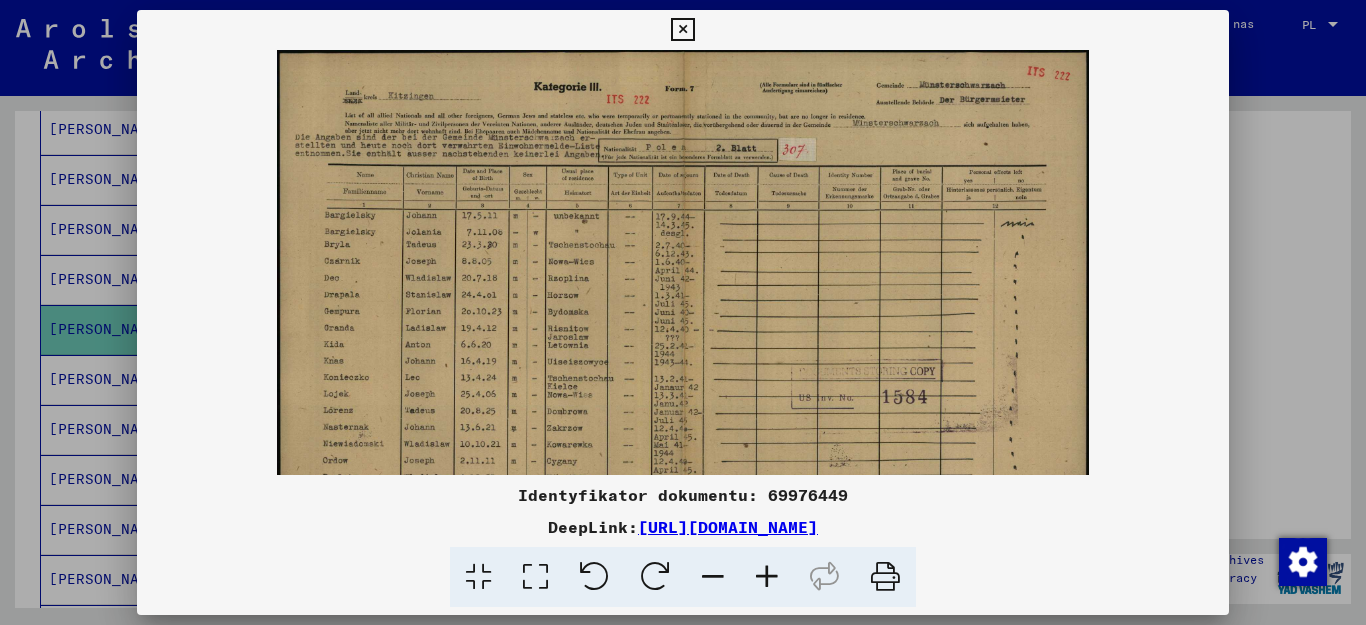 click at bounding box center [767, 577] 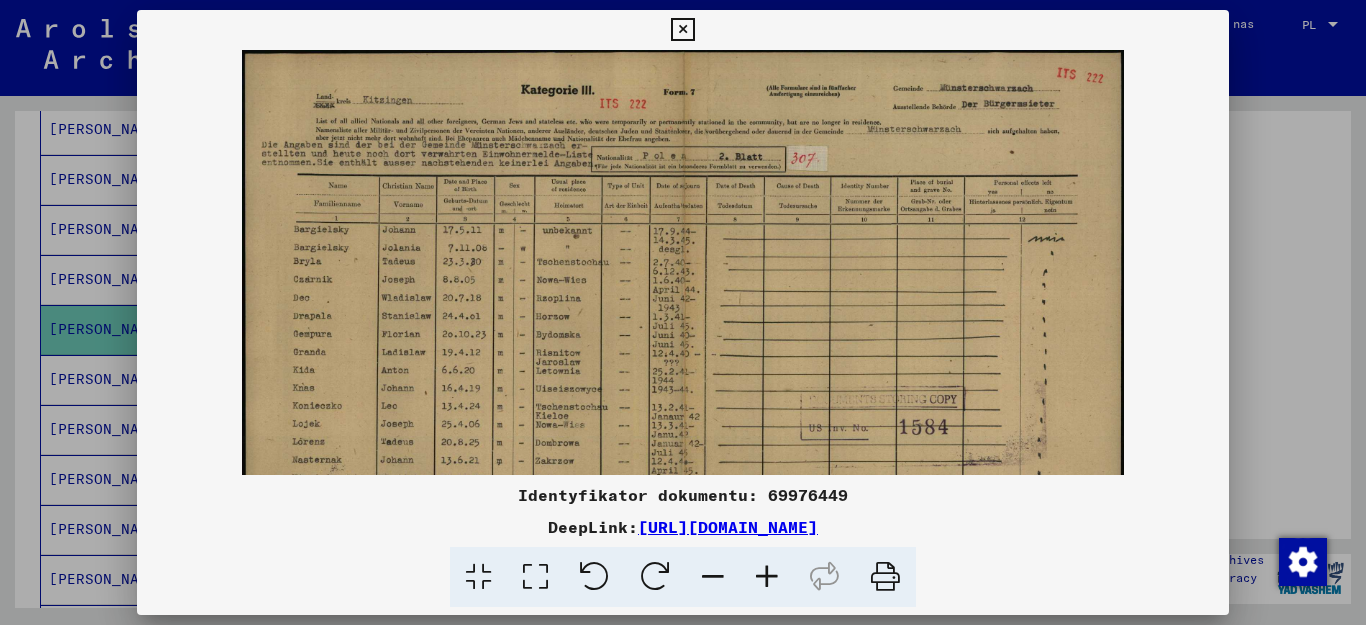 click at bounding box center [767, 577] 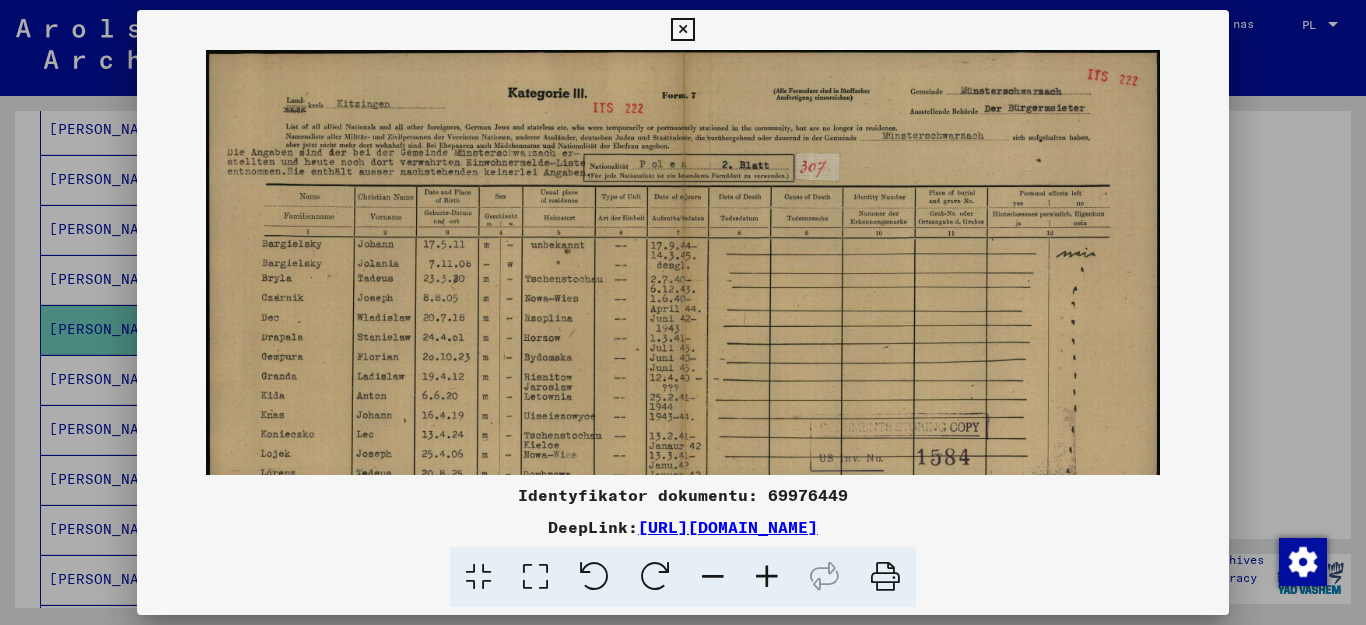 click at bounding box center [767, 577] 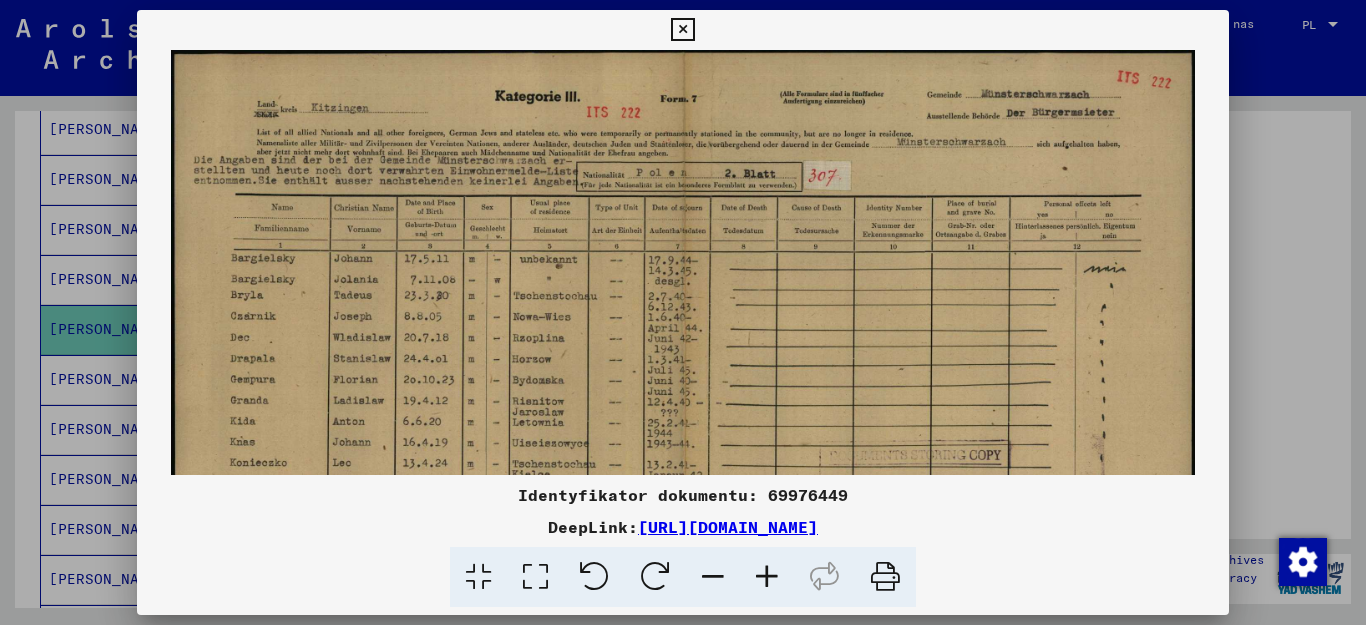 click at bounding box center (767, 577) 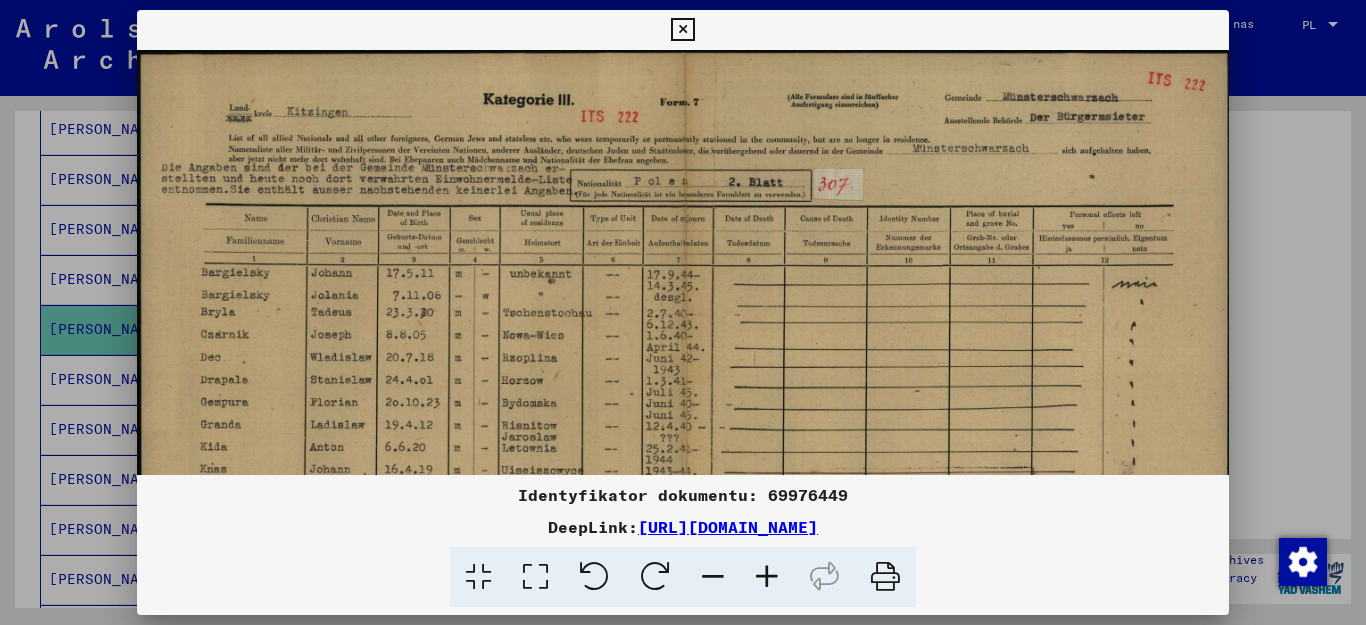 click at bounding box center [767, 577] 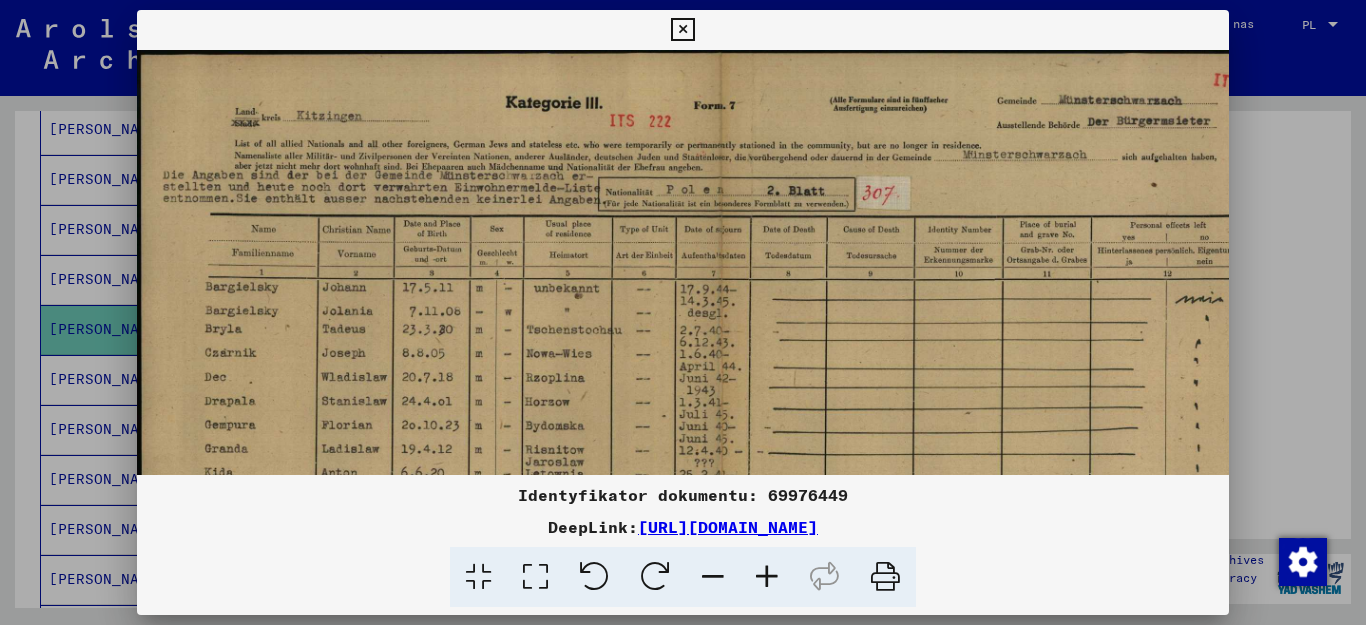 click at bounding box center (767, 577) 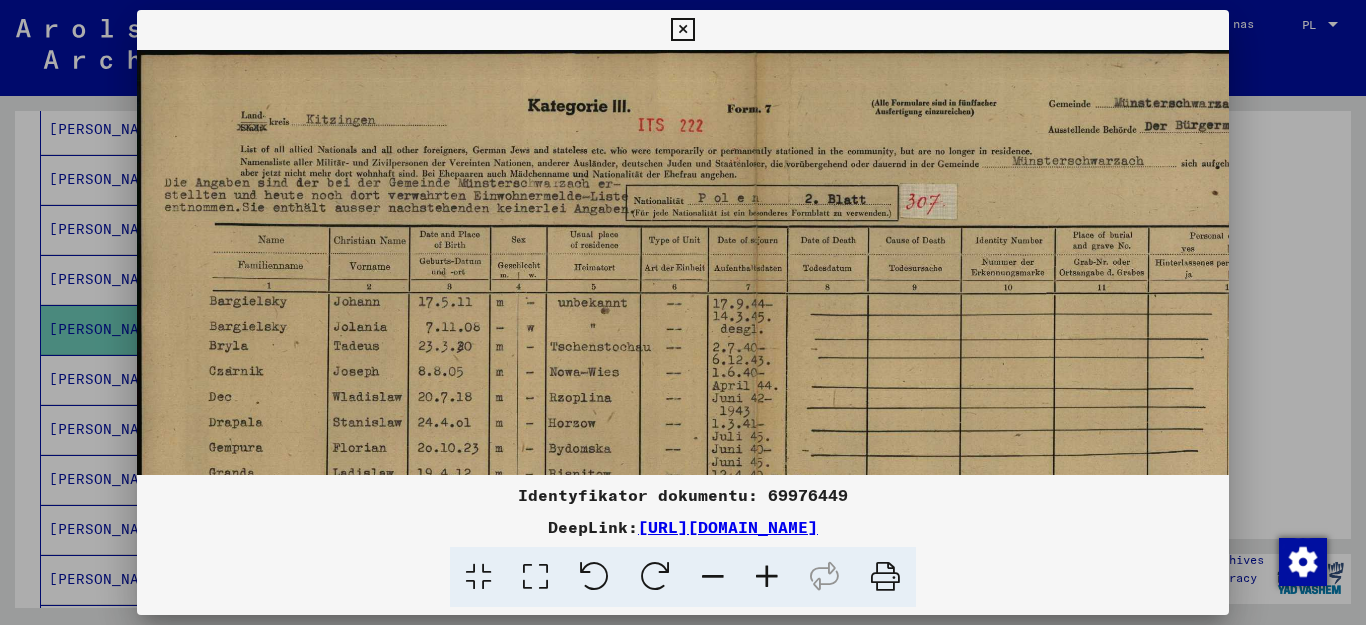 scroll, scrollTop: 31, scrollLeft: 7, axis: both 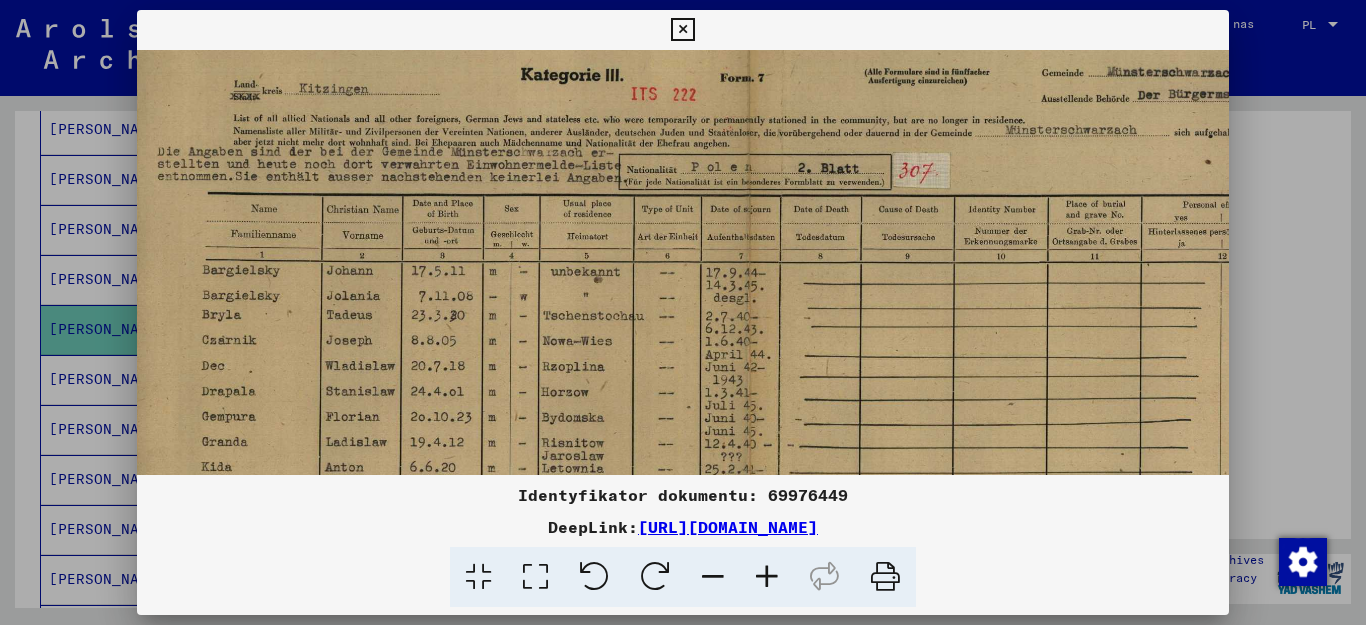 drag, startPoint x: 531, startPoint y: 418, endPoint x: 524, endPoint y: 387, distance: 31.780497 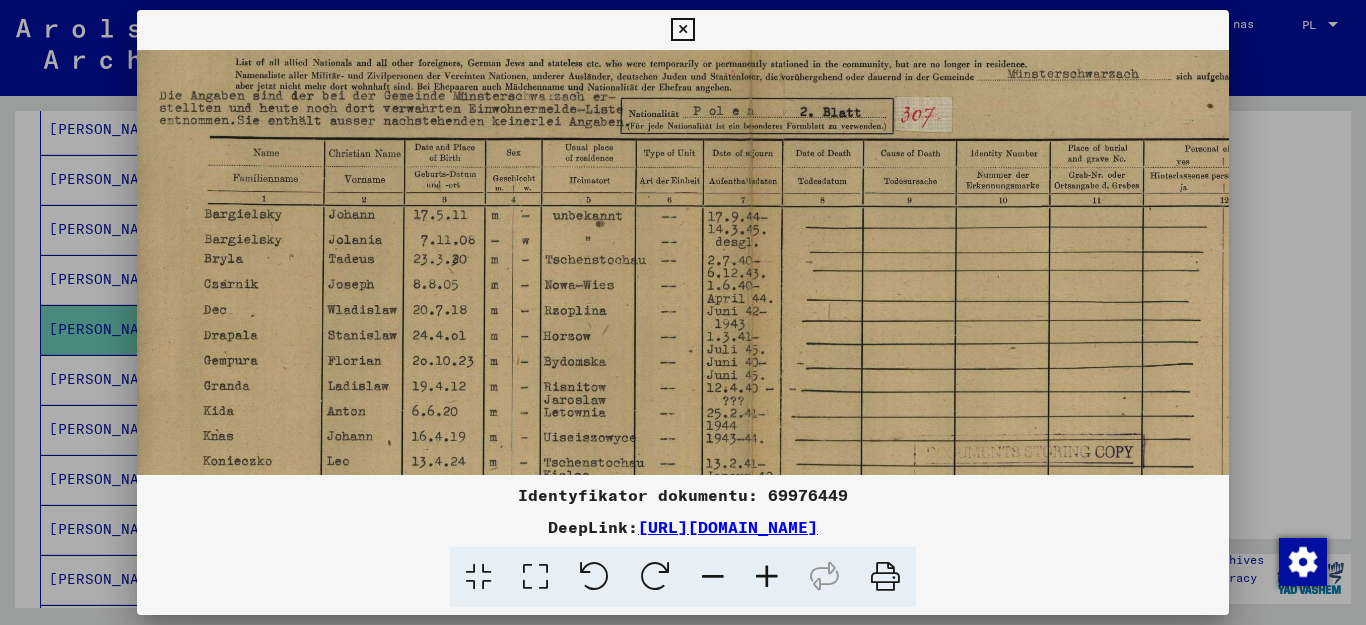 scroll, scrollTop: 139, scrollLeft: 9, axis: both 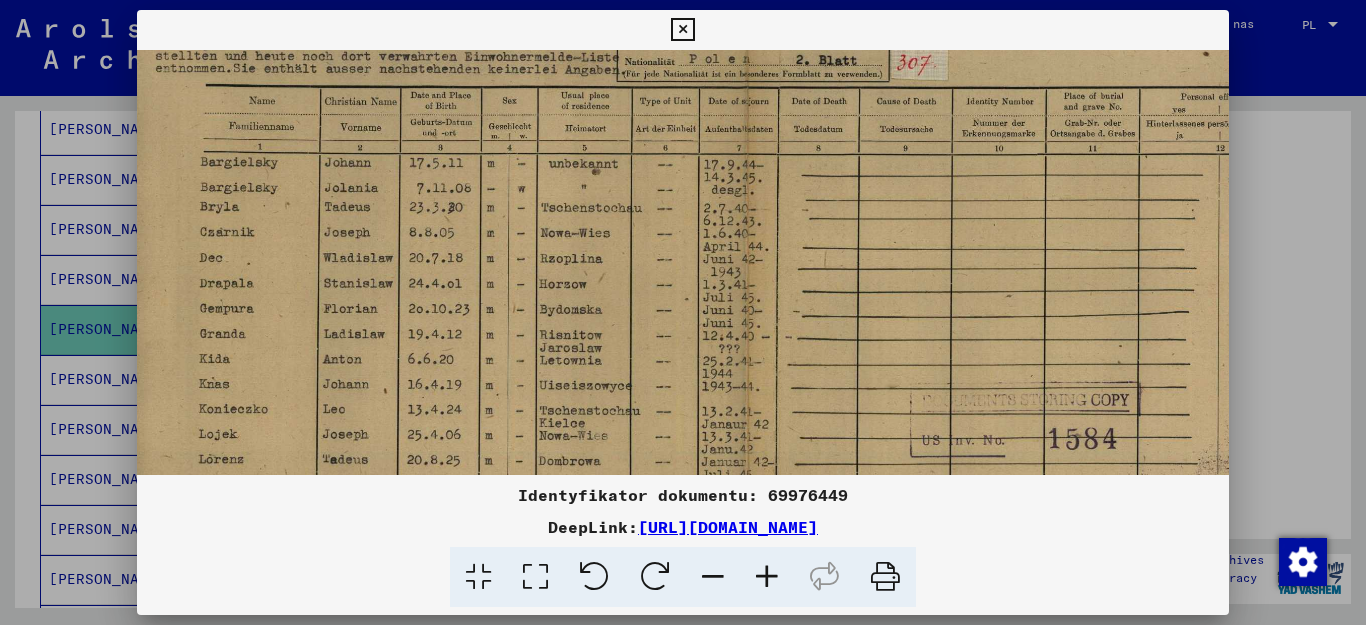 drag, startPoint x: 460, startPoint y: 416, endPoint x: 456, endPoint y: 364, distance: 52.153618 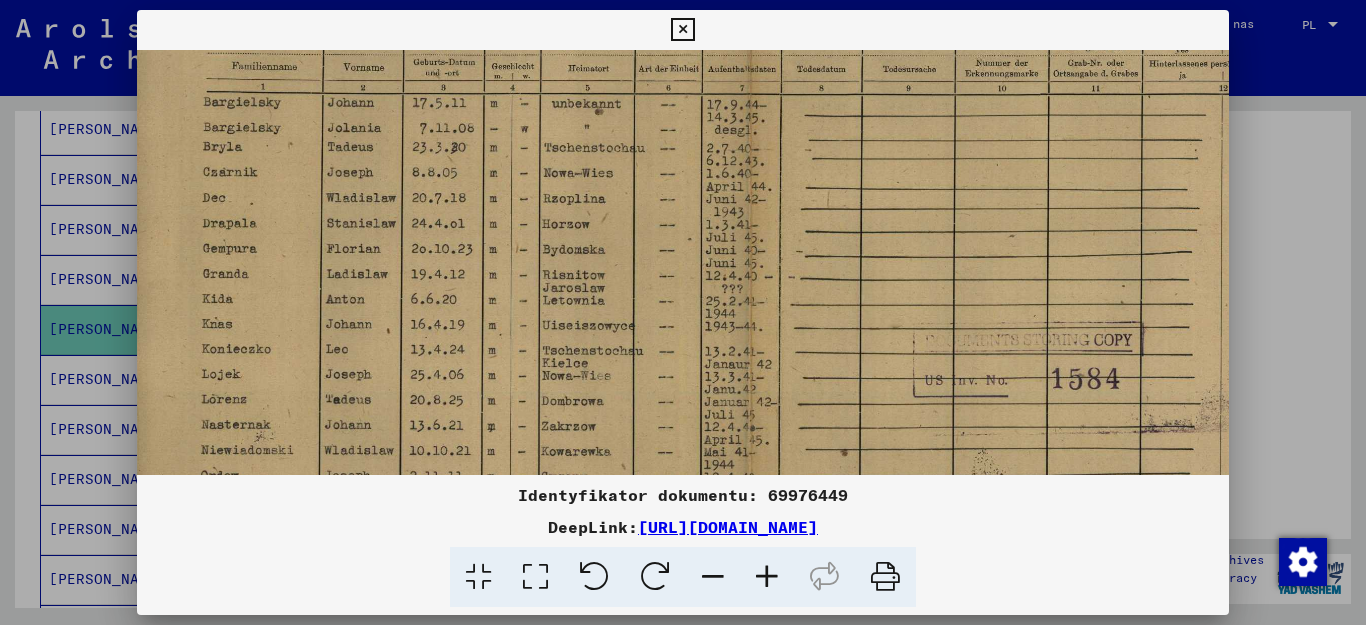 drag, startPoint x: 452, startPoint y: 433, endPoint x: 455, endPoint y: 369, distance: 64.070274 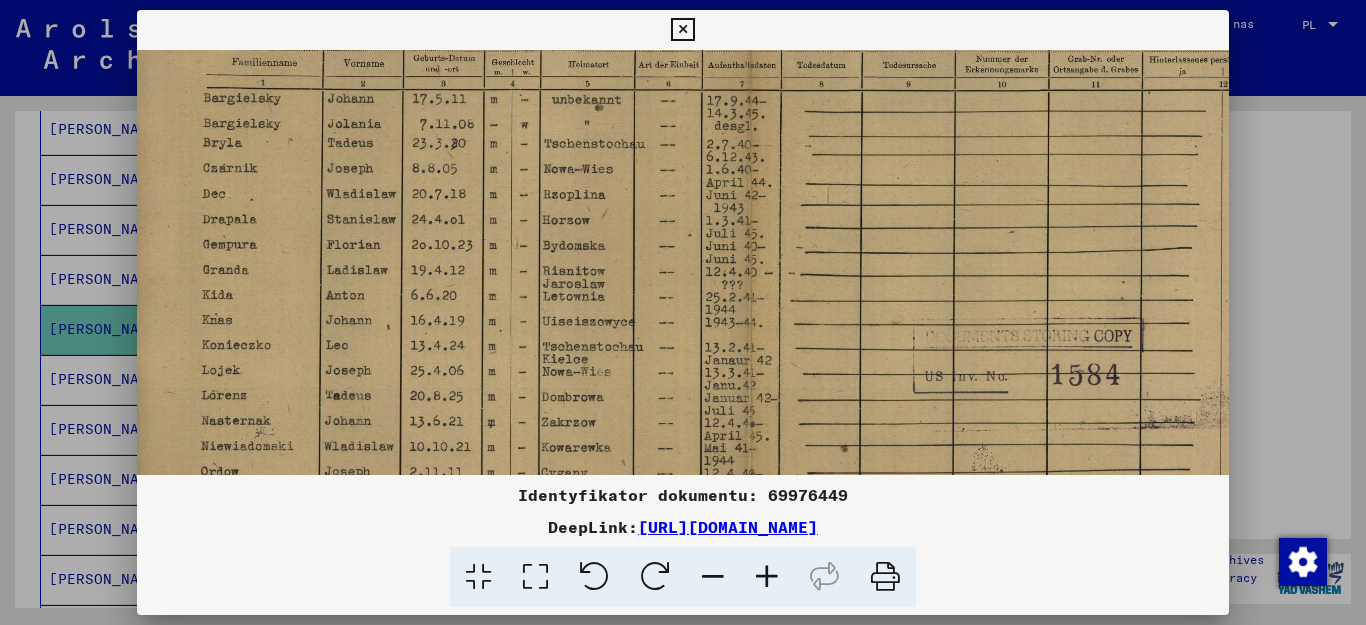 drag, startPoint x: 458, startPoint y: 392, endPoint x: 458, endPoint y: 360, distance: 32 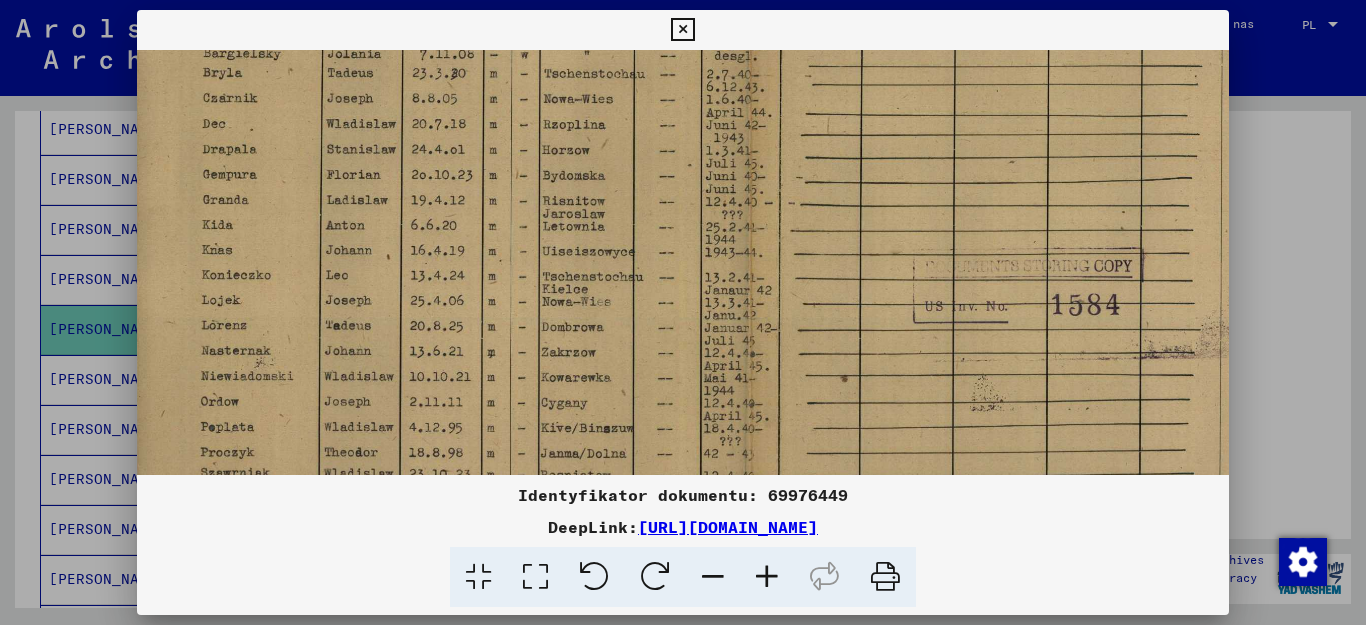 drag, startPoint x: 455, startPoint y: 426, endPoint x: 453, endPoint y: 374, distance: 52.03845 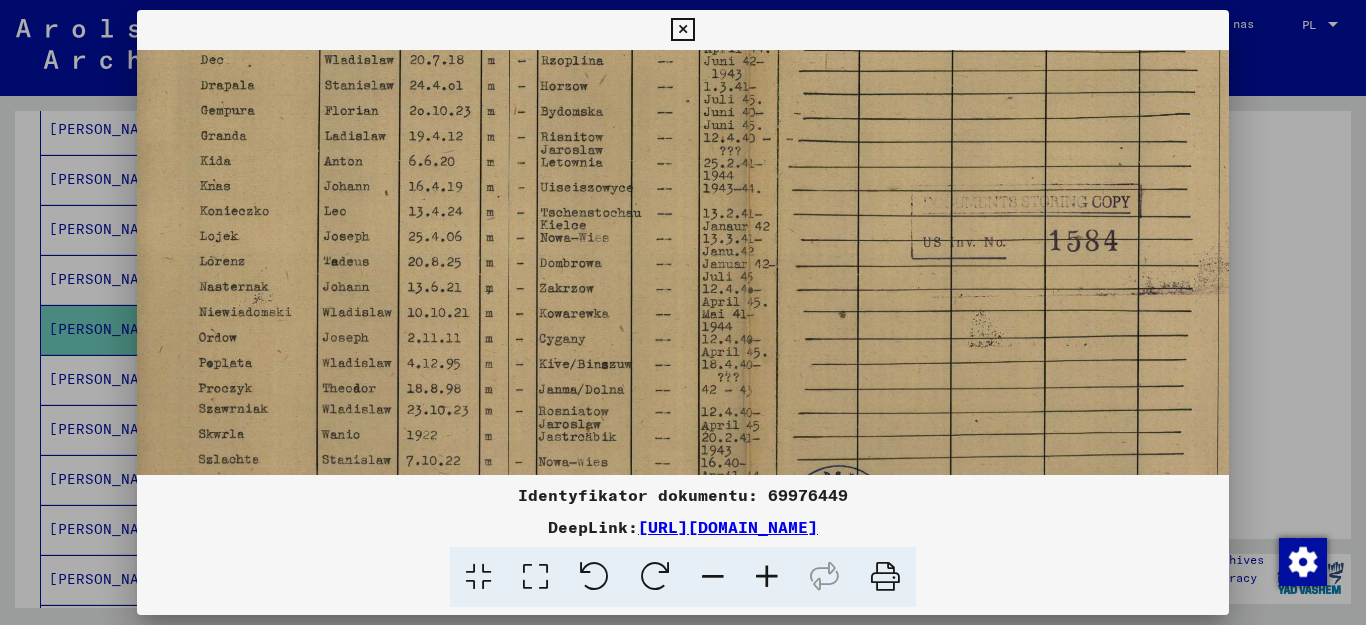 drag, startPoint x: 446, startPoint y: 428, endPoint x: 444, endPoint y: 359, distance: 69.02898 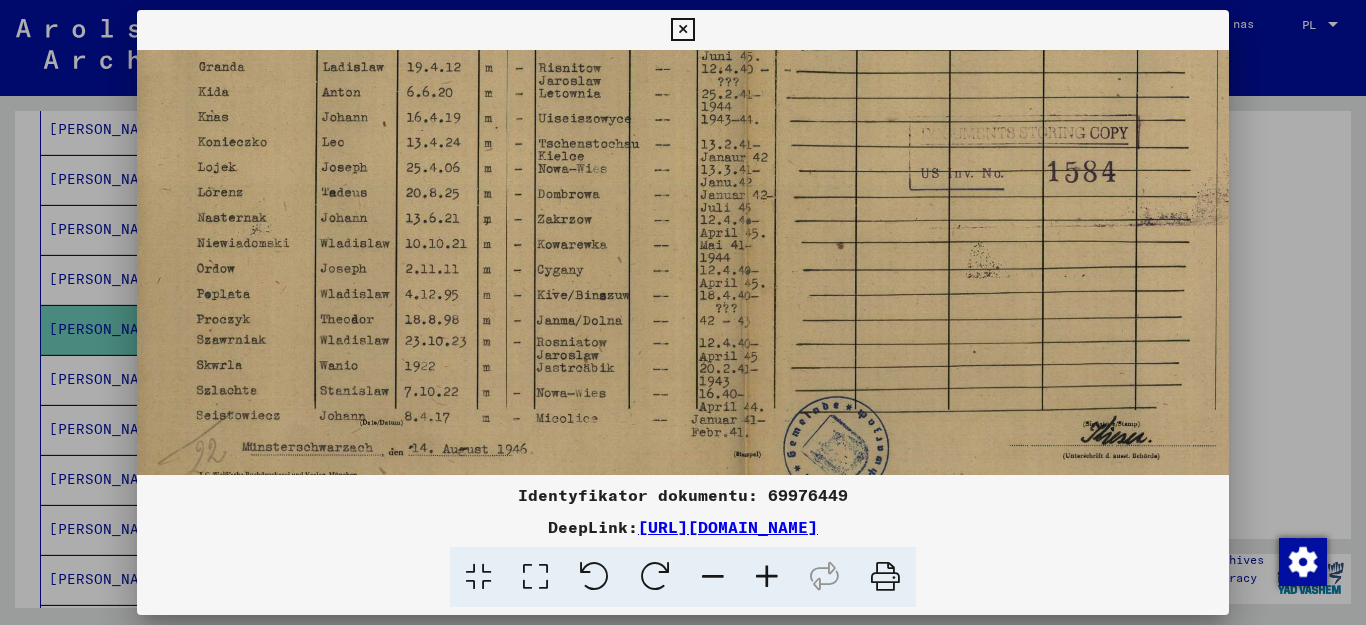 scroll, scrollTop: 450, scrollLeft: 12, axis: both 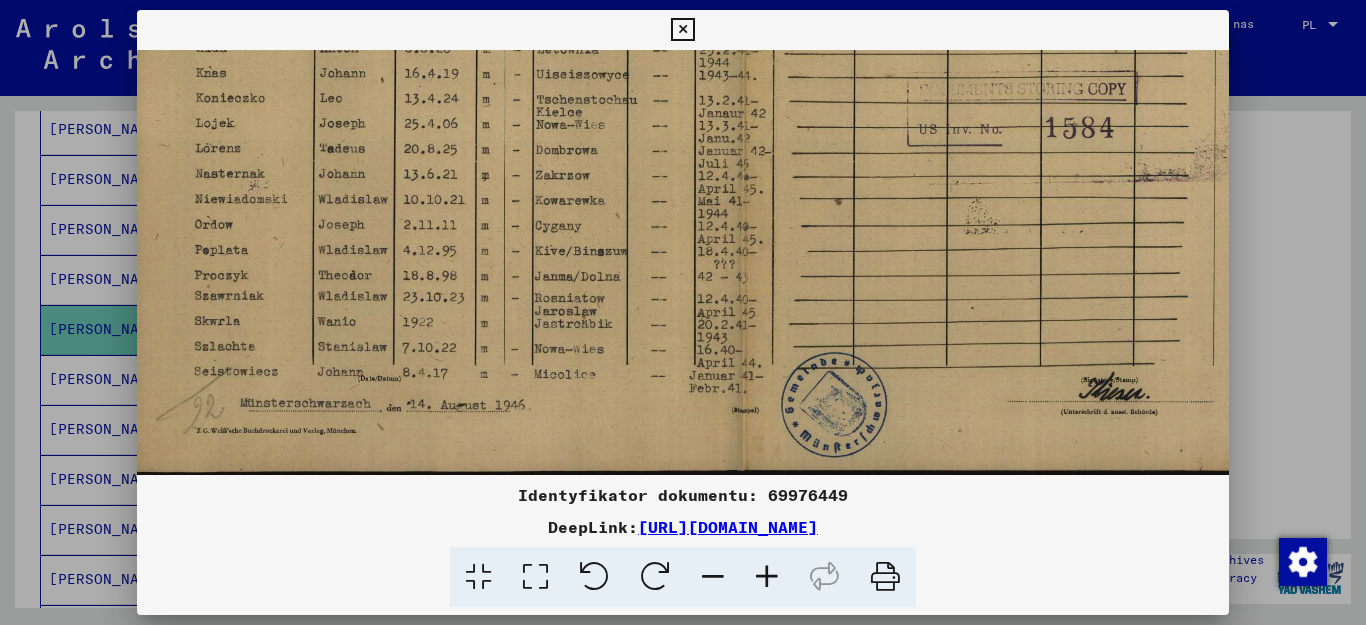 drag, startPoint x: 442, startPoint y: 432, endPoint x: 440, endPoint y: 361, distance: 71.02816 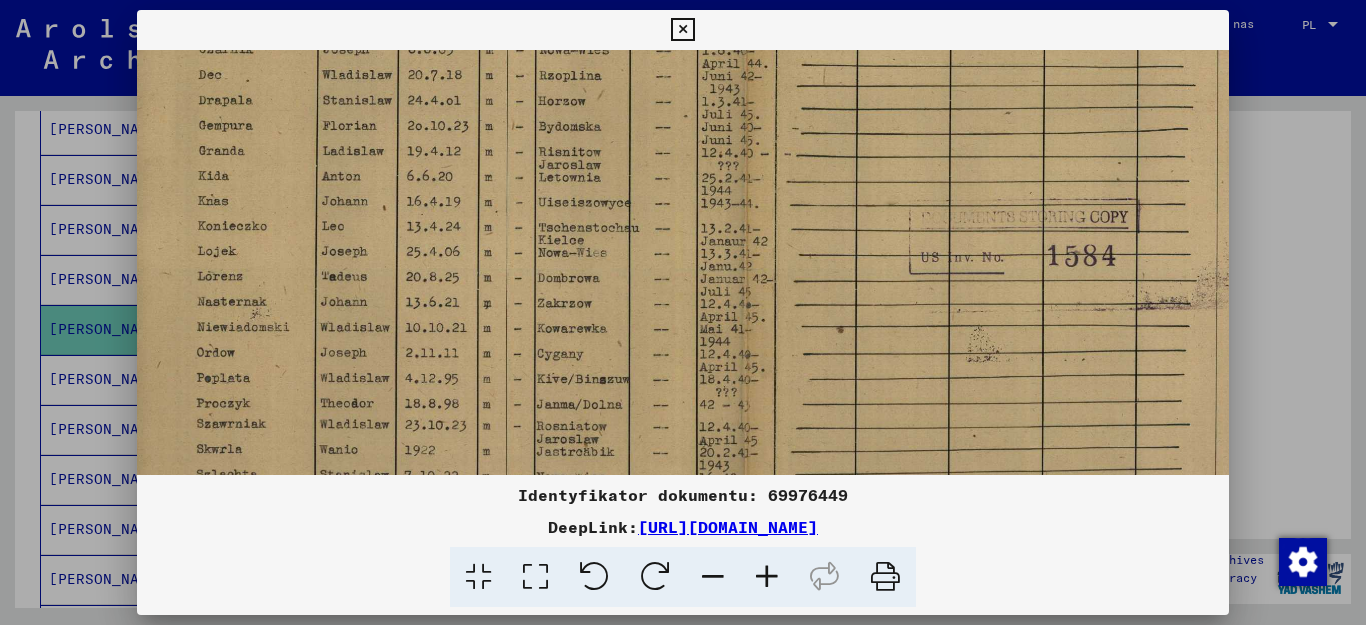 drag, startPoint x: 390, startPoint y: 244, endPoint x: 392, endPoint y: 372, distance: 128.01562 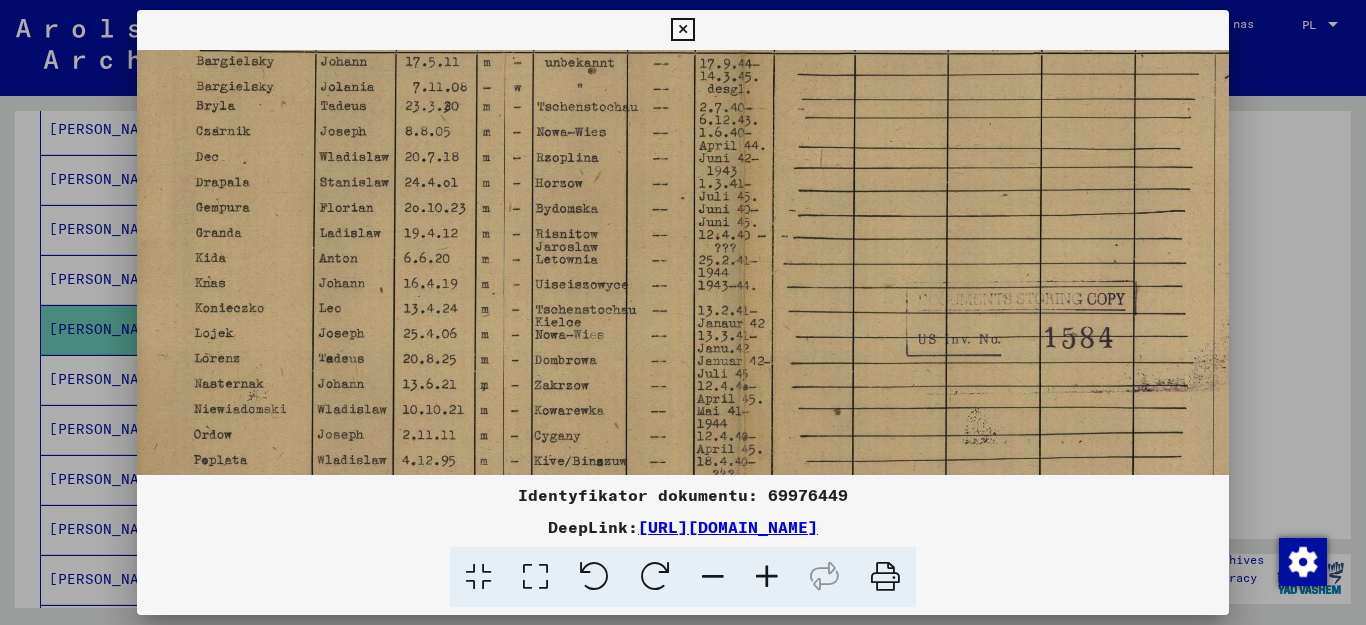 drag, startPoint x: 403, startPoint y: 244, endPoint x: 400, endPoint y: 326, distance: 82.05486 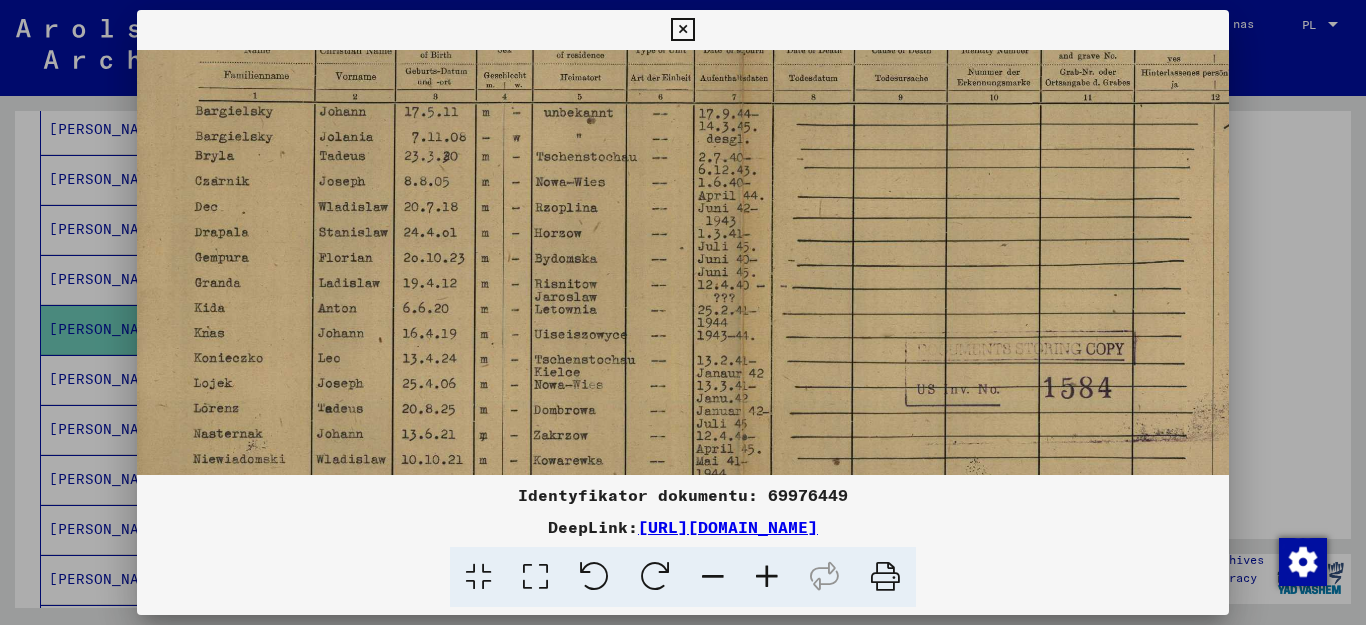 scroll, scrollTop: 186, scrollLeft: 14, axis: both 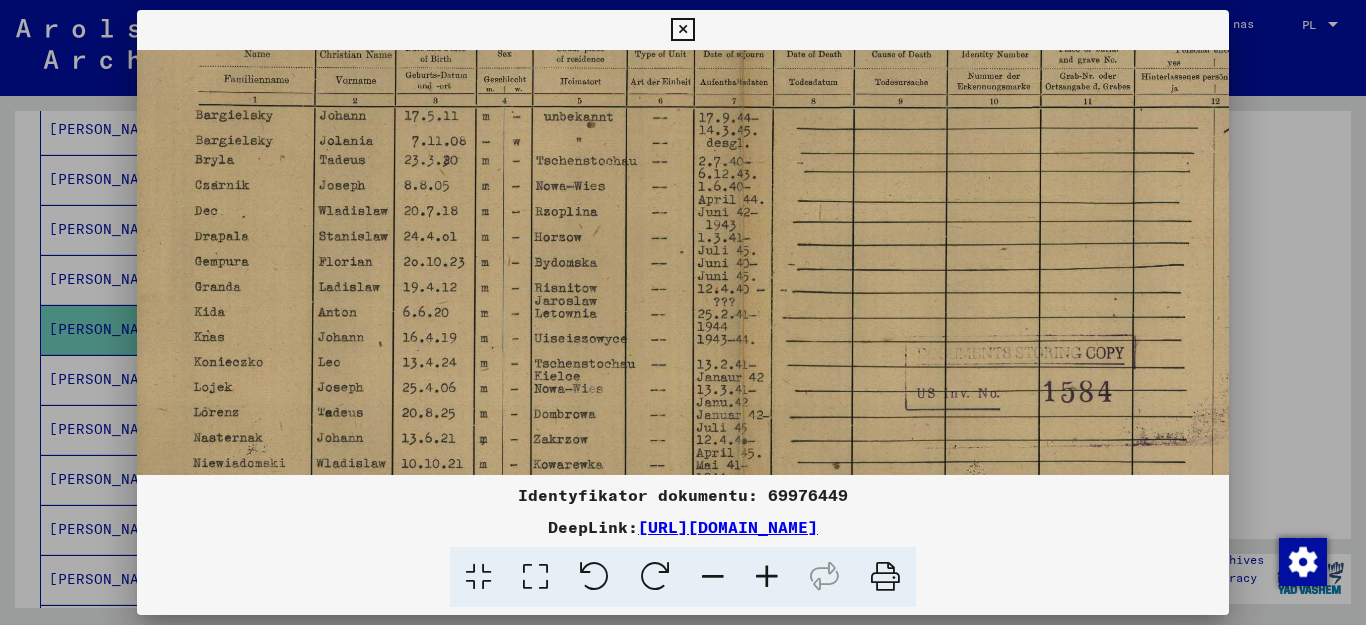 drag, startPoint x: 397, startPoint y: 200, endPoint x: 396, endPoint y: 254, distance: 54.00926 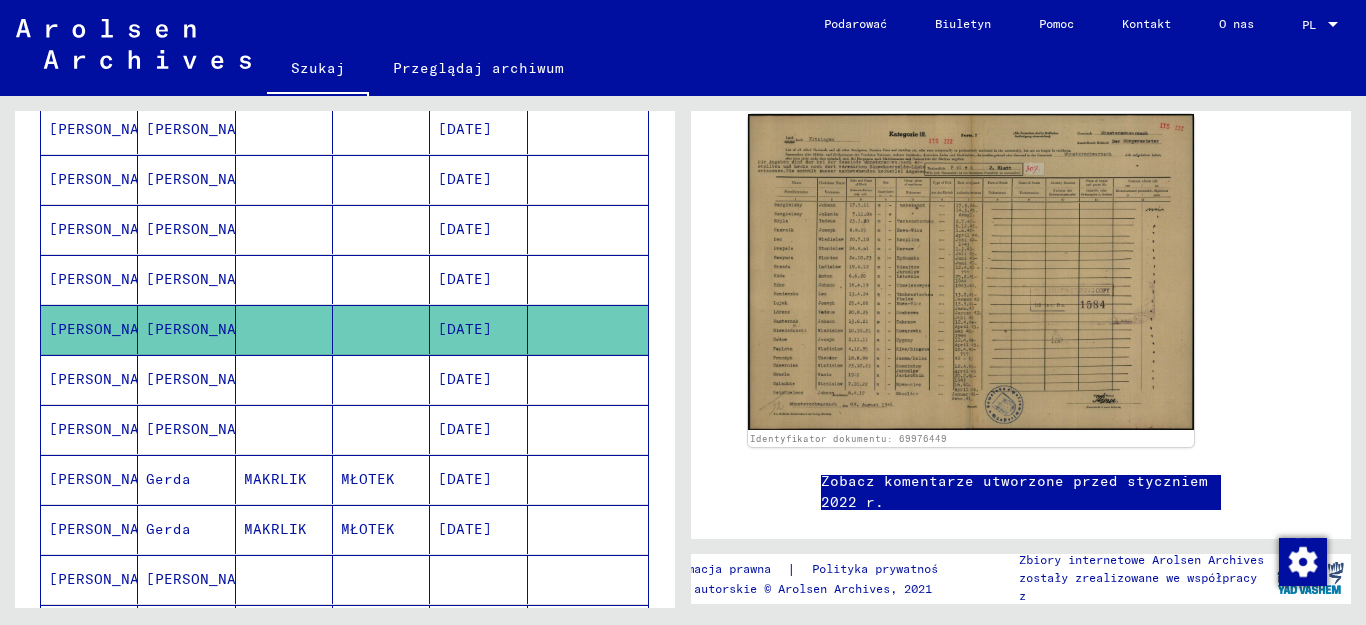 click on "[PERSON_NAME]" at bounding box center [107, 229] 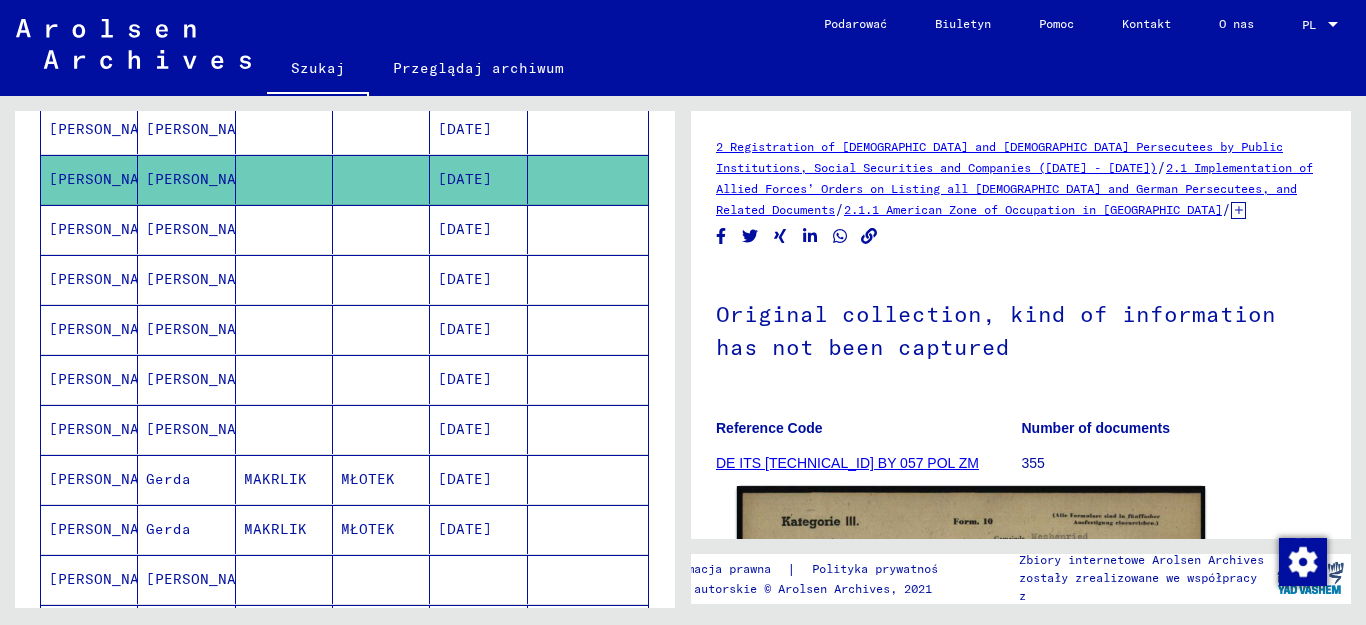 scroll, scrollTop: 409, scrollLeft: 0, axis: vertical 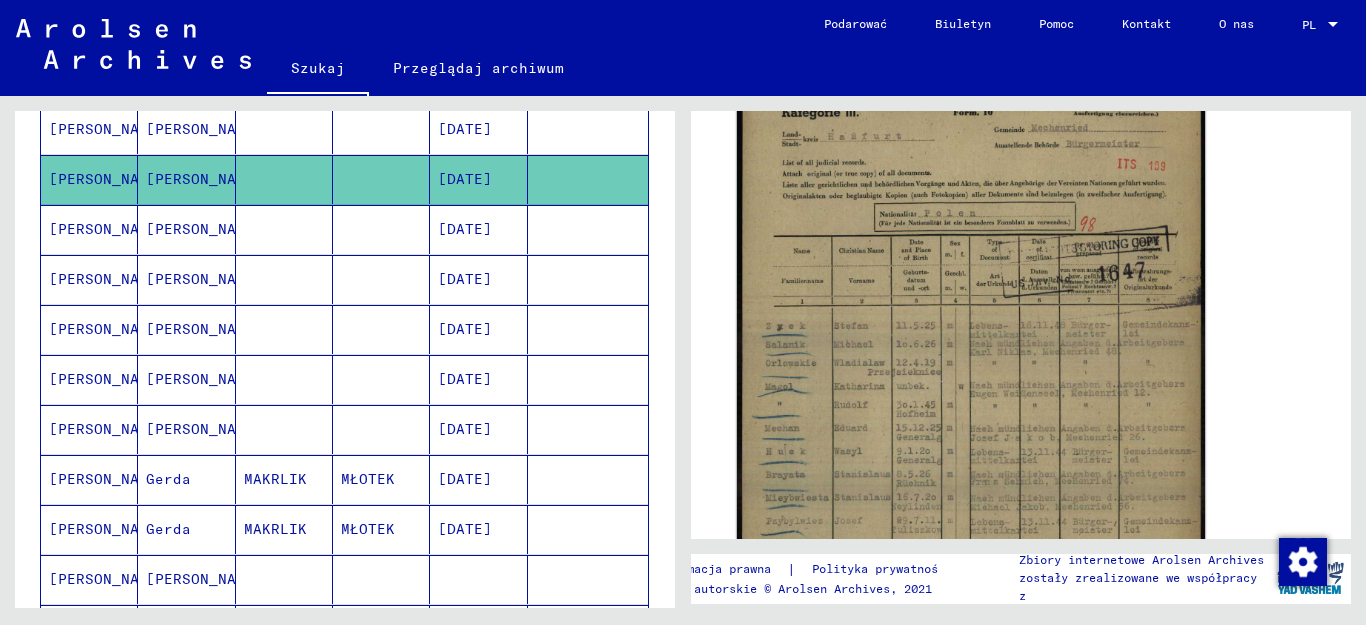 click 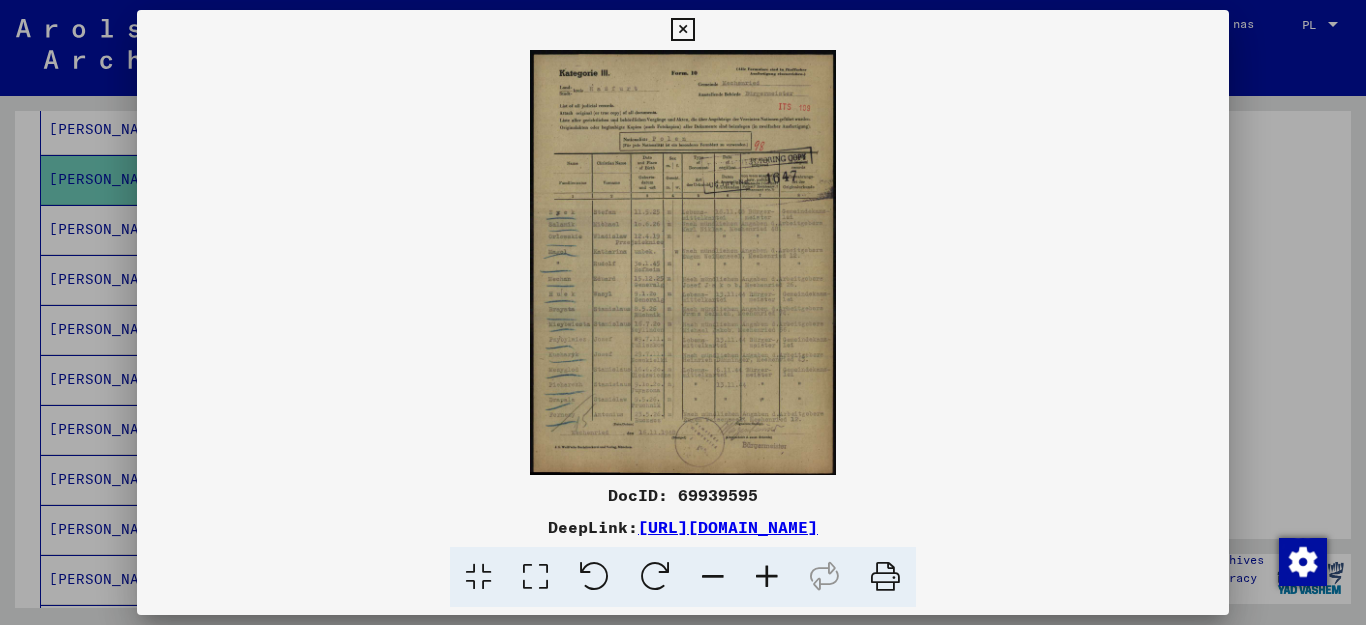 scroll, scrollTop: 0, scrollLeft: 0, axis: both 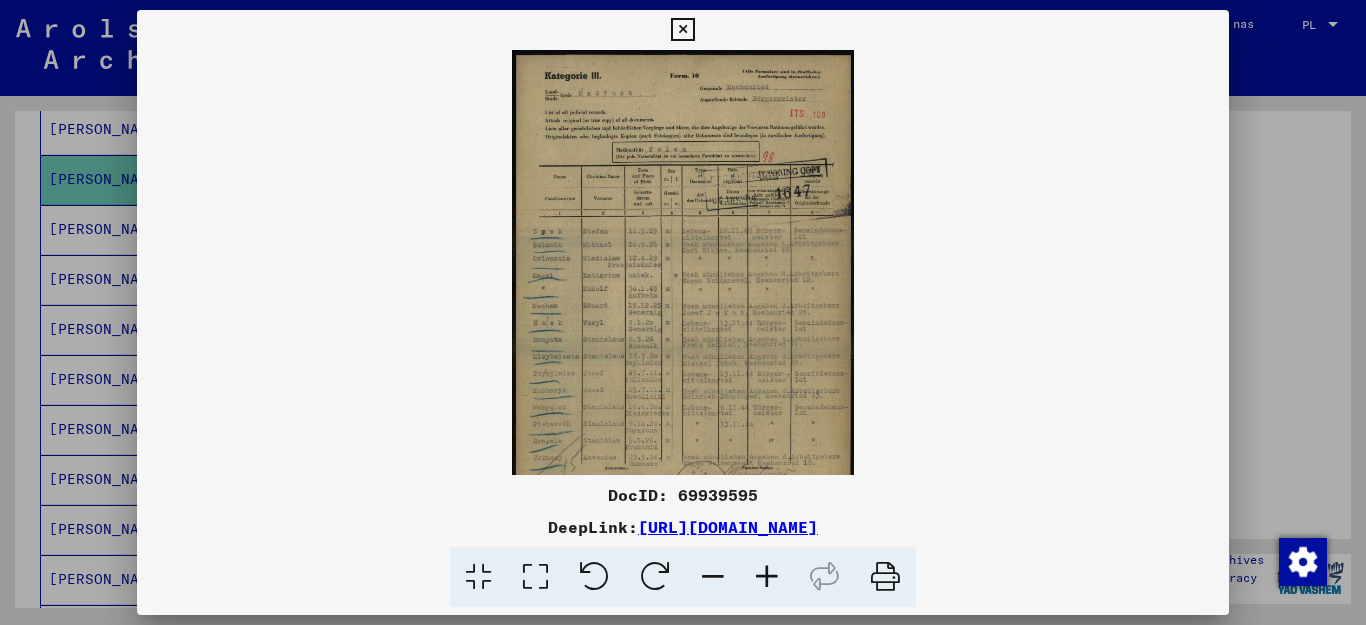 click at bounding box center (767, 577) 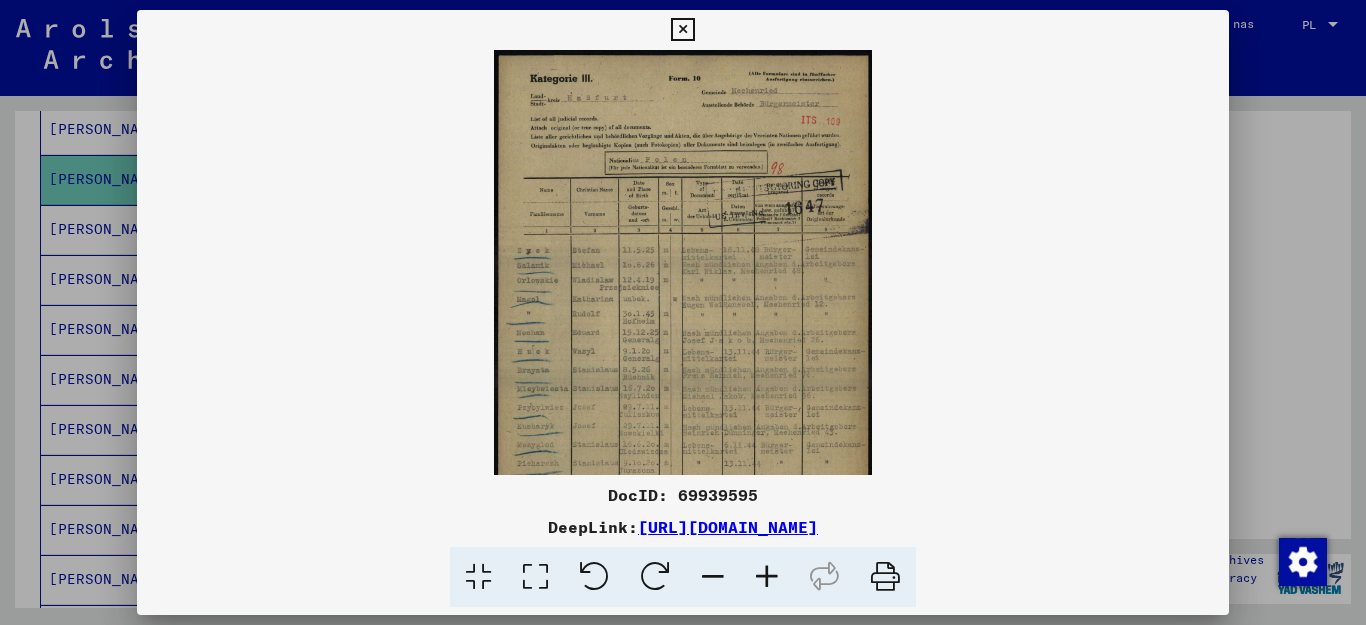 click at bounding box center (767, 577) 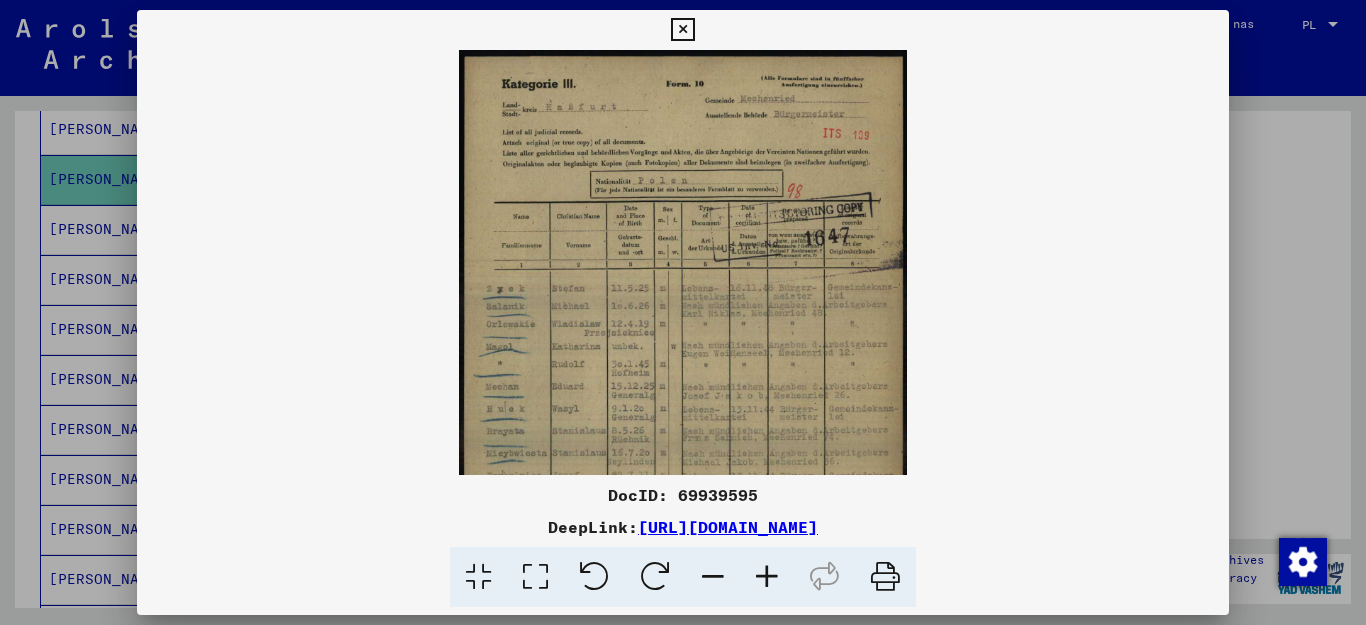 click at bounding box center [767, 577] 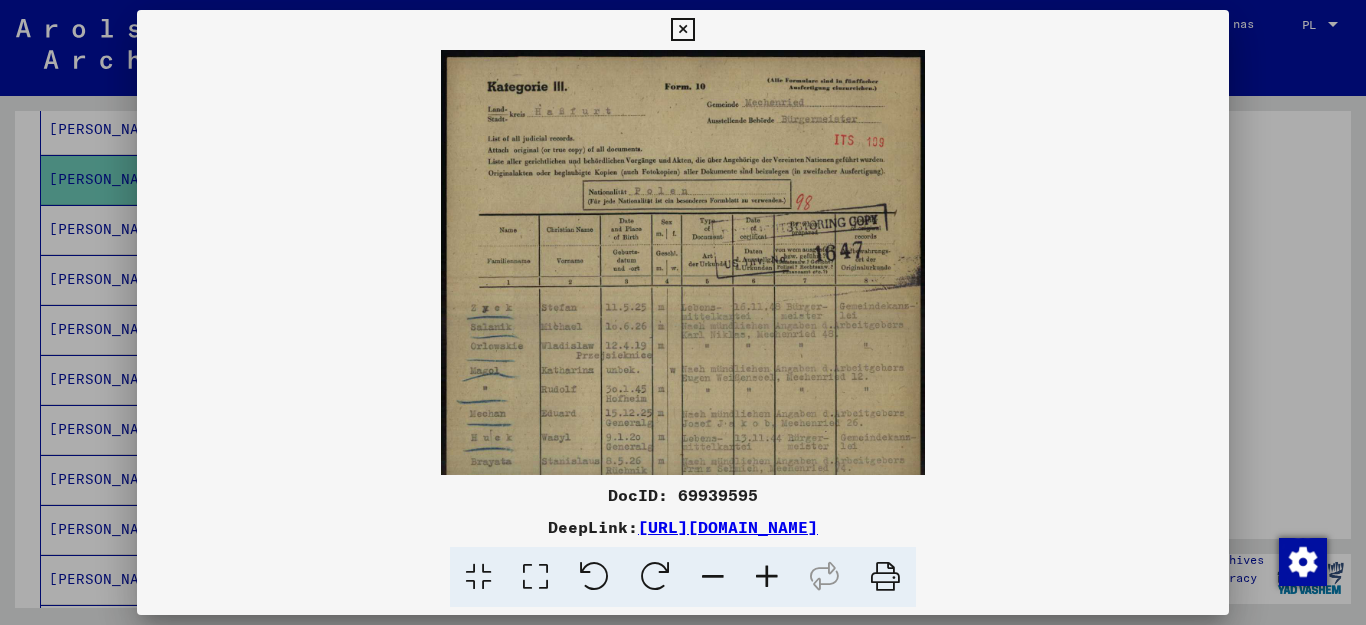click at bounding box center [767, 577] 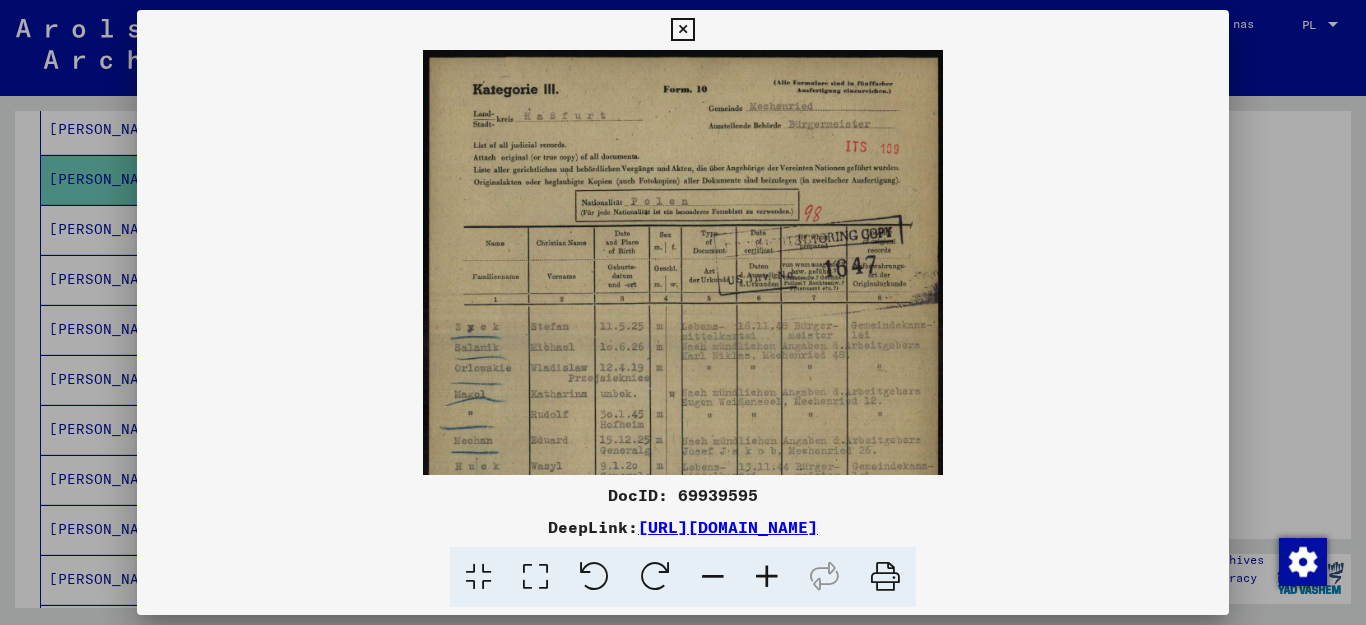 click at bounding box center [767, 577] 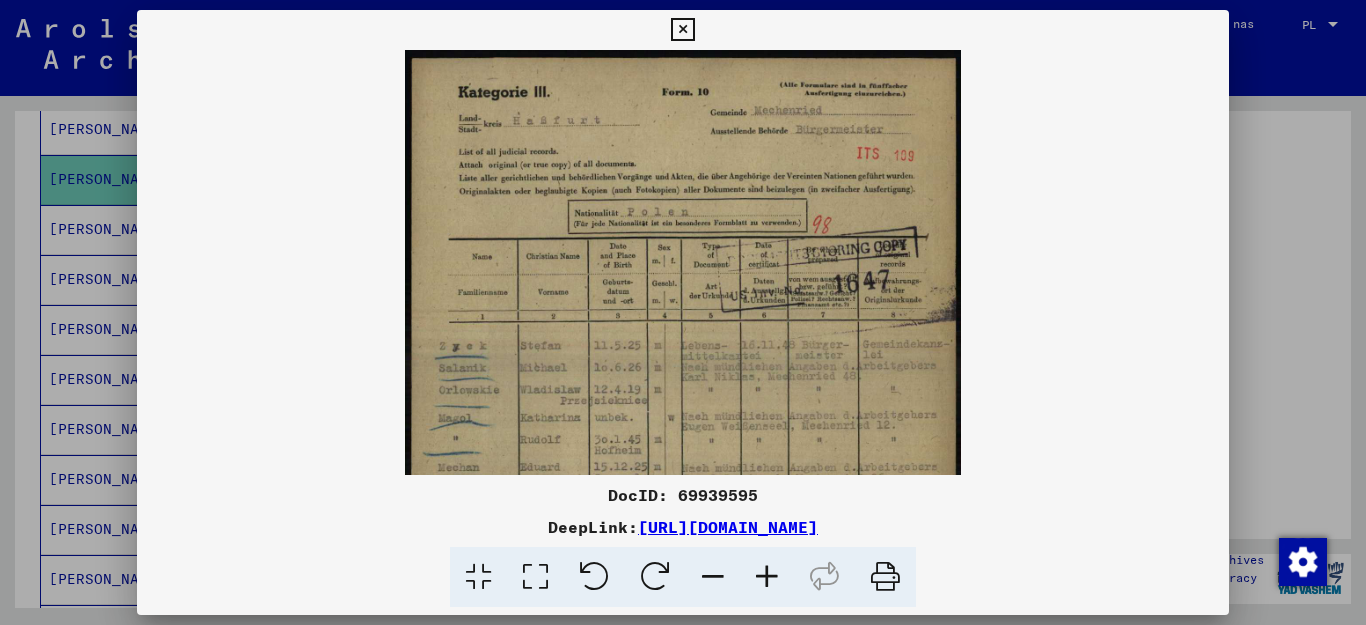 click at bounding box center [767, 577] 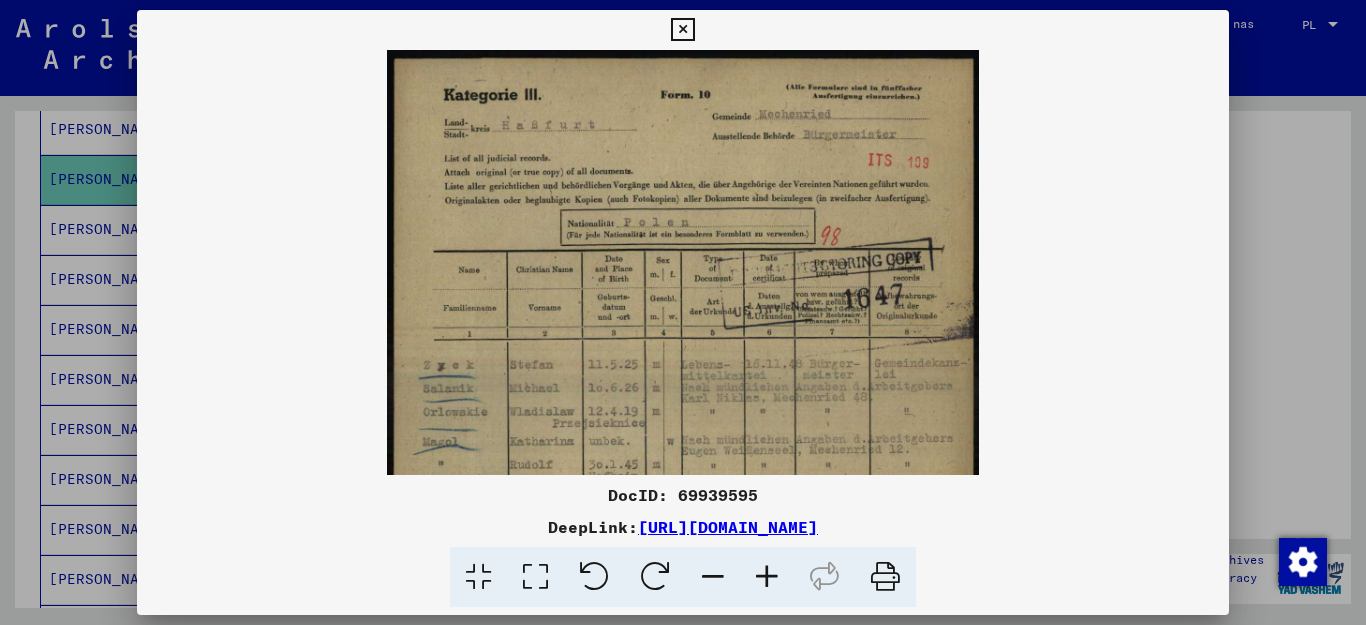 click at bounding box center [767, 577] 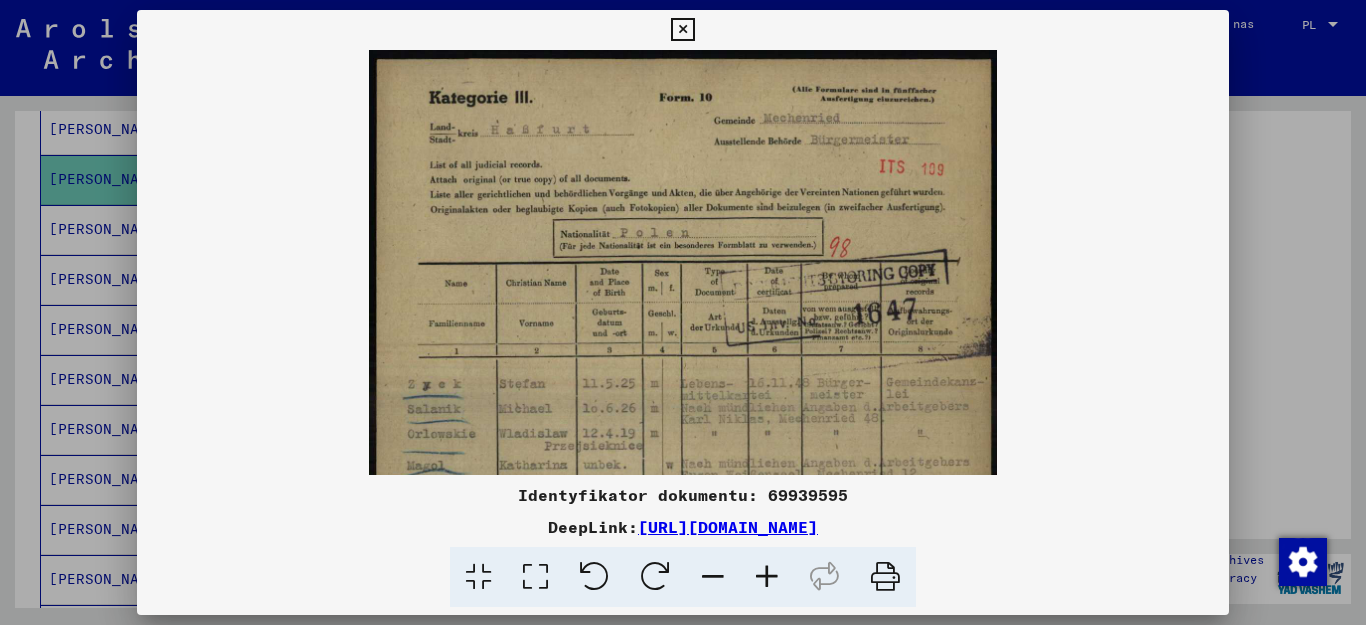 click at bounding box center (767, 577) 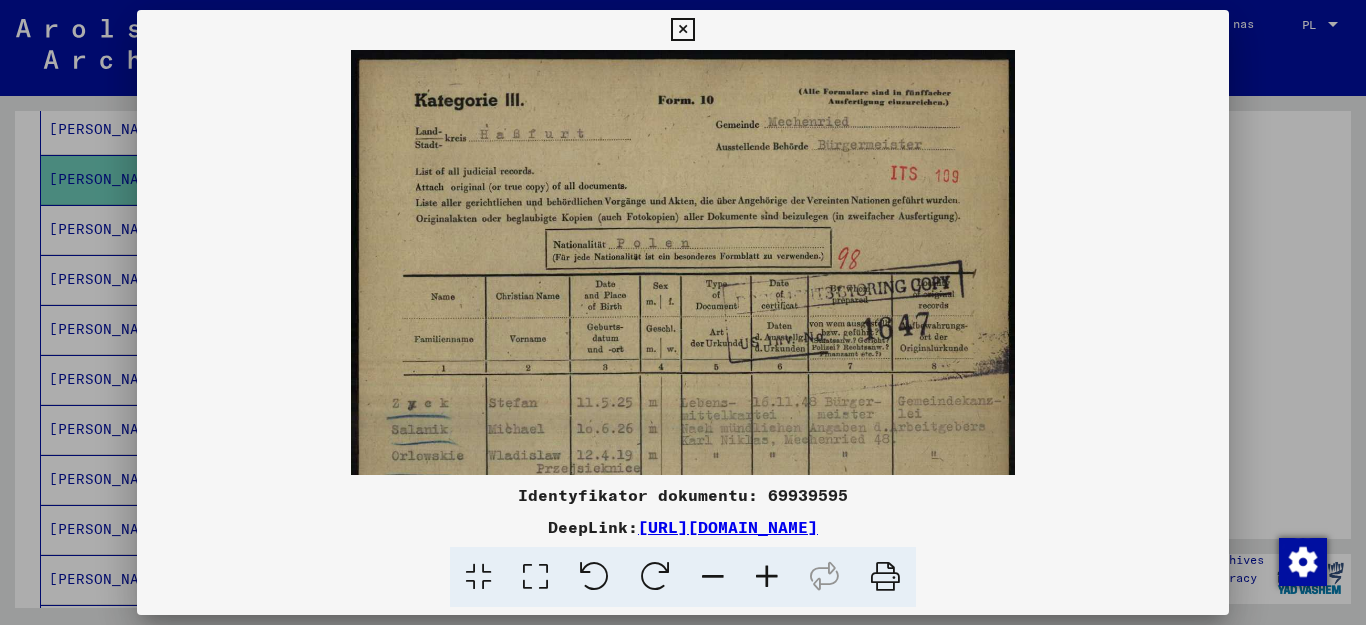 scroll, scrollTop: 61, scrollLeft: 0, axis: vertical 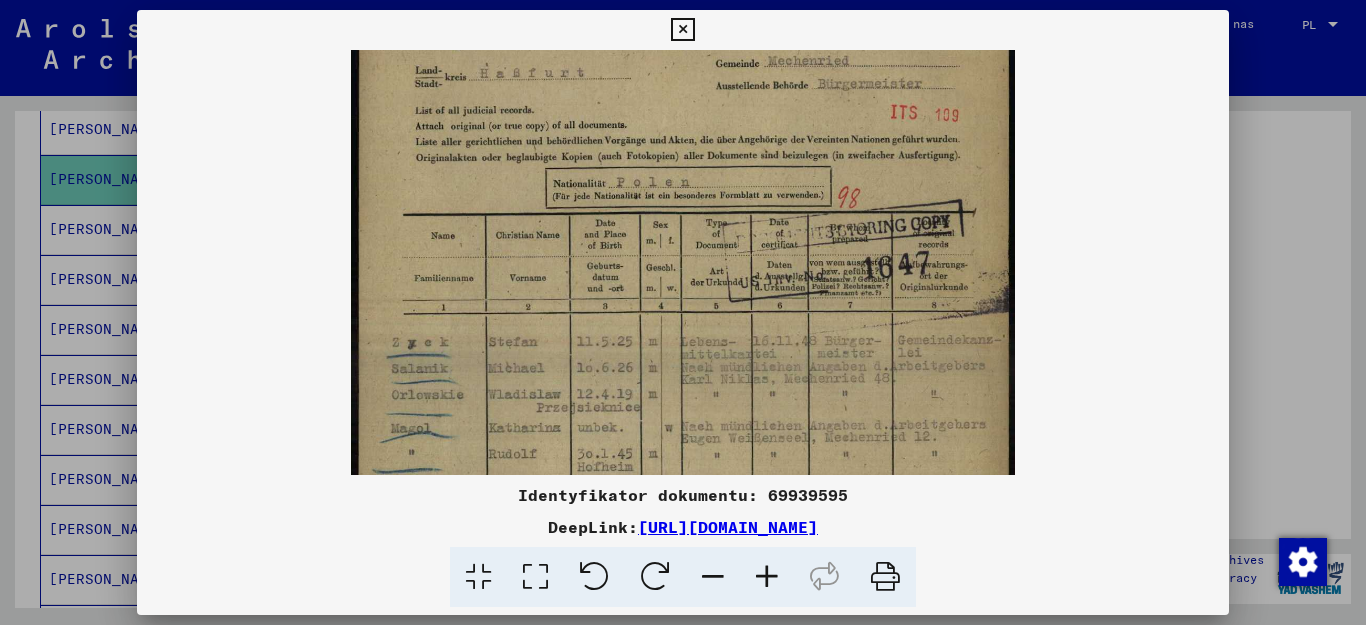 drag, startPoint x: 505, startPoint y: 428, endPoint x: 481, endPoint y: 367, distance: 65.551506 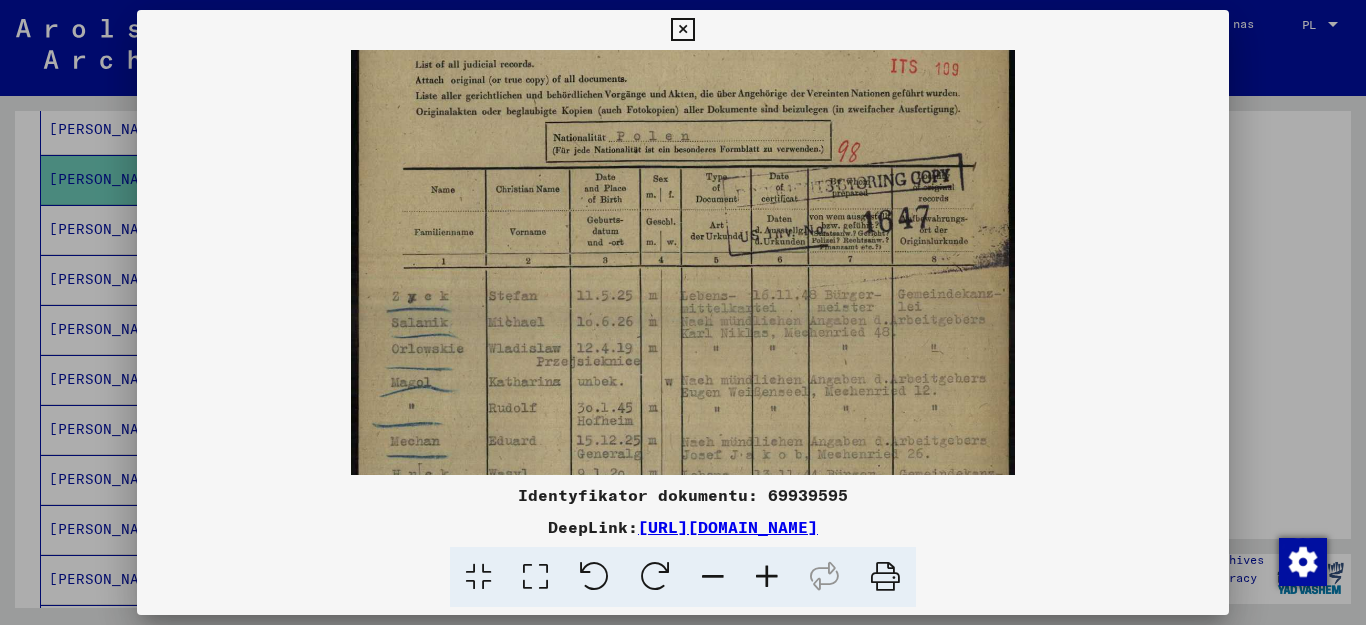 drag, startPoint x: 469, startPoint y: 411, endPoint x: 468, endPoint y: 373, distance: 38.013157 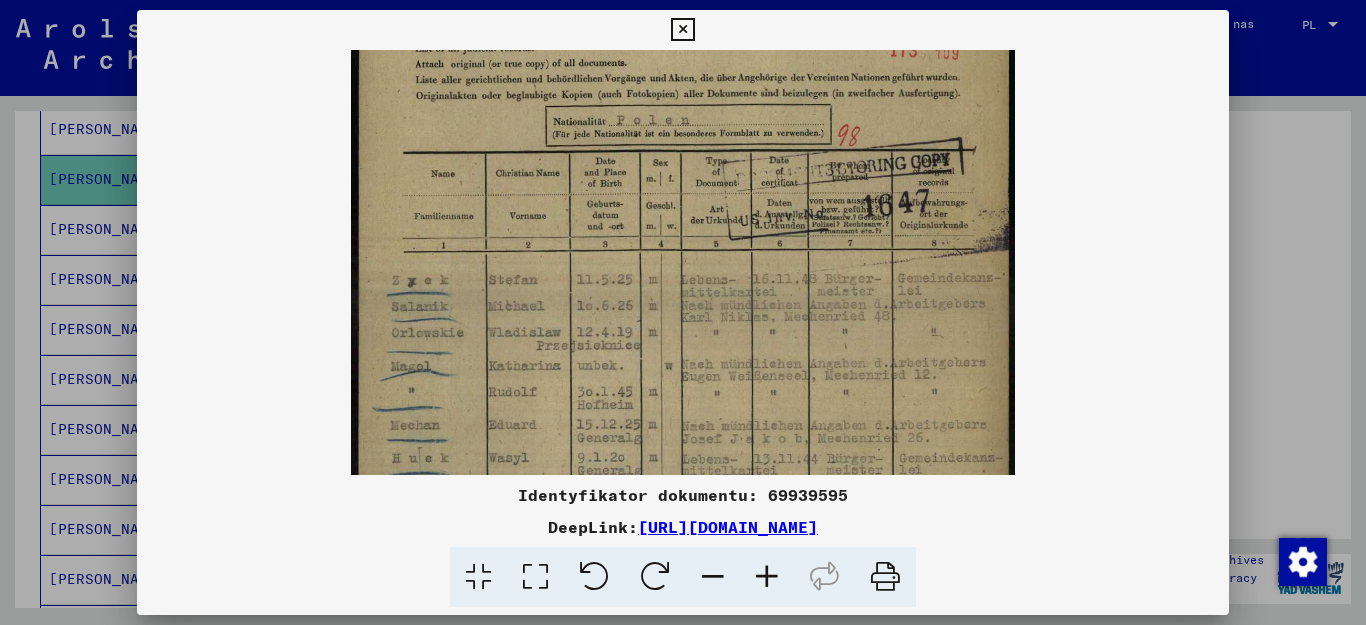 scroll, scrollTop: 202, scrollLeft: 0, axis: vertical 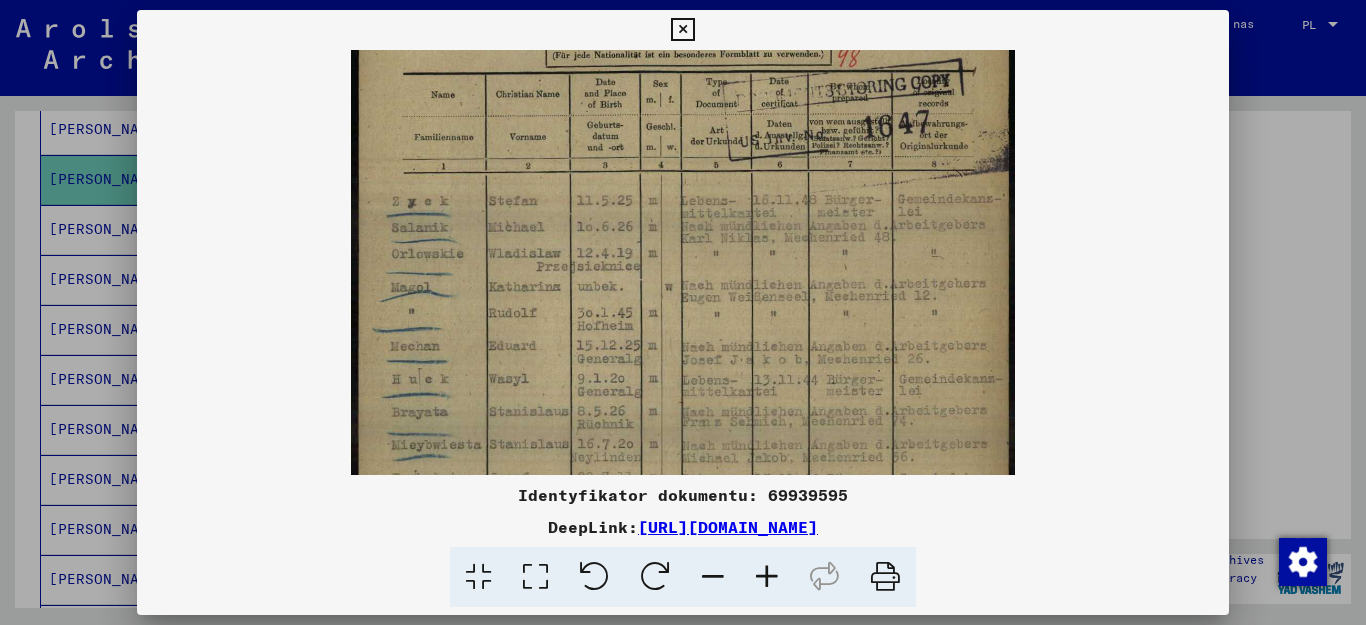 drag, startPoint x: 467, startPoint y: 452, endPoint x: 468, endPoint y: 373, distance: 79.00633 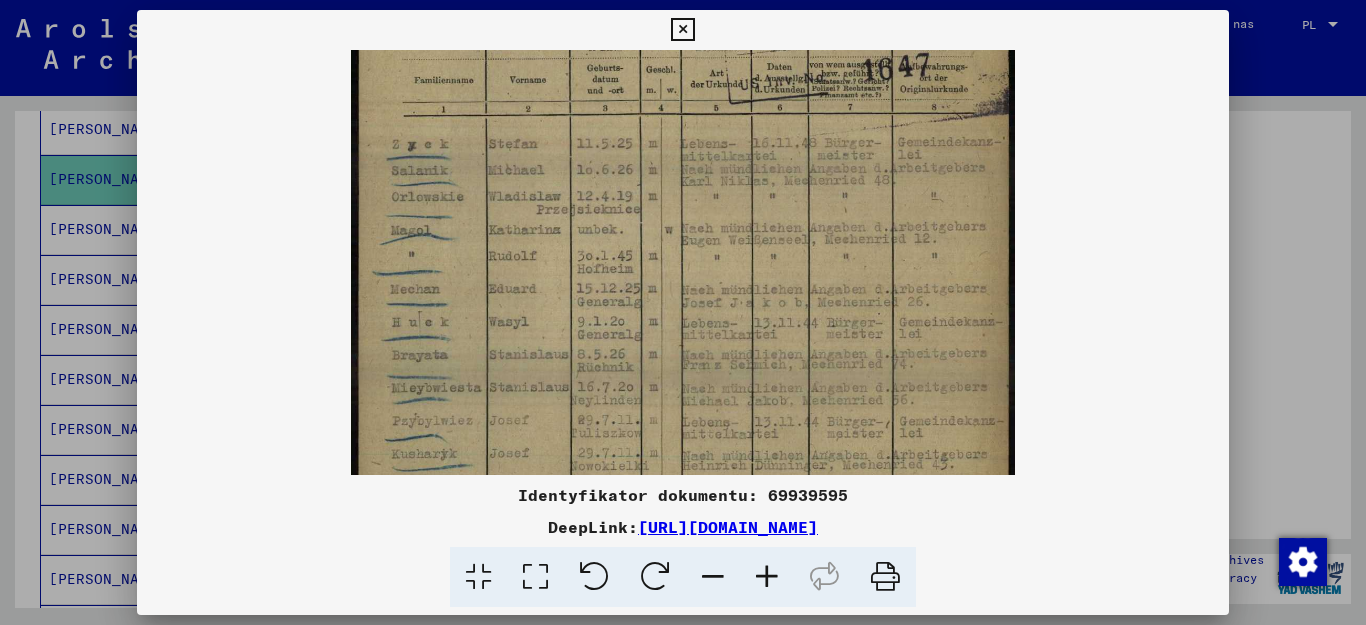 drag, startPoint x: 473, startPoint y: 450, endPoint x: 478, endPoint y: 393, distance: 57.21888 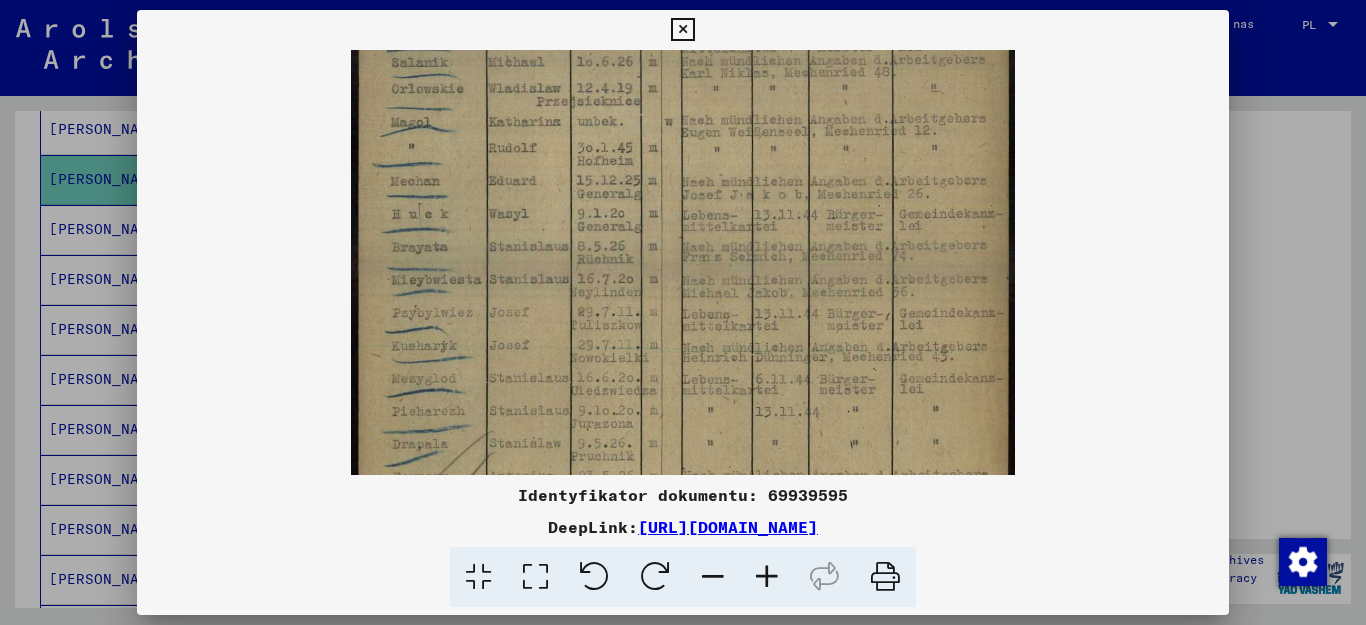 drag, startPoint x: 473, startPoint y: 422, endPoint x: 472, endPoint y: 383, distance: 39.012817 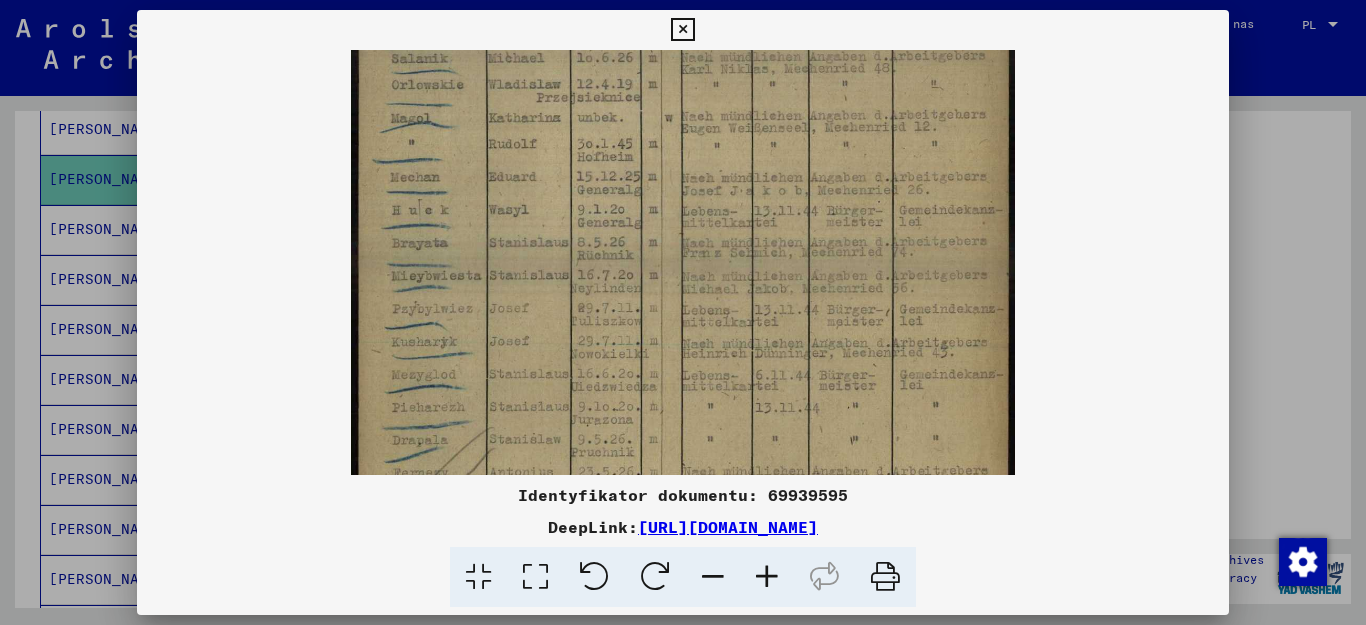 scroll, scrollTop: 400, scrollLeft: 0, axis: vertical 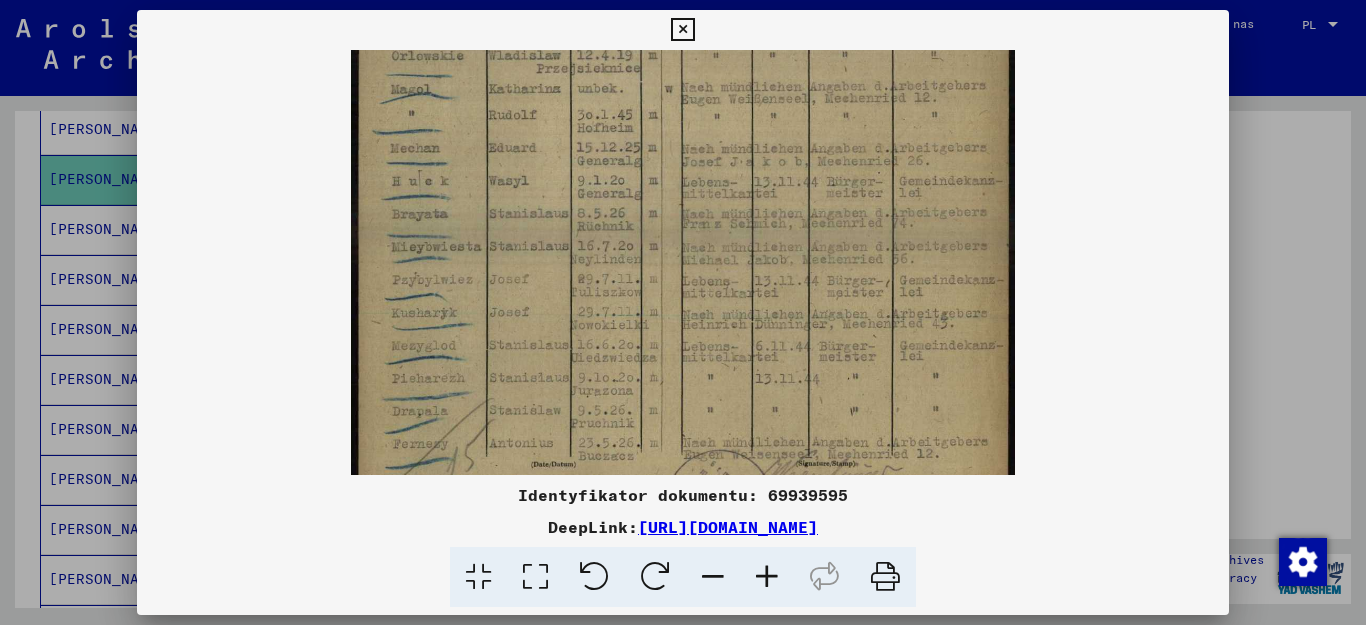 drag, startPoint x: 475, startPoint y: 445, endPoint x: 469, endPoint y: 416, distance: 29.614185 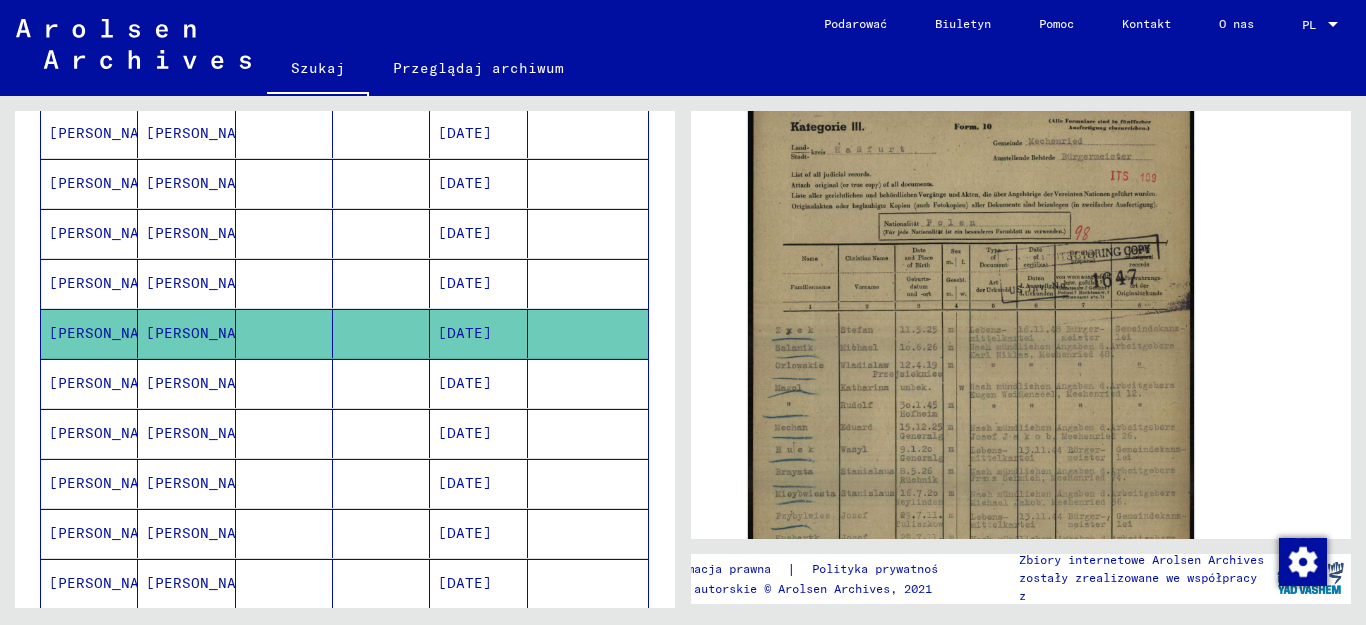 scroll, scrollTop: 700, scrollLeft: 0, axis: vertical 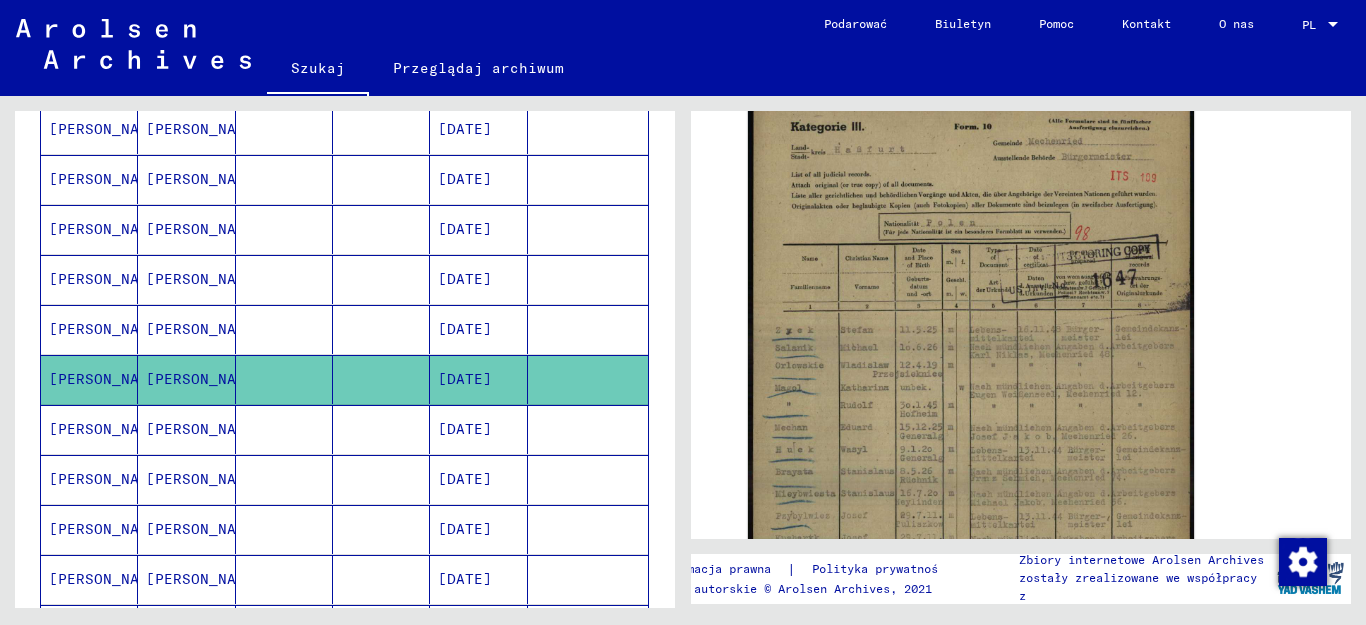 click on "[PERSON_NAME]" at bounding box center (107, 279) 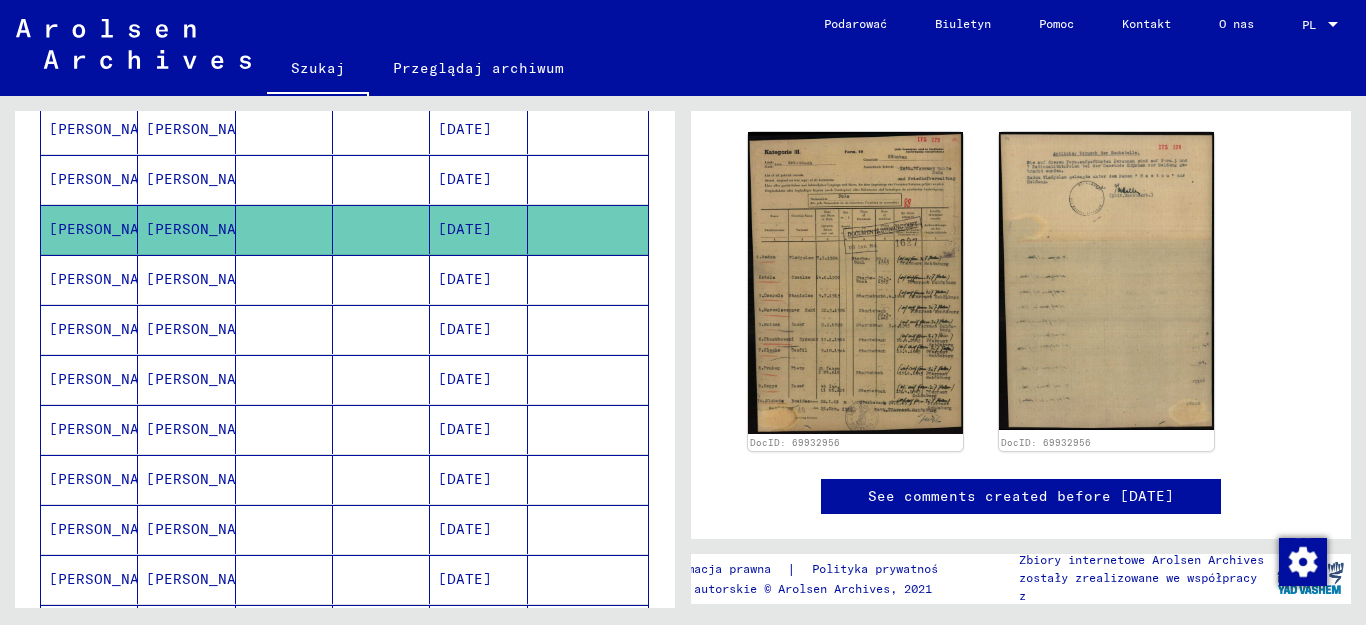scroll, scrollTop: 0, scrollLeft: 0, axis: both 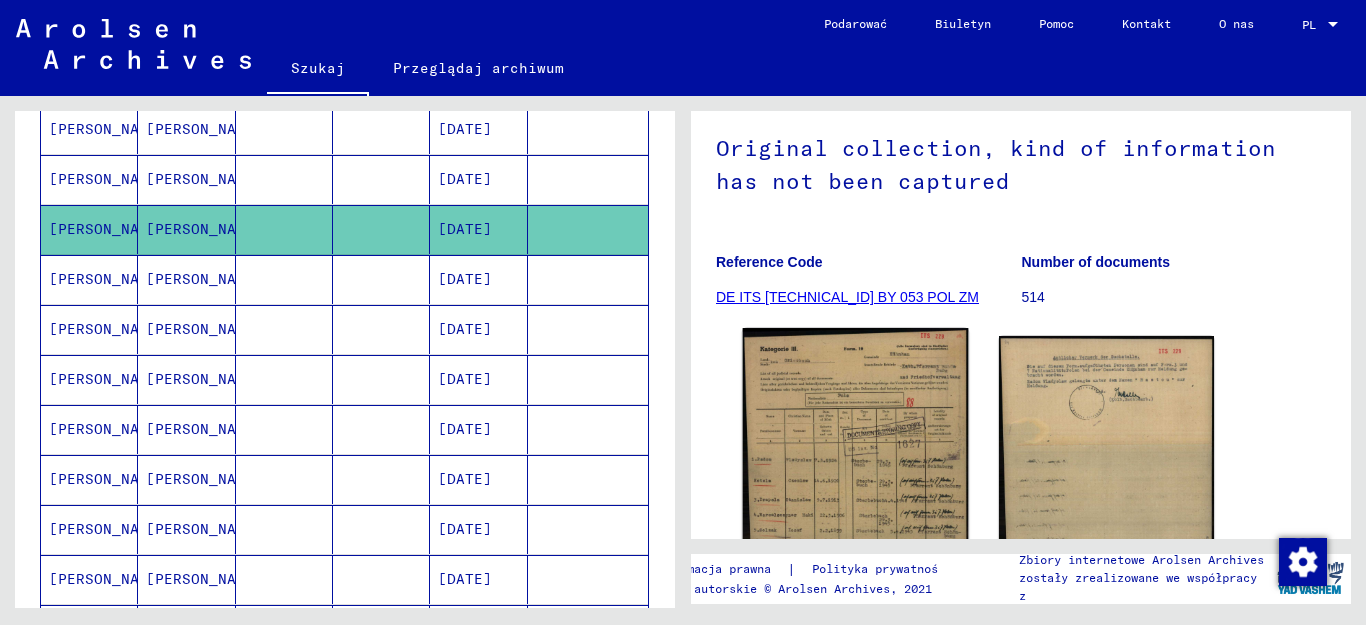 click 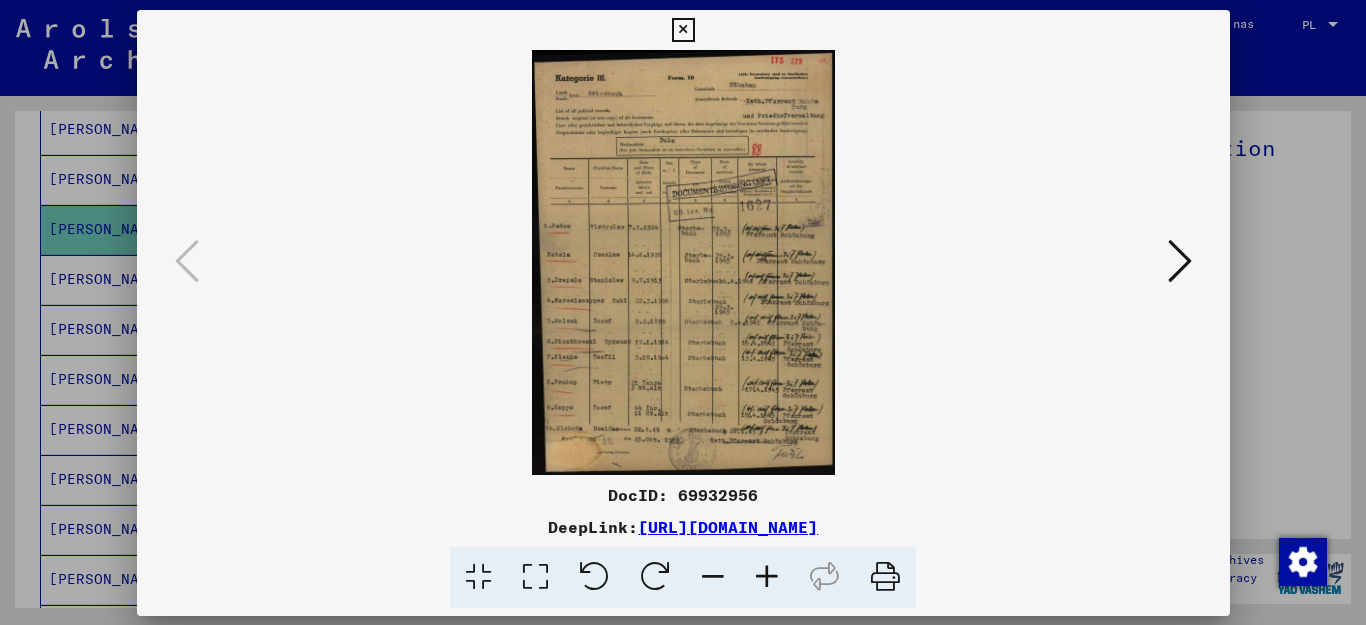 scroll, scrollTop: 309, scrollLeft: 0, axis: vertical 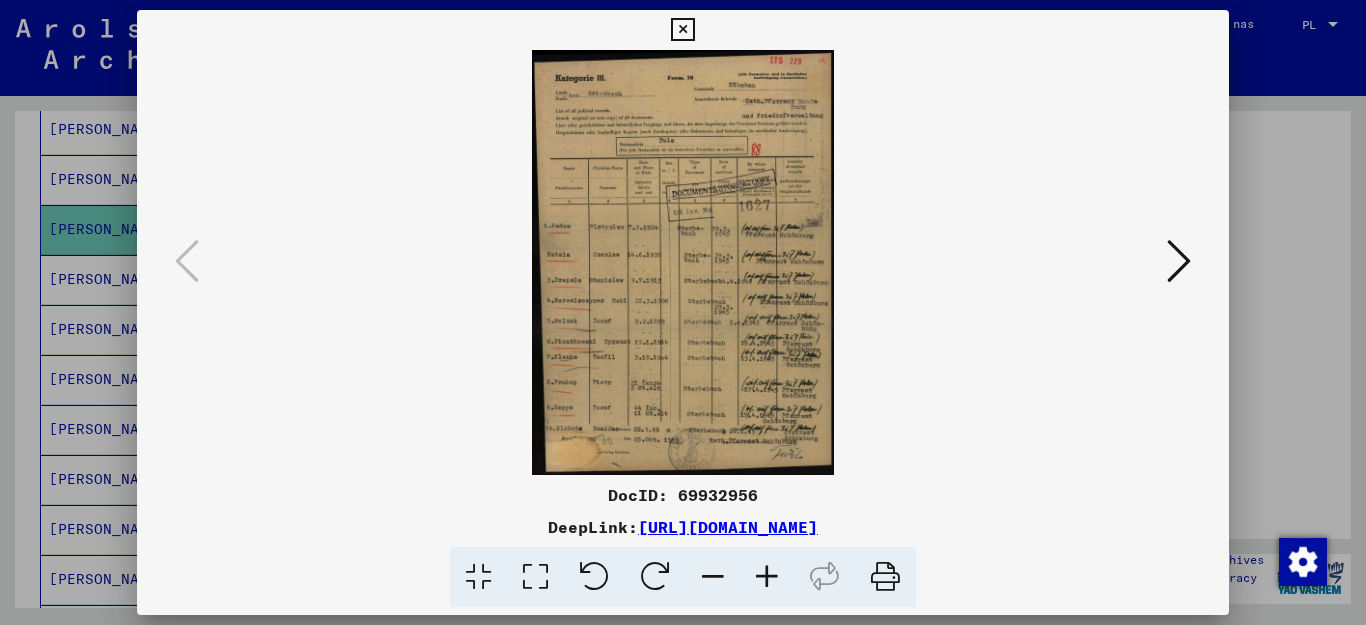 click at bounding box center (767, 577) 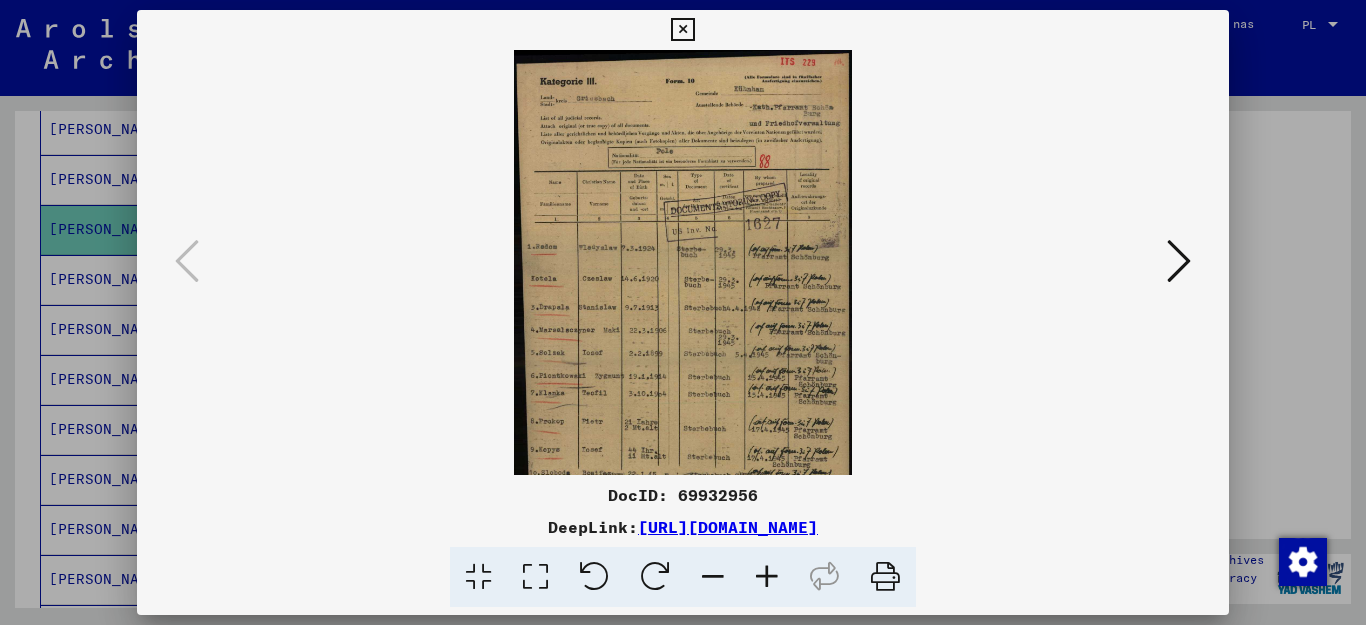 click at bounding box center (767, 577) 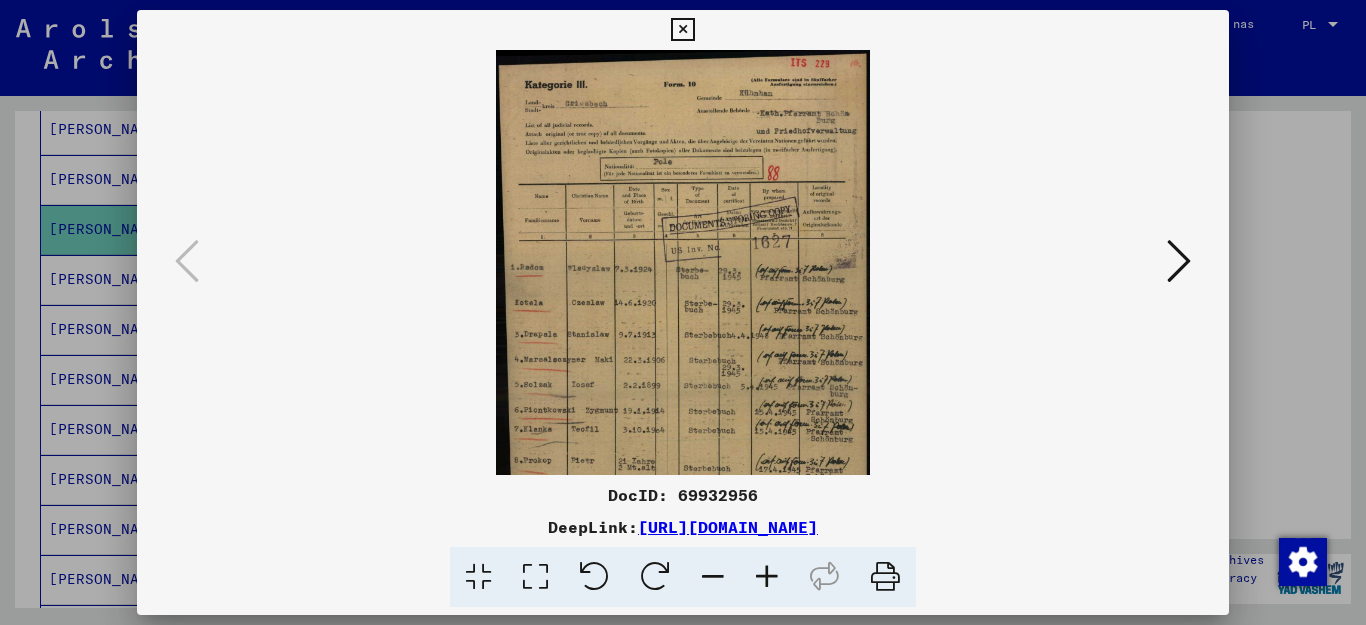 click at bounding box center [767, 577] 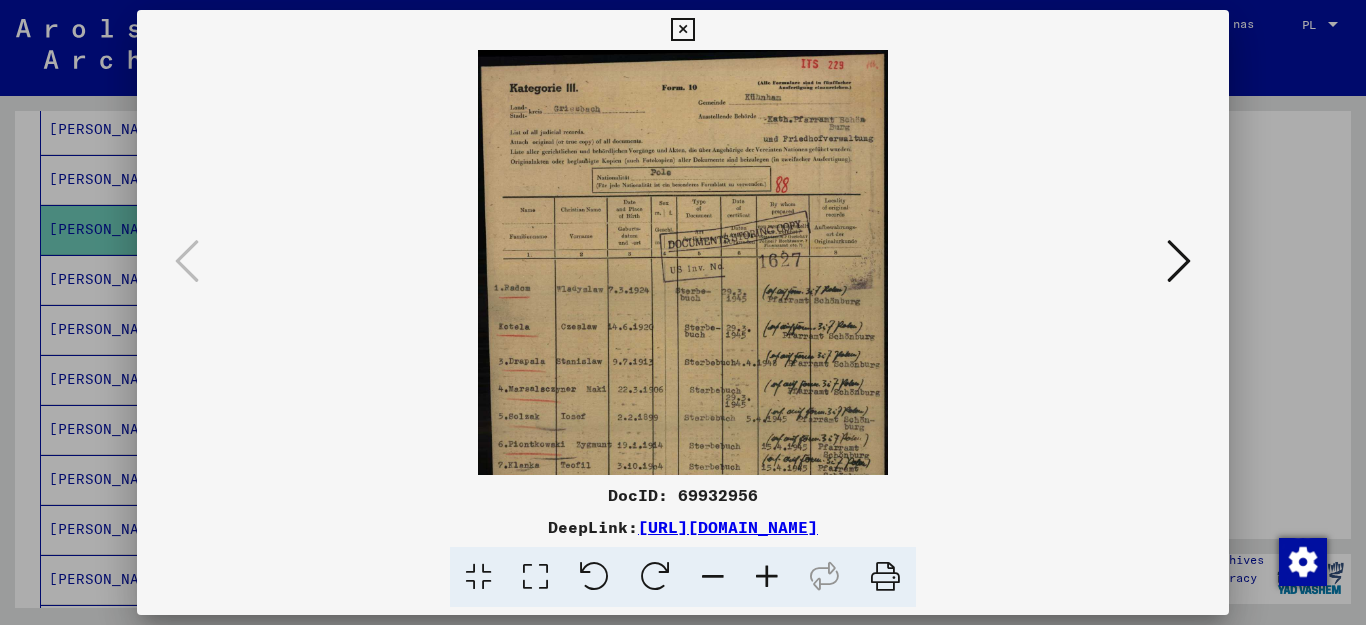 click at bounding box center [767, 577] 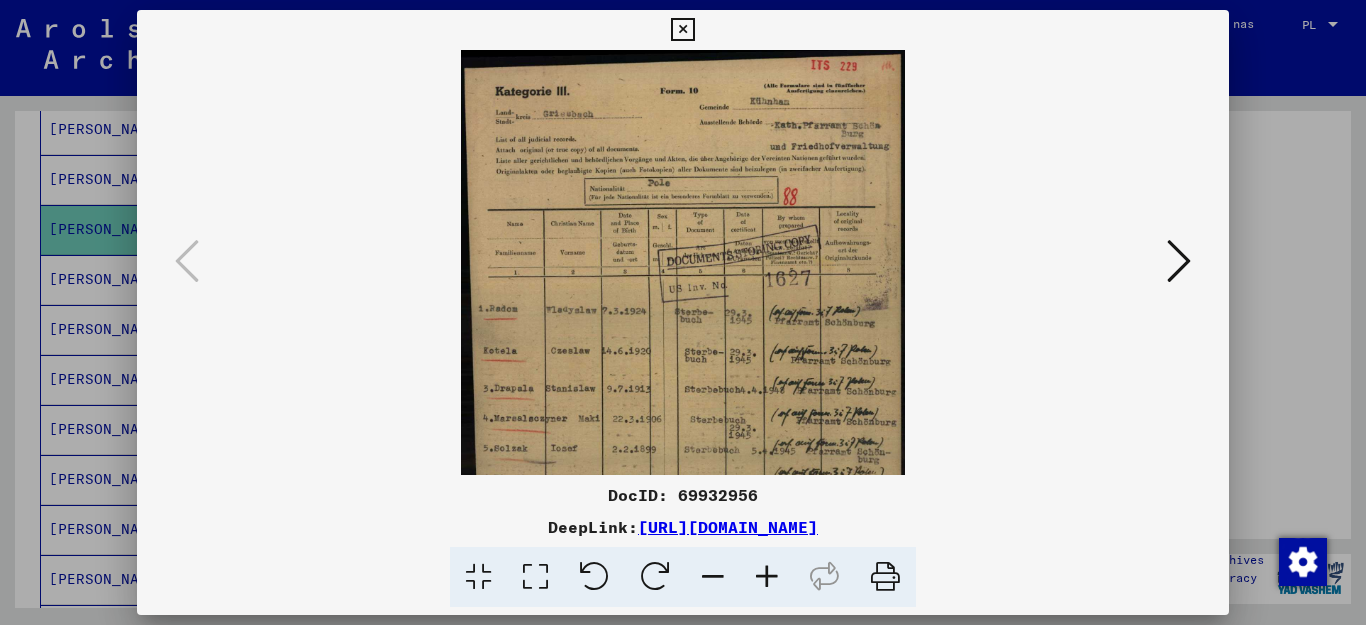 click at bounding box center (767, 577) 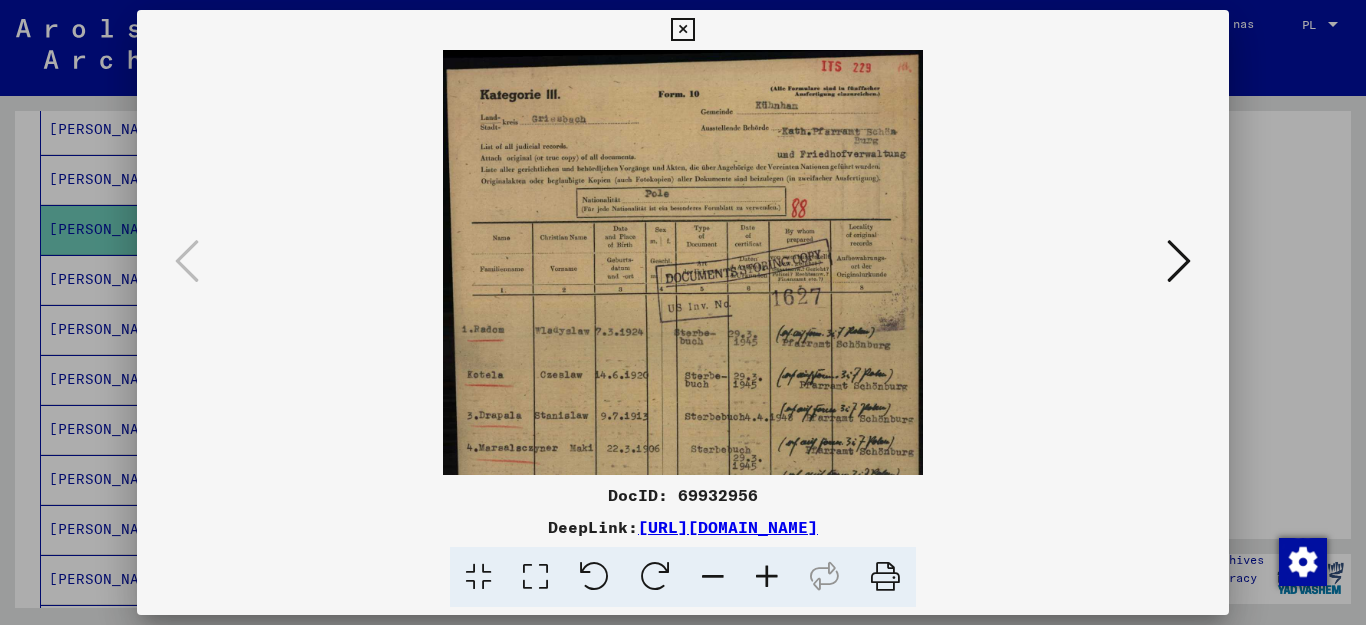 click at bounding box center [767, 577] 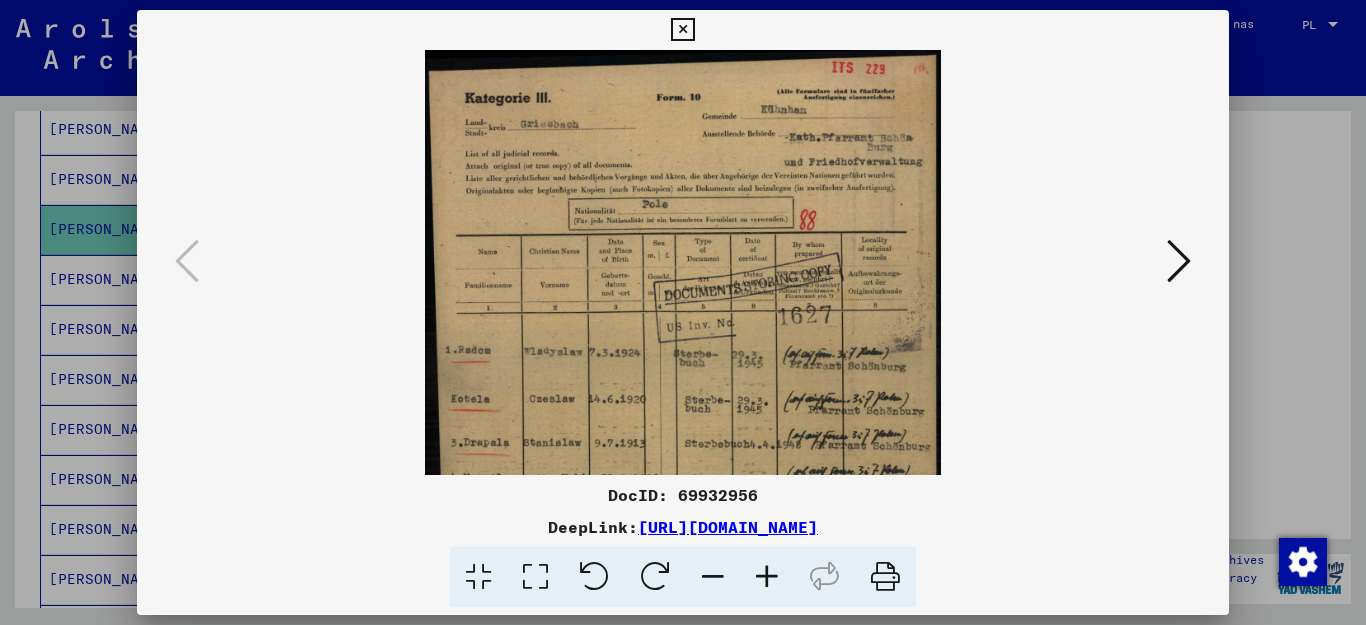 click at bounding box center (767, 577) 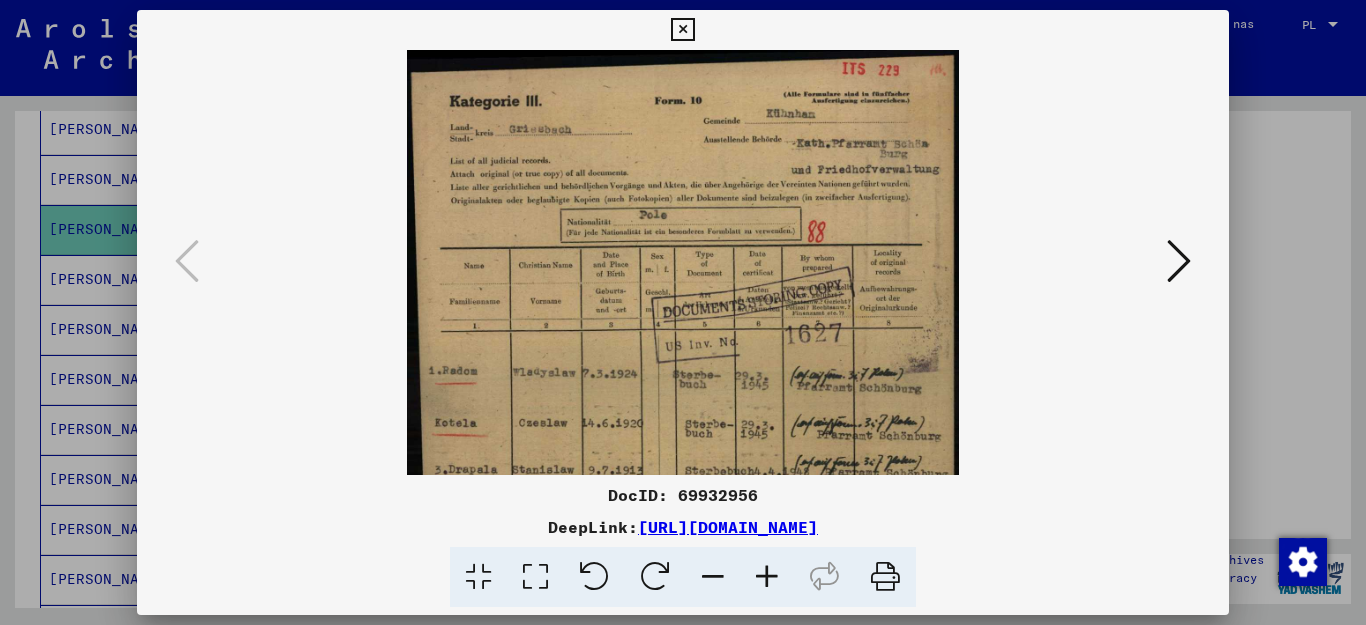 click at bounding box center [767, 577] 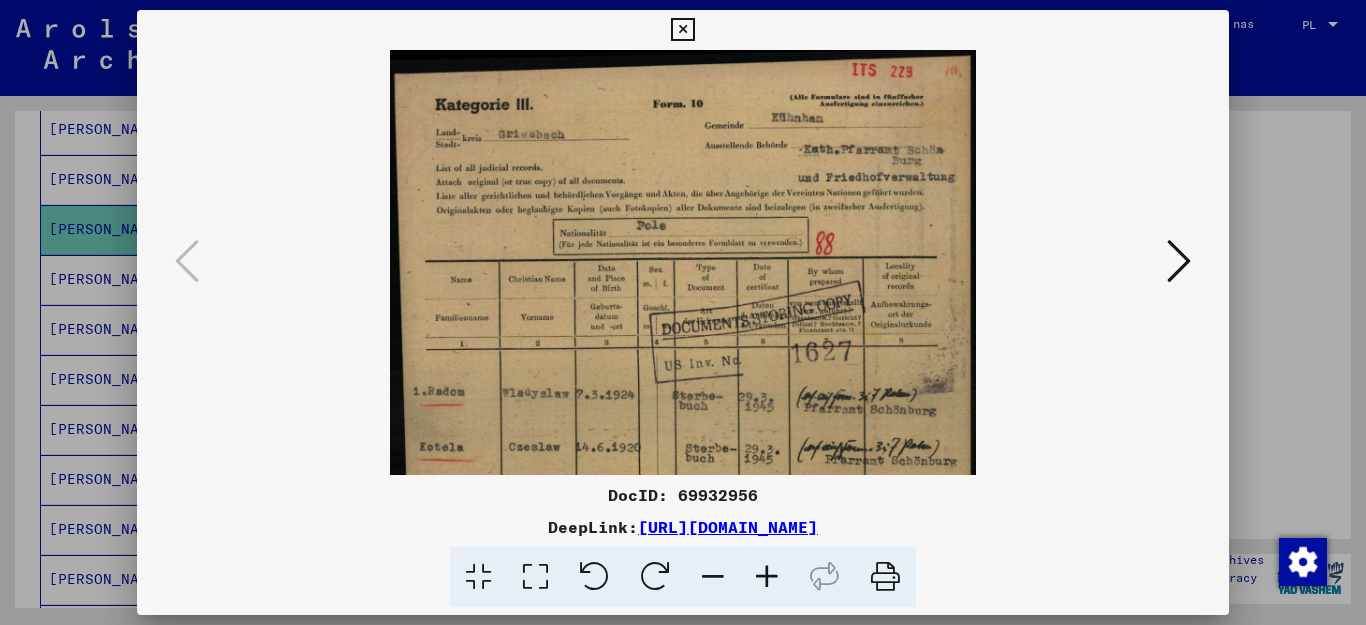 drag, startPoint x: 576, startPoint y: 411, endPoint x: 555, endPoint y: 382, distance: 35.805027 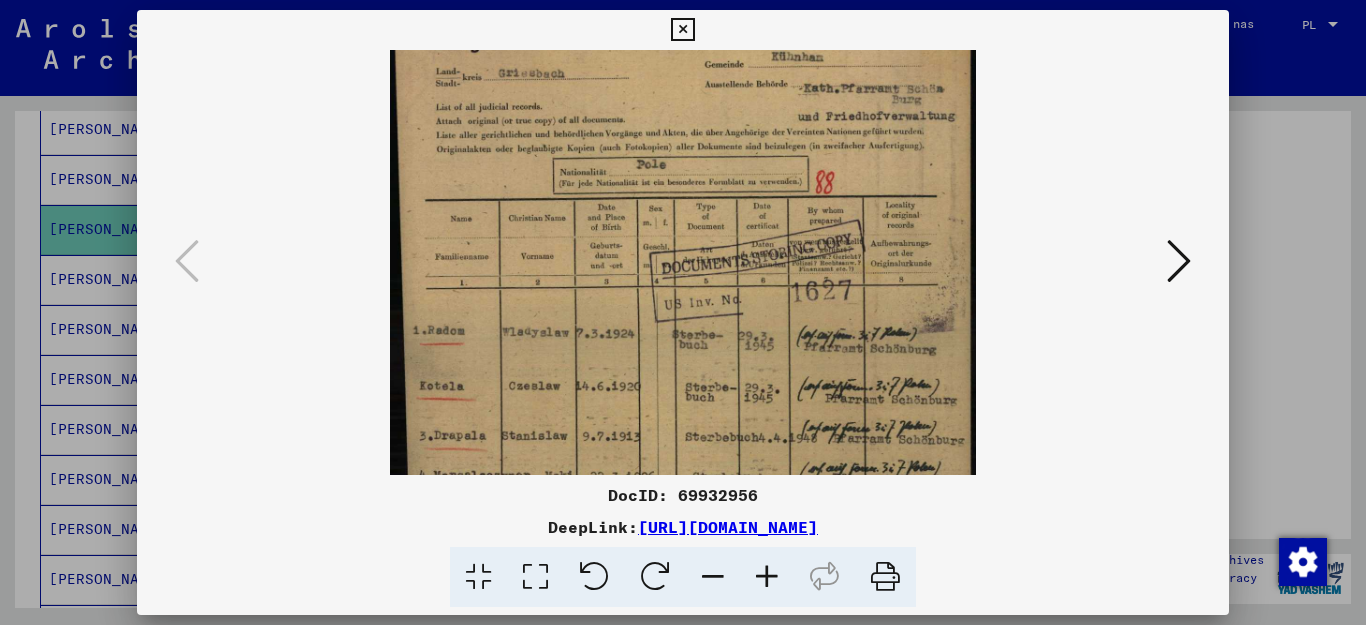 scroll, scrollTop: 330, scrollLeft: 0, axis: vertical 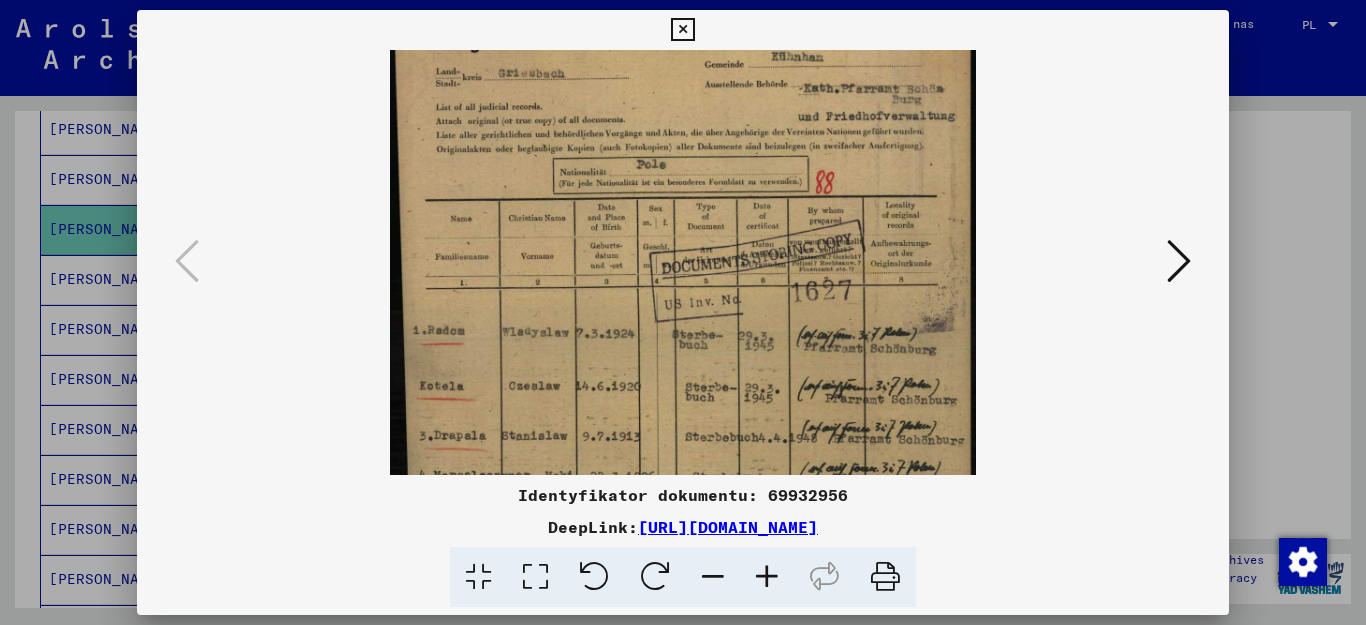 click at bounding box center [767, 577] 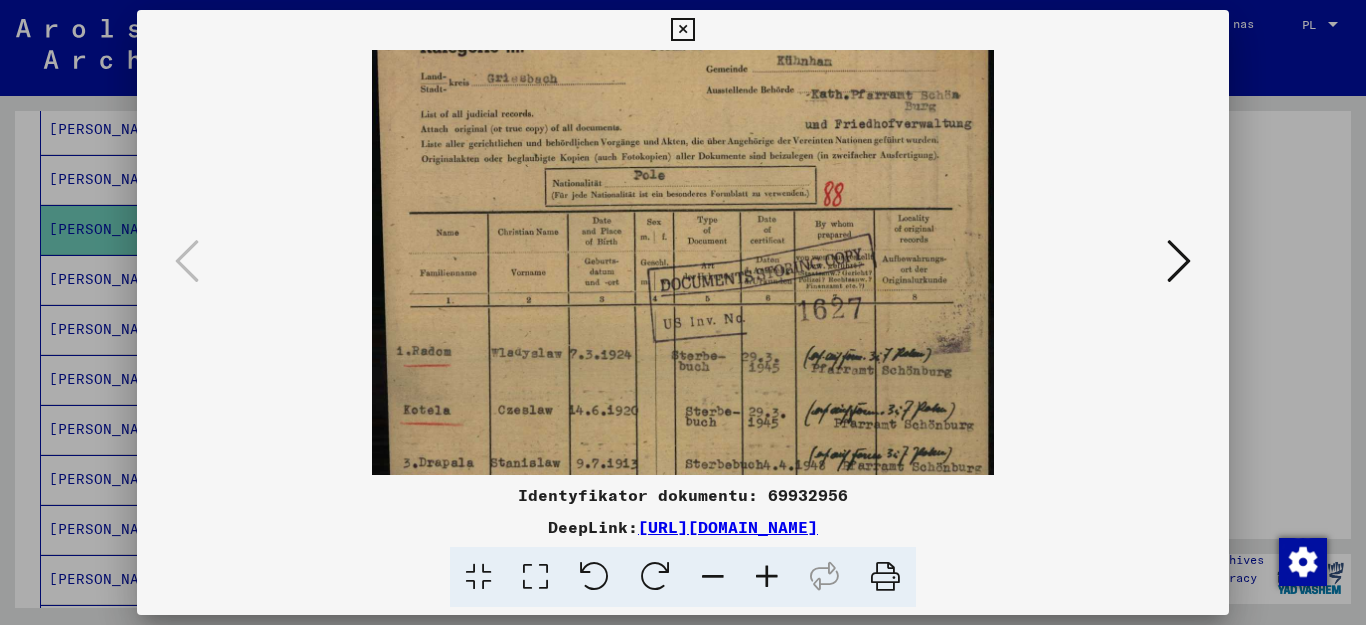 click at bounding box center (767, 577) 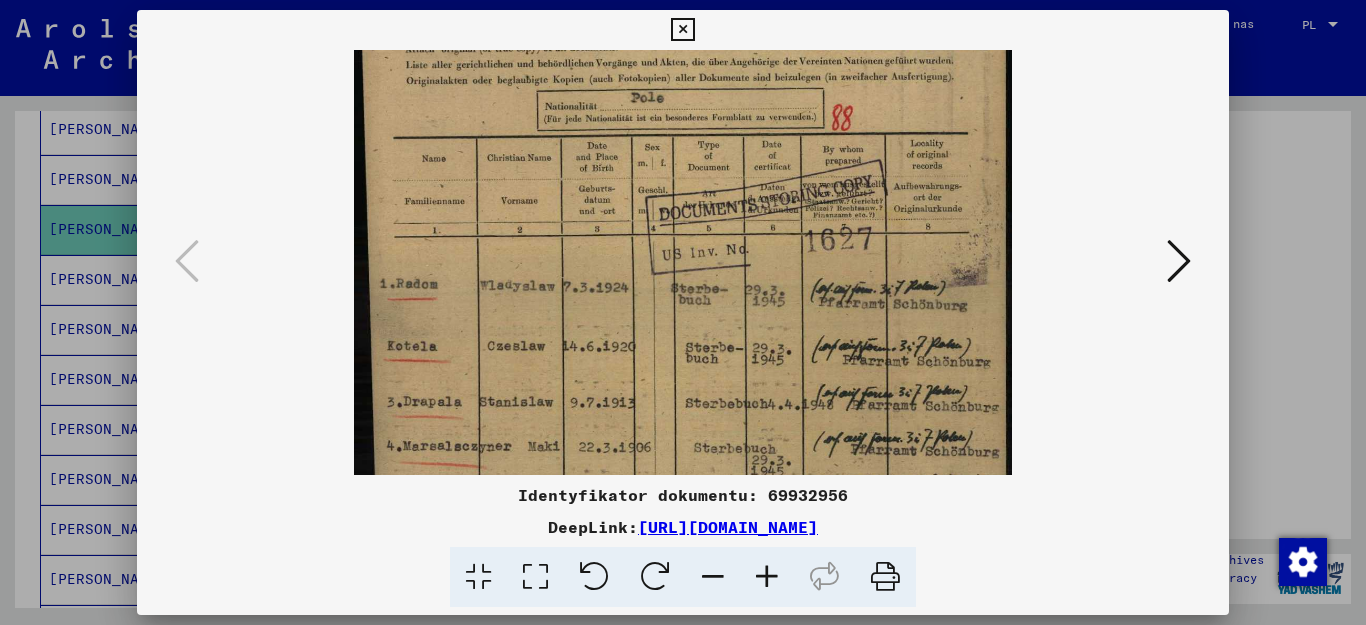 drag, startPoint x: 614, startPoint y: 395, endPoint x: 583, endPoint y: 271, distance: 127.81628 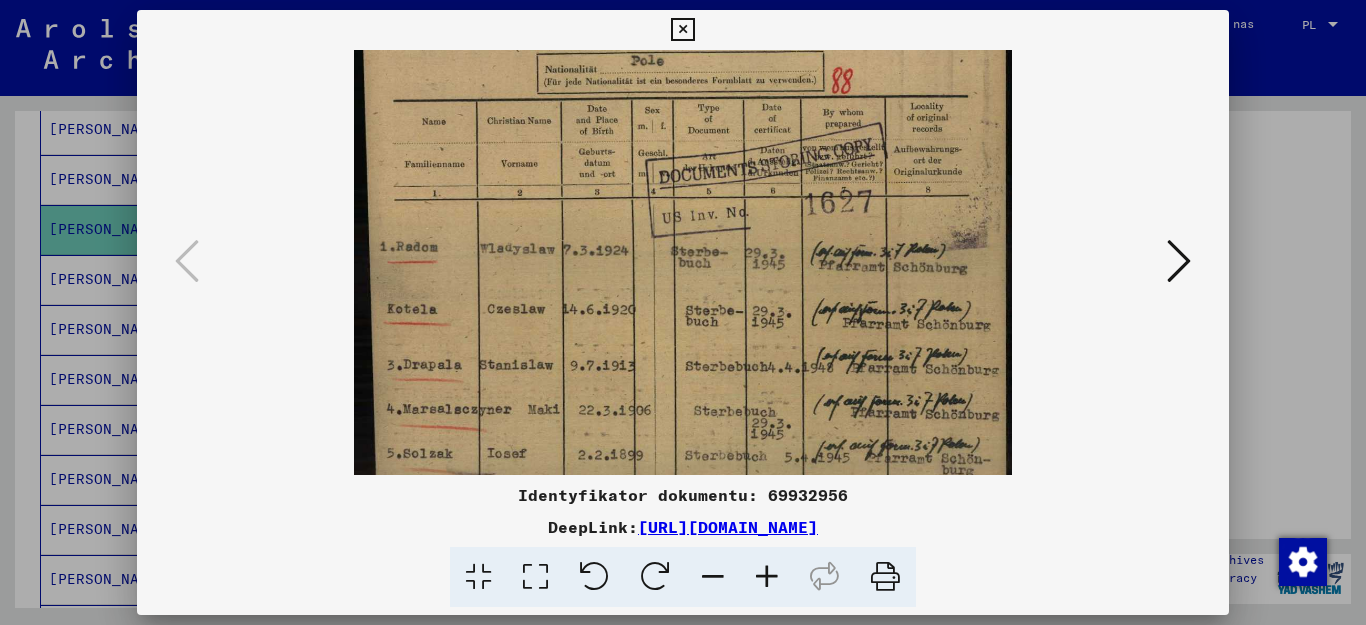 scroll, scrollTop: 189, scrollLeft: 0, axis: vertical 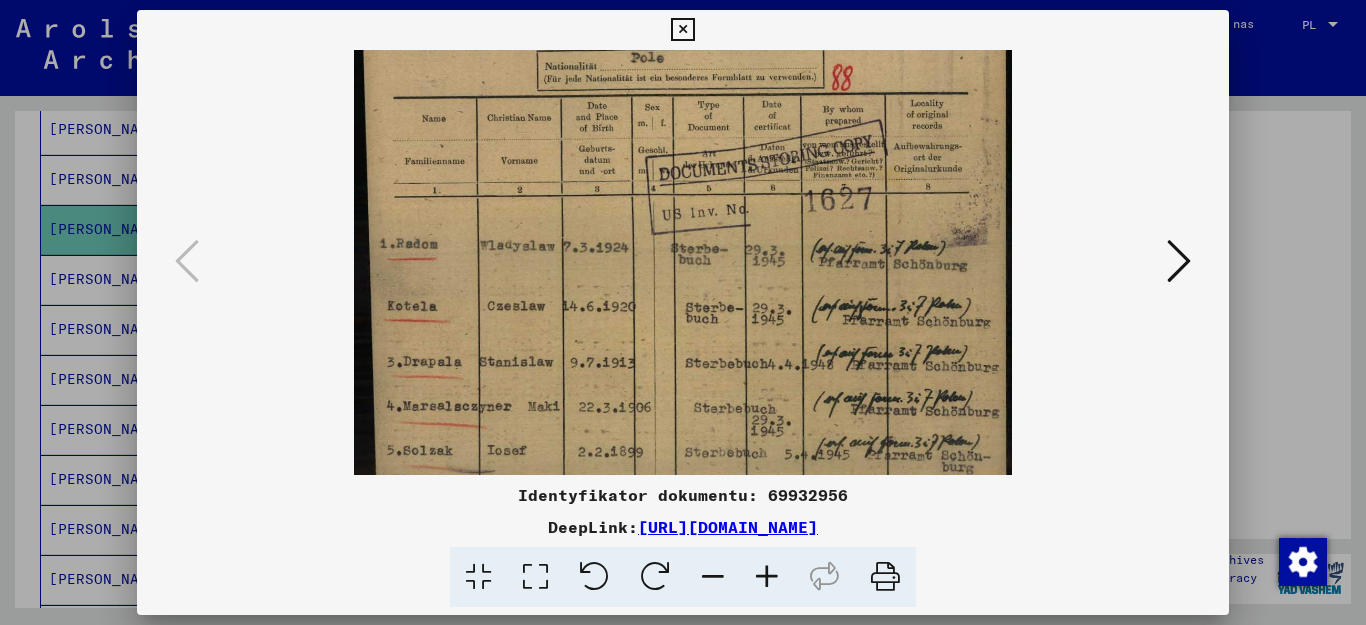 click at bounding box center [683, 323] 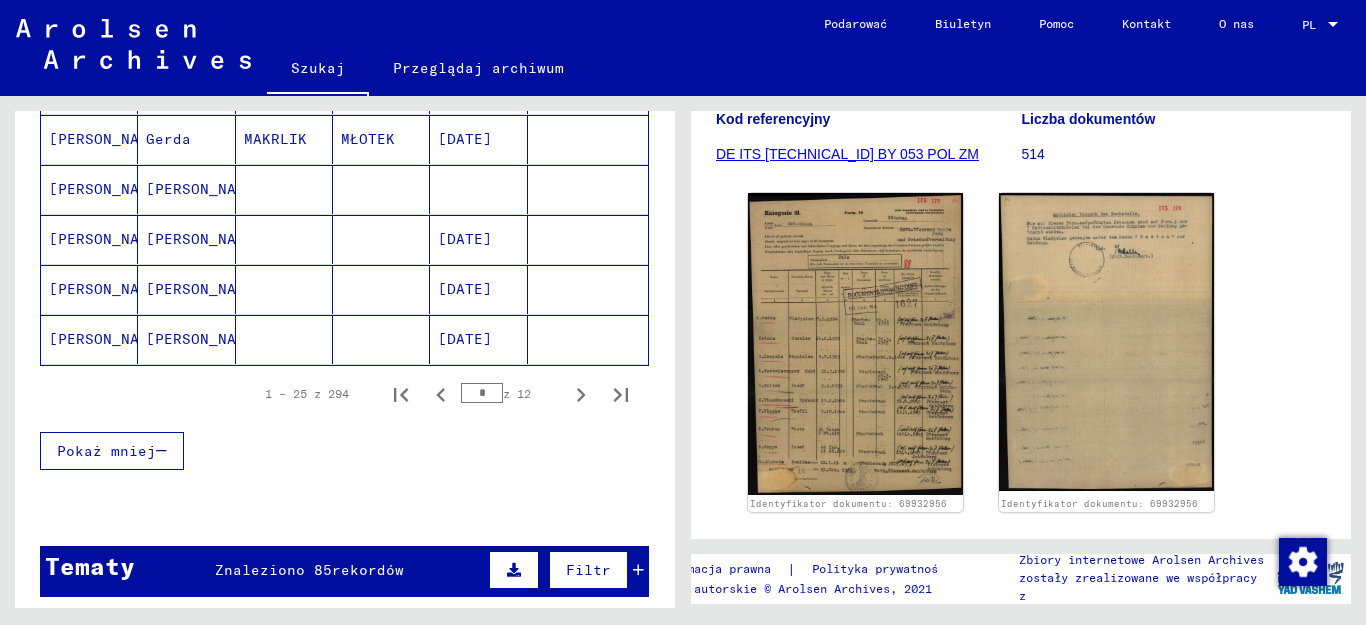 scroll, scrollTop: 1300, scrollLeft: 0, axis: vertical 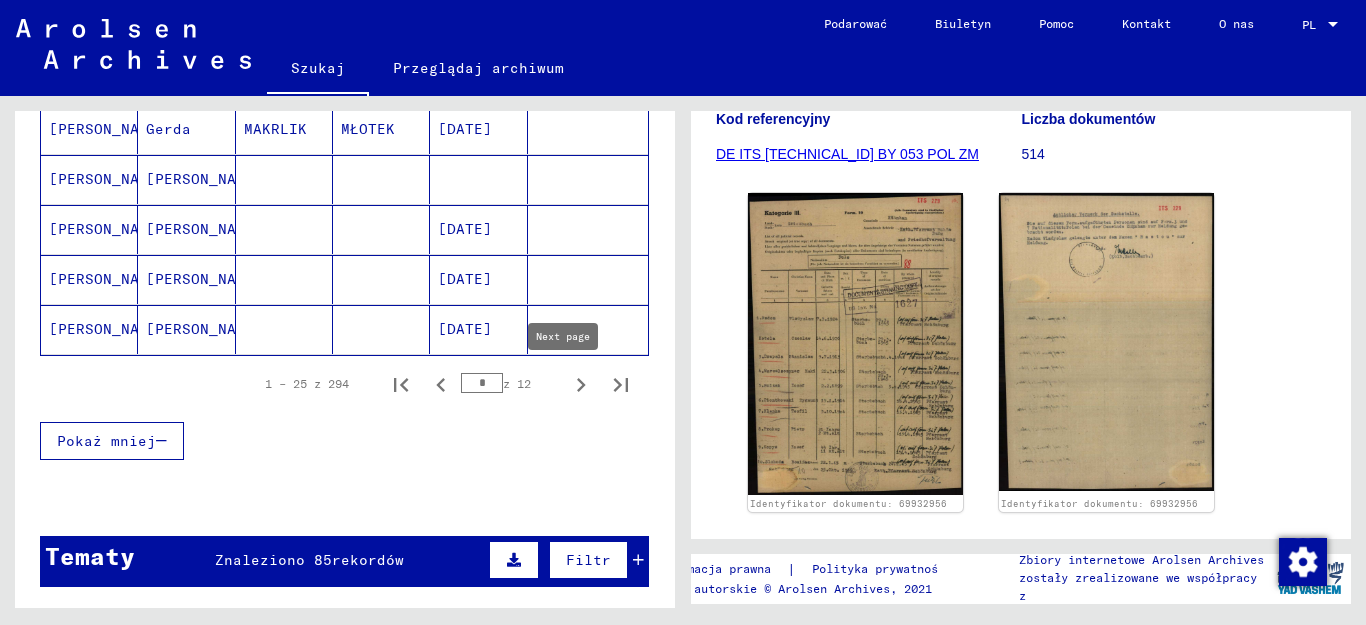 click 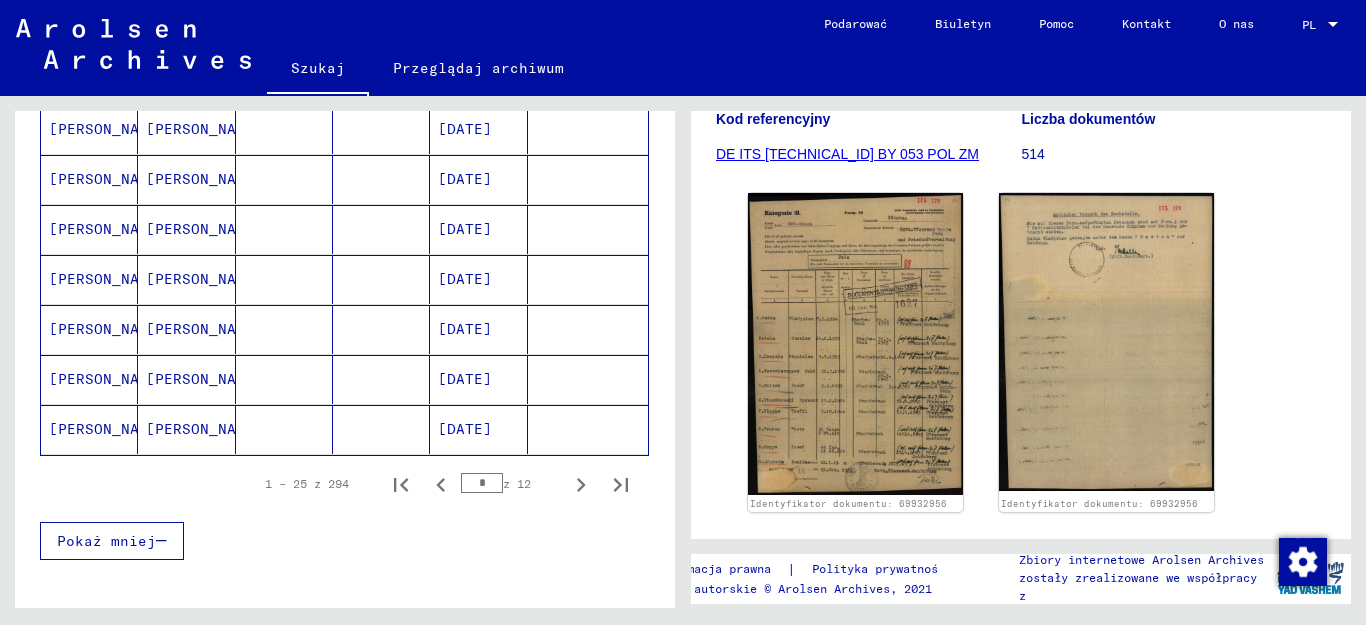 scroll, scrollTop: 1100, scrollLeft: 0, axis: vertical 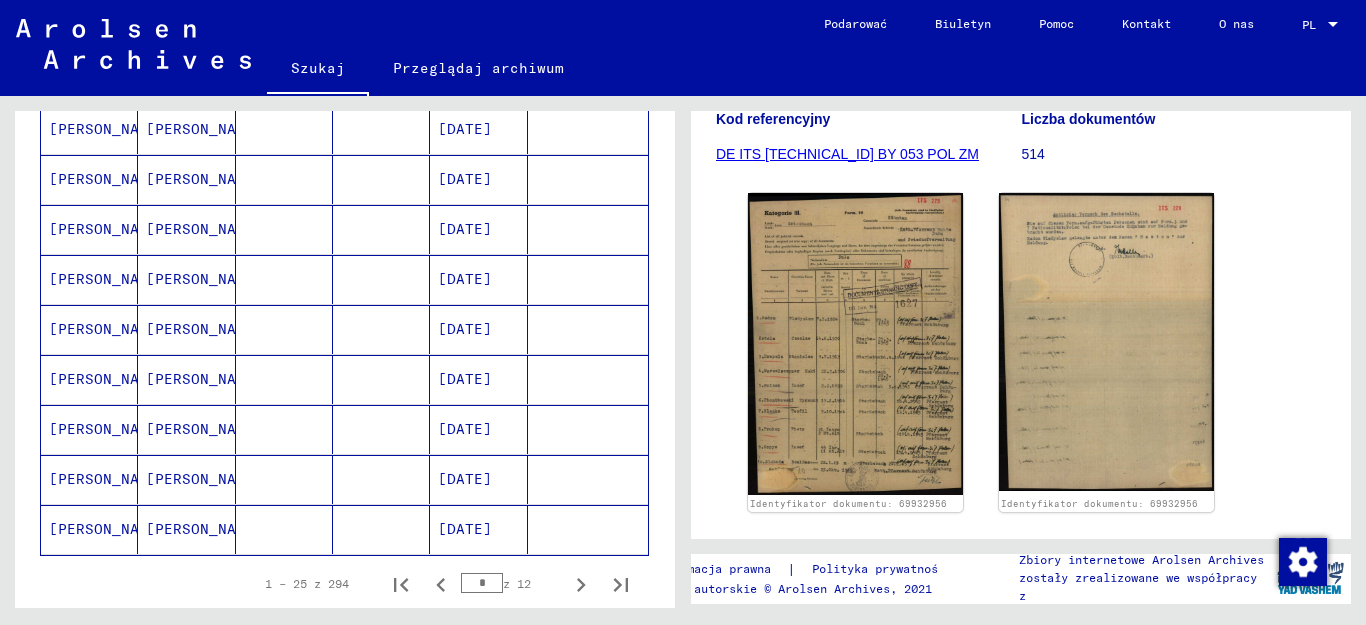 click on "[PERSON_NAME]" at bounding box center [186, 429] 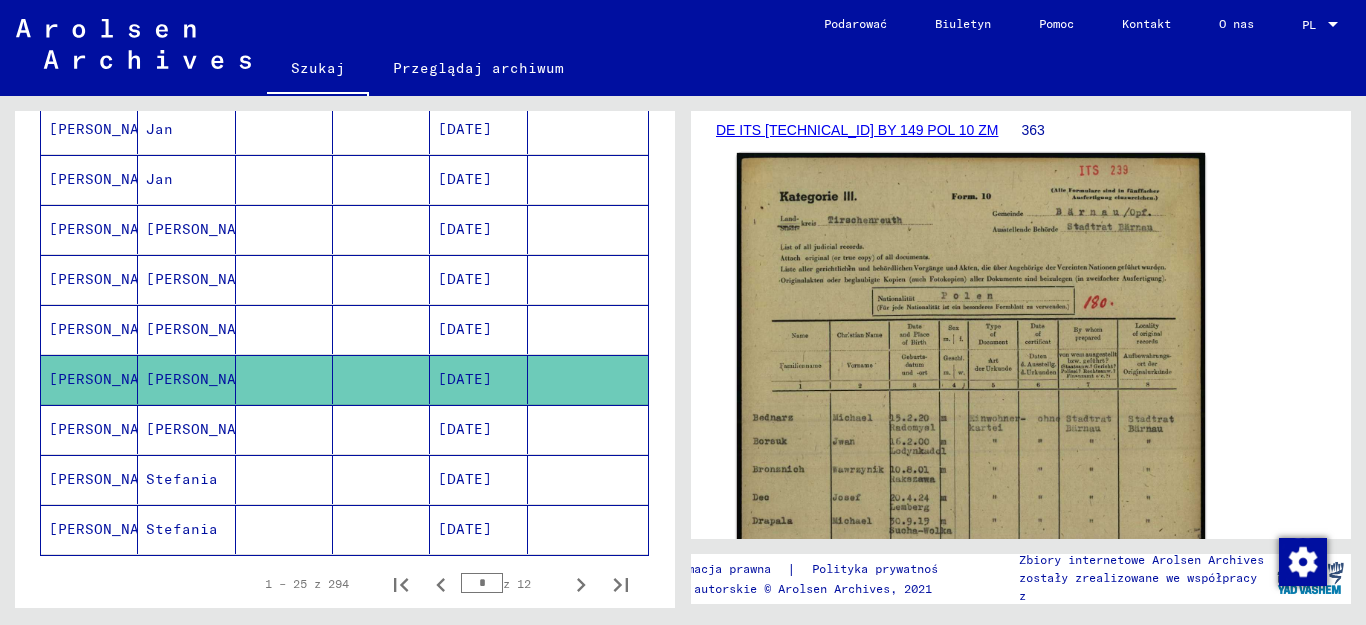 scroll, scrollTop: 500, scrollLeft: 0, axis: vertical 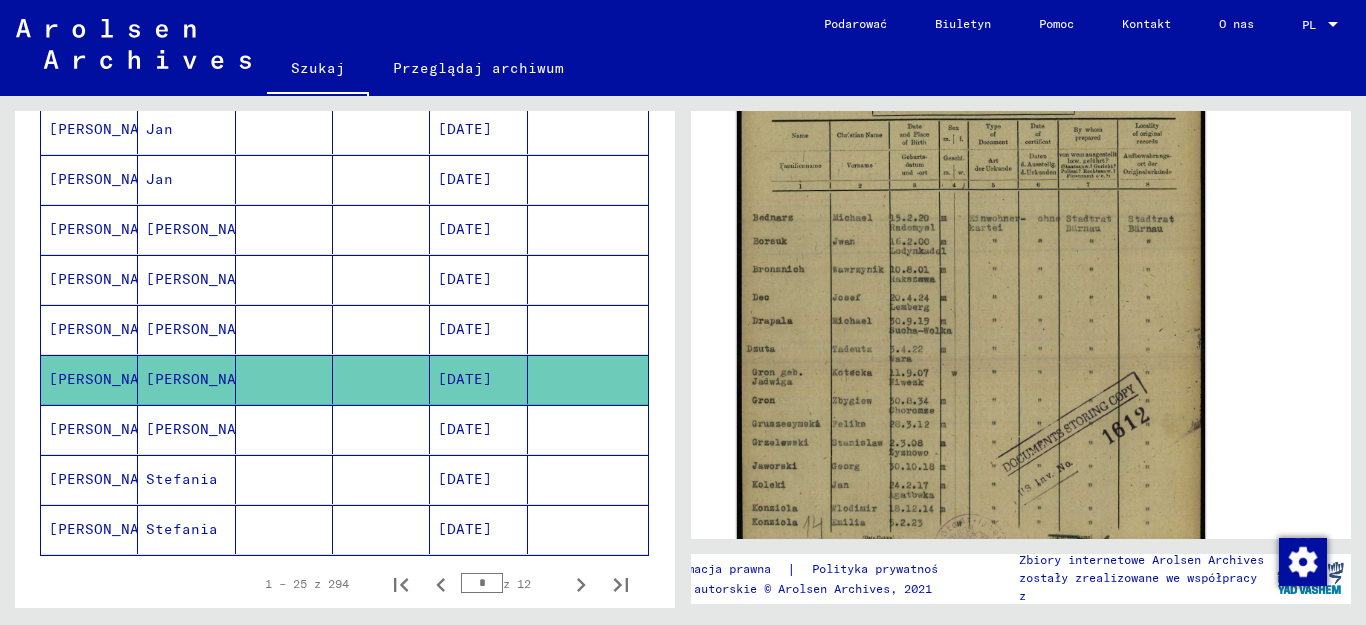 click 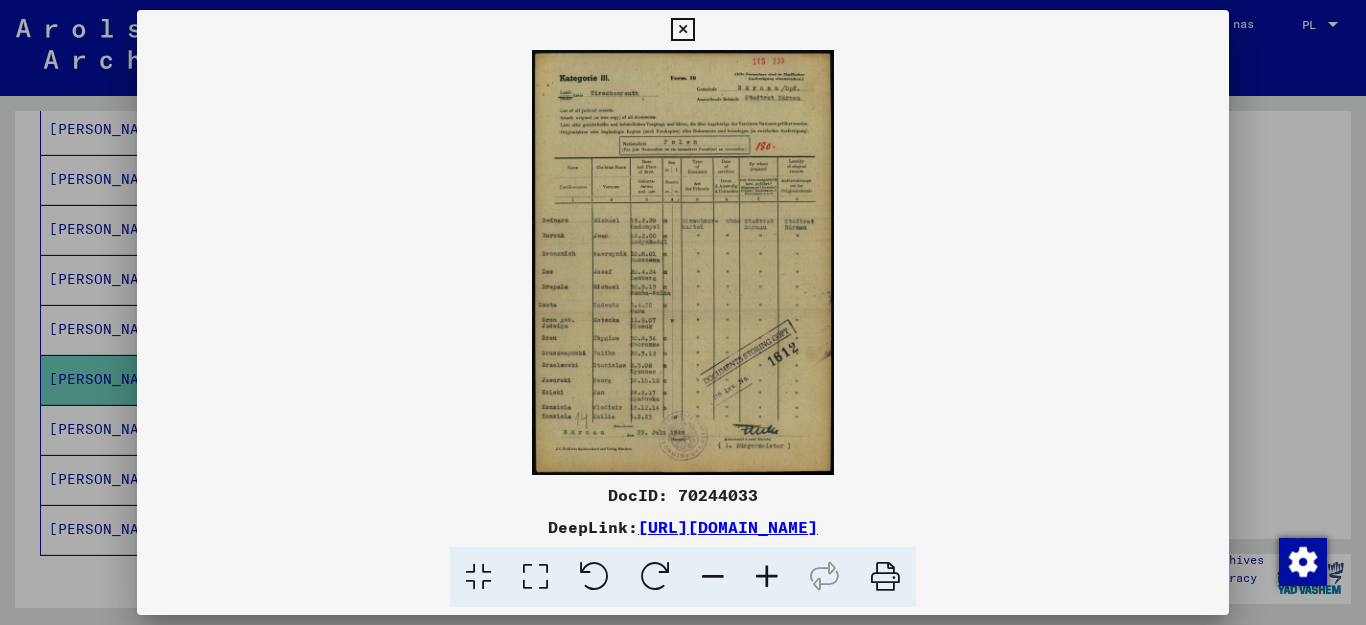 scroll, scrollTop: 0, scrollLeft: 0, axis: both 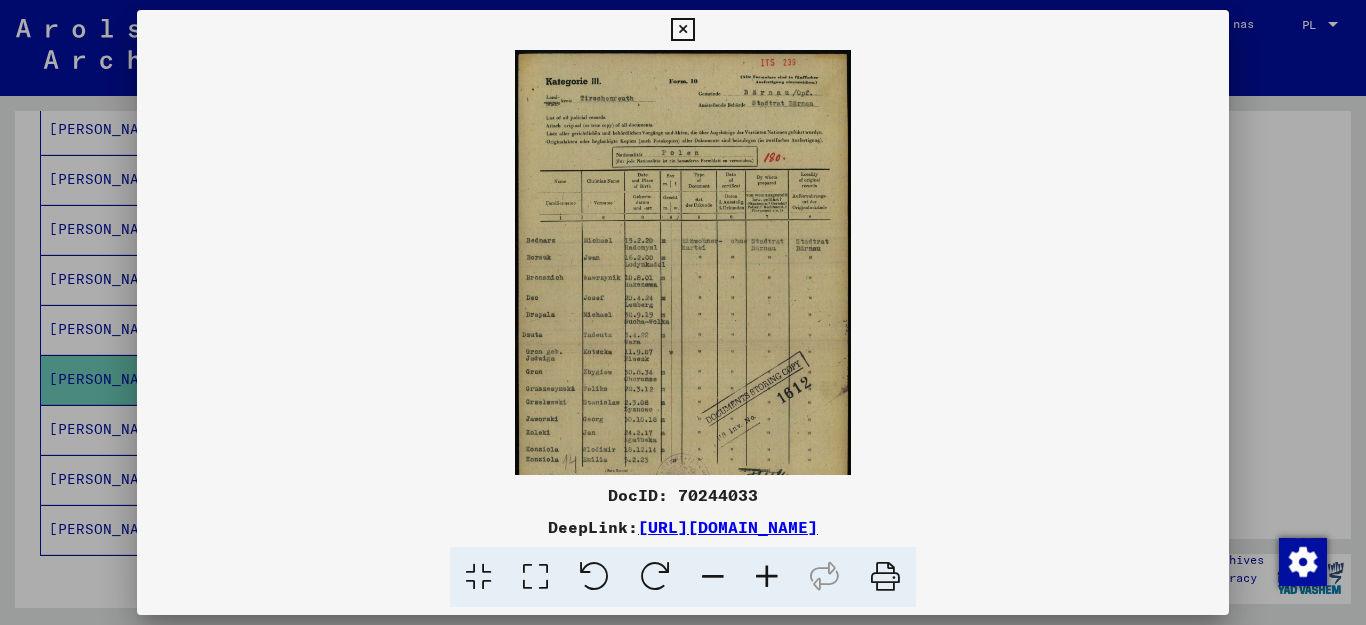click at bounding box center [767, 577] 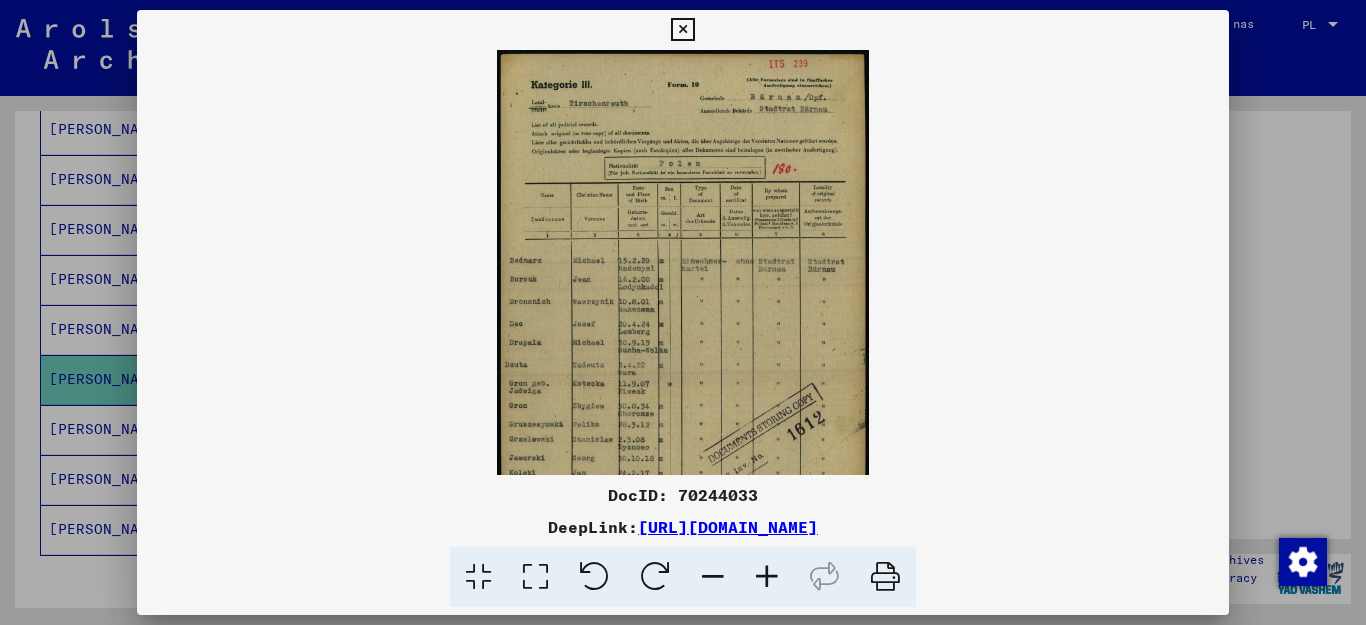 click at bounding box center [767, 577] 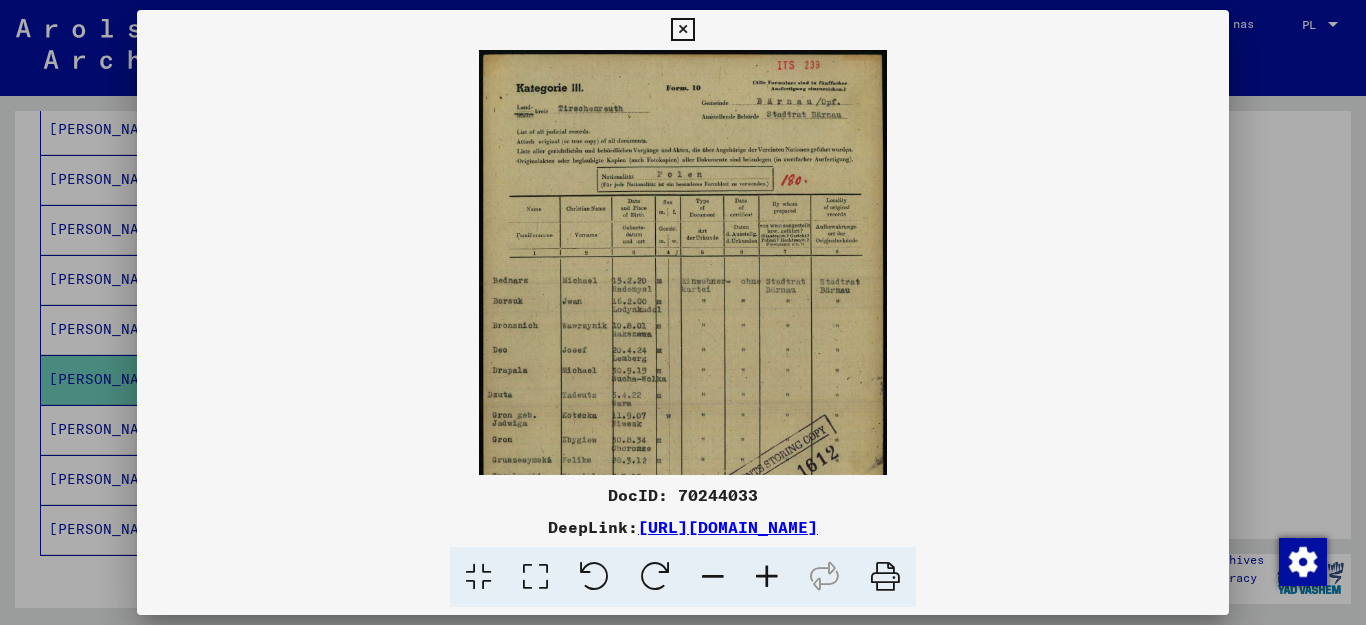 click at bounding box center [767, 577] 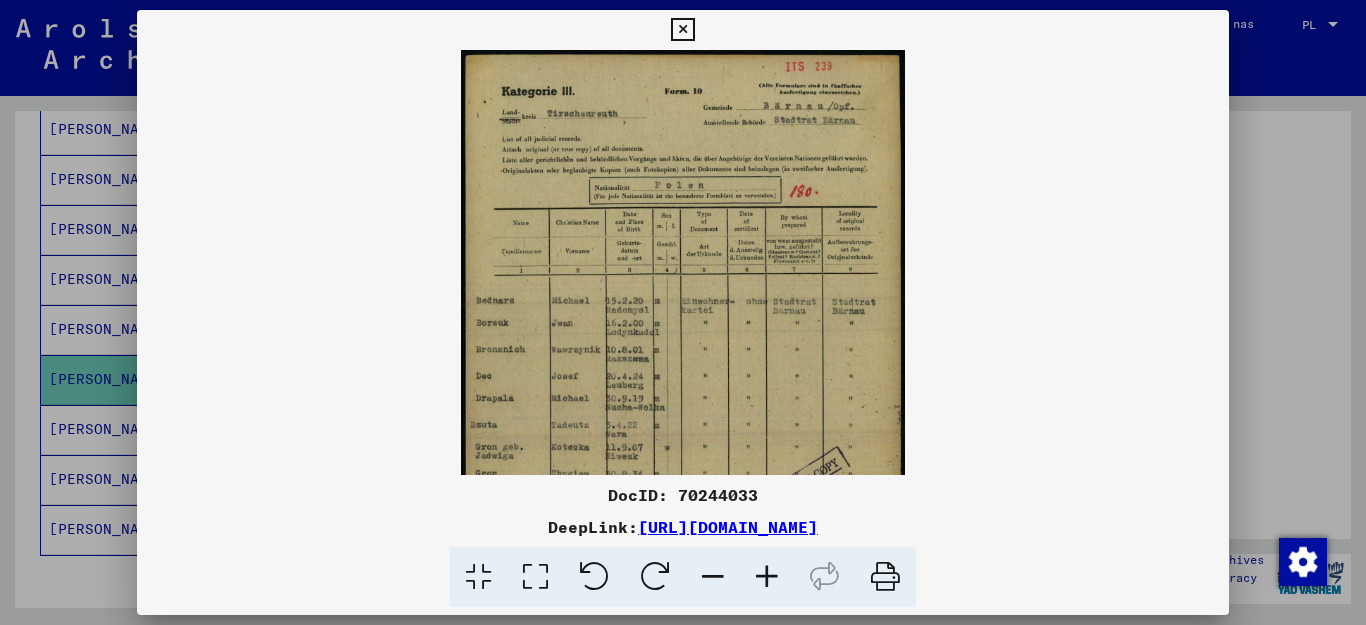 click at bounding box center [767, 577] 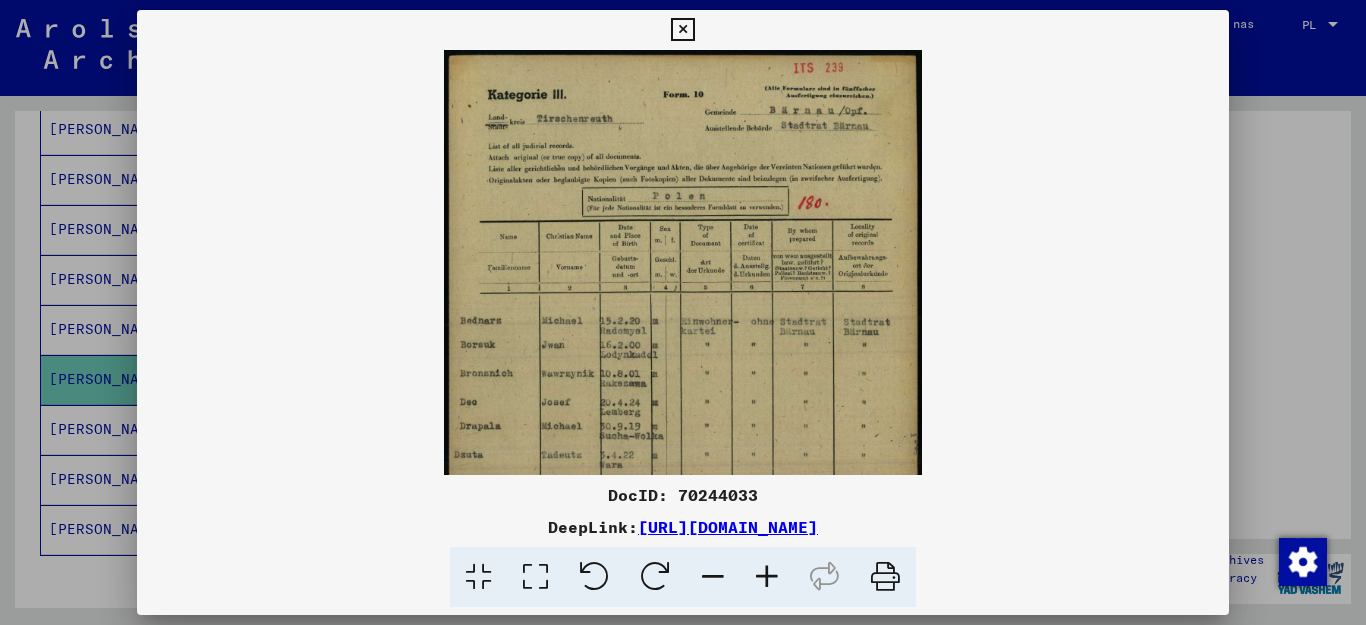 click at bounding box center (767, 577) 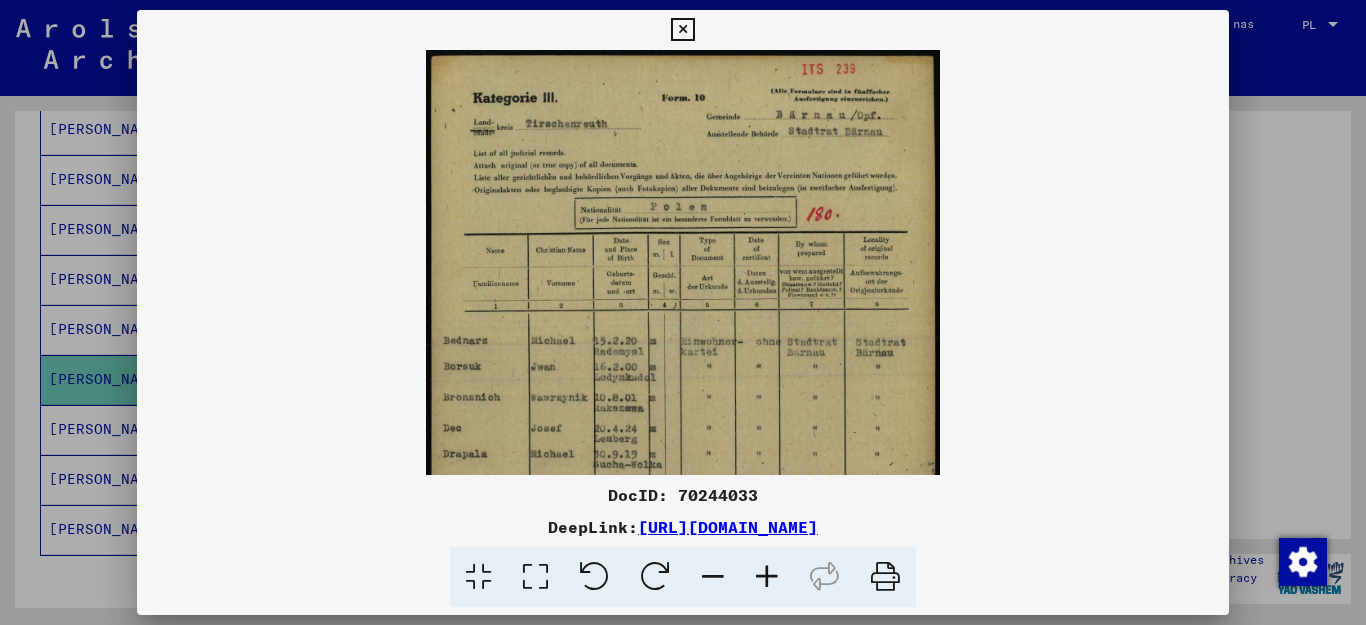 click at bounding box center [767, 577] 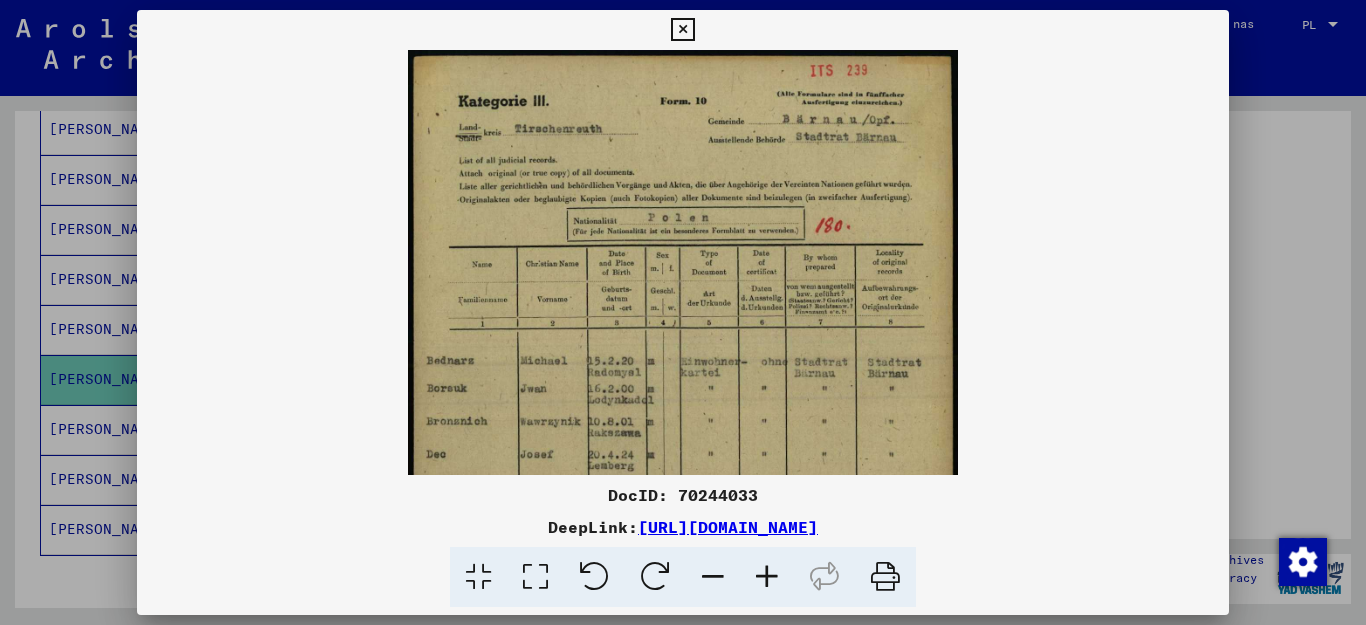 click at bounding box center [767, 577] 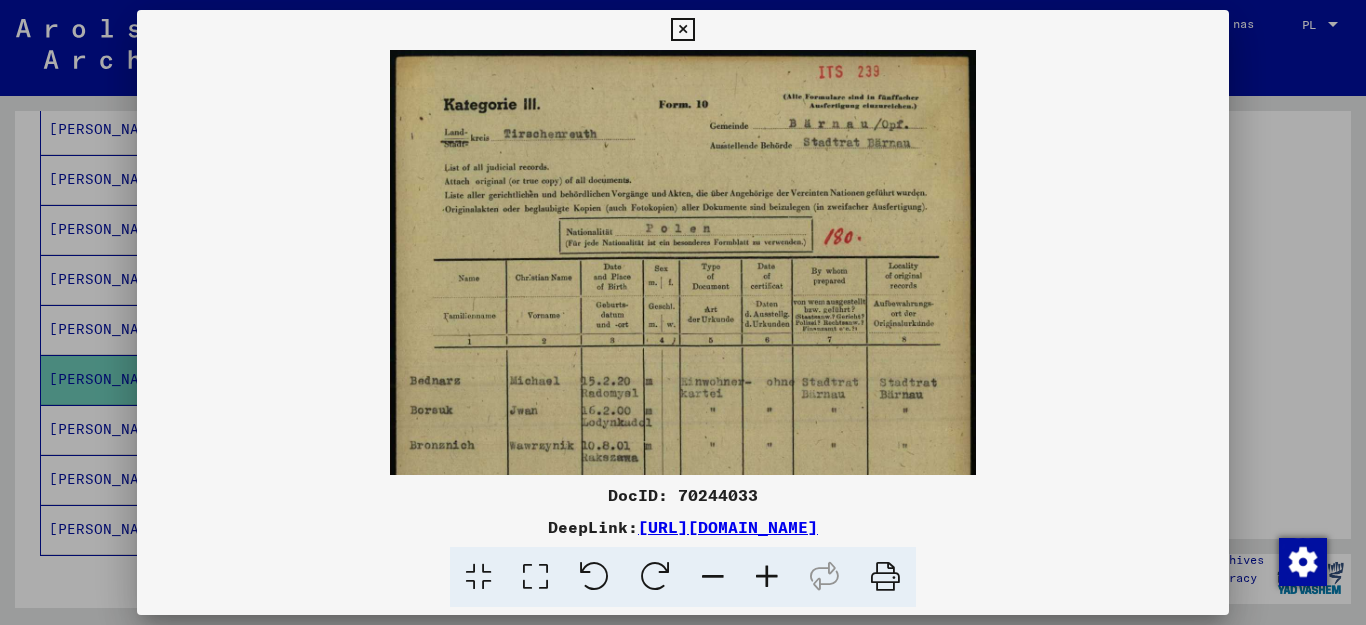click at bounding box center (767, 577) 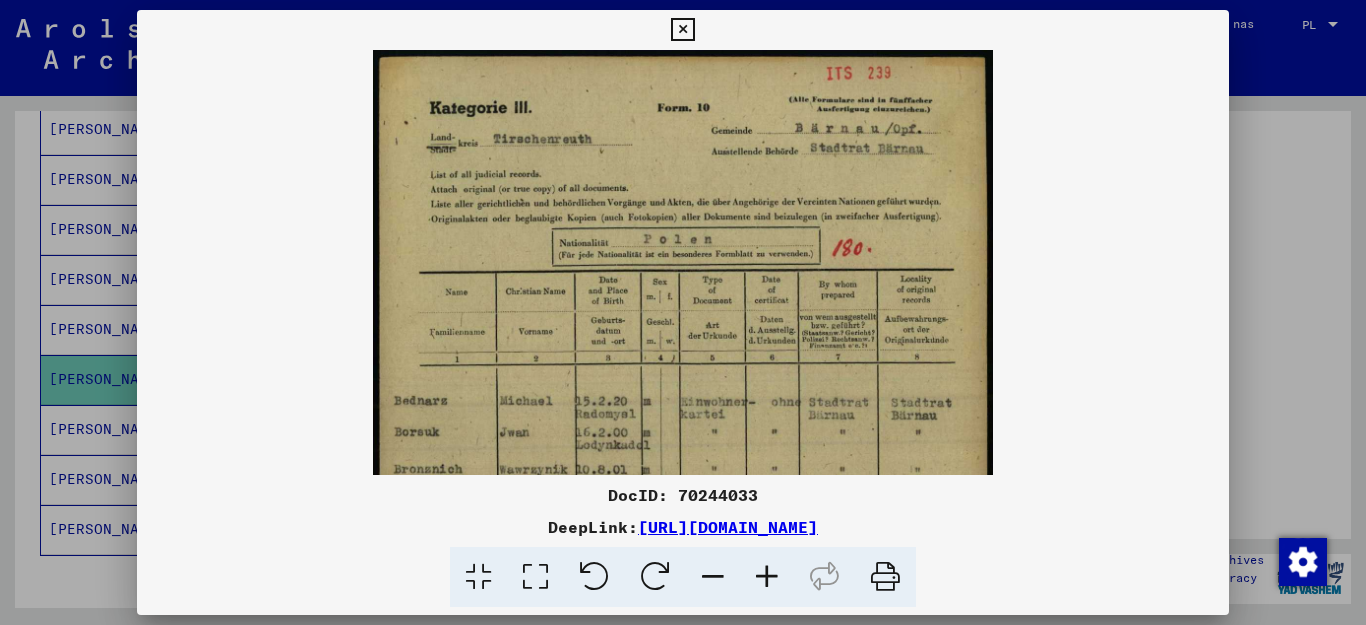 click at bounding box center [767, 577] 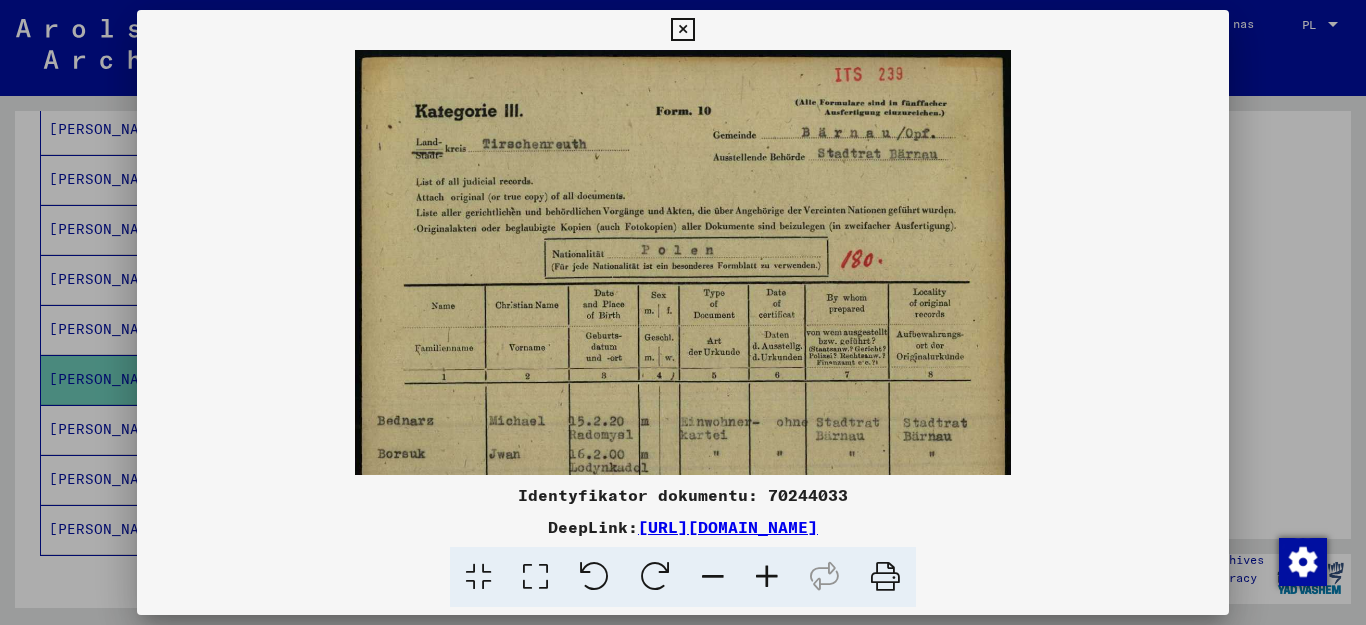 click at bounding box center (767, 577) 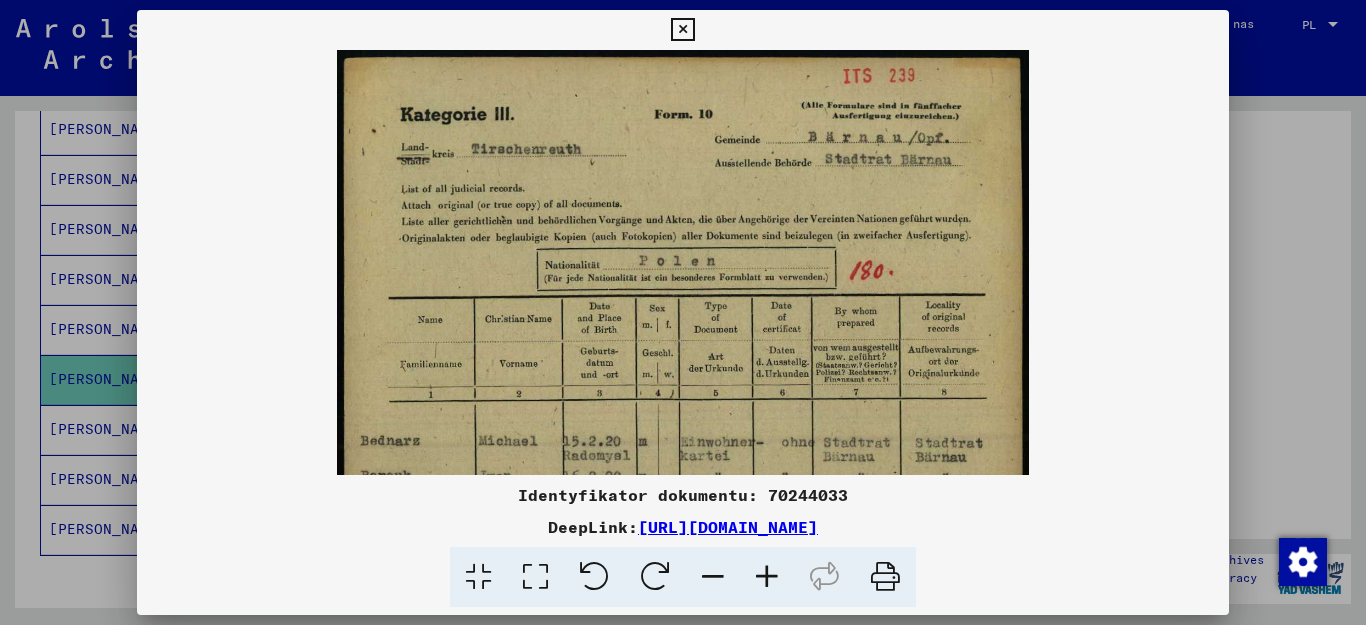 click at bounding box center (683, 537) 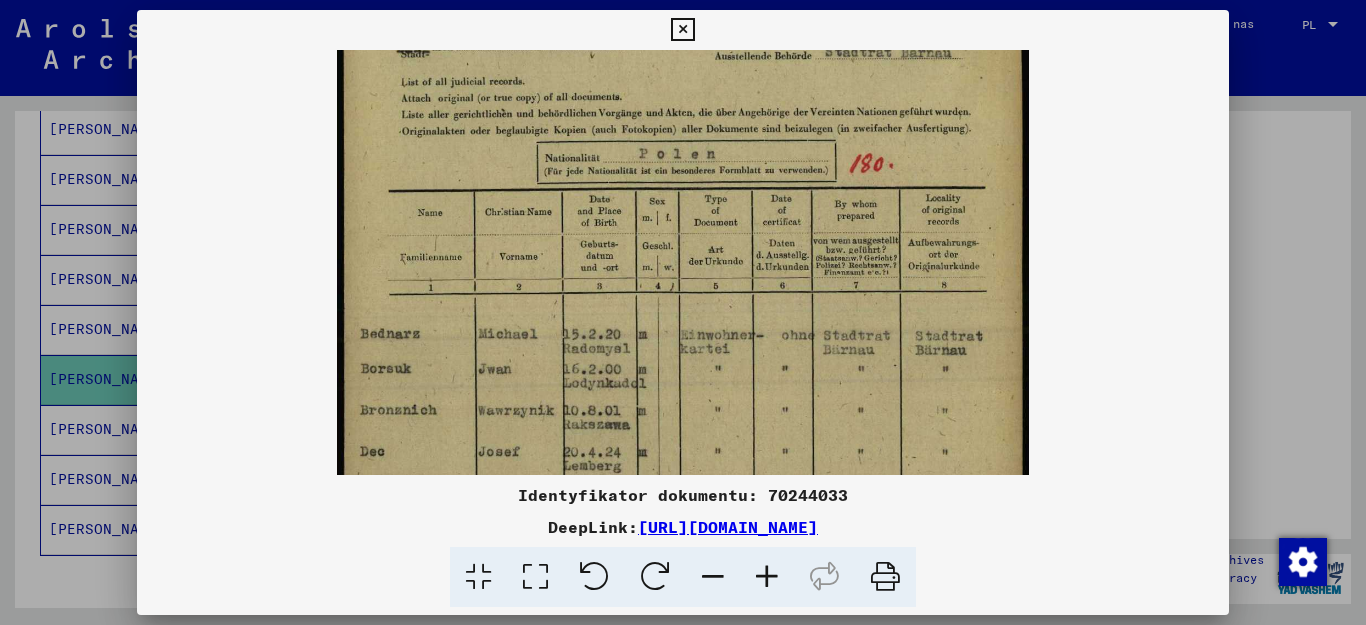 click at bounding box center (682, 30) 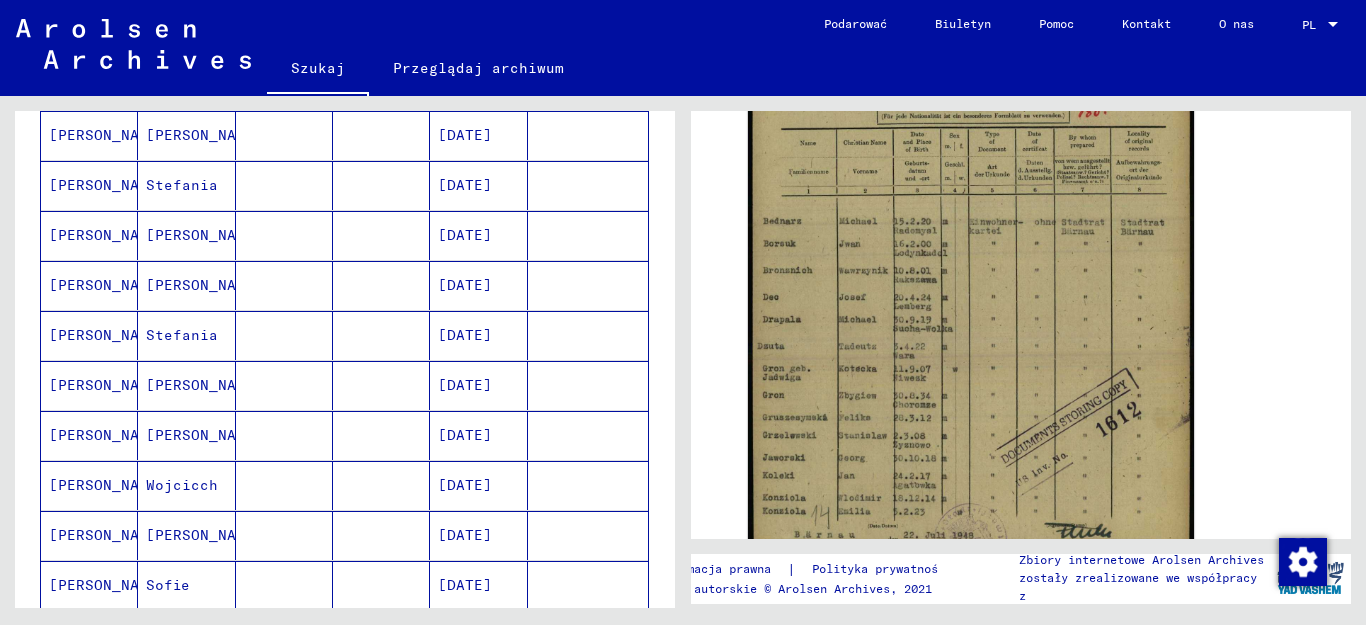 scroll, scrollTop: 0, scrollLeft: 0, axis: both 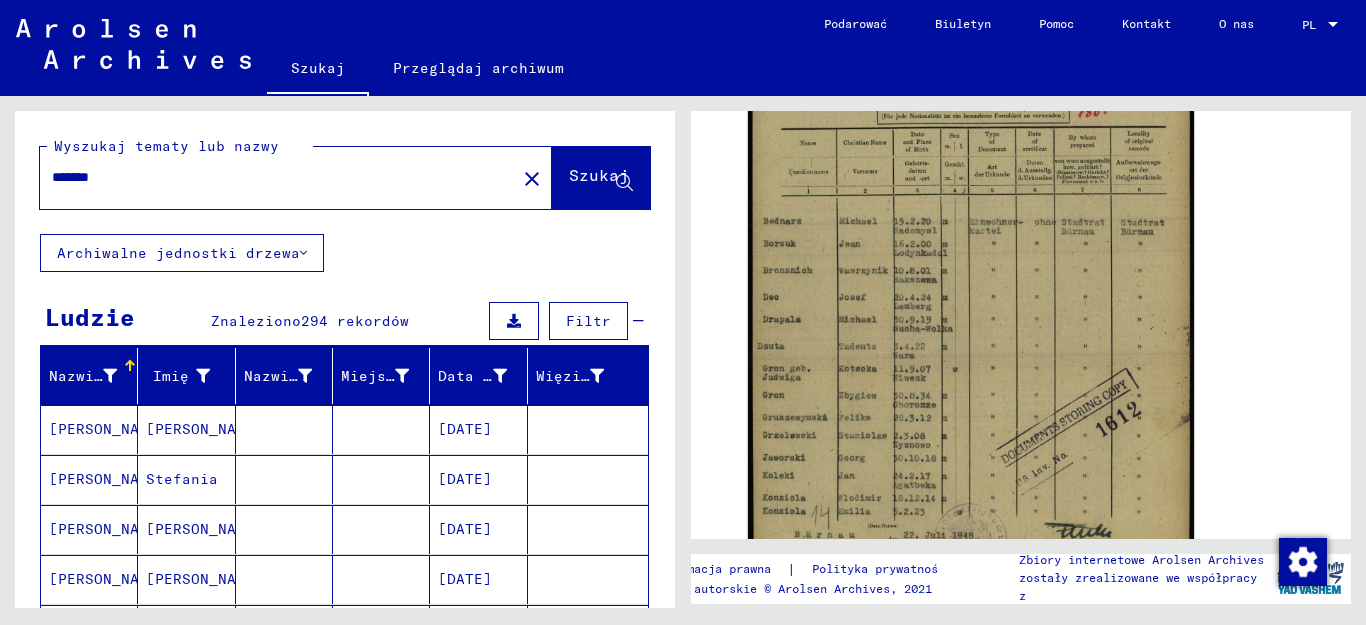 click on "*******" at bounding box center (278, 177) 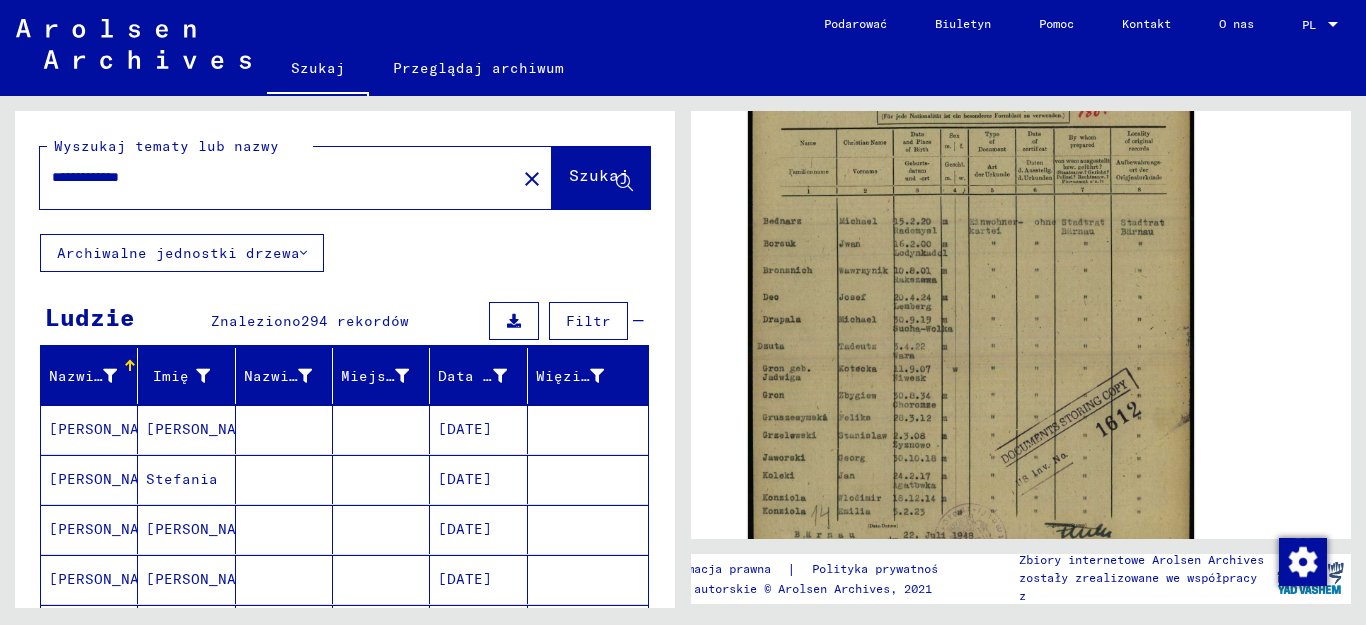 type on "**********" 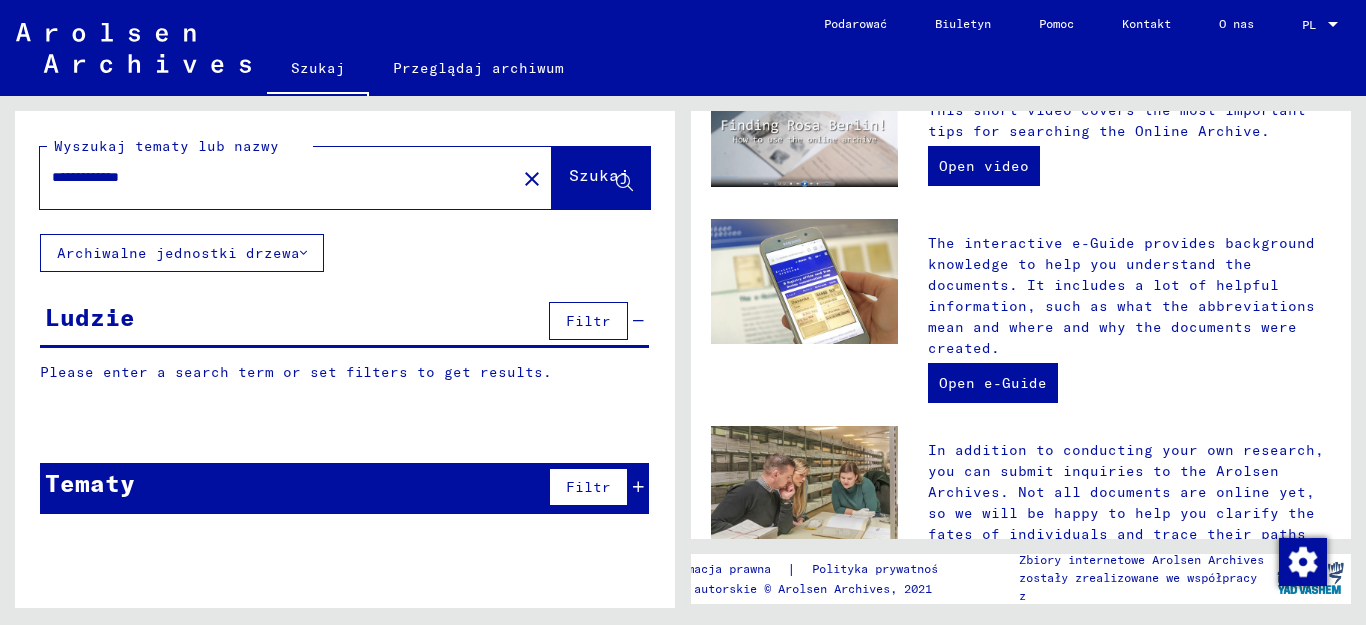 scroll, scrollTop: 0, scrollLeft: 0, axis: both 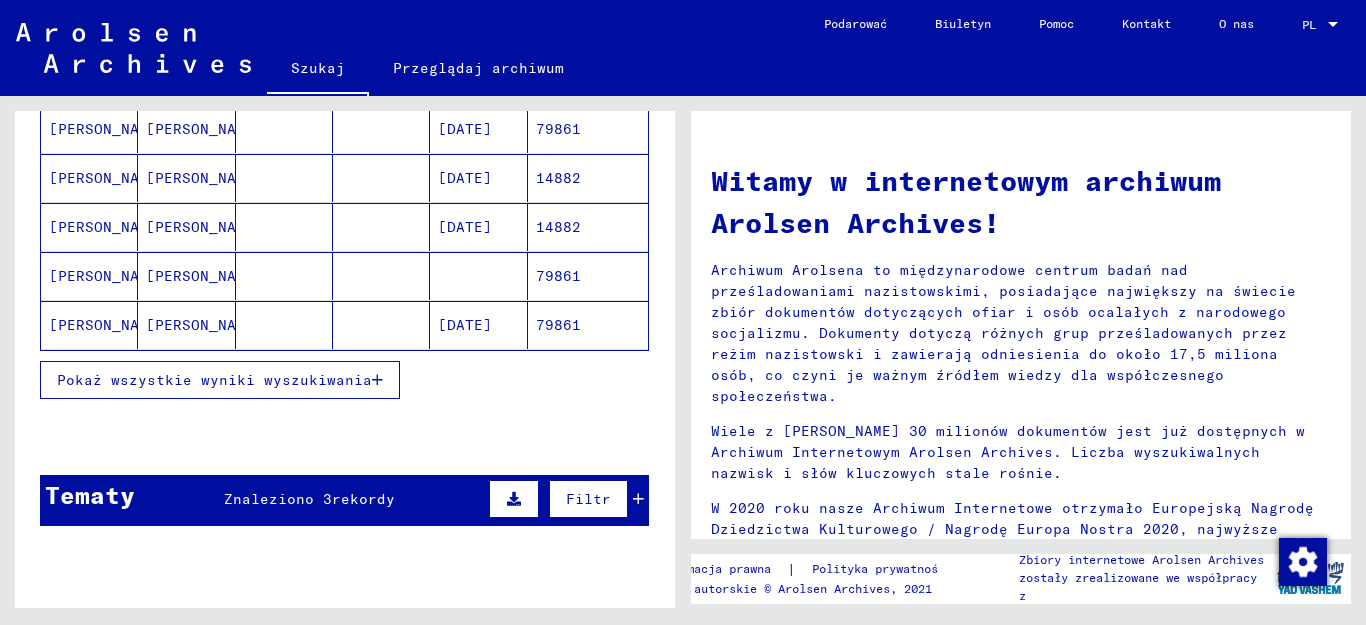 click at bounding box center [638, 499] 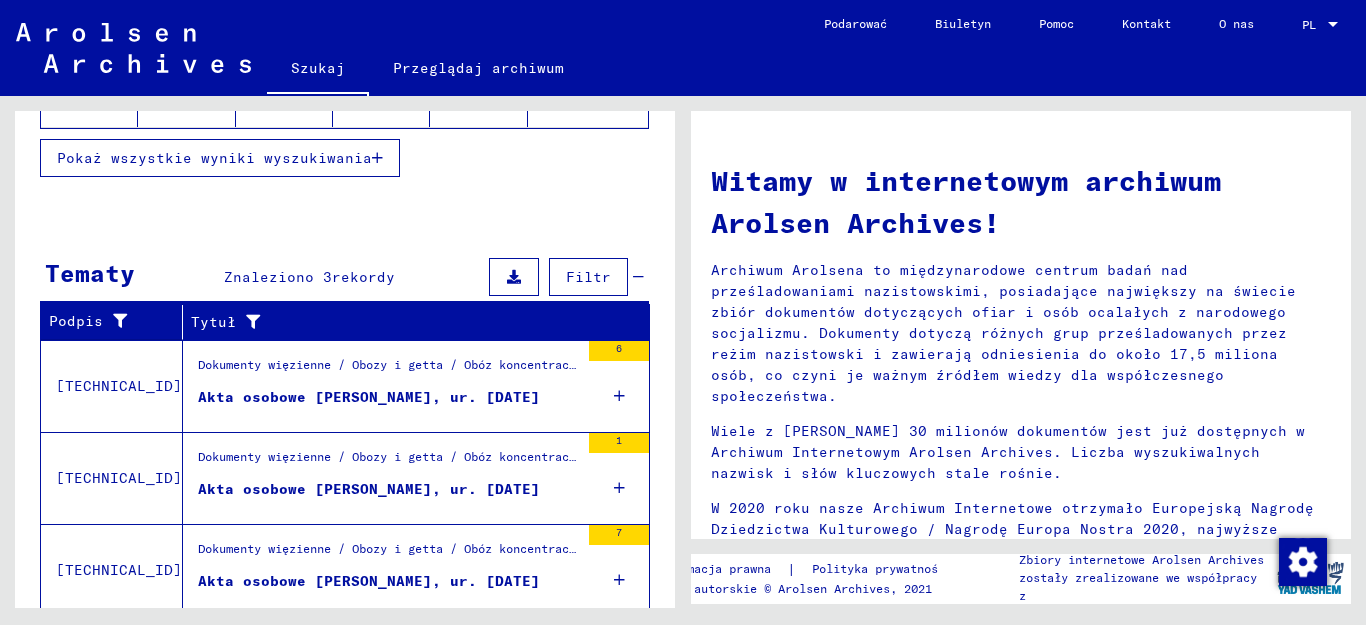 scroll, scrollTop: 590, scrollLeft: 0, axis: vertical 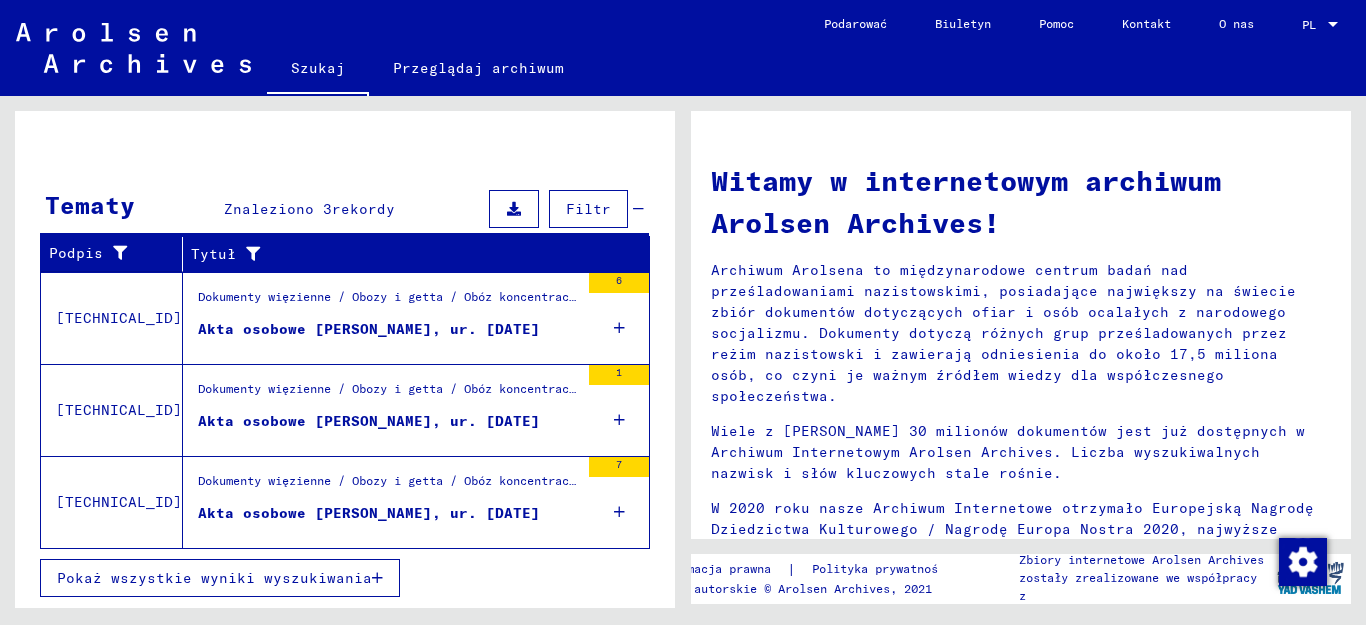 click at bounding box center (619, 328) 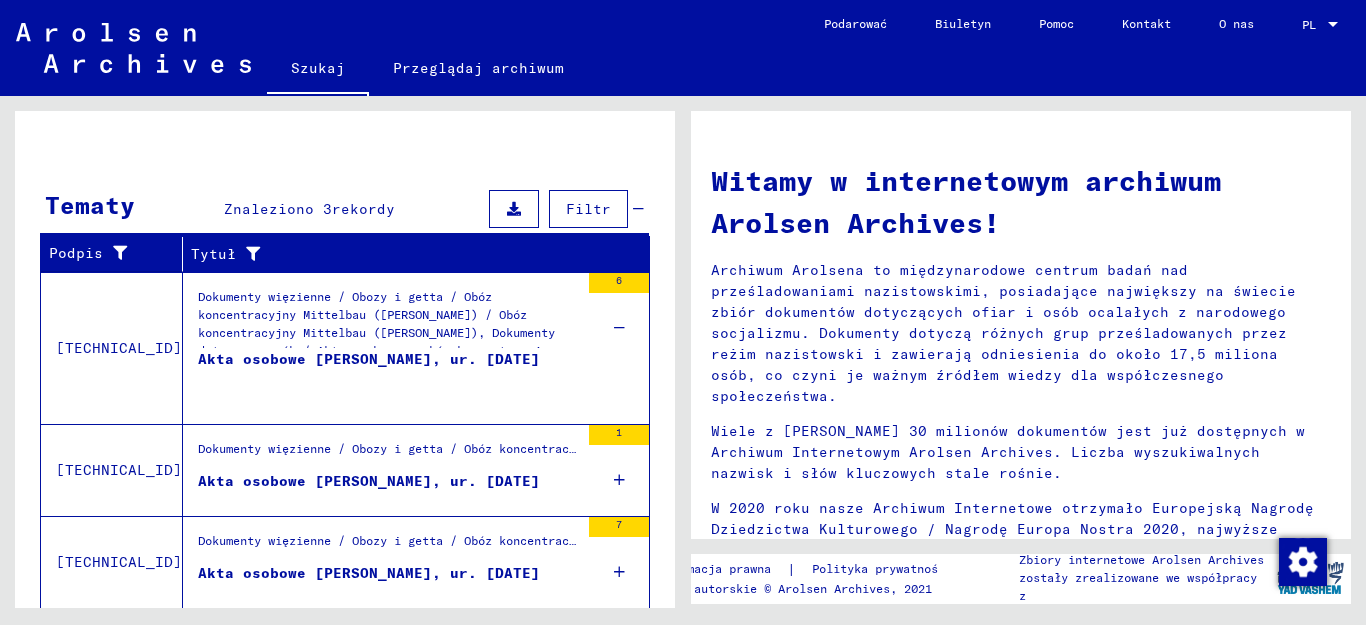 scroll, scrollTop: 650, scrollLeft: 0, axis: vertical 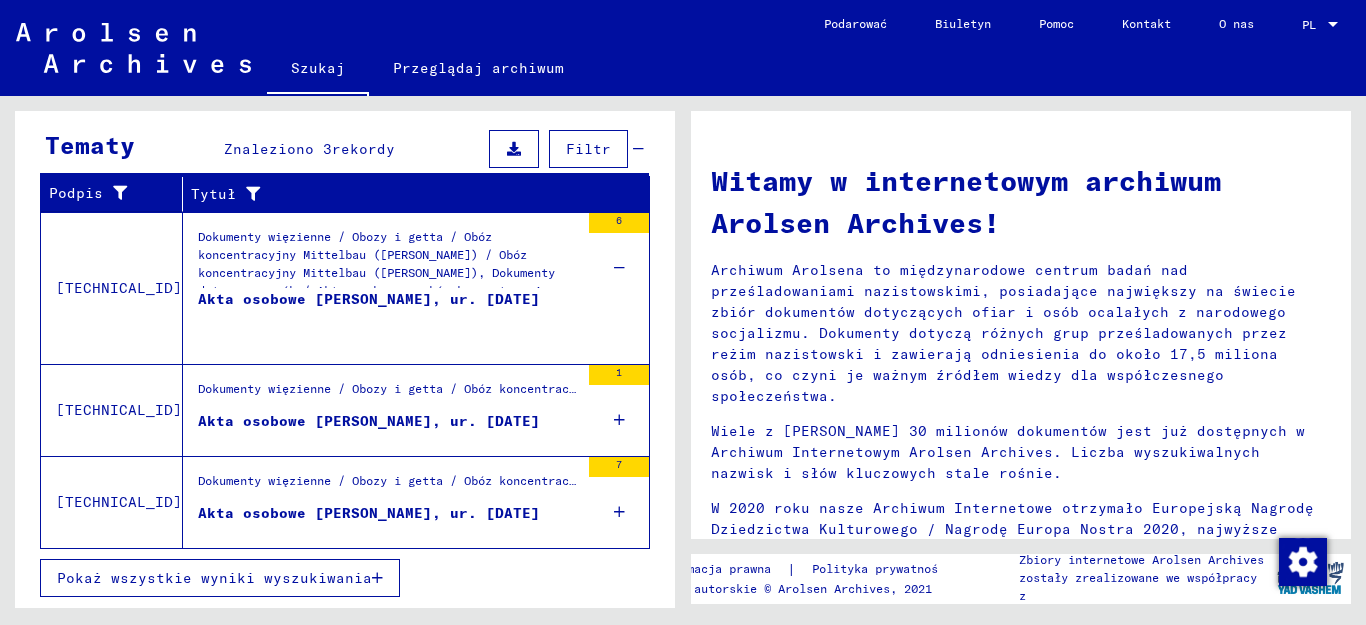 click on "Akta osobowe [PERSON_NAME], ur. [DATE]" at bounding box center [369, 299] 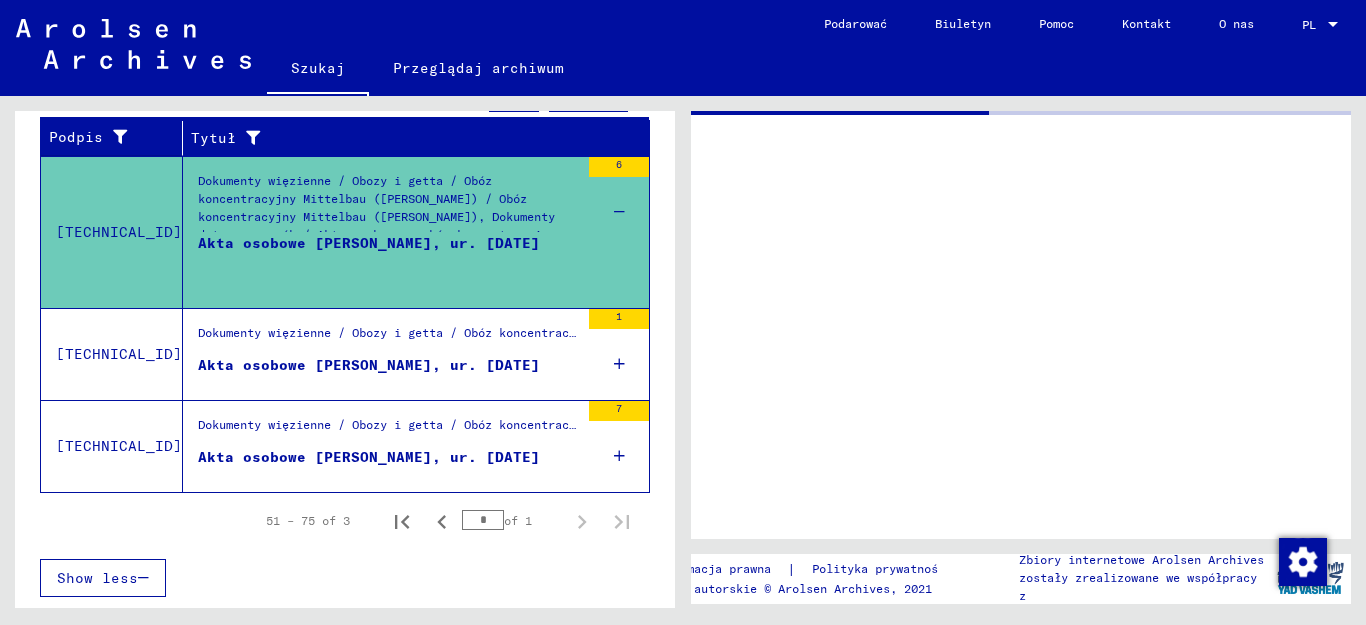 scroll, scrollTop: 289, scrollLeft: 0, axis: vertical 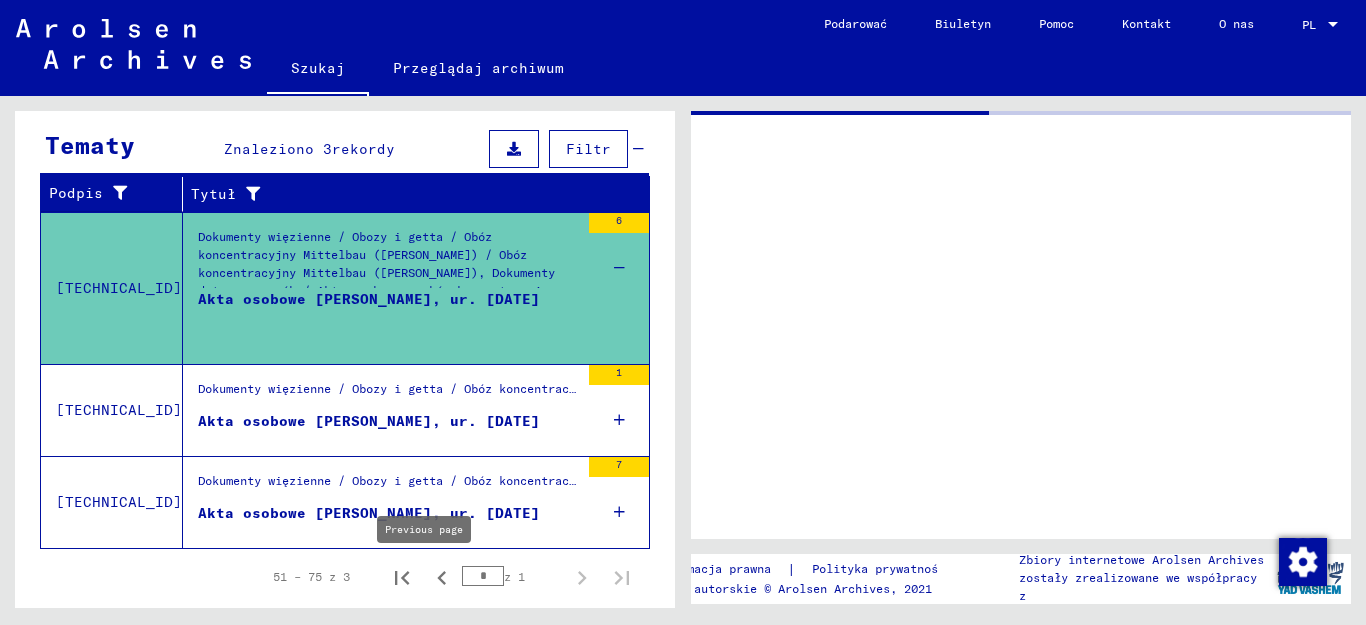 click 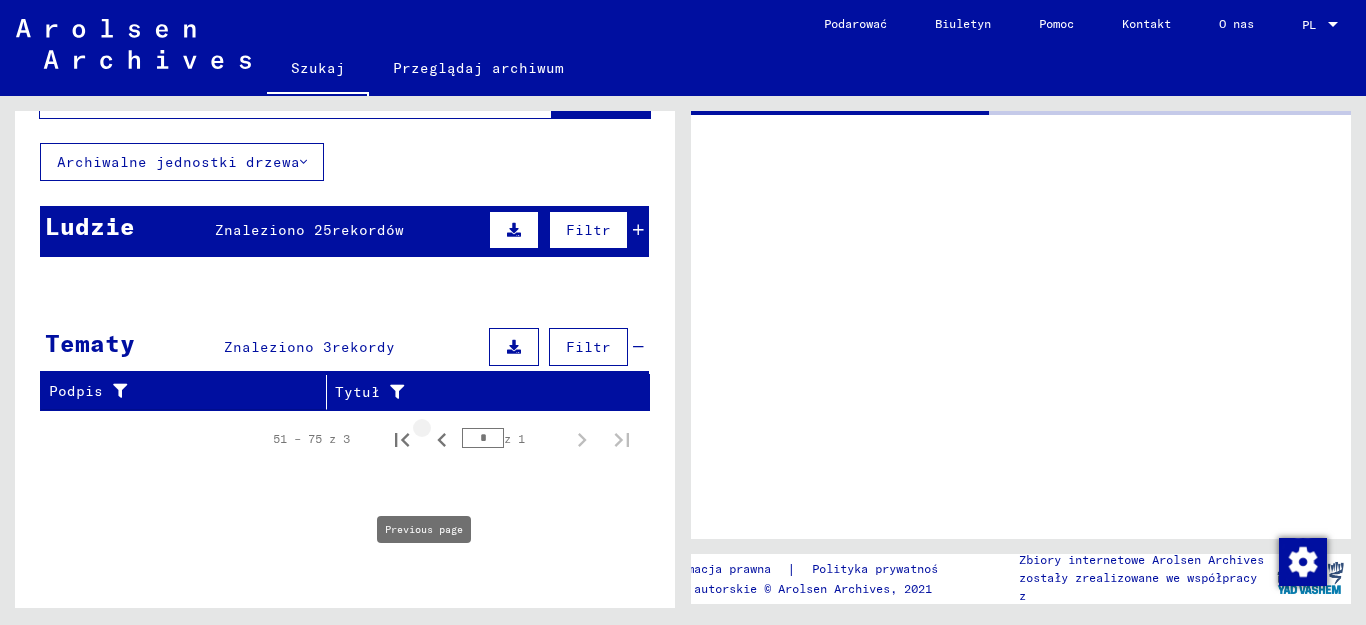 type on "*" 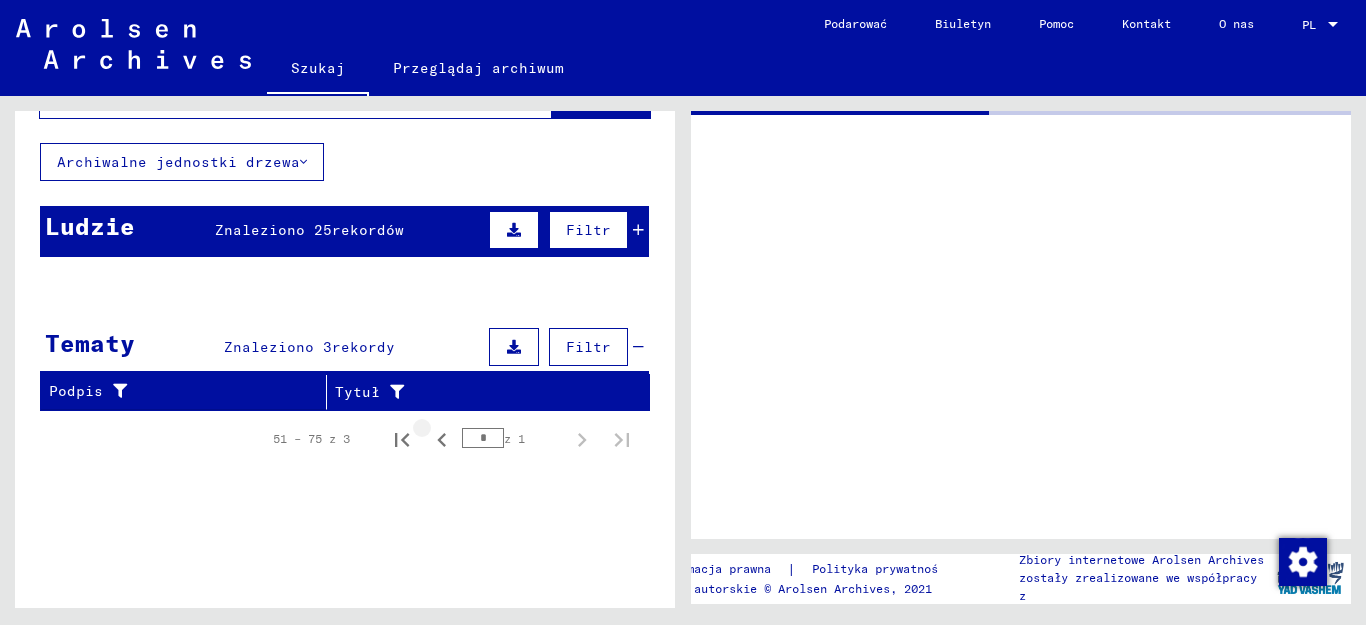scroll, scrollTop: 91, scrollLeft: 0, axis: vertical 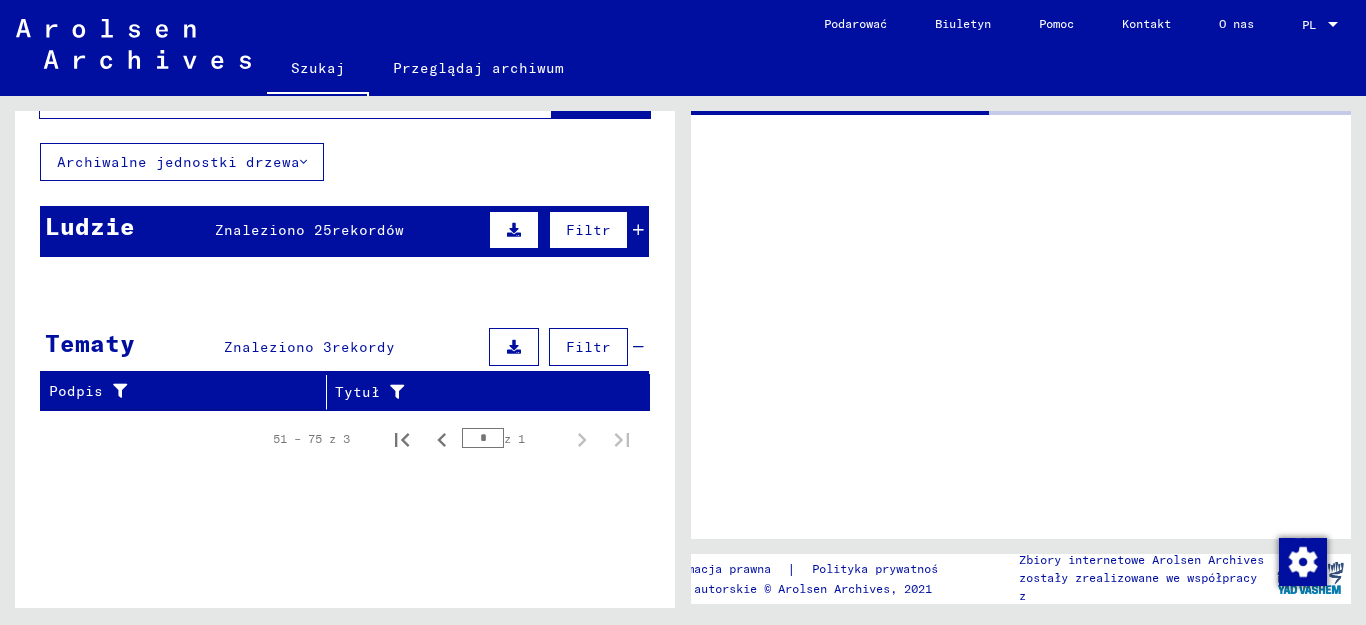click at bounding box center [638, 230] 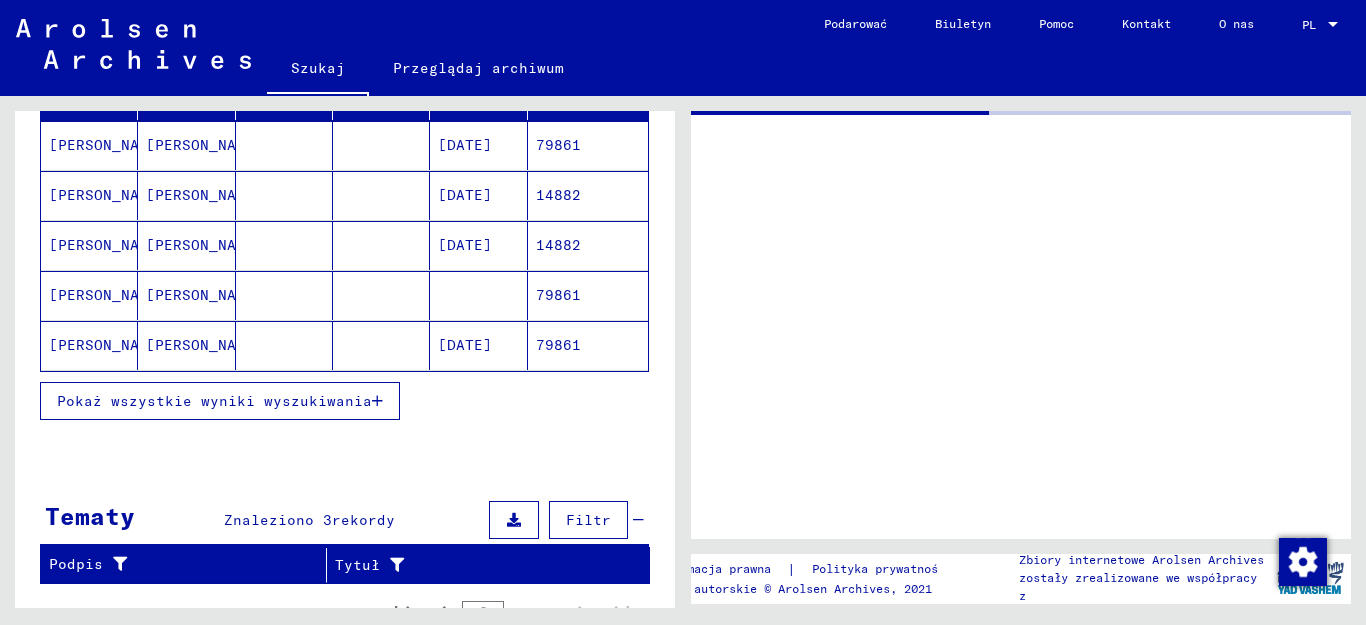 scroll, scrollTop: 291, scrollLeft: 0, axis: vertical 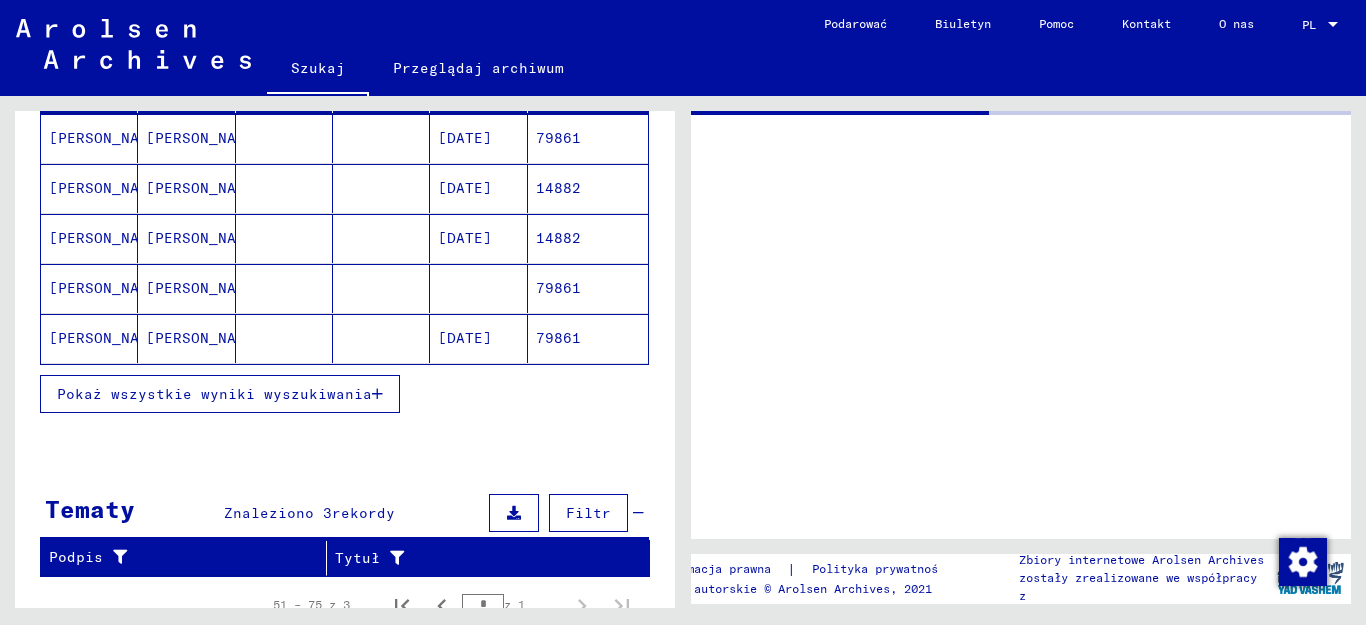 click on "Pokaż wszystkie wyniki wyszukiwania" at bounding box center [214, 394] 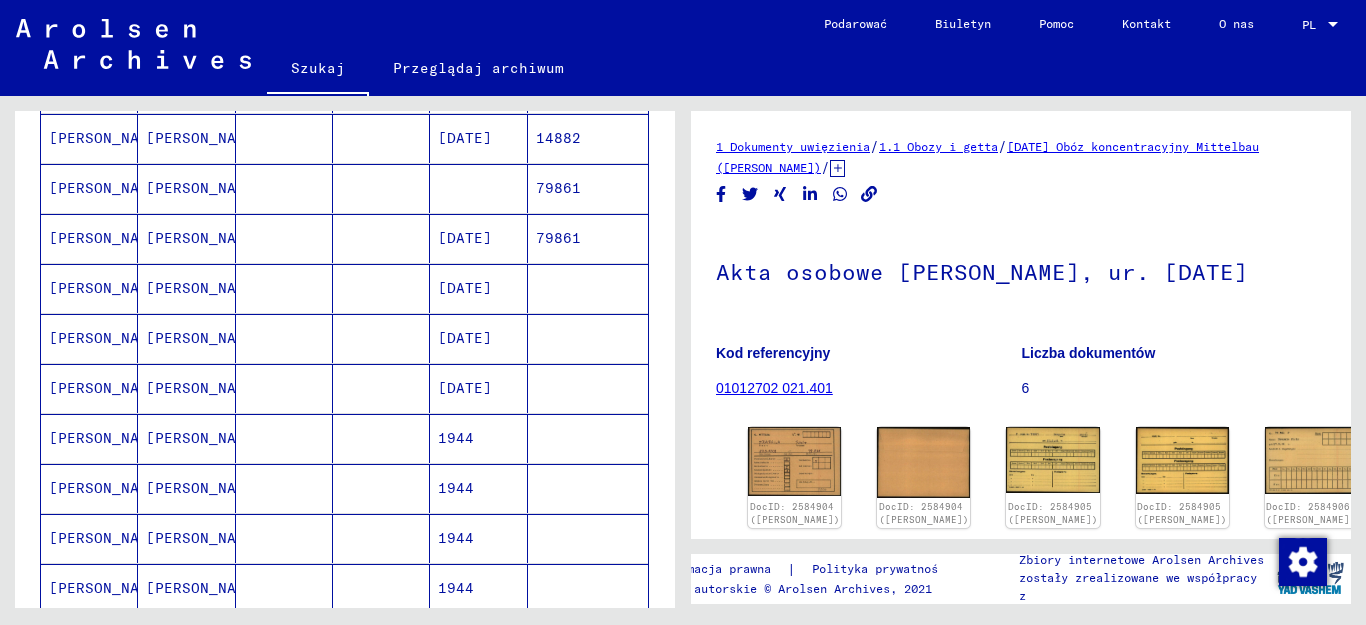 scroll, scrollTop: 0, scrollLeft: 0, axis: both 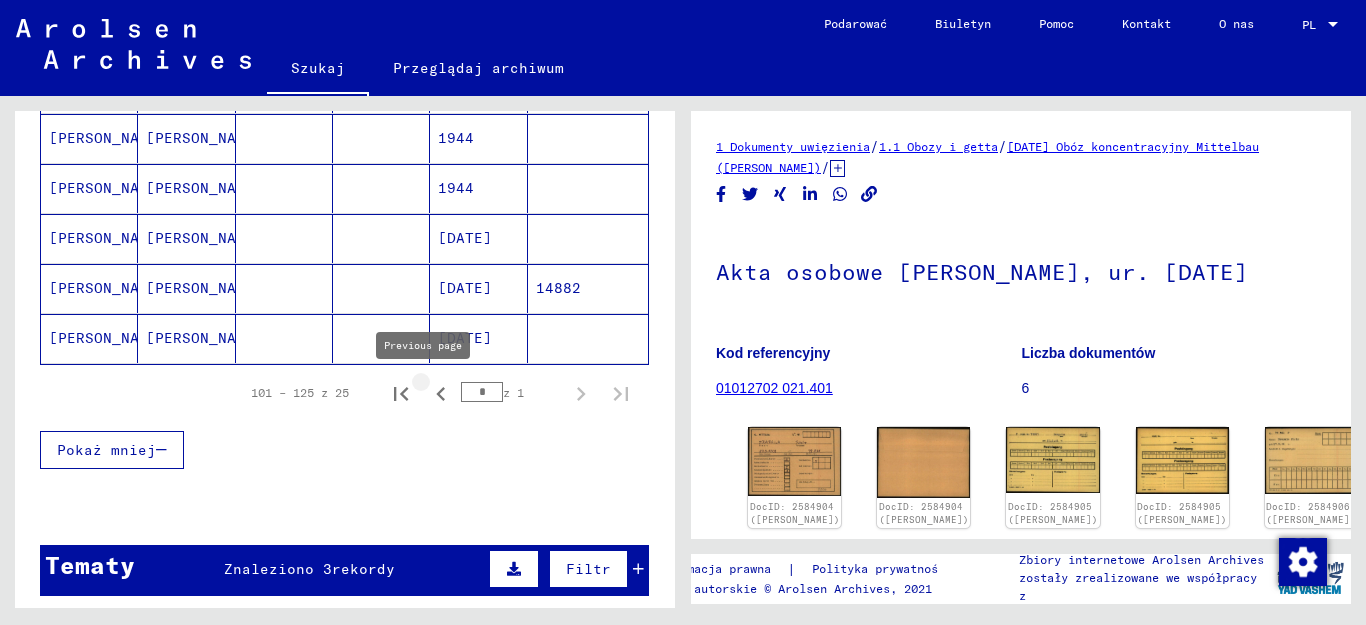 click 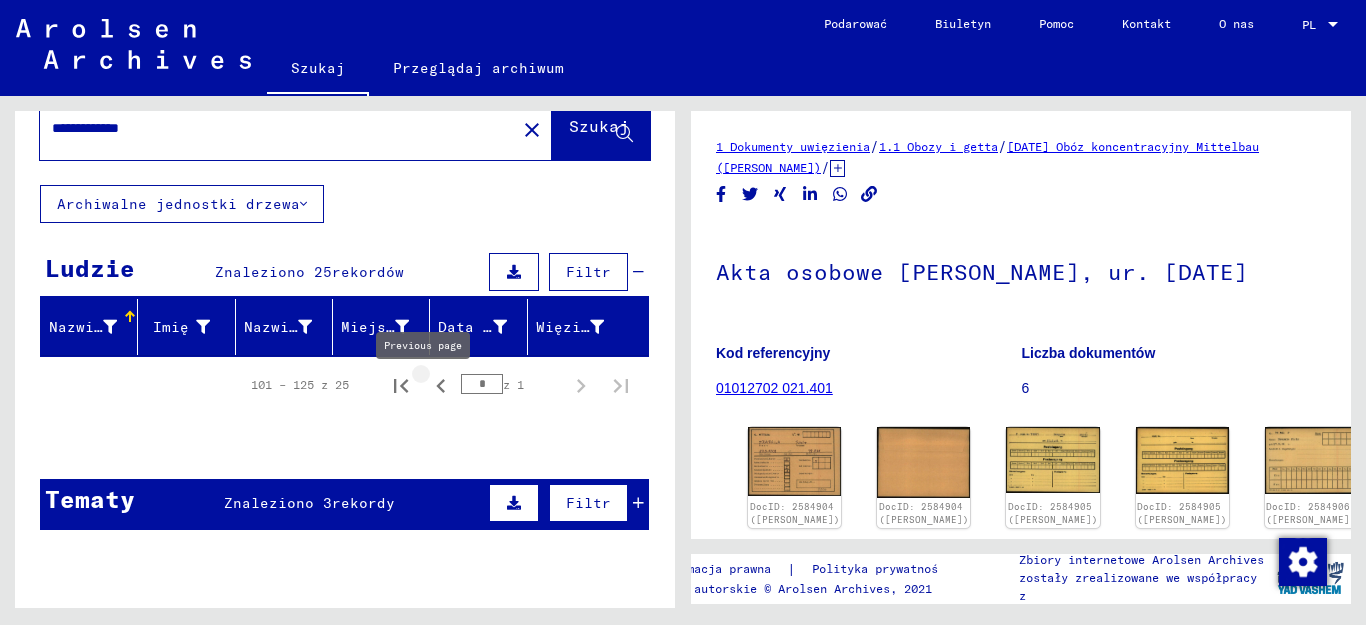type on "*" 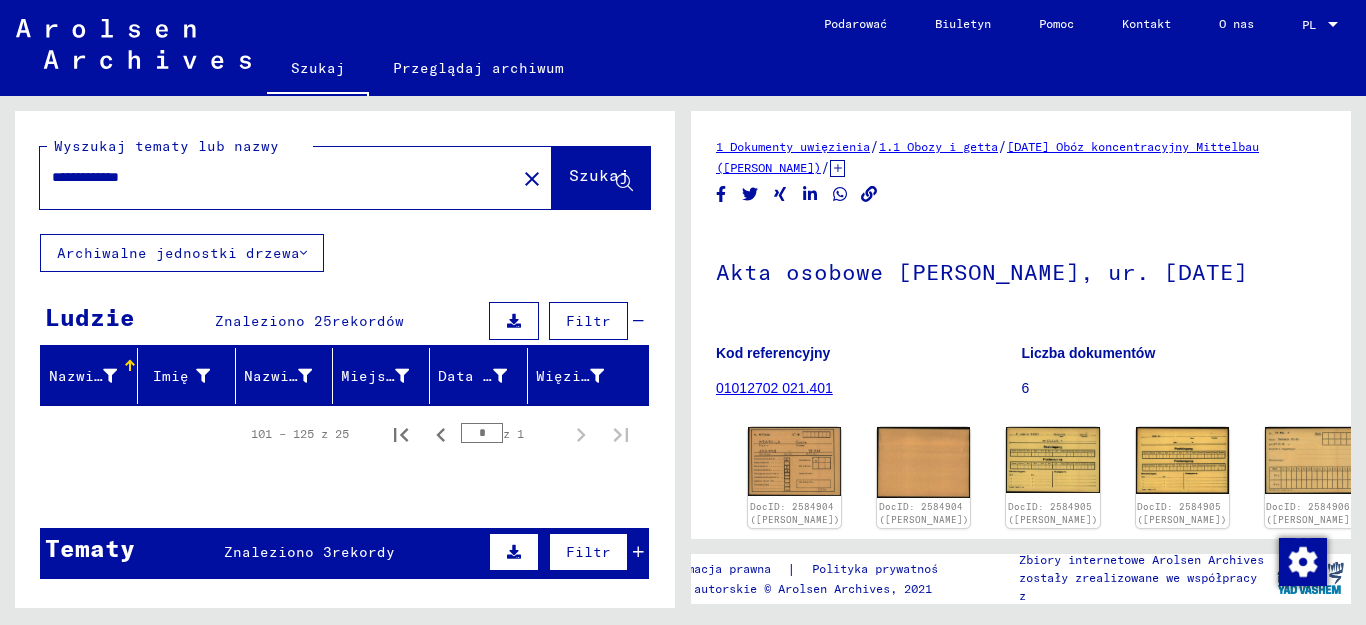 scroll, scrollTop: 49, scrollLeft: 0, axis: vertical 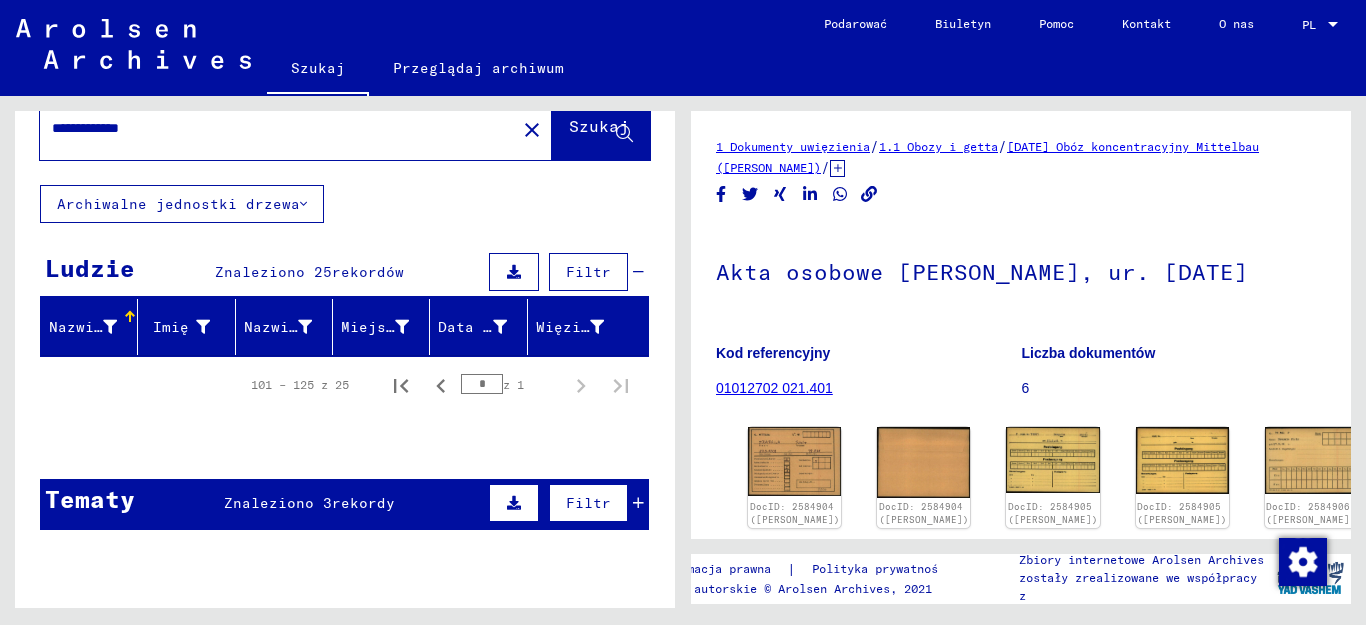 click at bounding box center [638, 503] 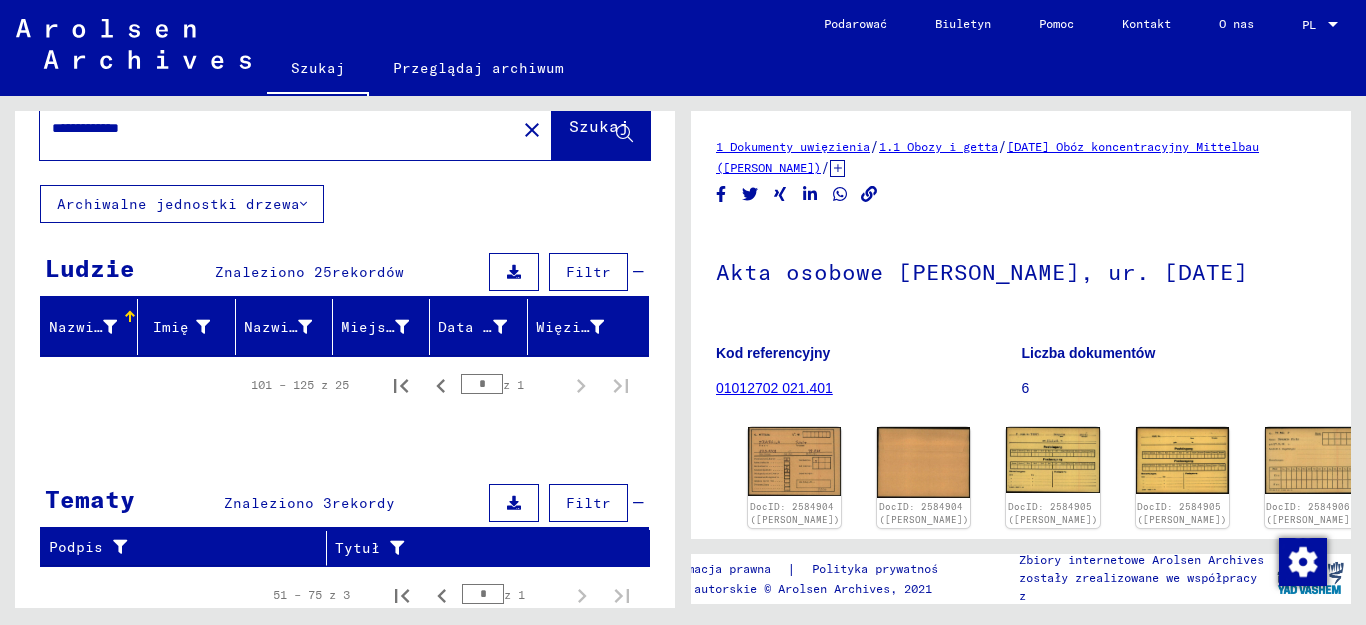 scroll, scrollTop: 65, scrollLeft: 0, axis: vertical 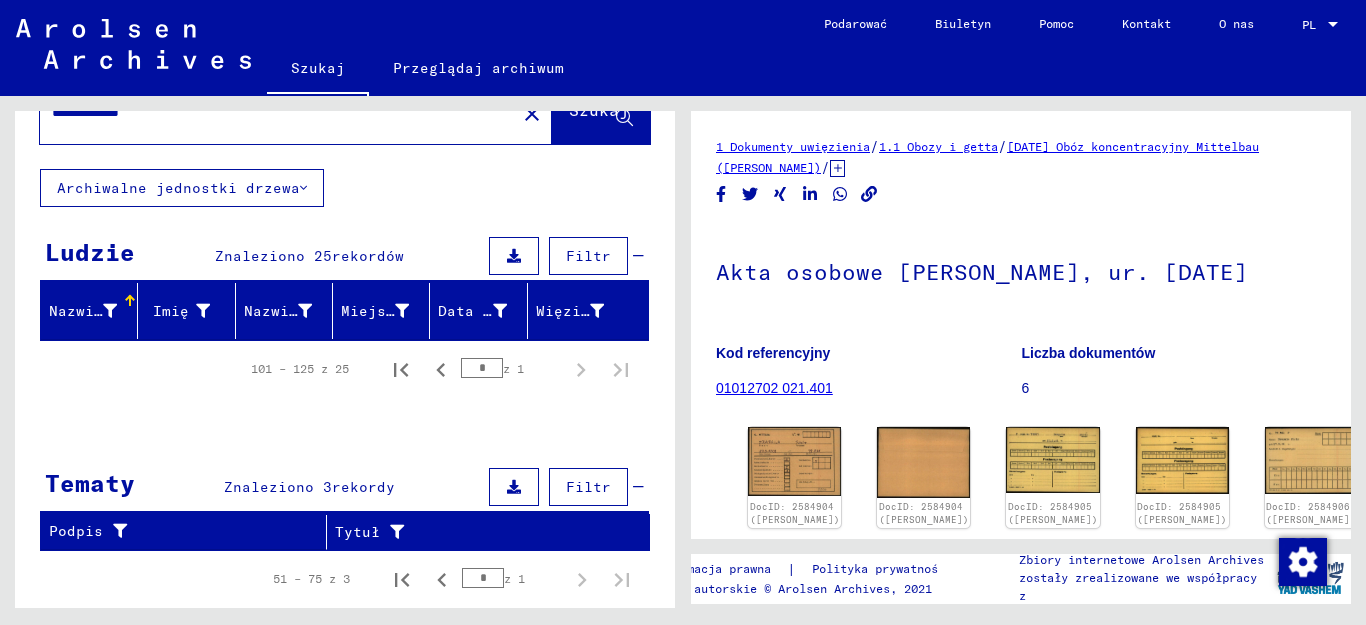 click on "**********" 